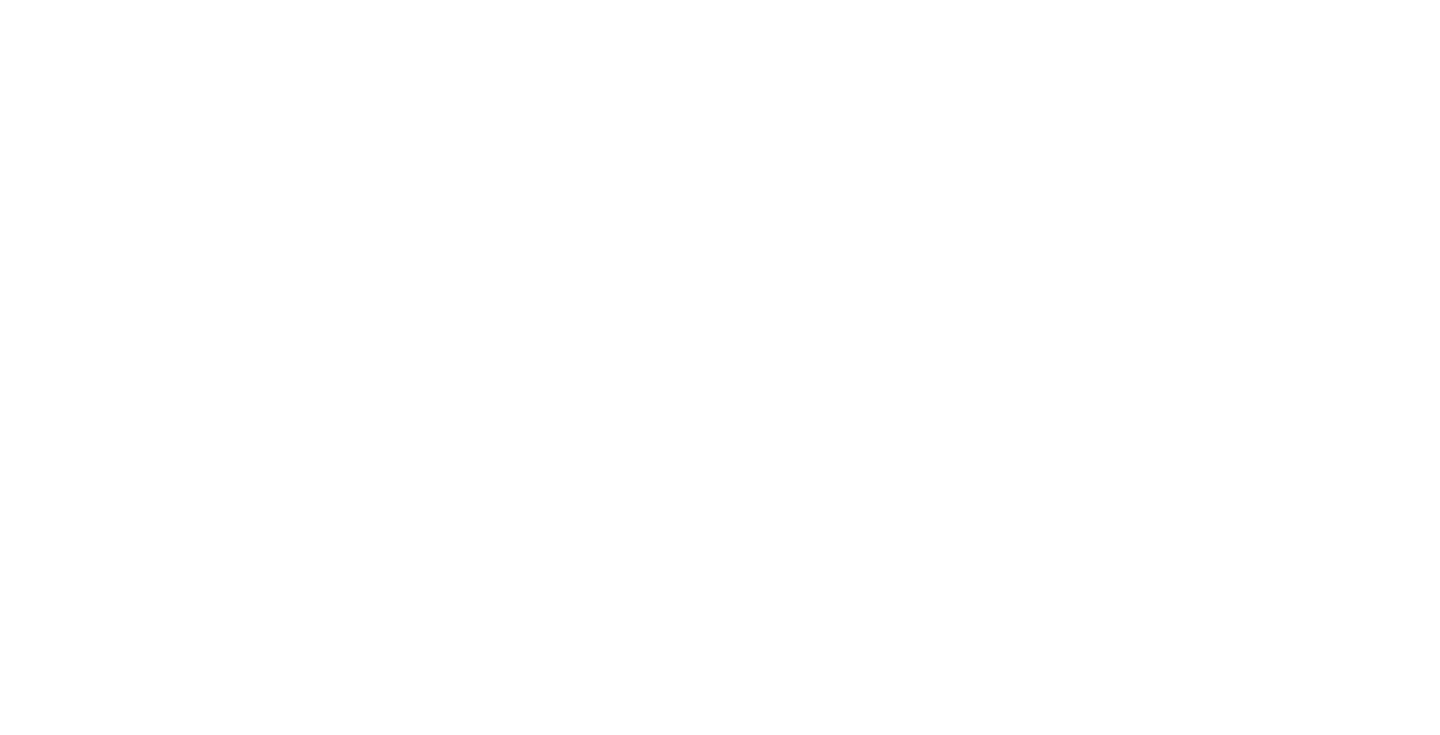 scroll, scrollTop: 0, scrollLeft: 0, axis: both 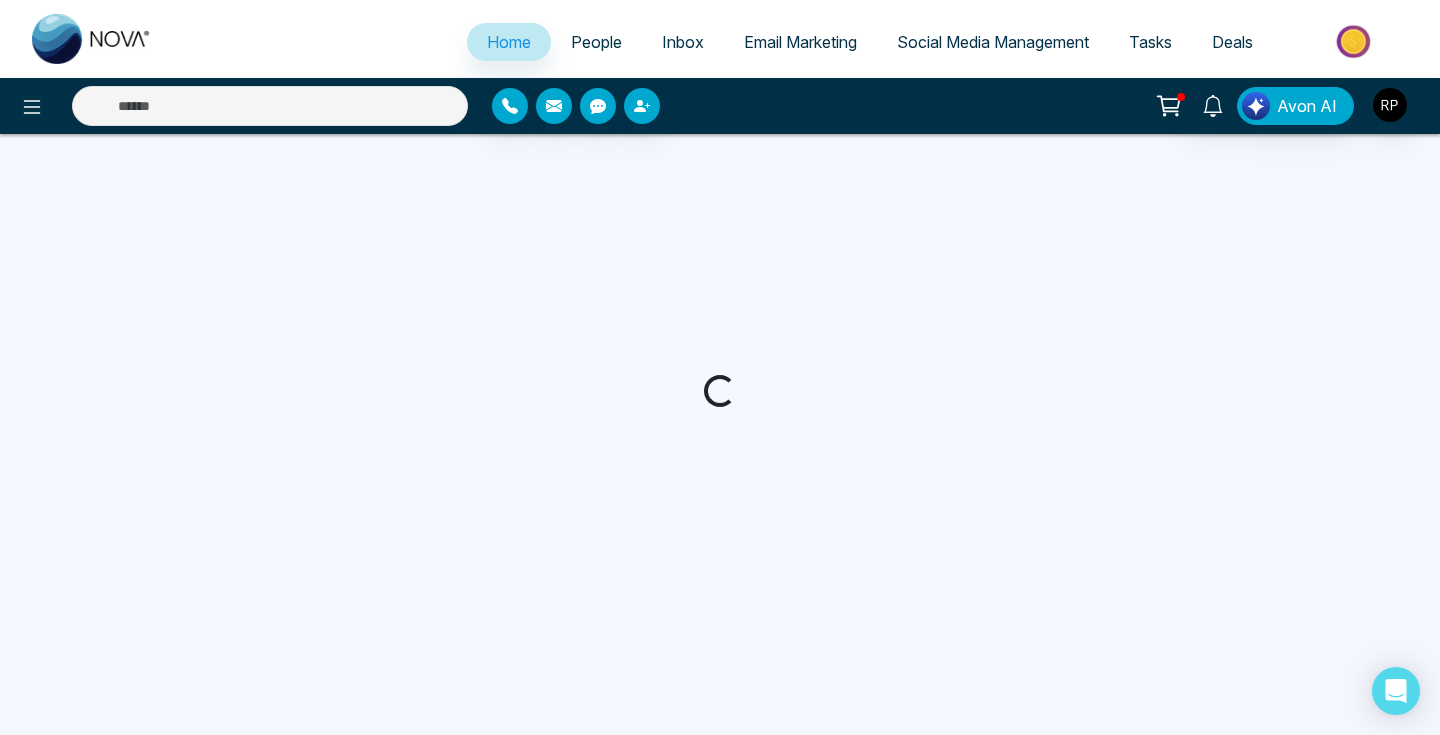 select on "*" 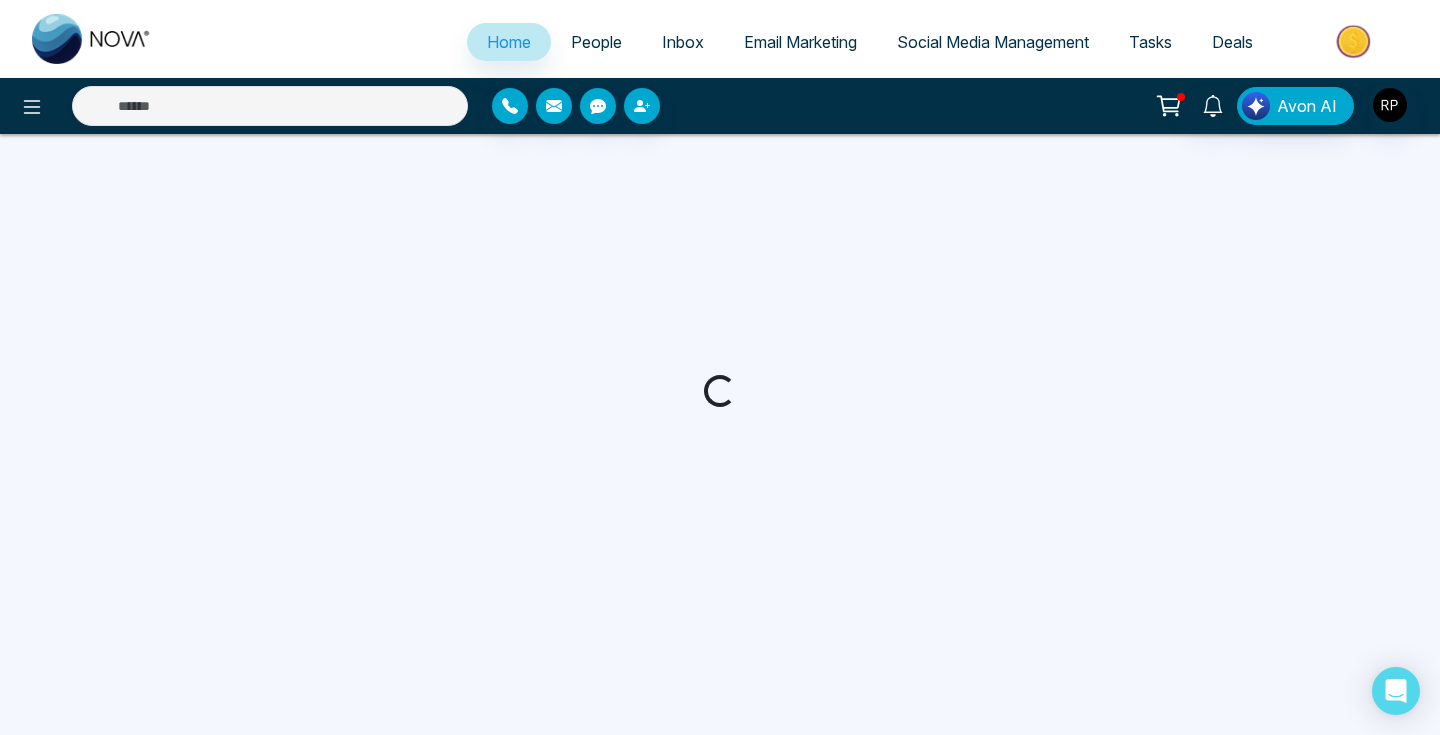 select on "*" 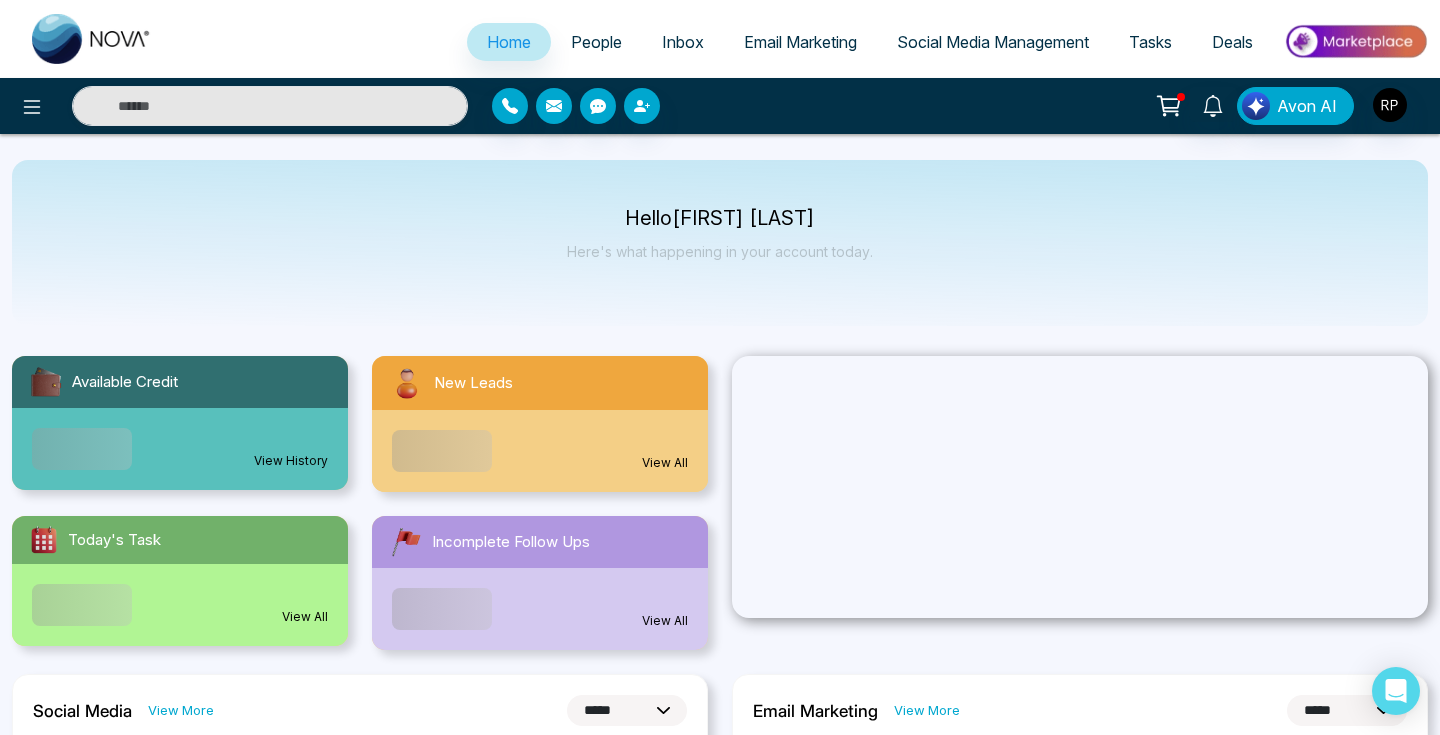 click on "People" at bounding box center [596, 42] 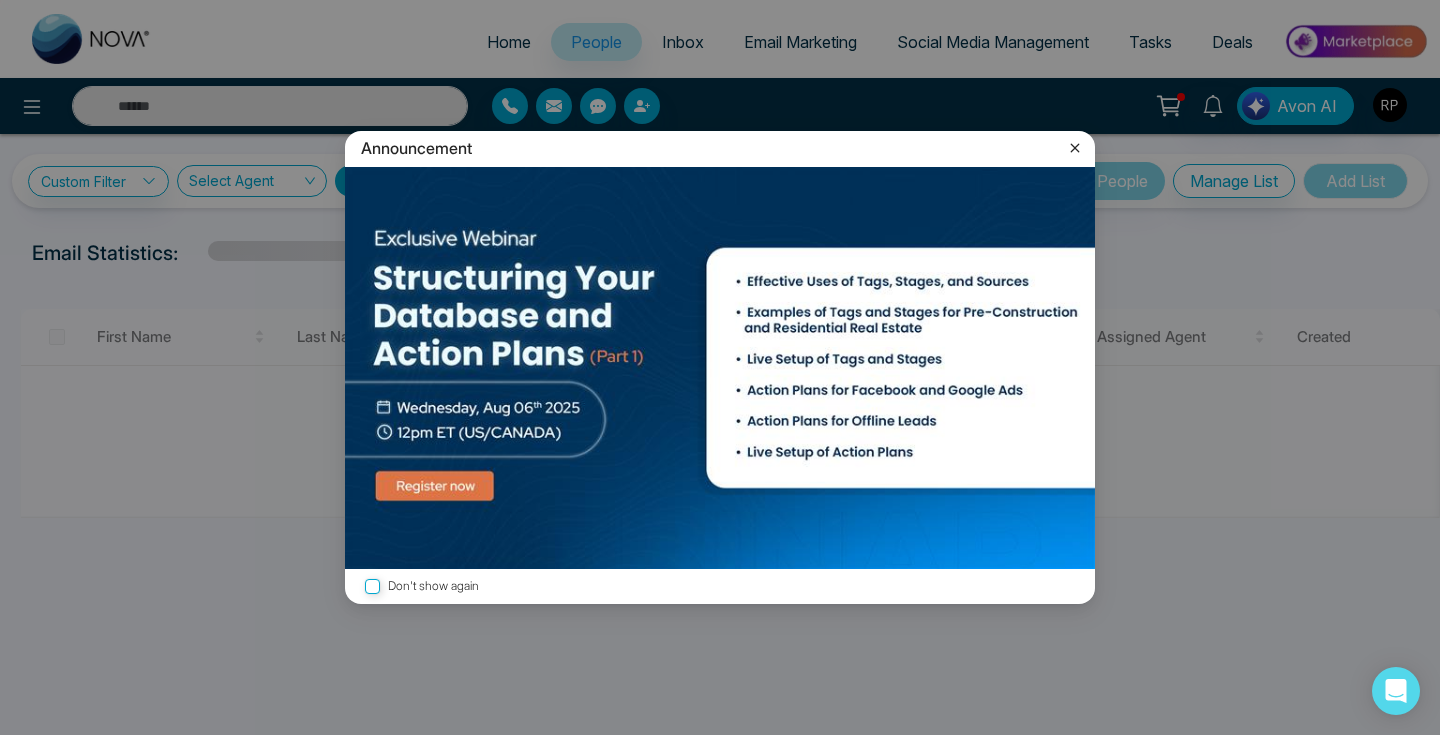 click 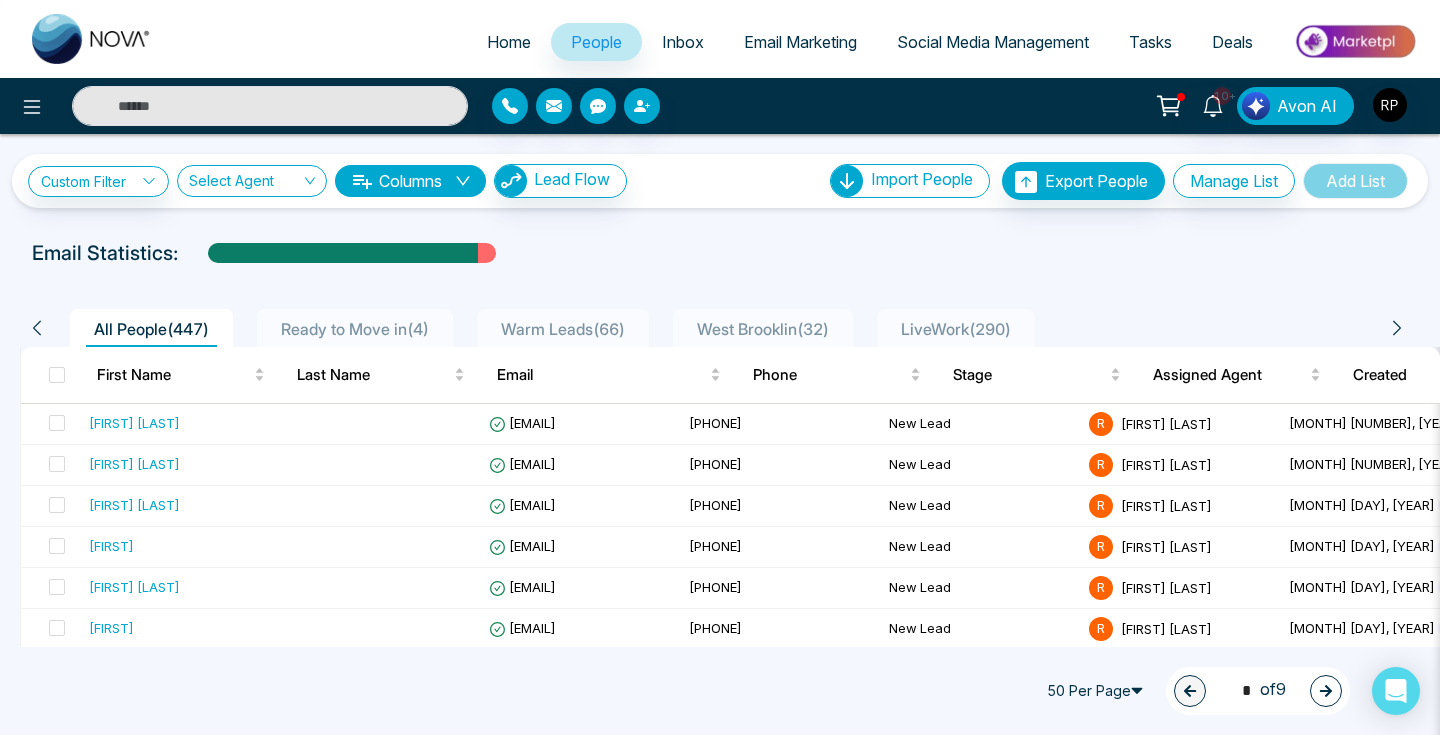 click on "LiveWork  ( 290 )" at bounding box center (956, 329) 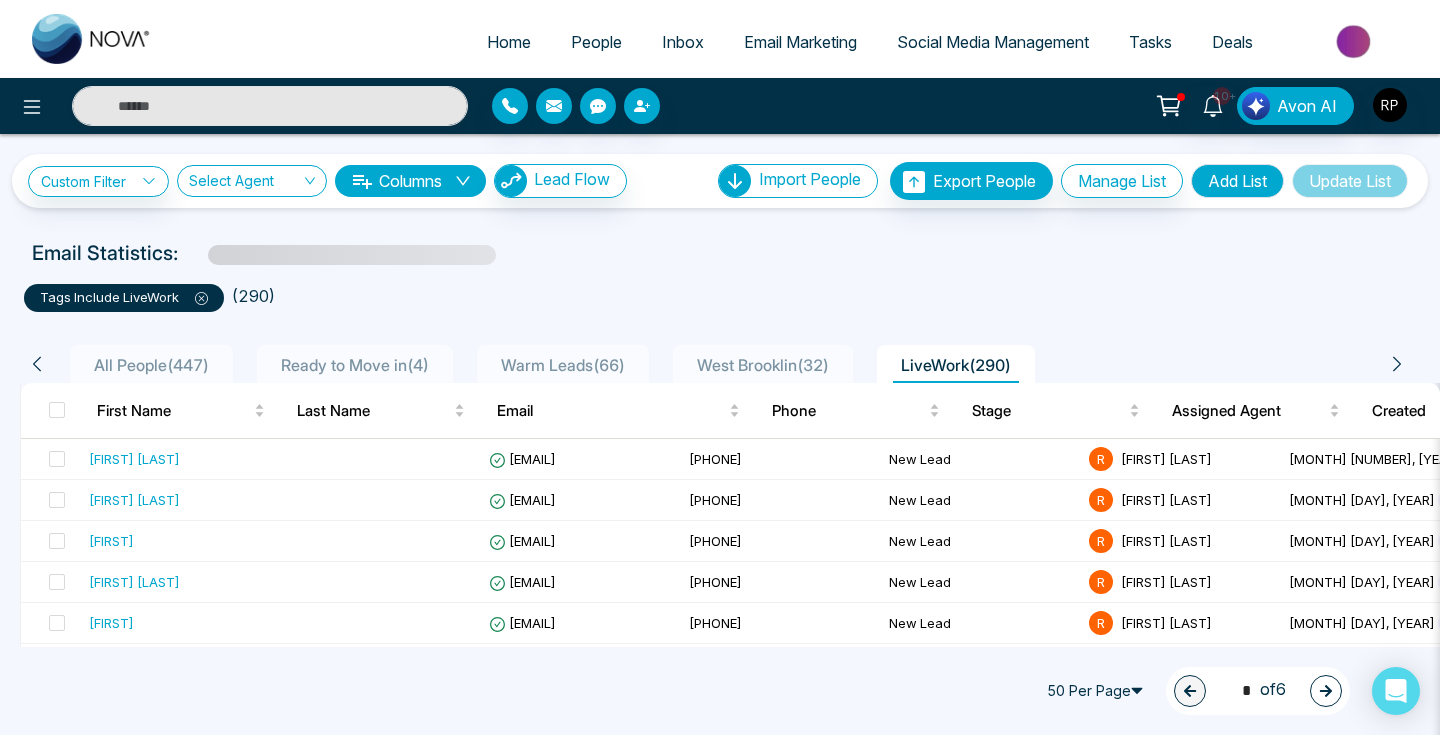 scroll, scrollTop: 44, scrollLeft: 0, axis: vertical 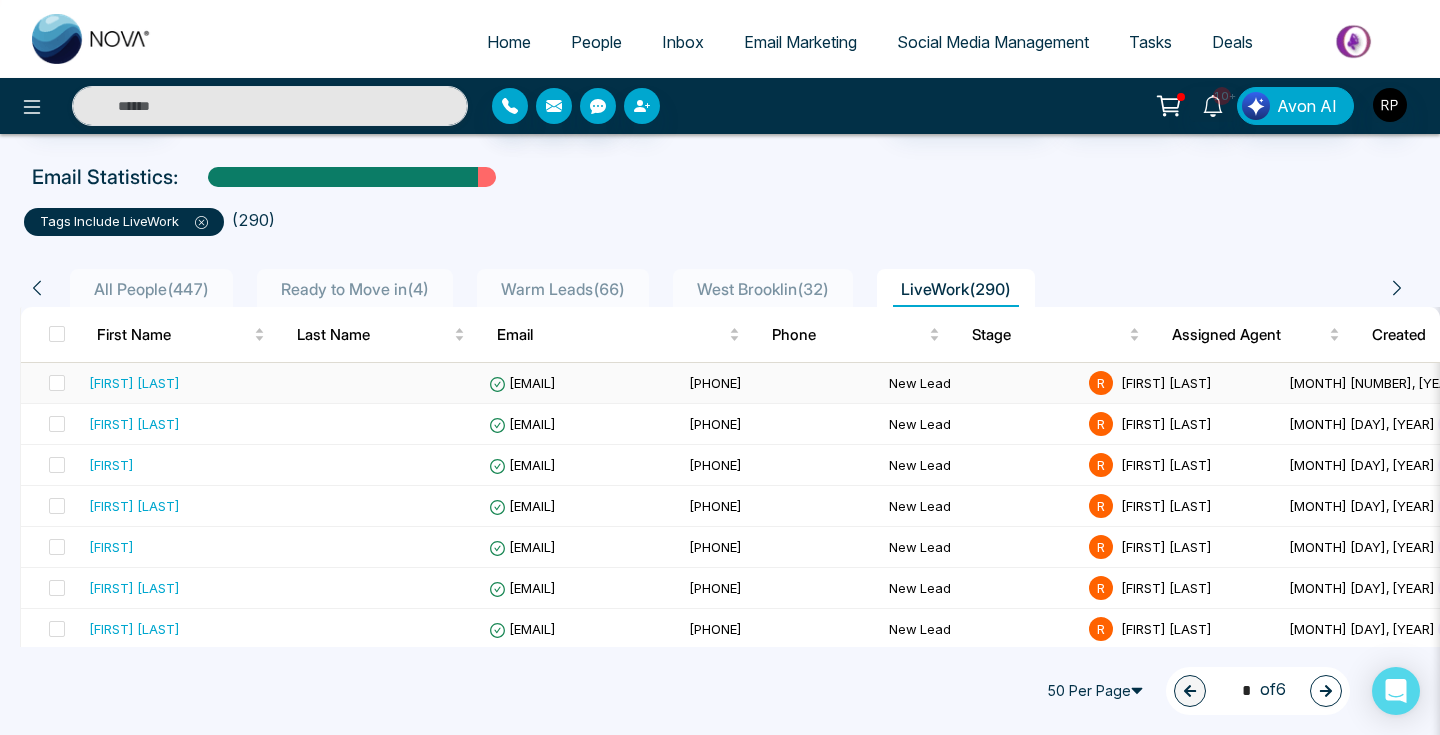 click on "[FIRST] [LAST]" at bounding box center (181, 383) 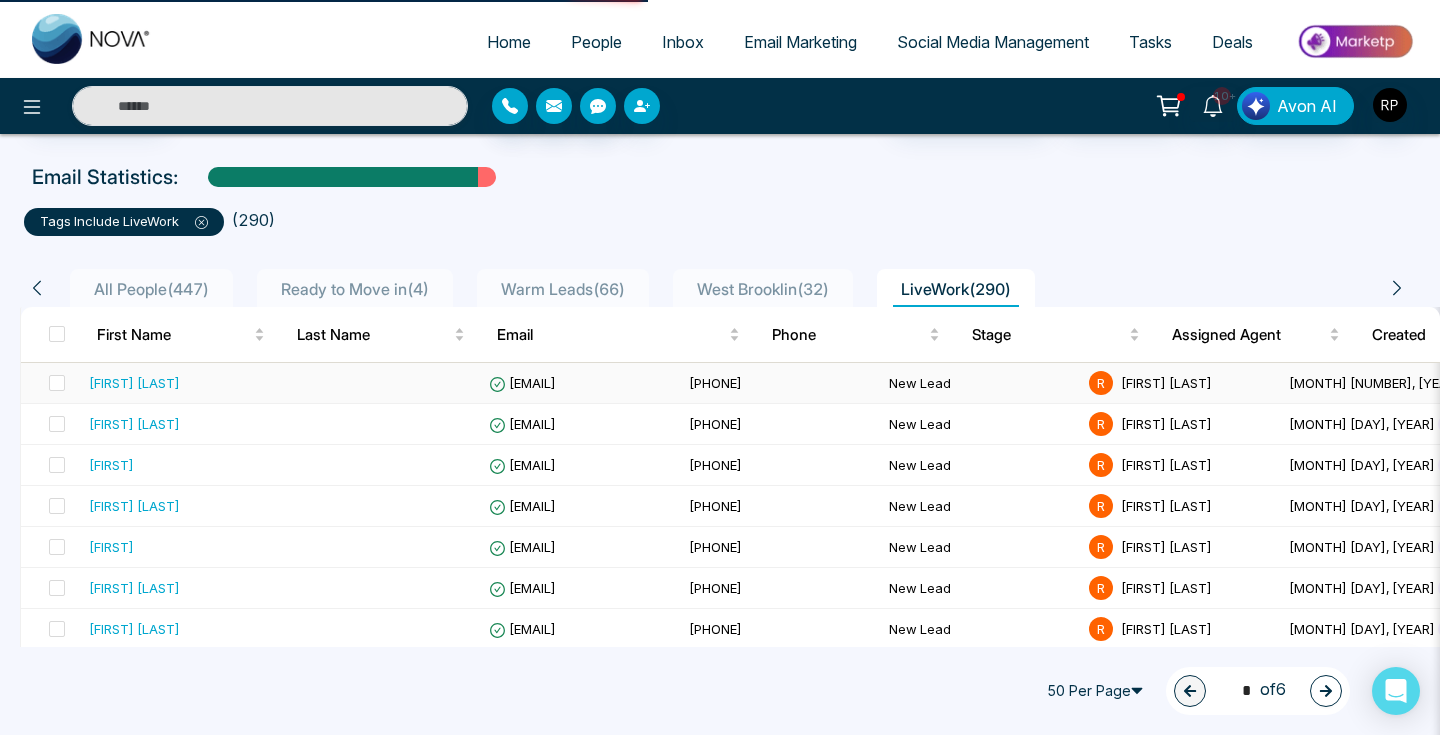 scroll, scrollTop: 0, scrollLeft: 0, axis: both 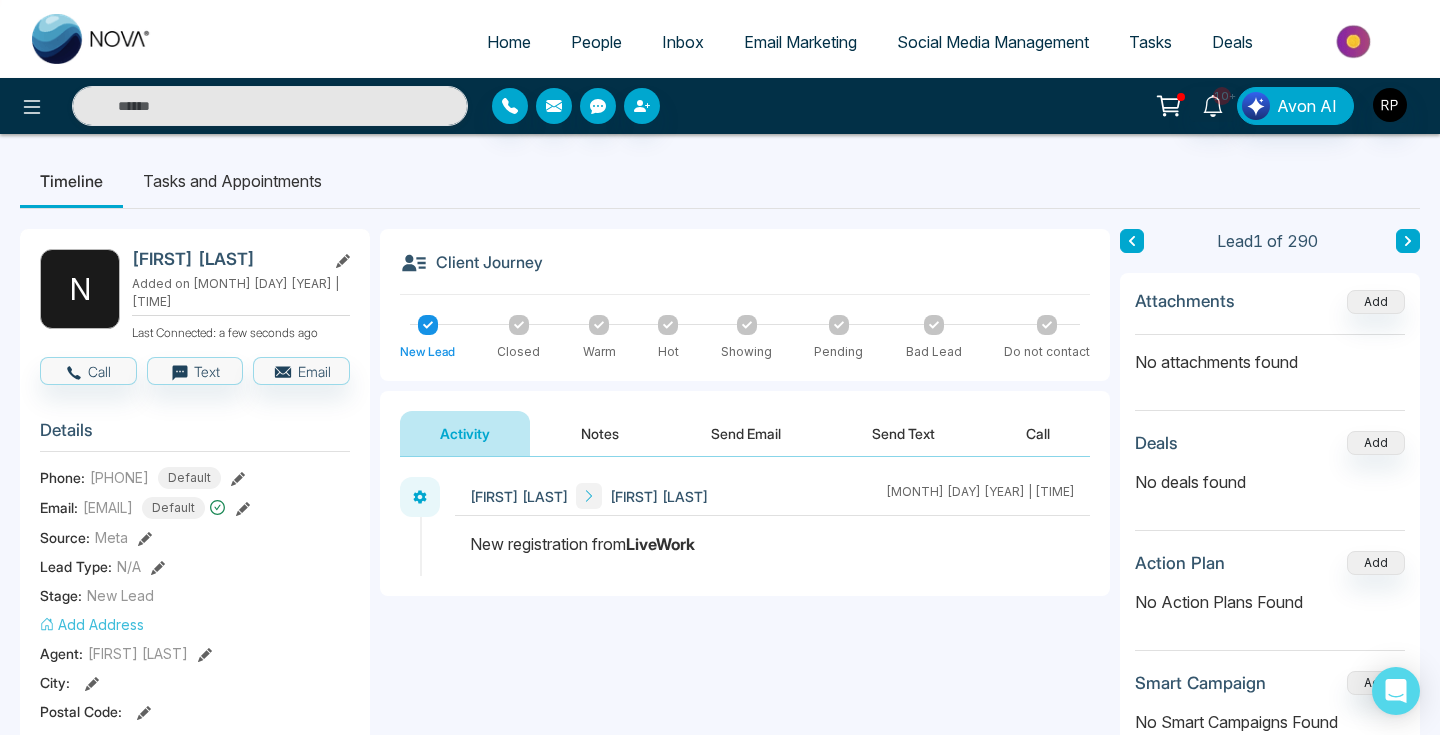 click 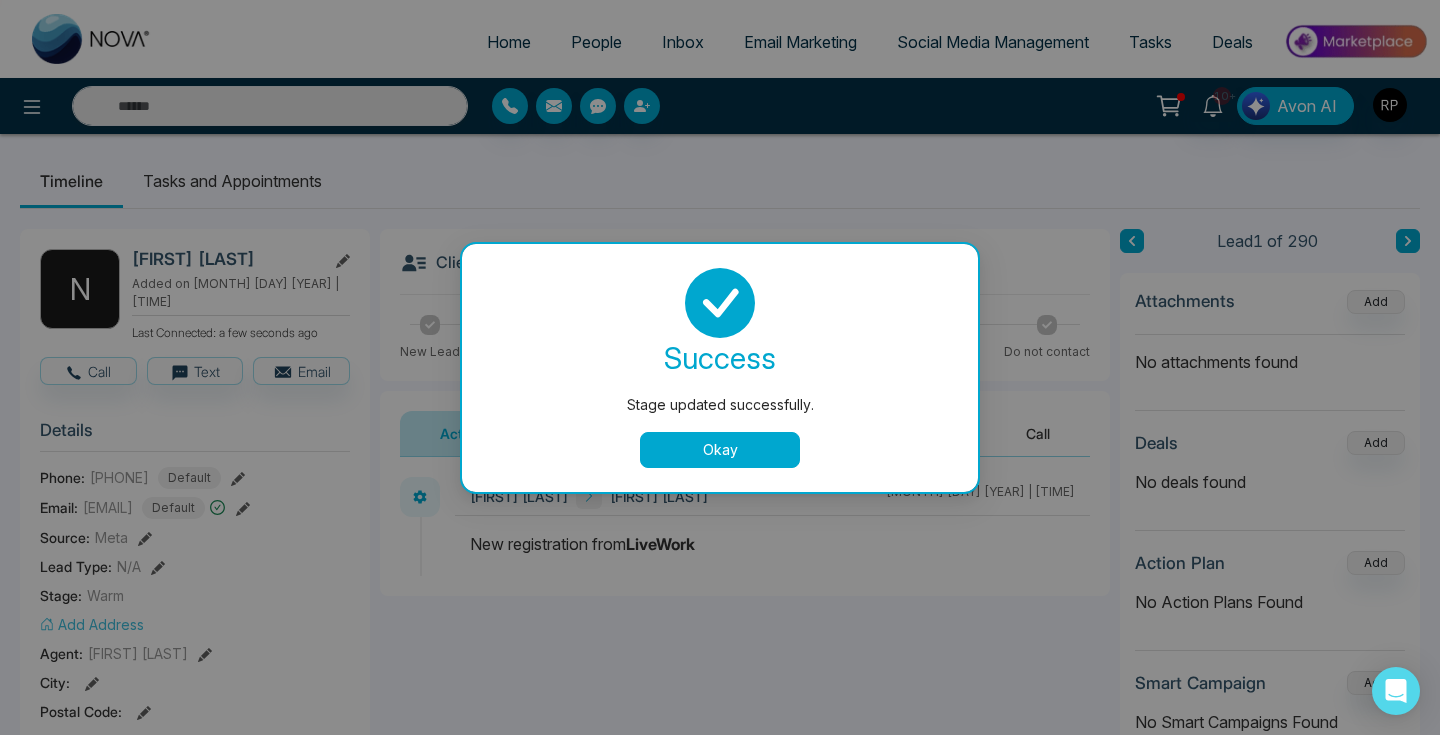 click on "Okay" at bounding box center (720, 450) 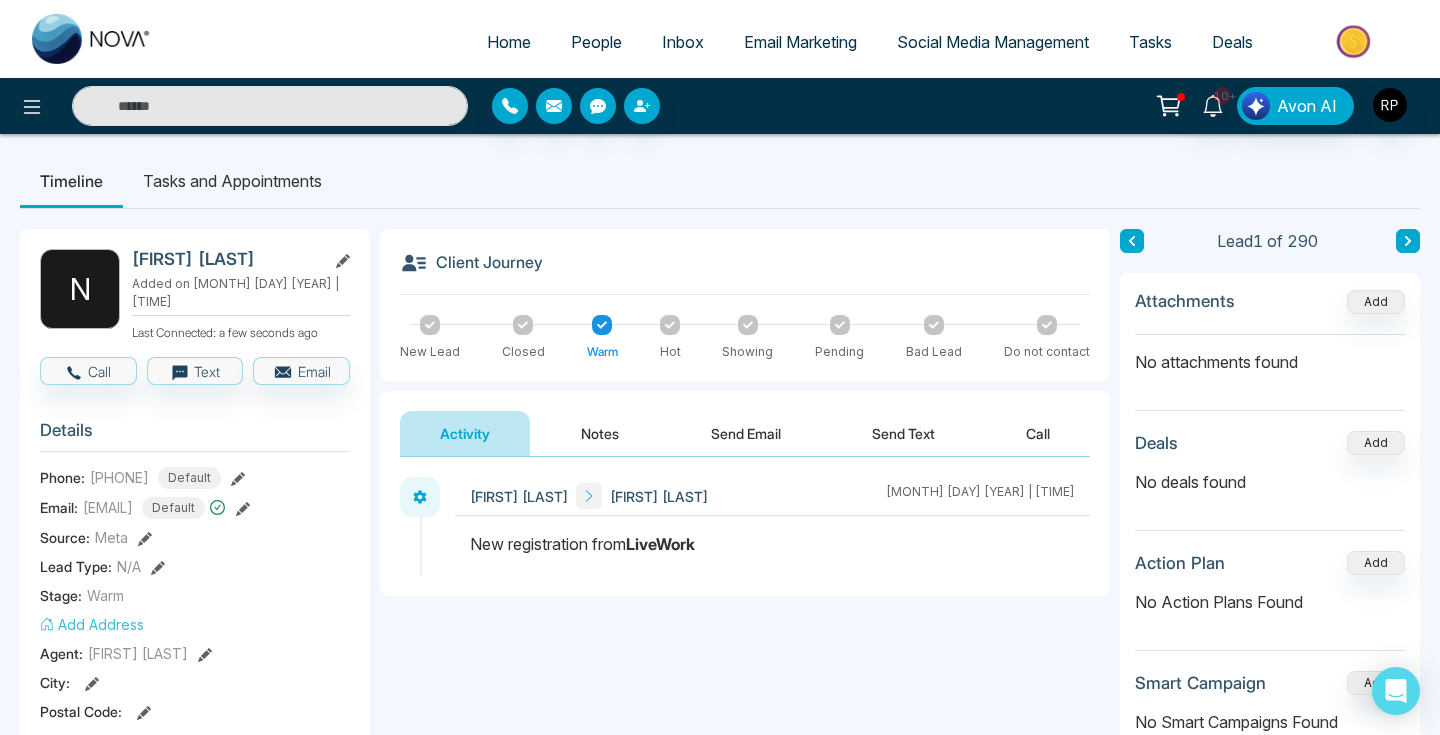 click on "Notes" at bounding box center (600, 433) 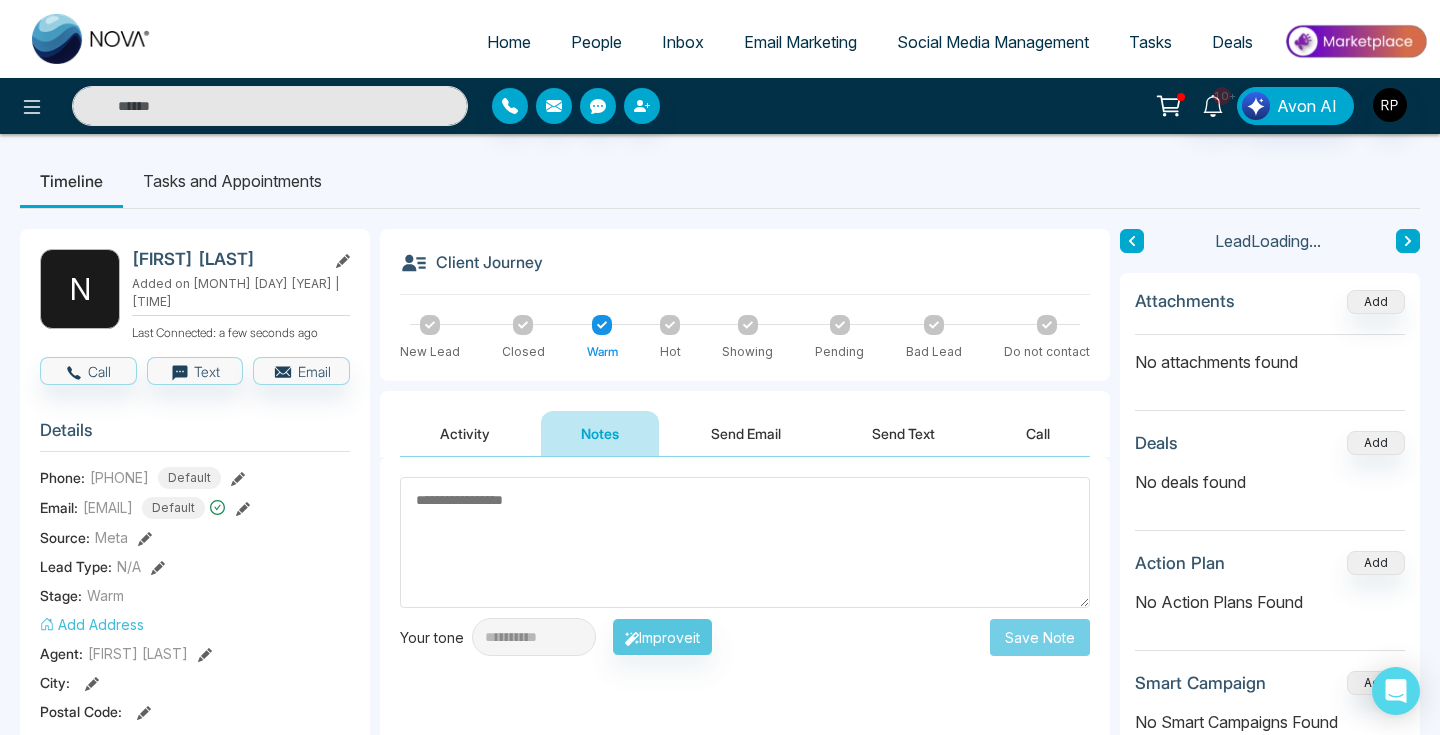 click at bounding box center (745, 542) 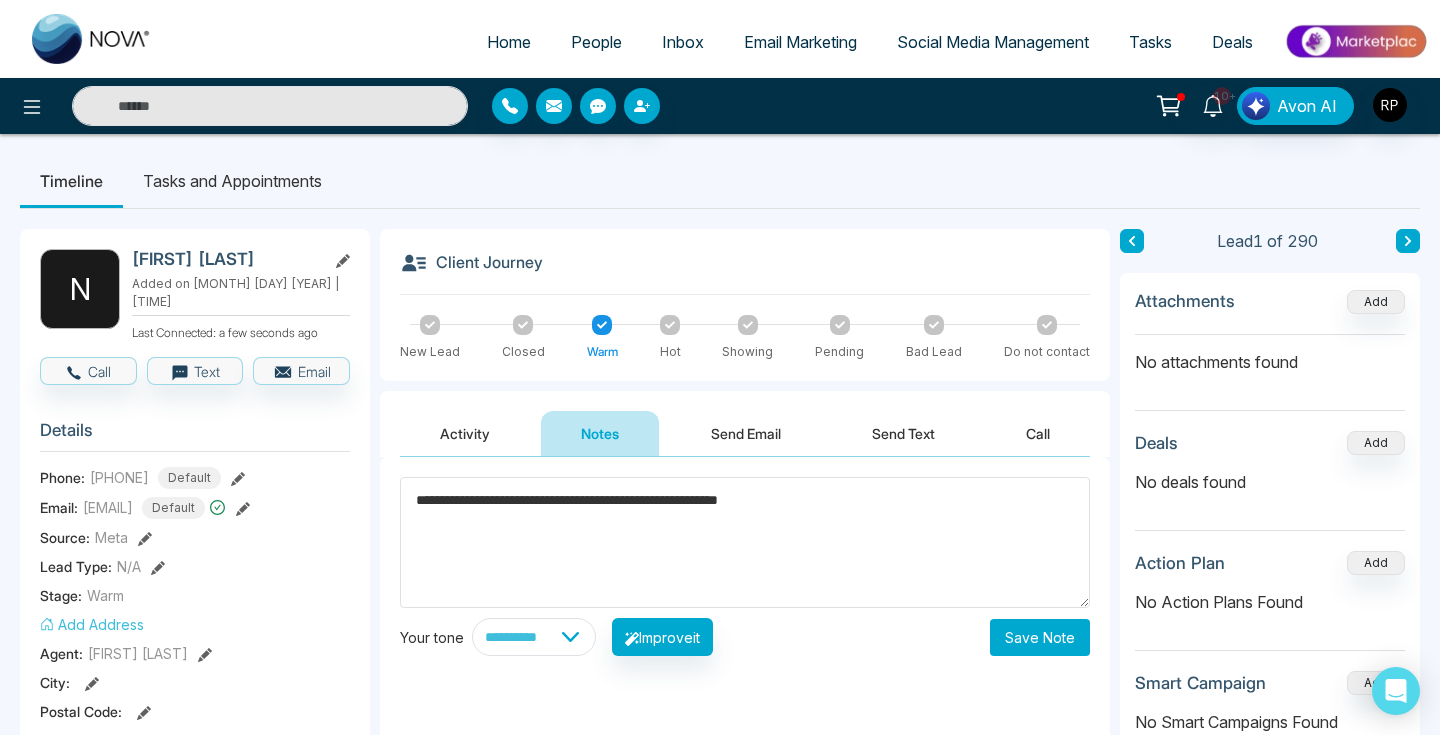 type on "**********" 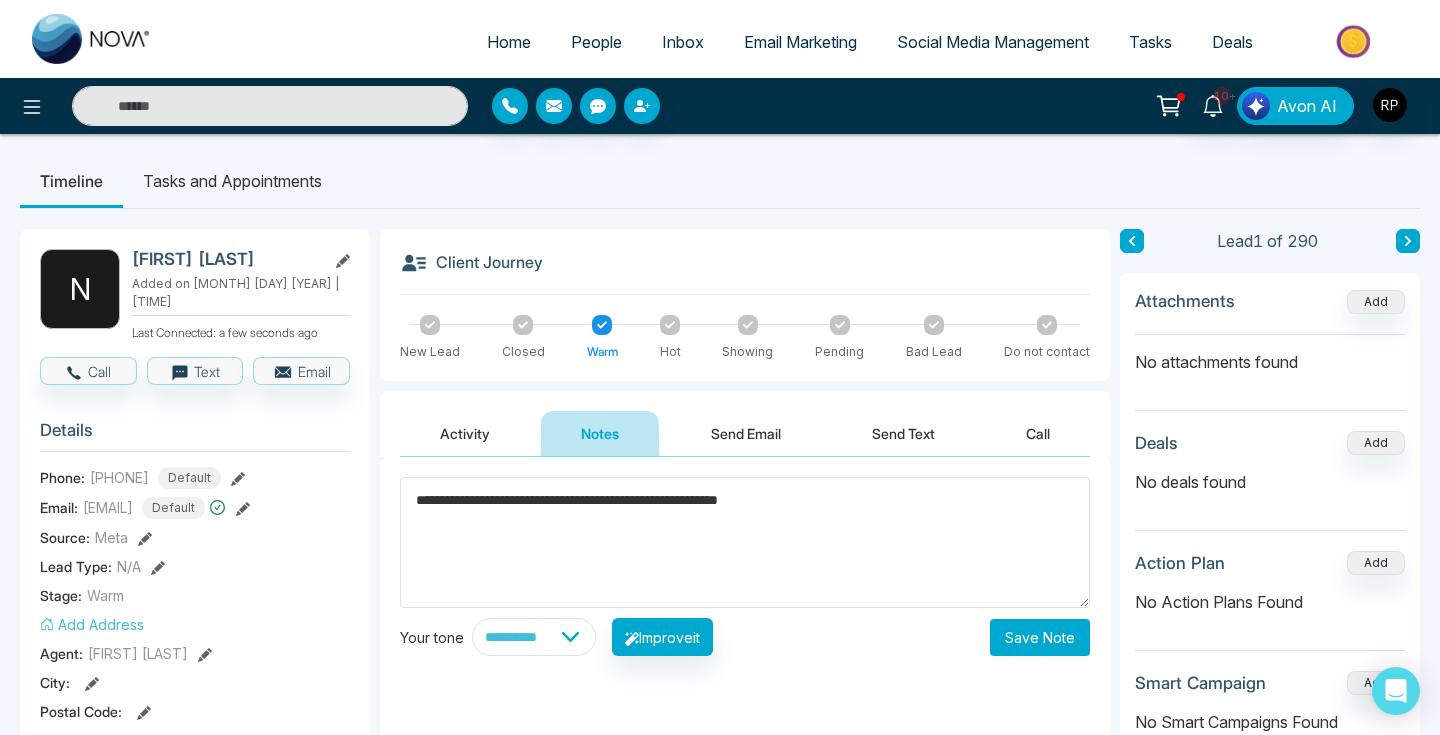 click on "Save Note" at bounding box center (1040, 637) 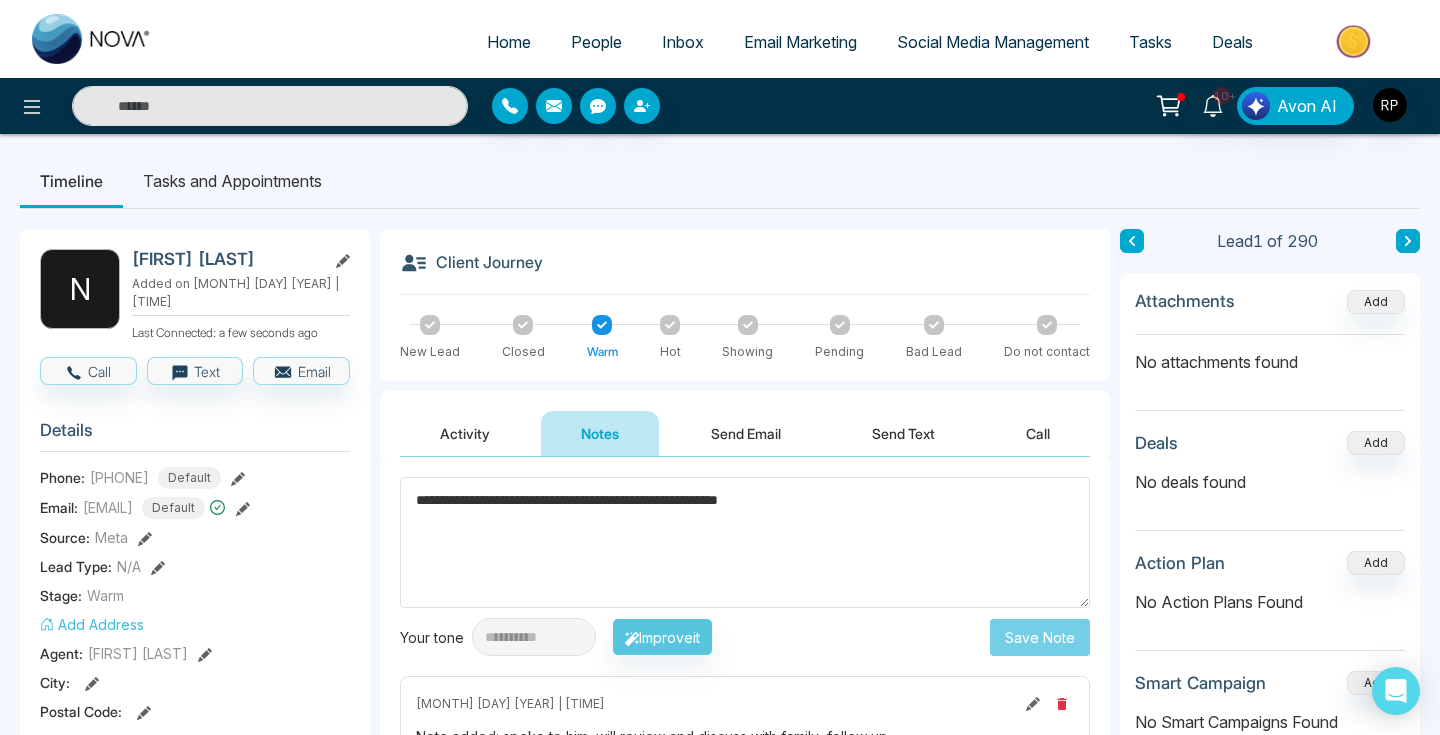 type 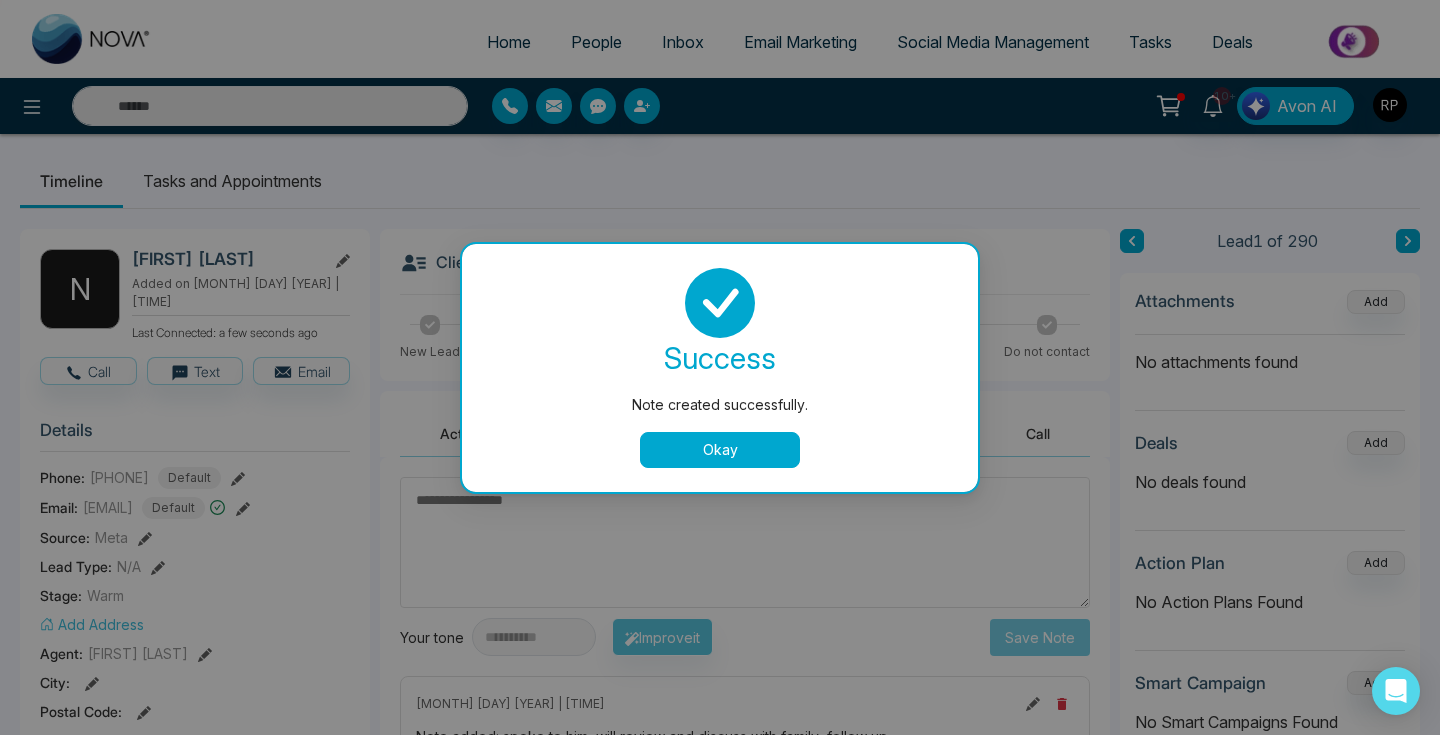 click on "Okay" at bounding box center (720, 450) 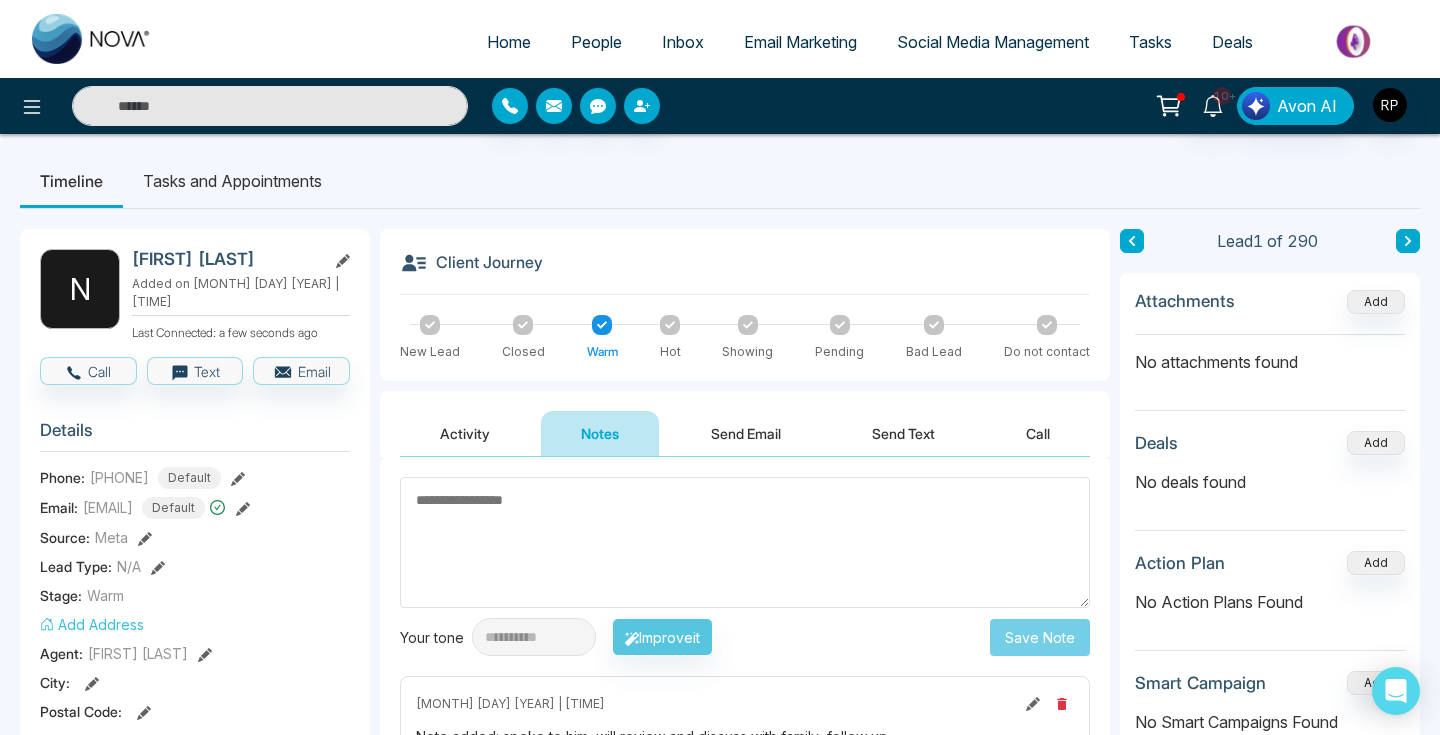 click at bounding box center [1408, 241] 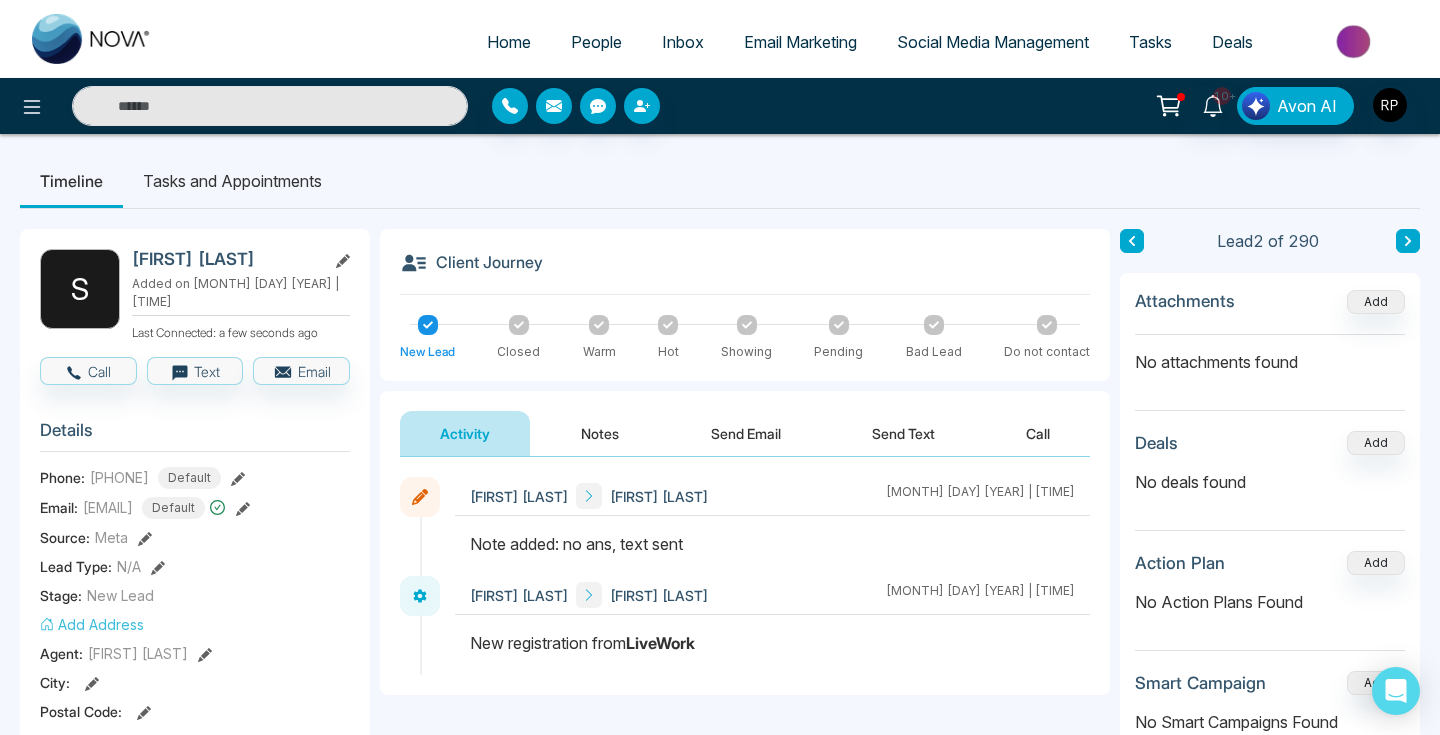 click 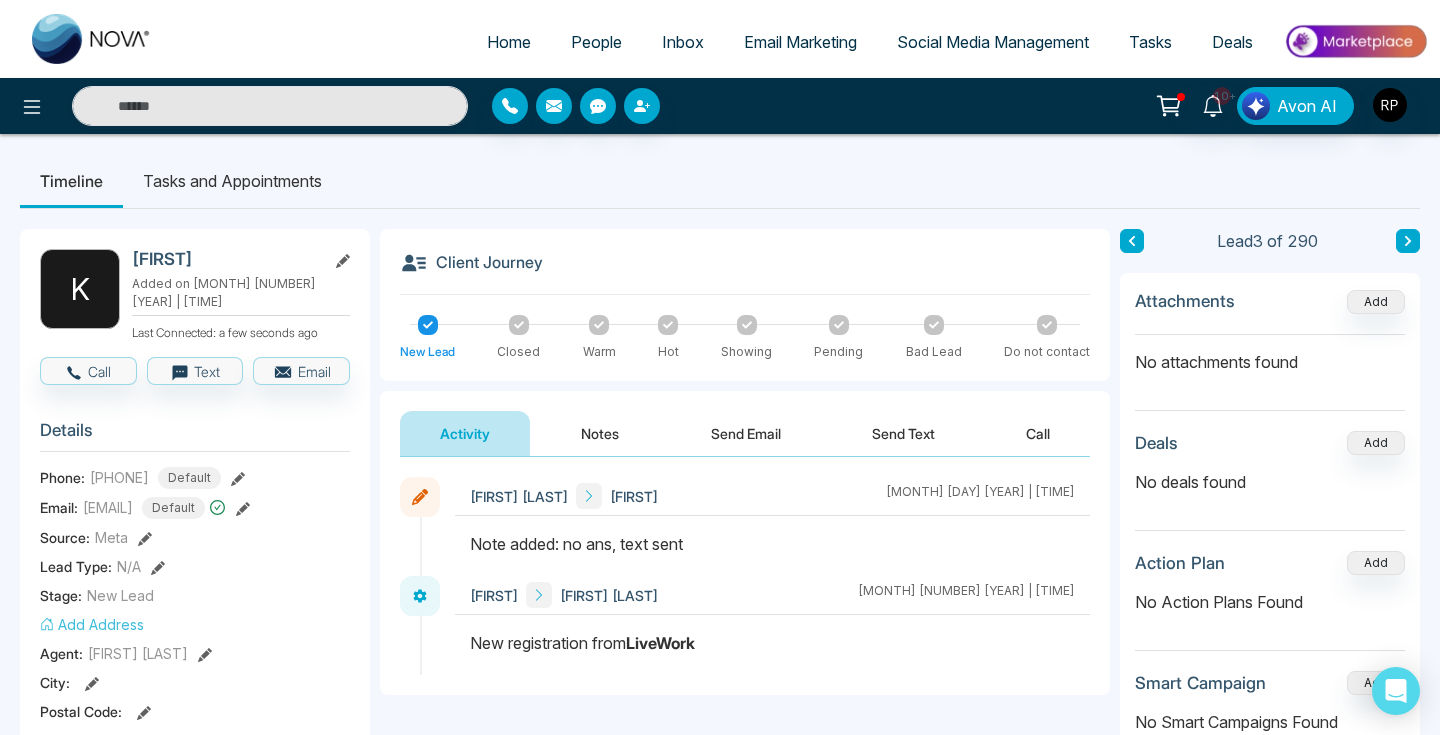 click at bounding box center [1132, 241] 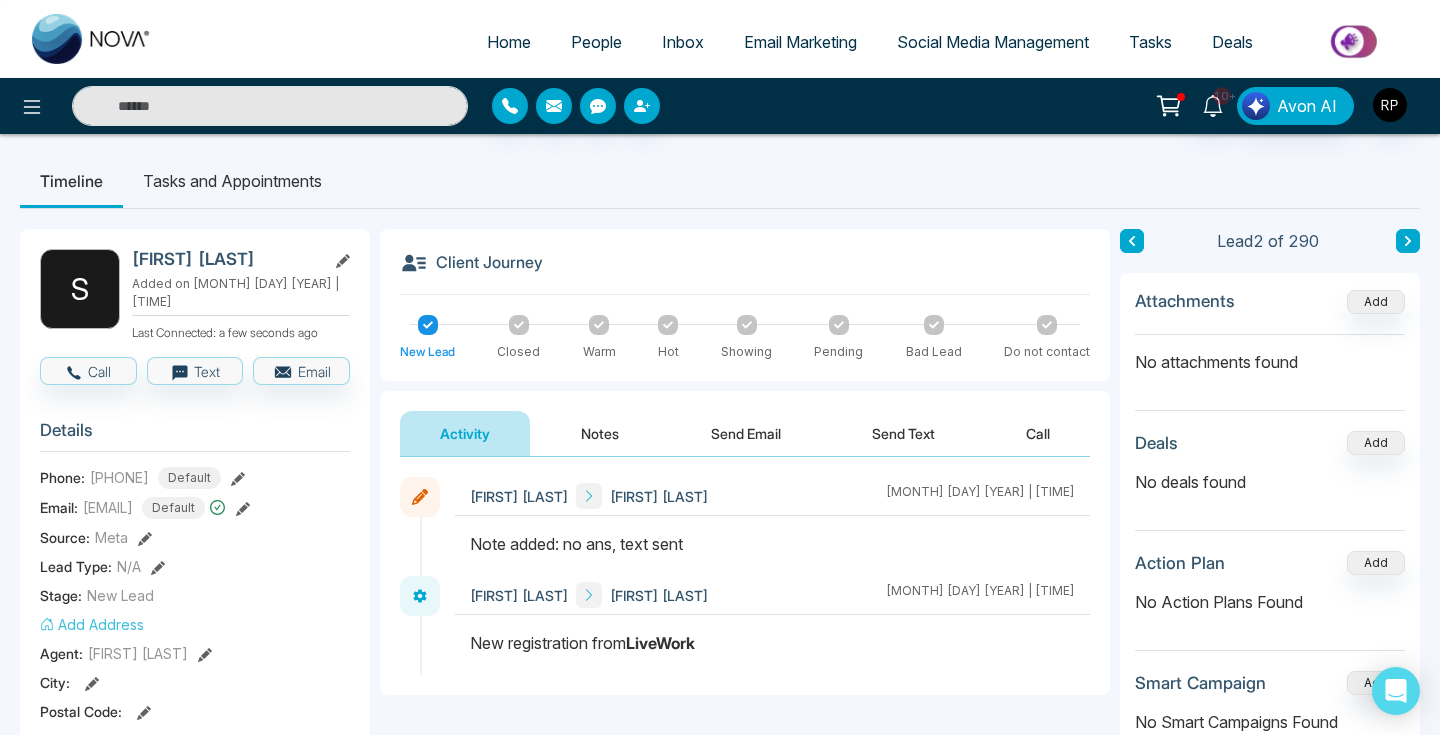 click 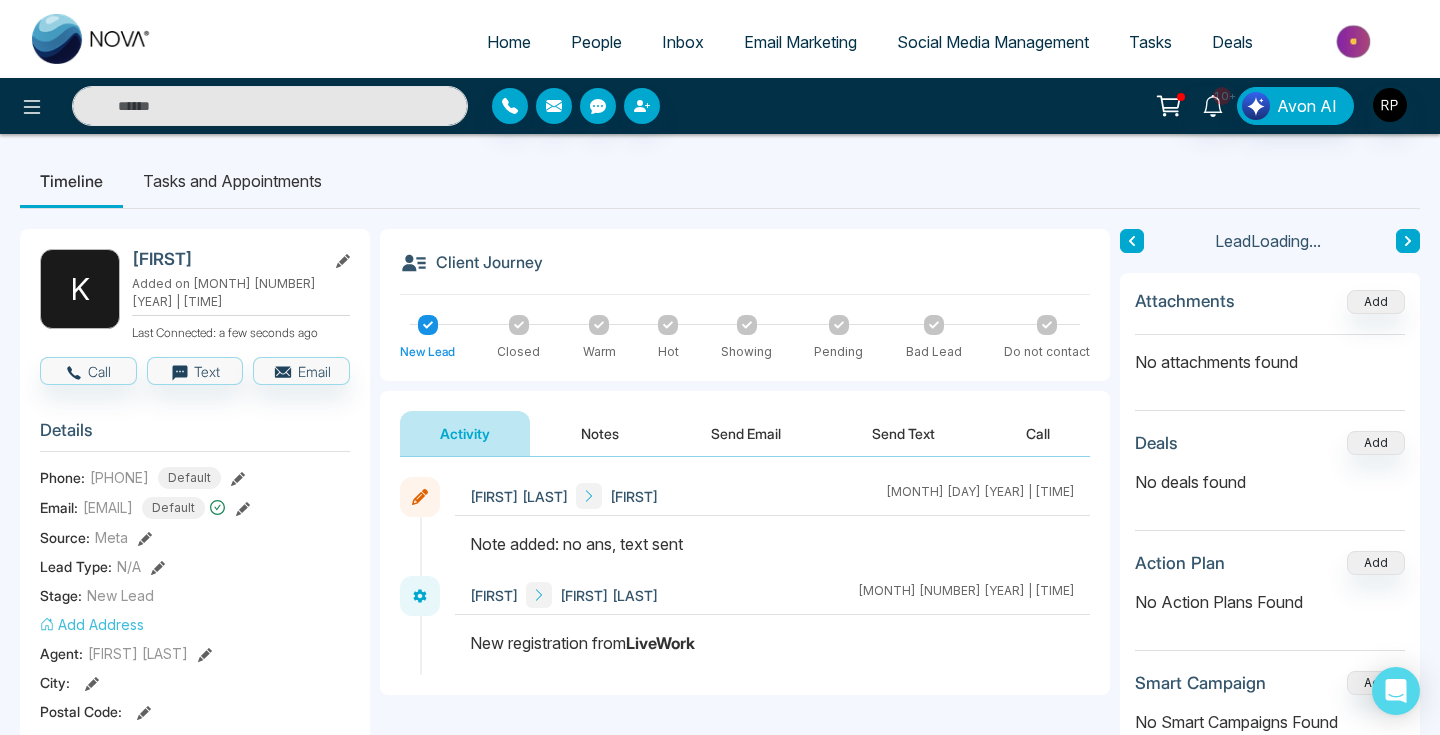 click 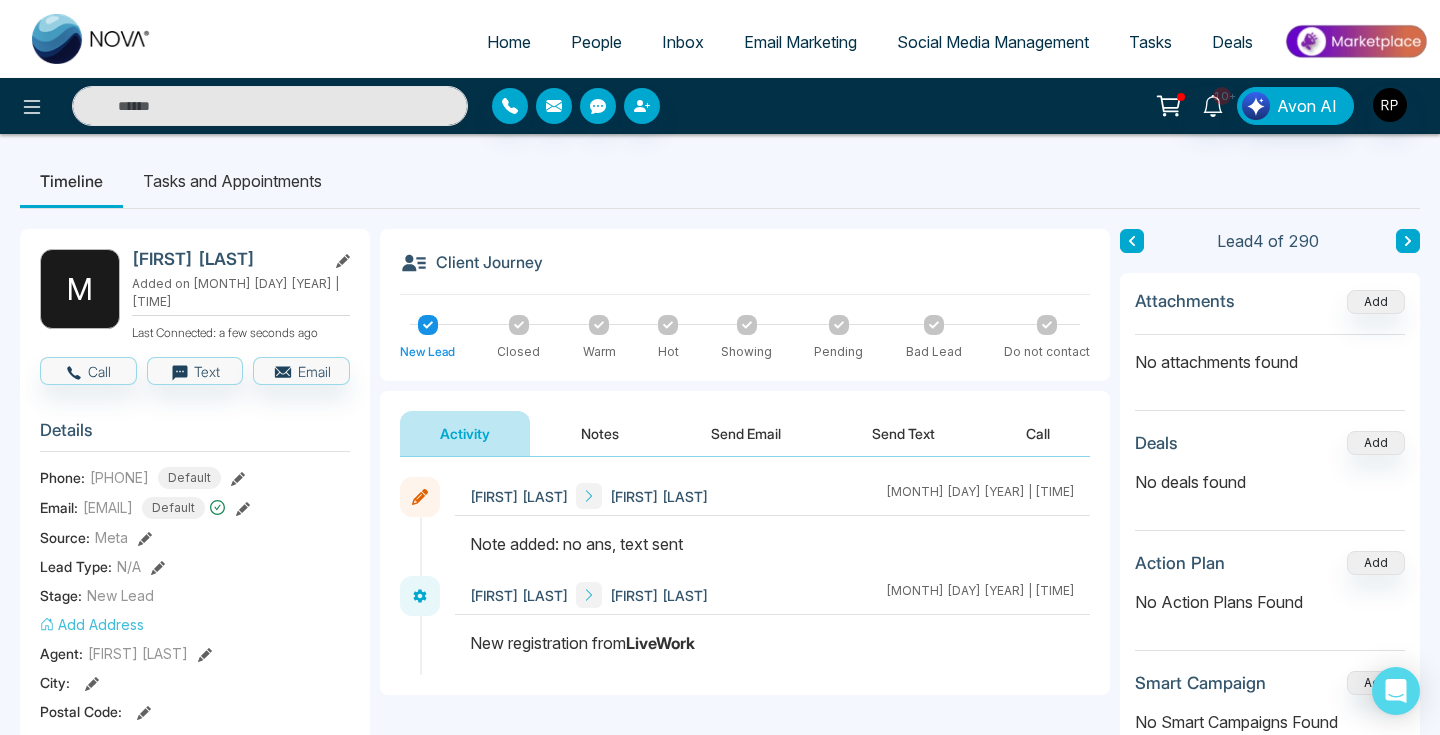 click 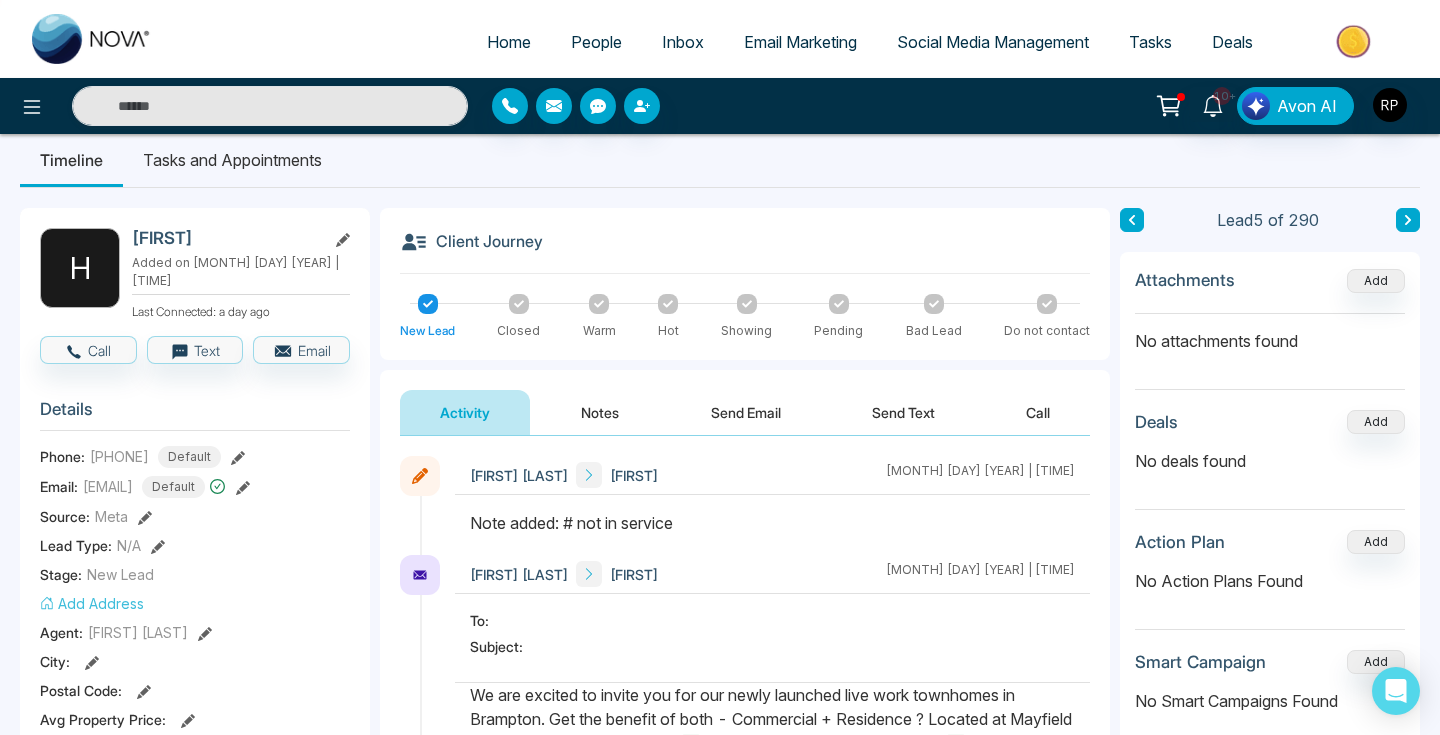 scroll, scrollTop: 3, scrollLeft: 0, axis: vertical 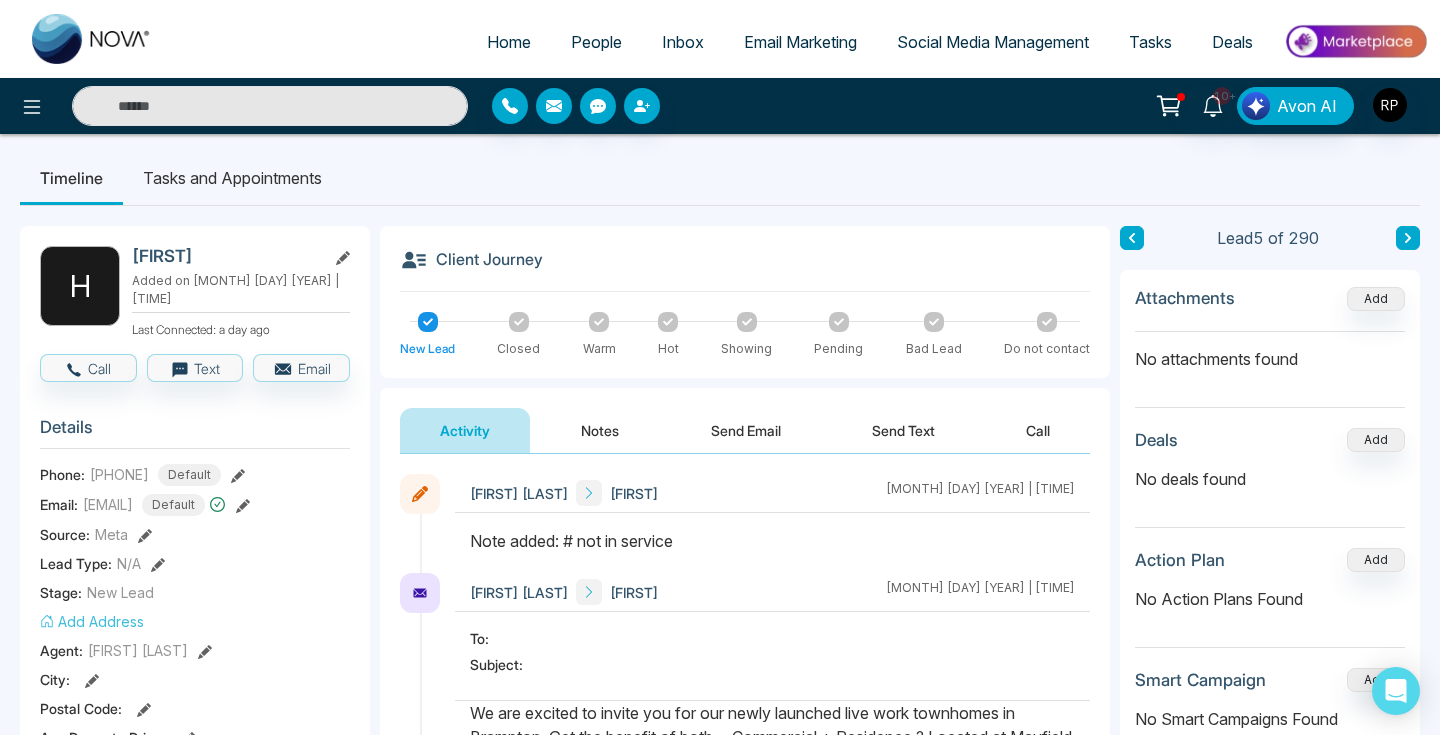 click 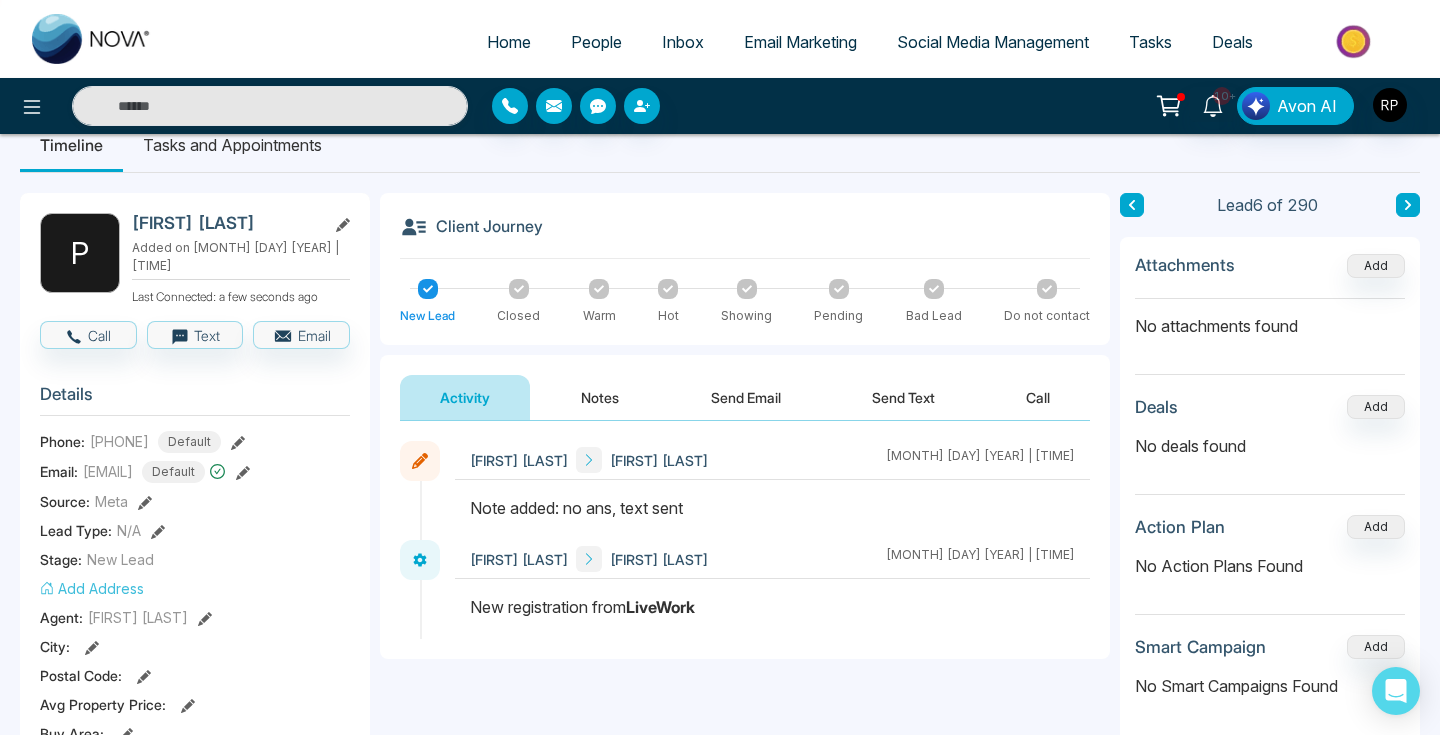 scroll, scrollTop: 0, scrollLeft: 0, axis: both 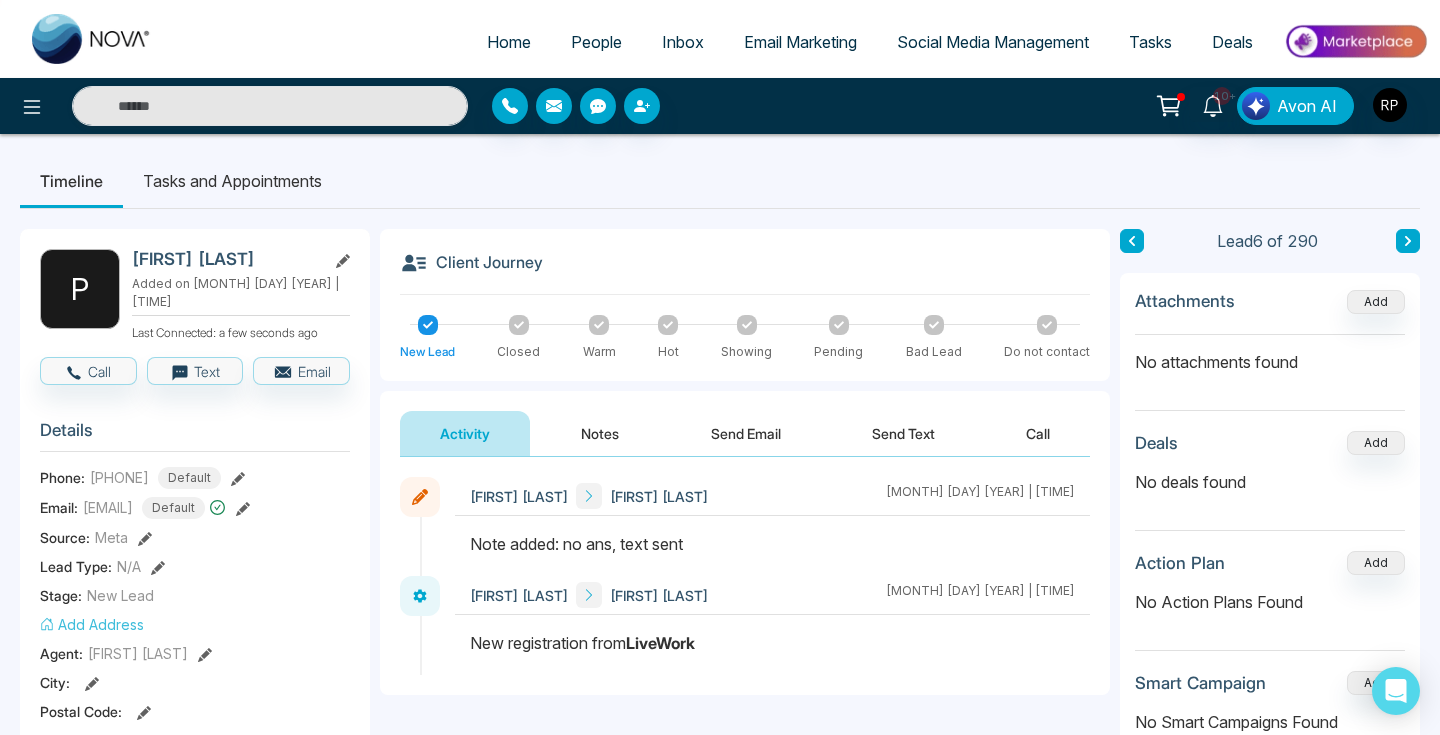 click on "People" at bounding box center (596, 42) 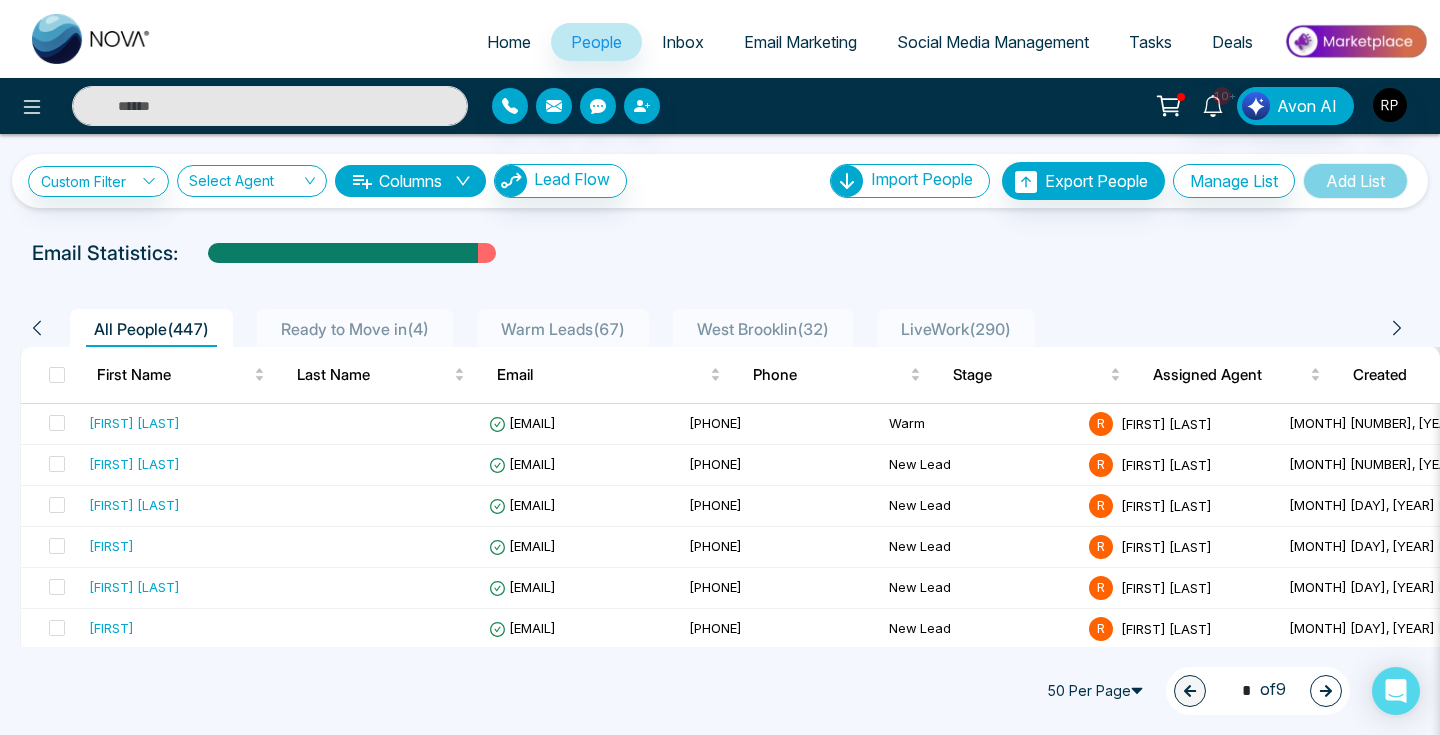 click on "LiveWork  ( 290 )" at bounding box center [956, 329] 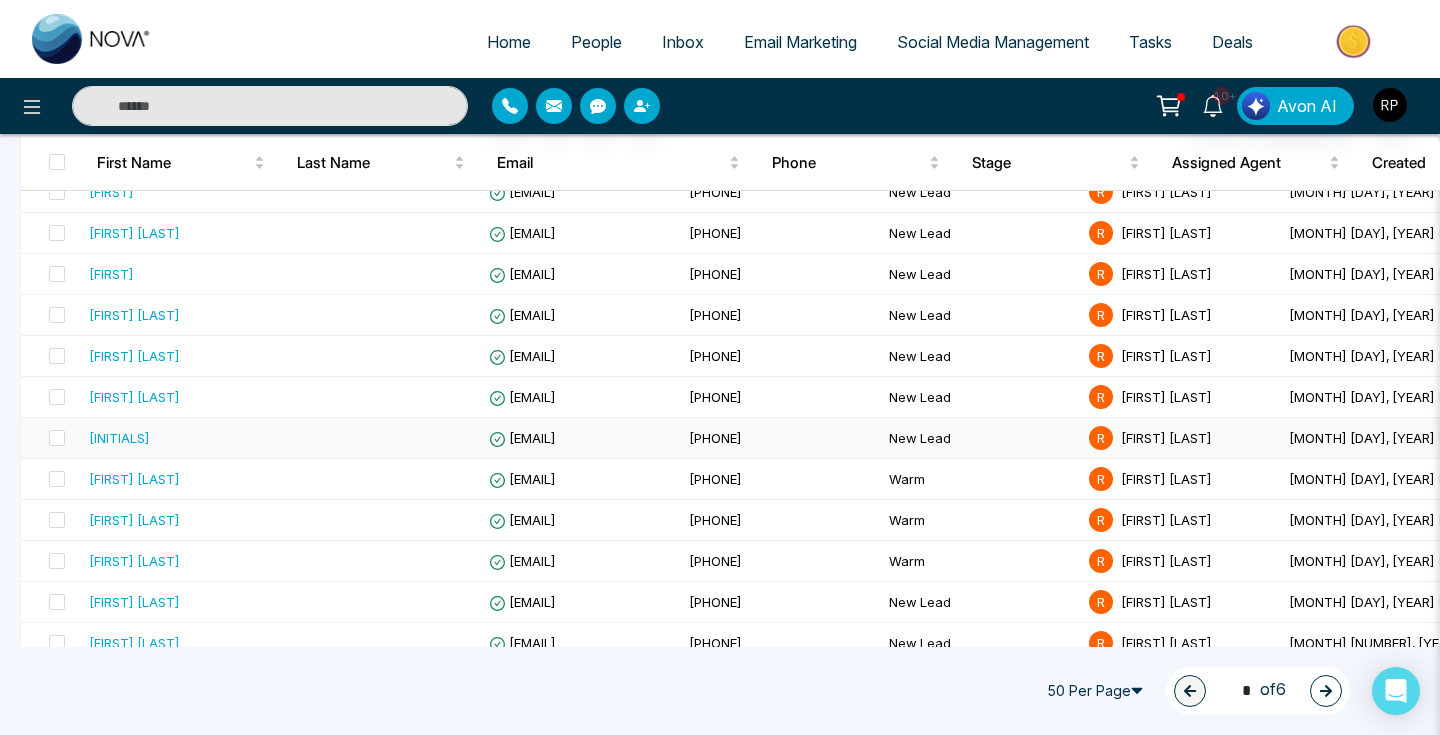 scroll, scrollTop: 350, scrollLeft: 0, axis: vertical 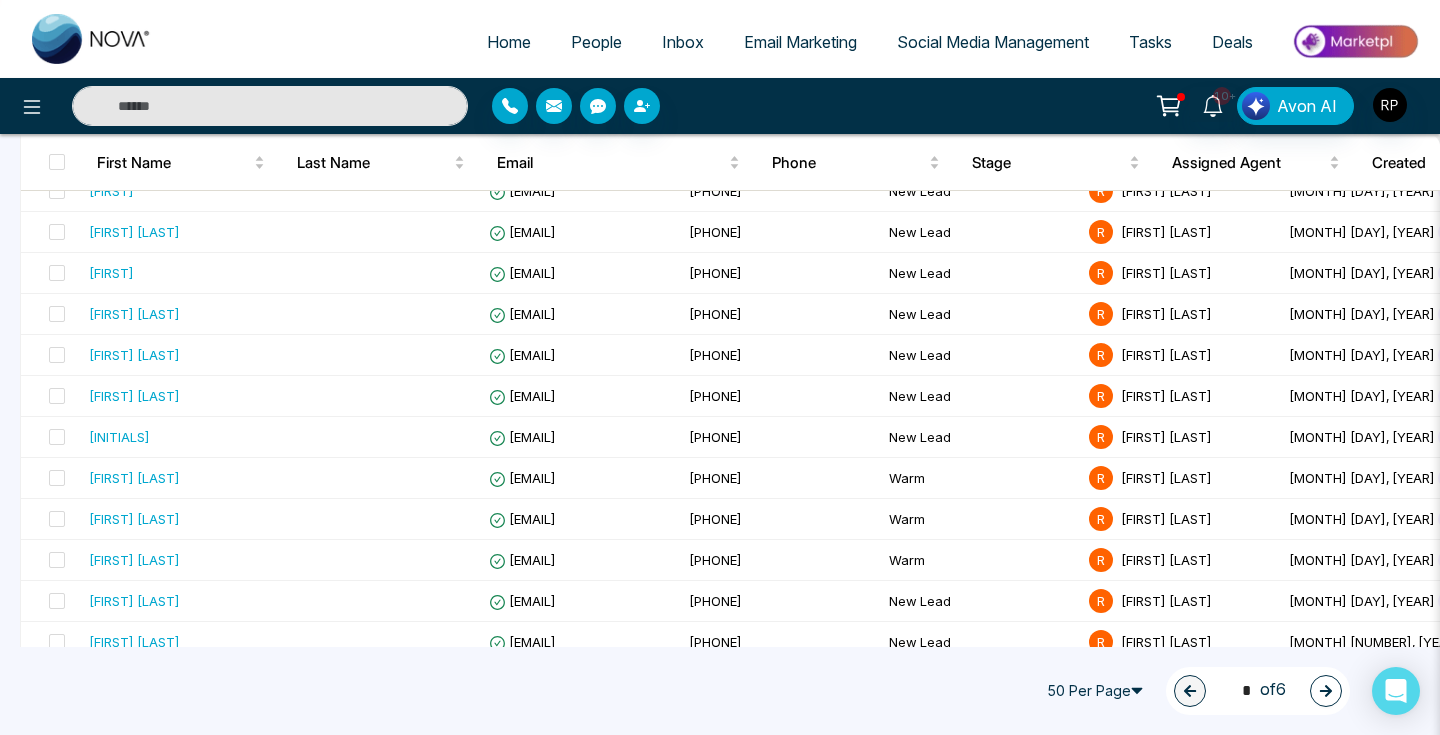 click at bounding box center (270, 106) 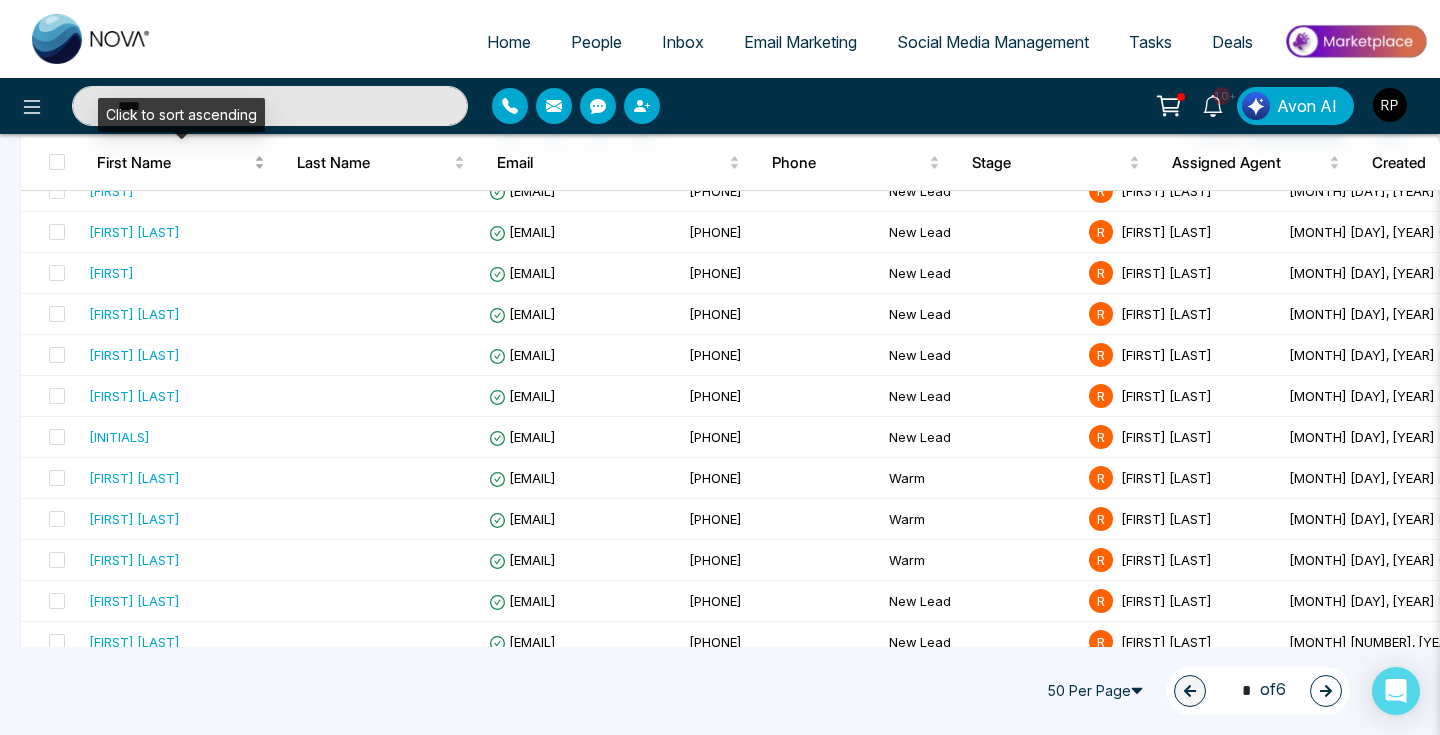type on "***" 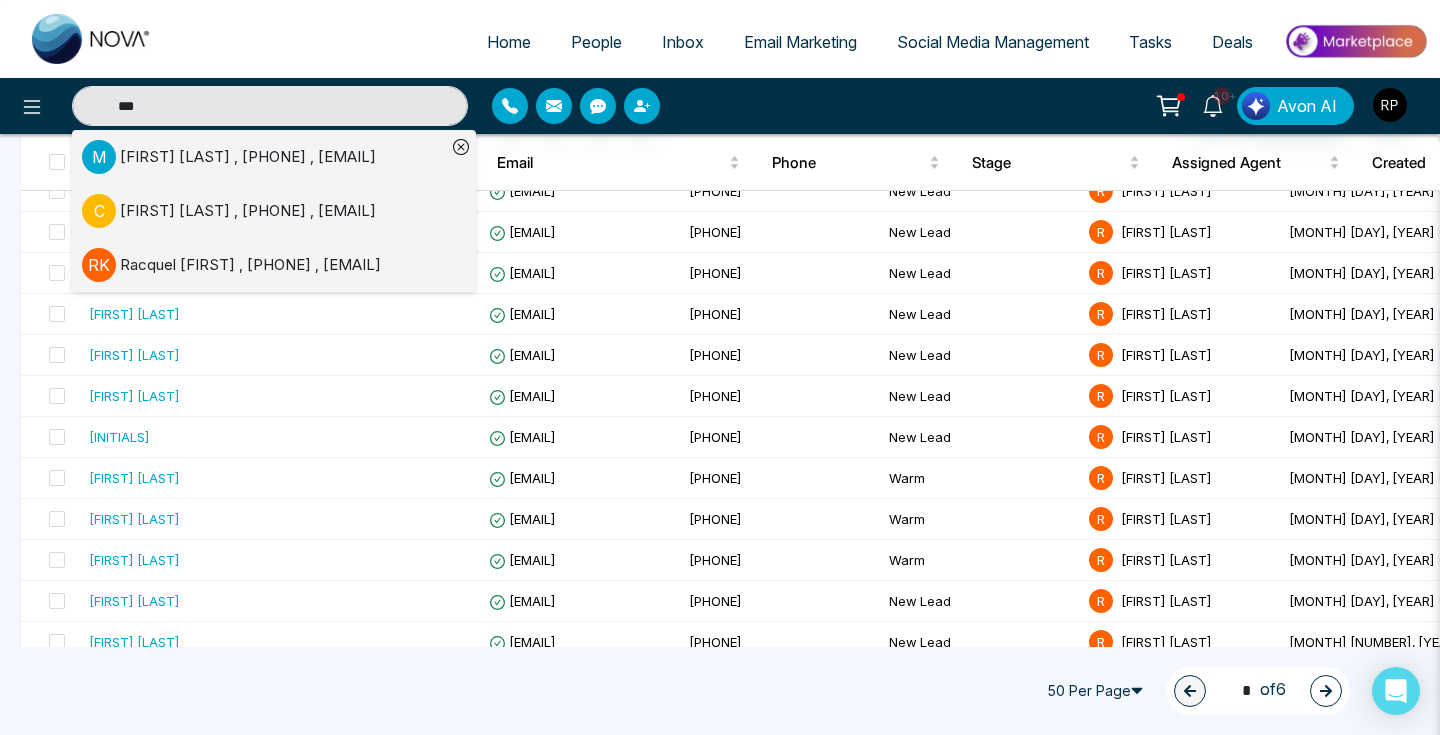 click on "***" at bounding box center (270, 106) 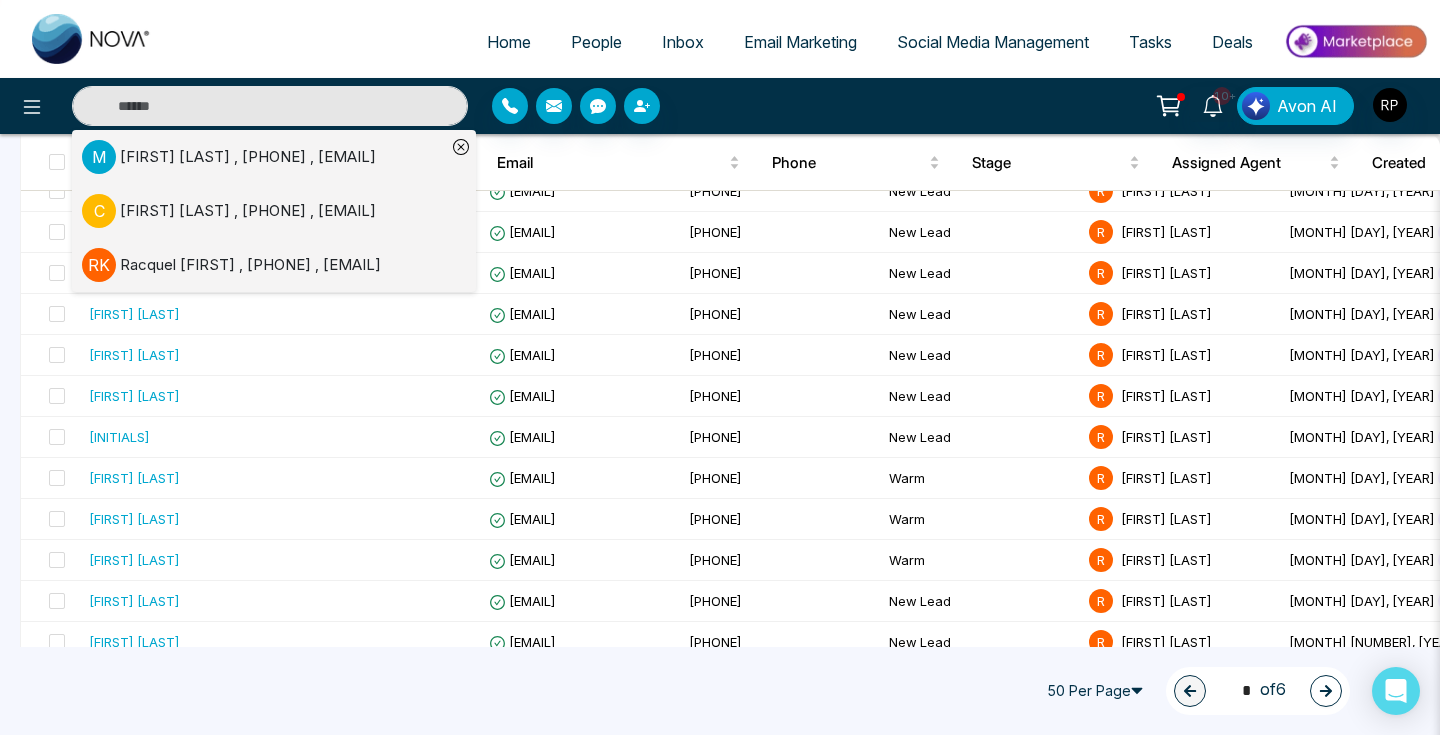click at bounding box center (270, 106) 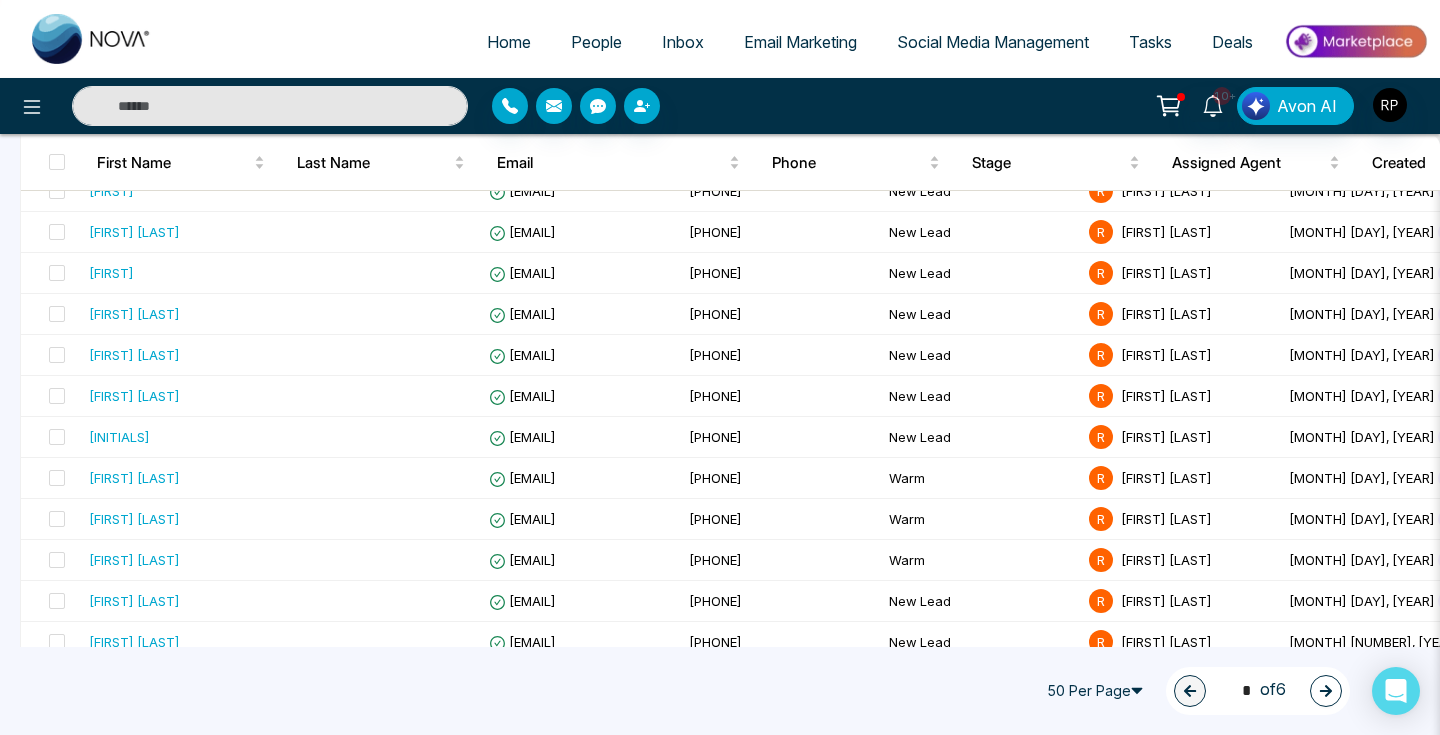 click at bounding box center (270, 106) 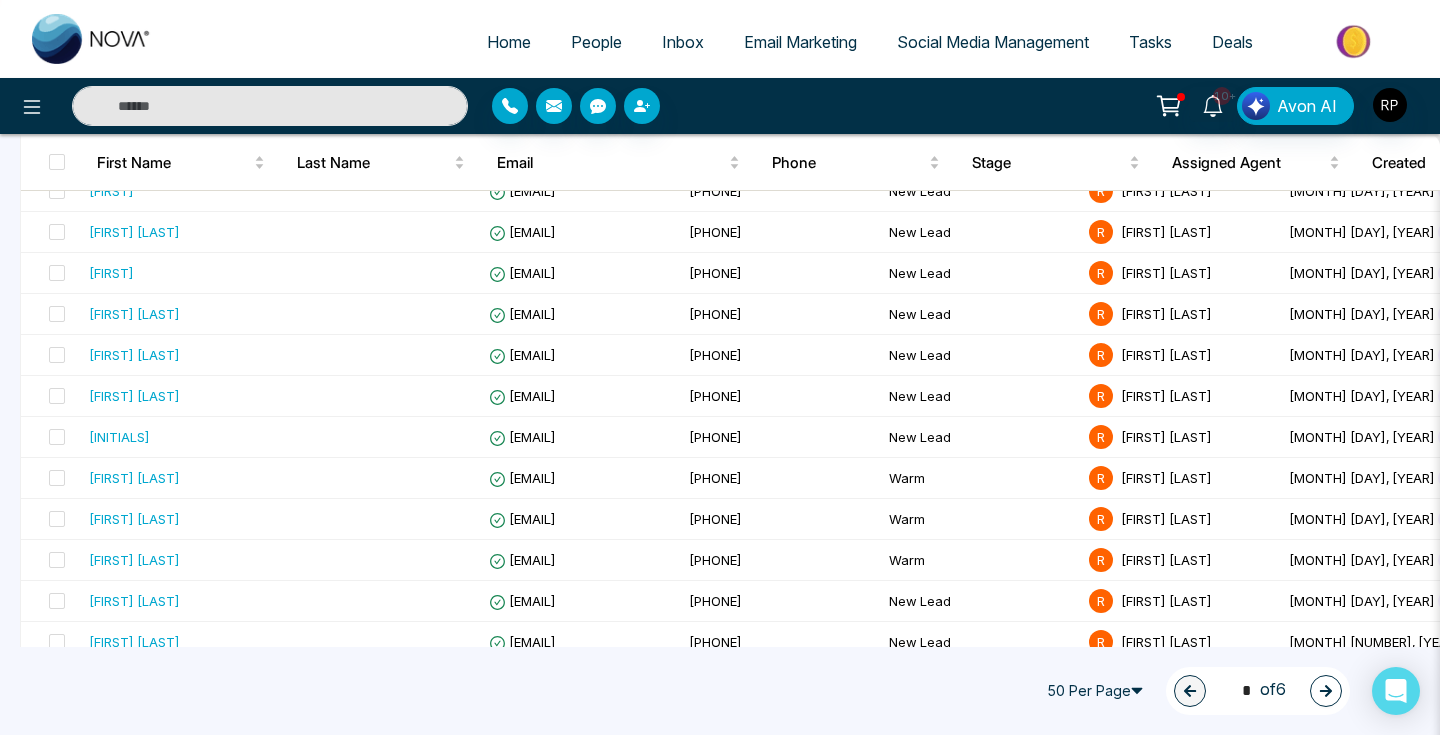 type on "***" 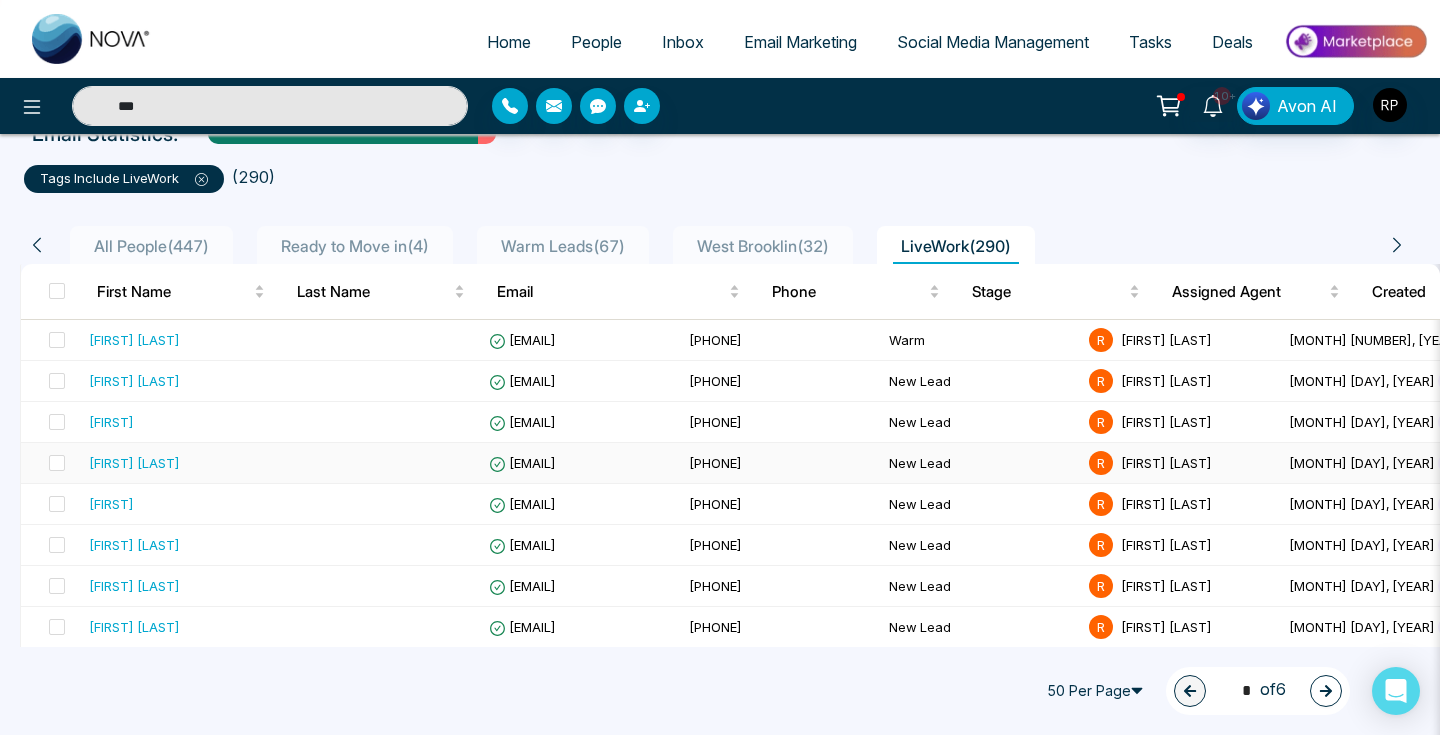 scroll, scrollTop: 128, scrollLeft: 0, axis: vertical 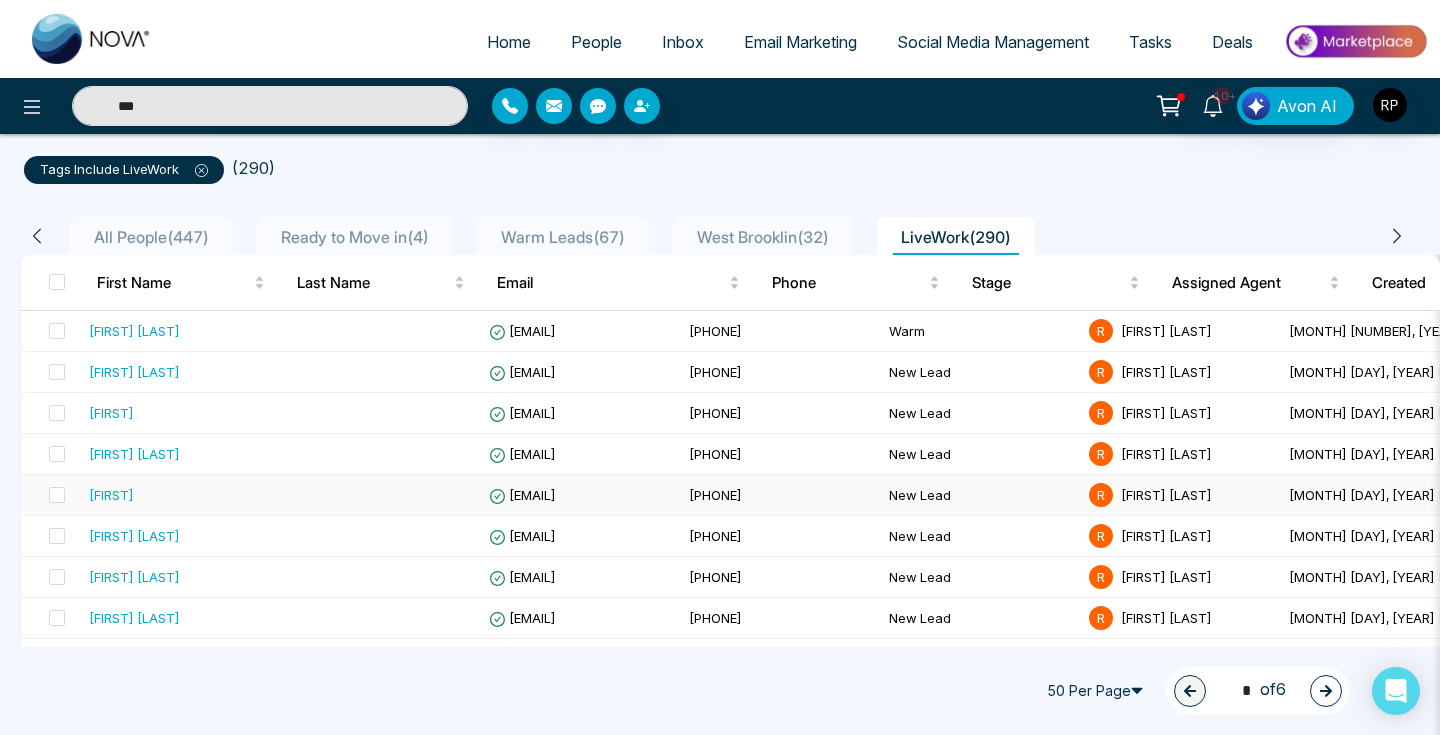 click on "[FIRST]" at bounding box center [111, 495] 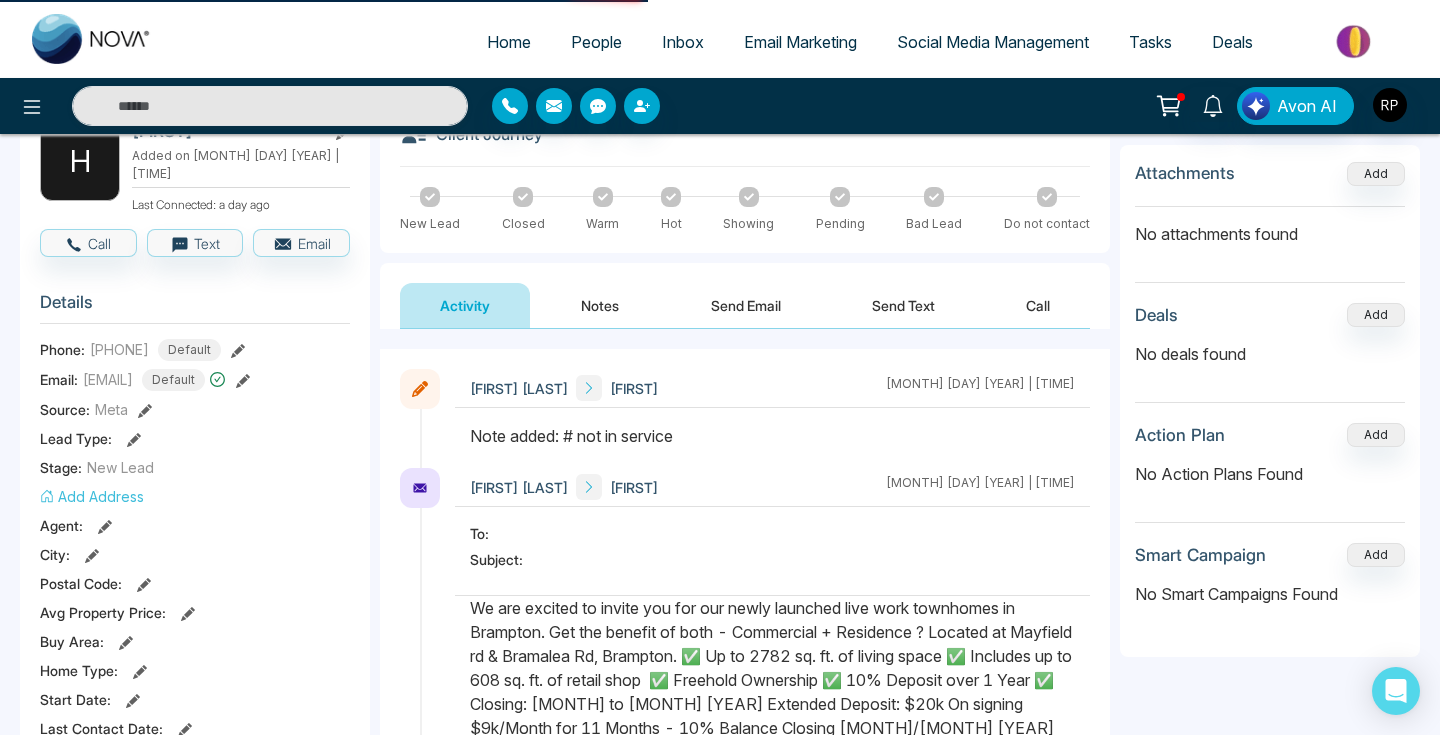 scroll, scrollTop: 0, scrollLeft: 0, axis: both 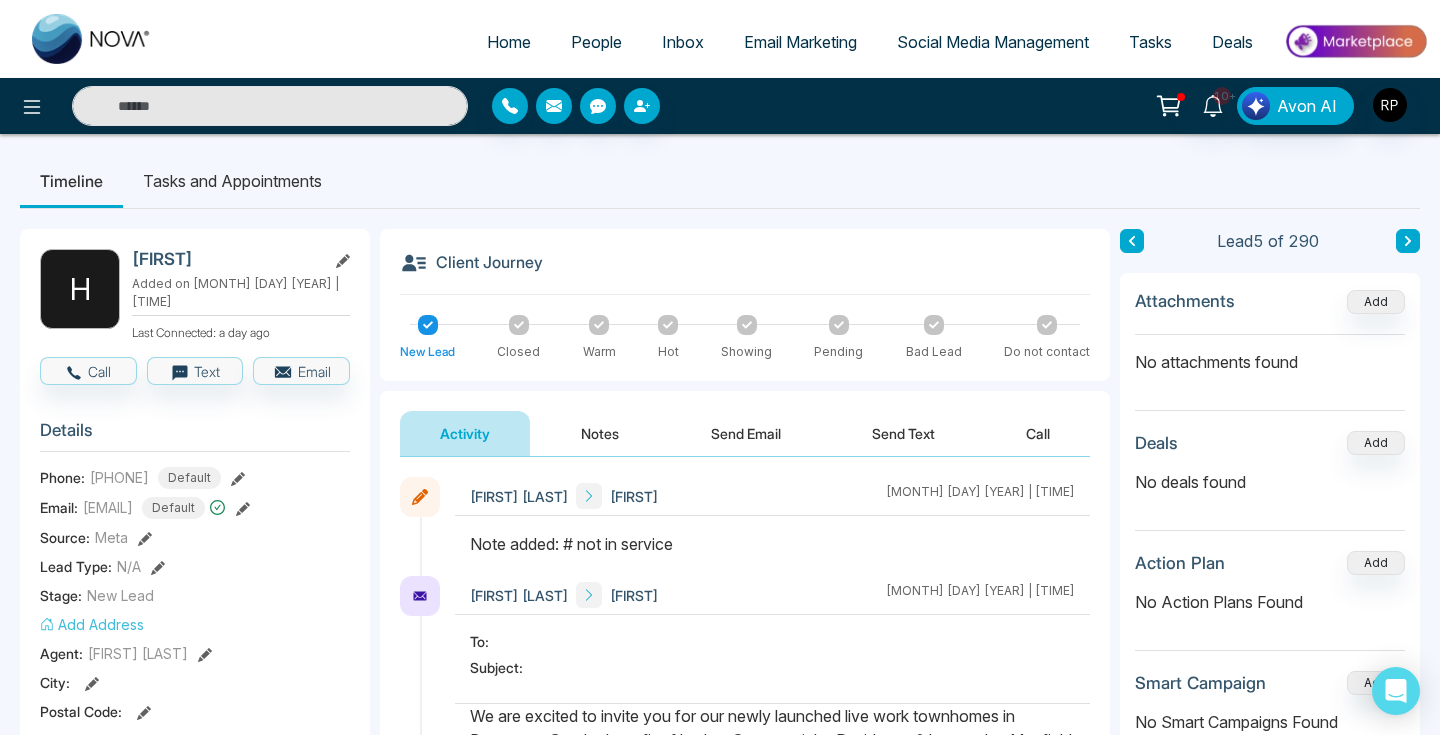 click at bounding box center [1408, 241] 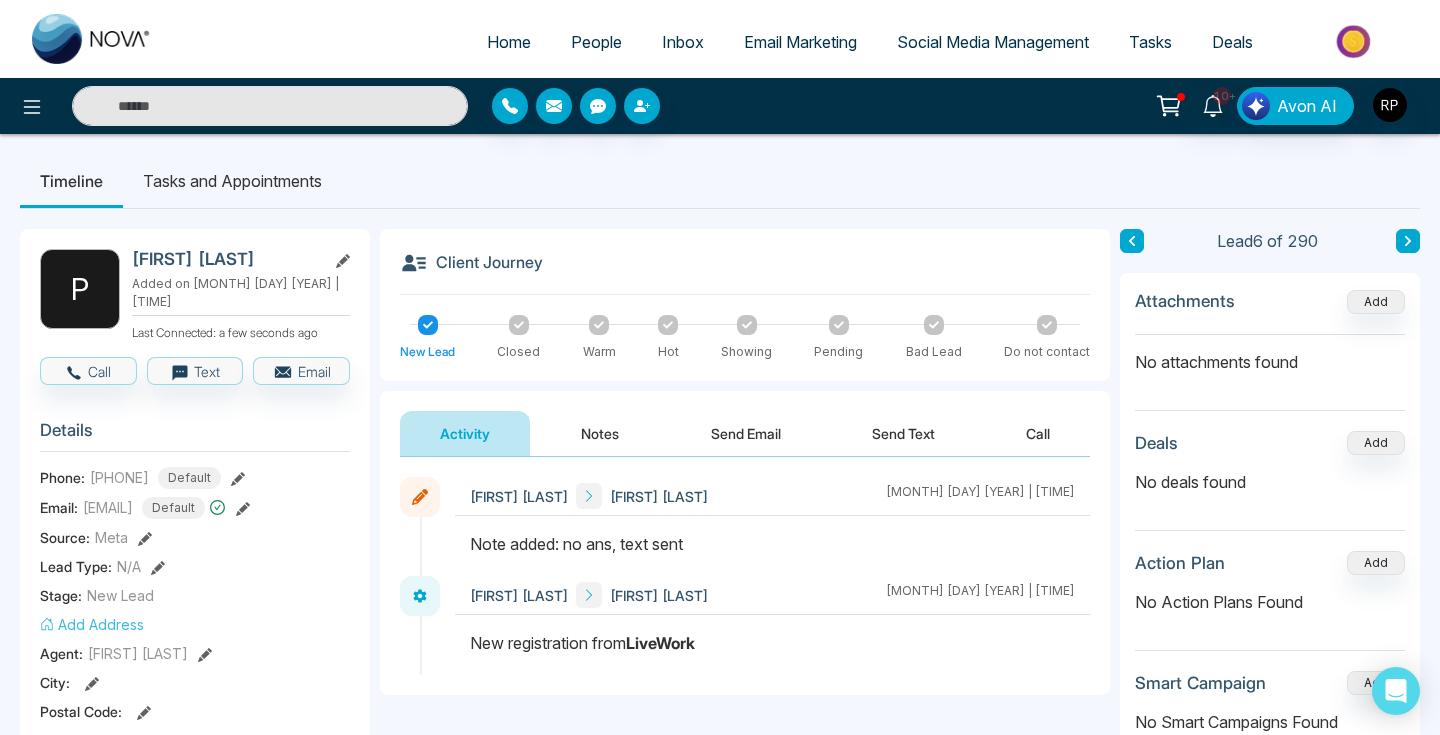 click at bounding box center [1408, 241] 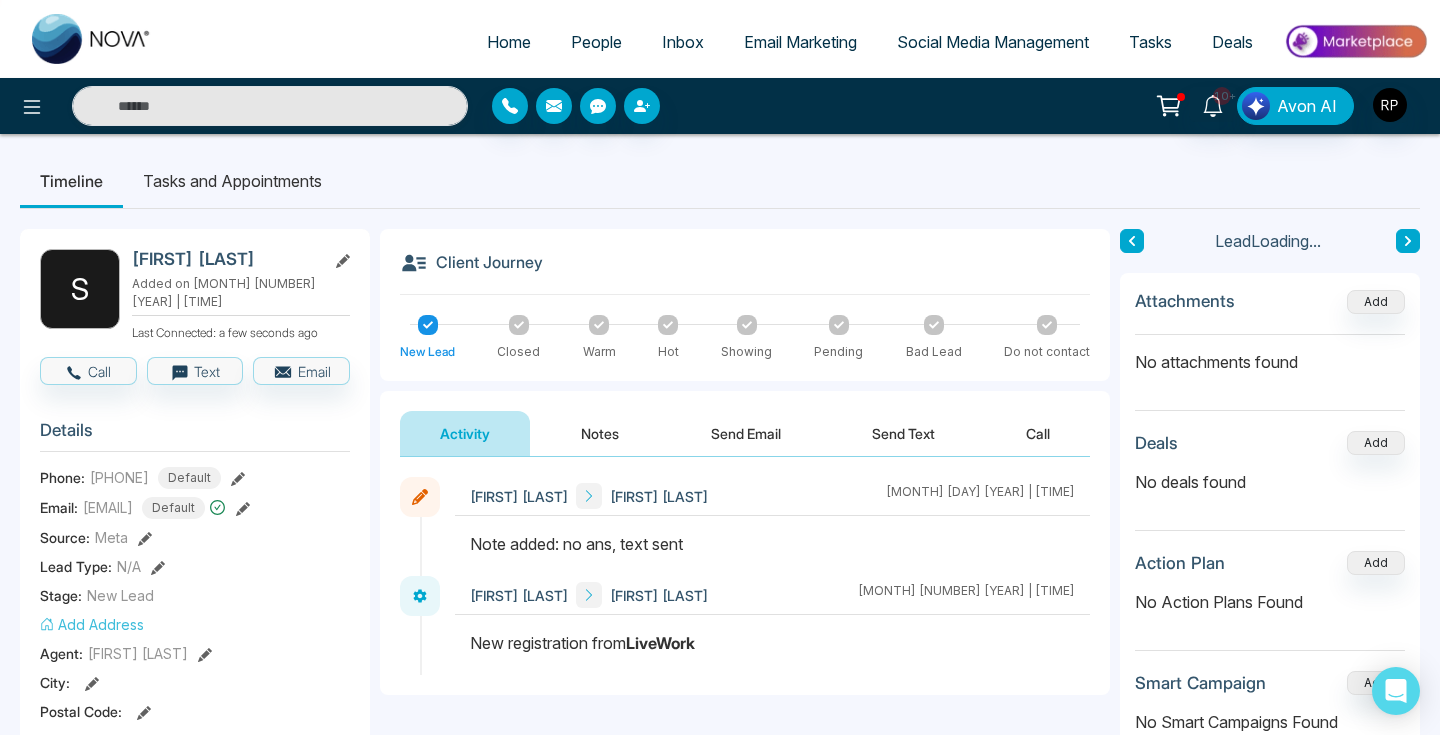 click 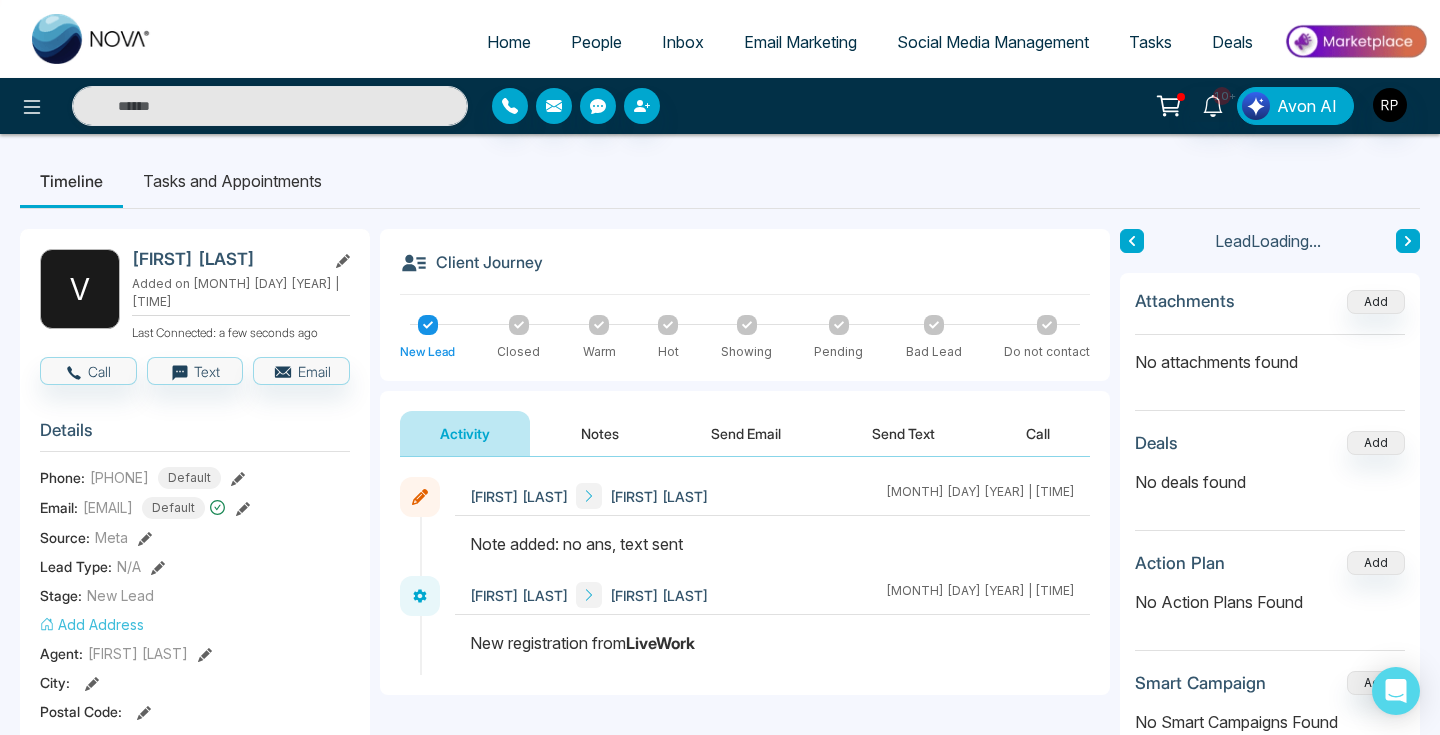 click 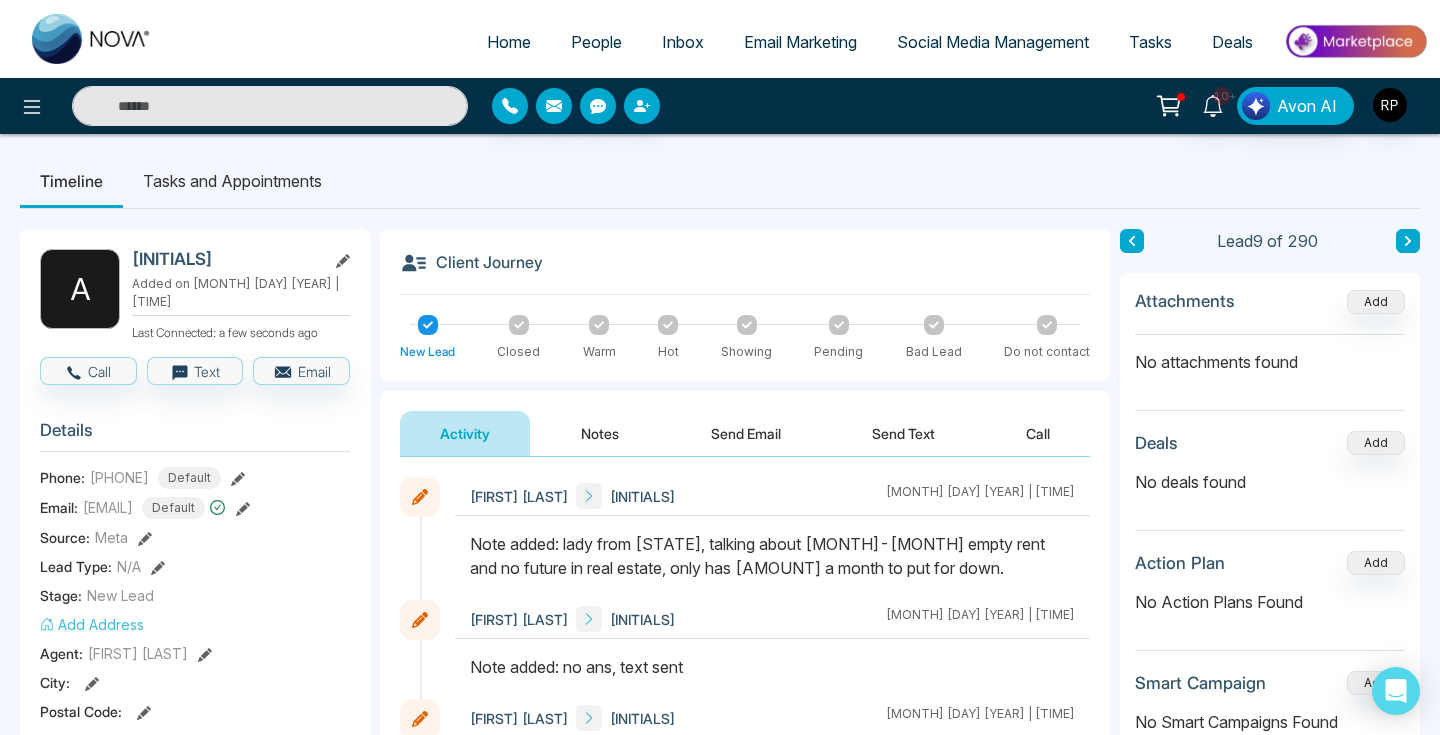 click on "People" at bounding box center [596, 42] 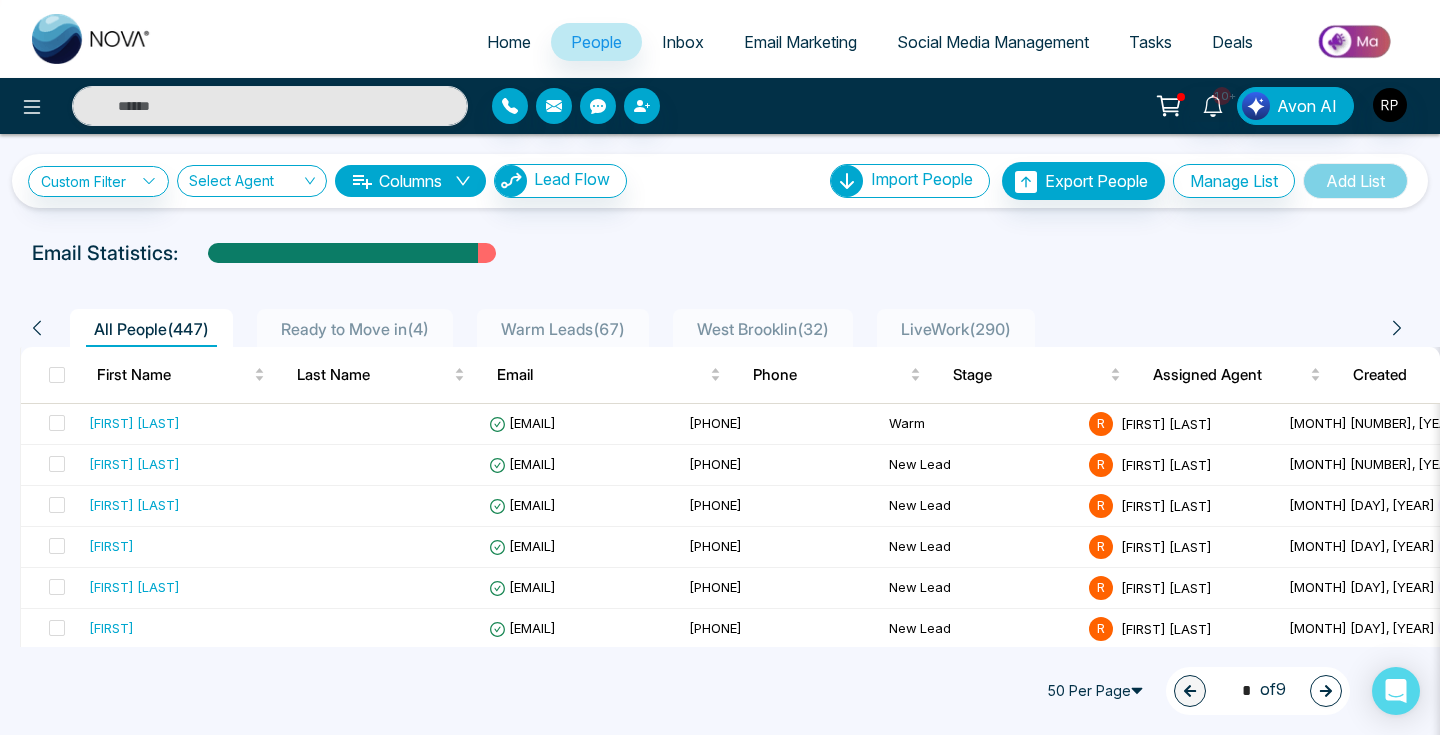 click on "LiveWork  ( 290 )" at bounding box center (956, 329) 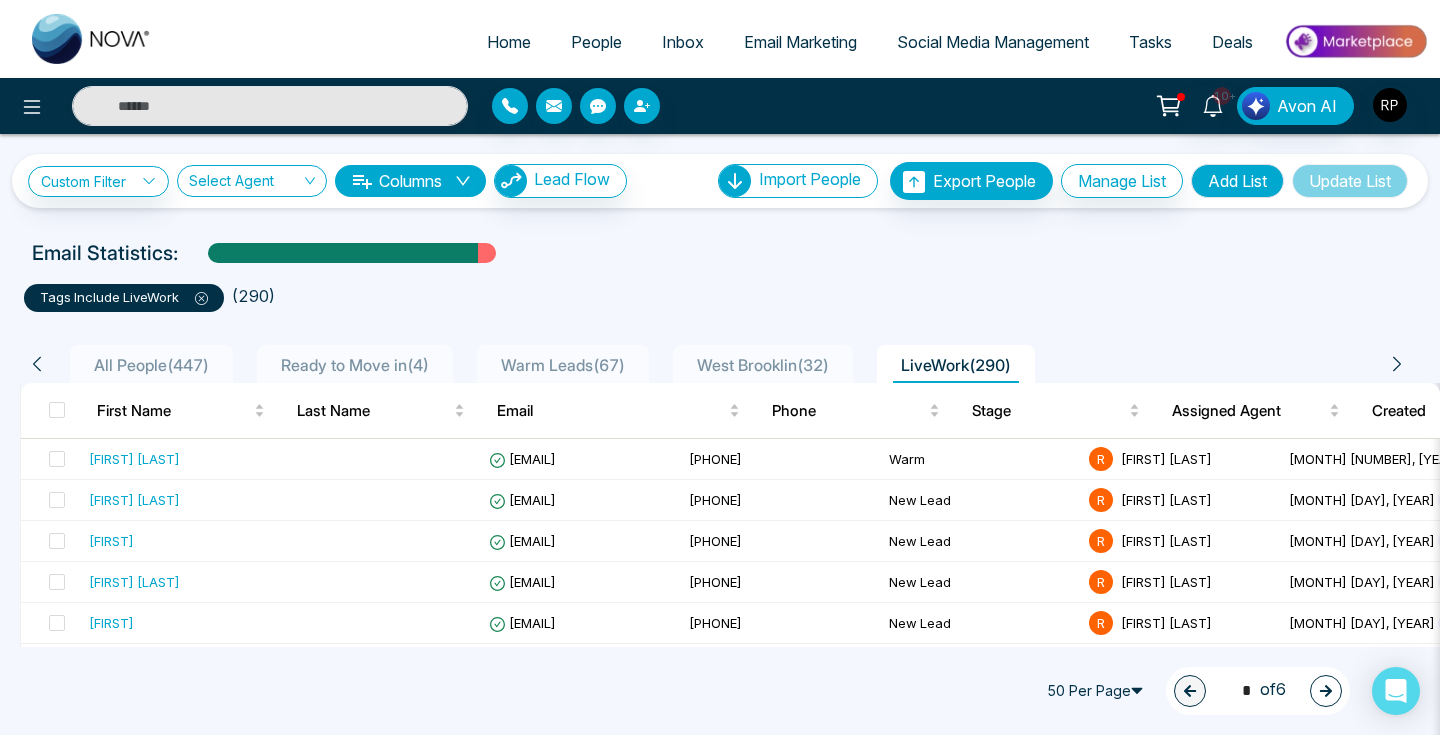 click on "Ready to Move in  ( 4 )" at bounding box center (355, 365) 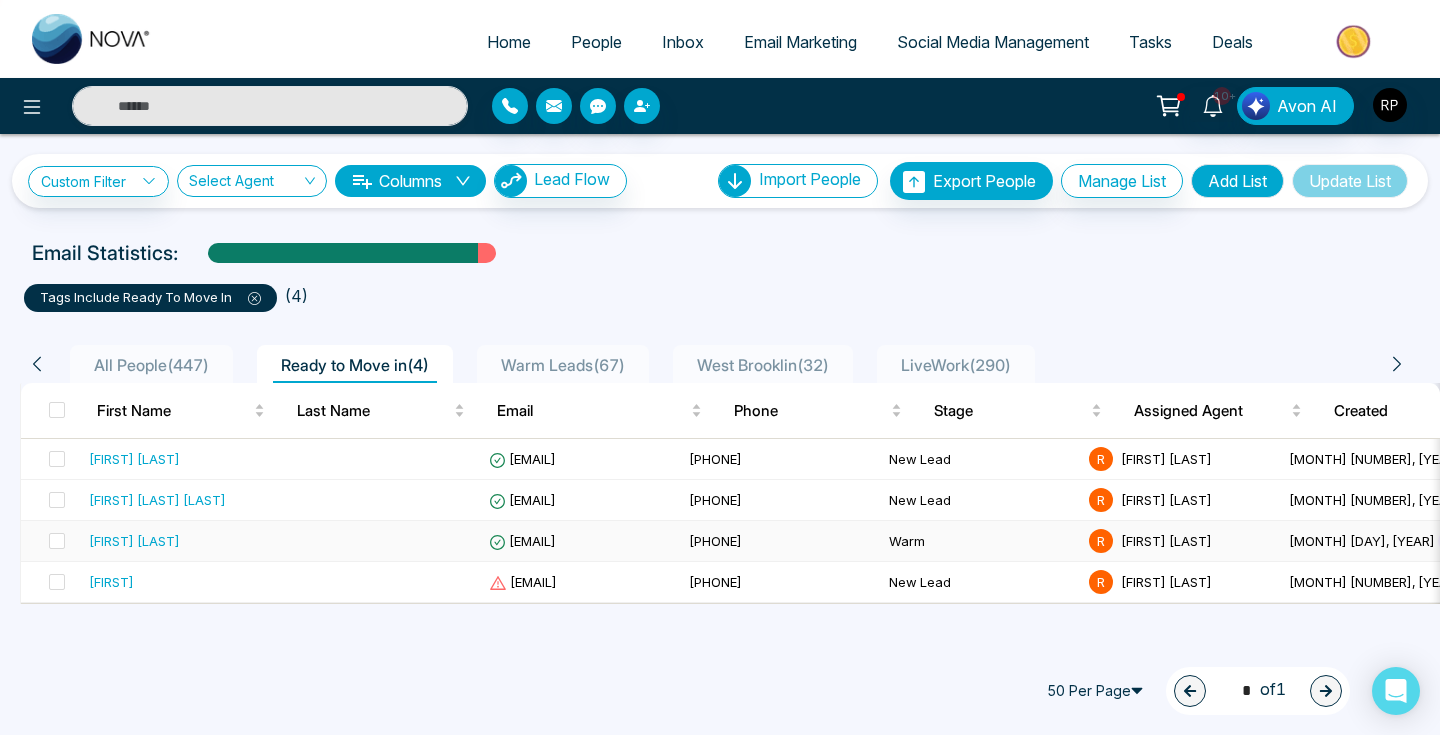 scroll, scrollTop: 0, scrollLeft: 111, axis: horizontal 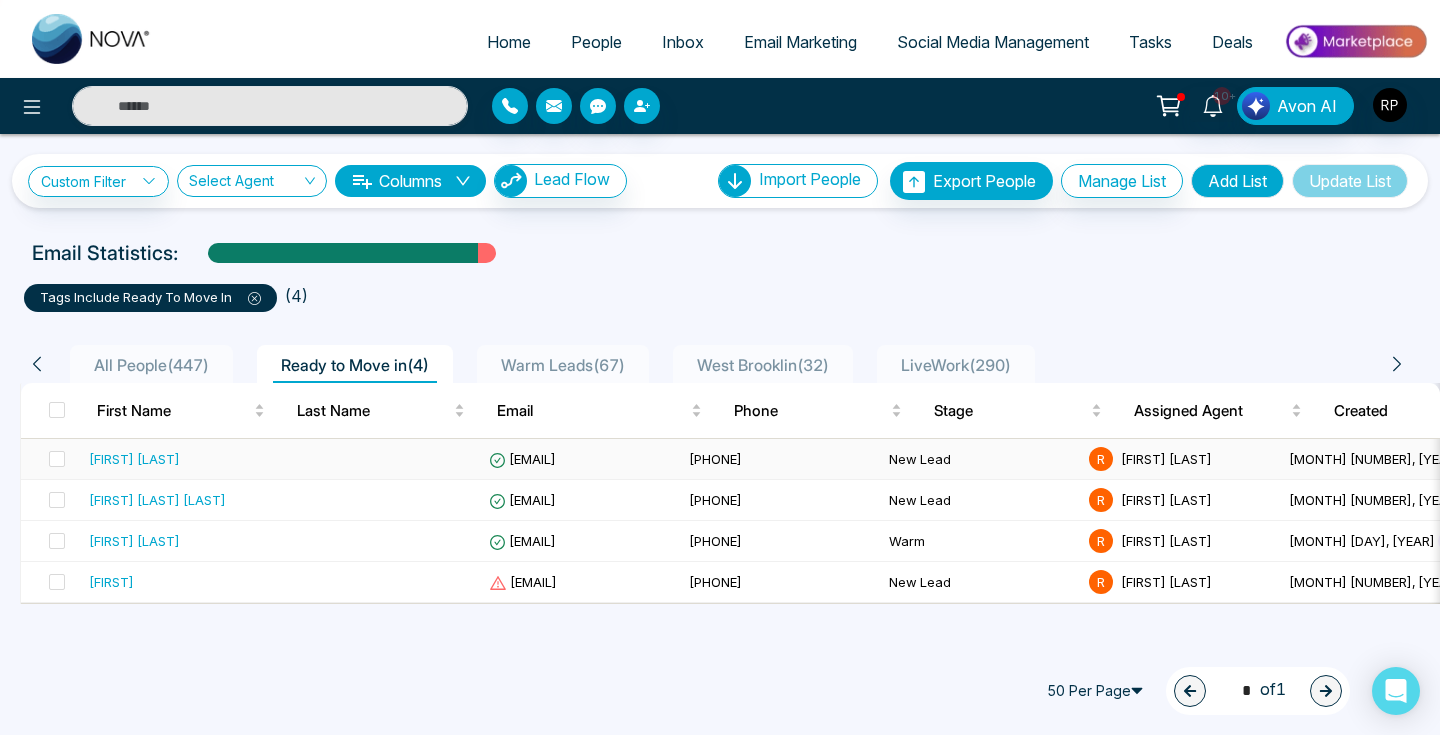 click on "[FIRST] [LAST]" at bounding box center (181, 459) 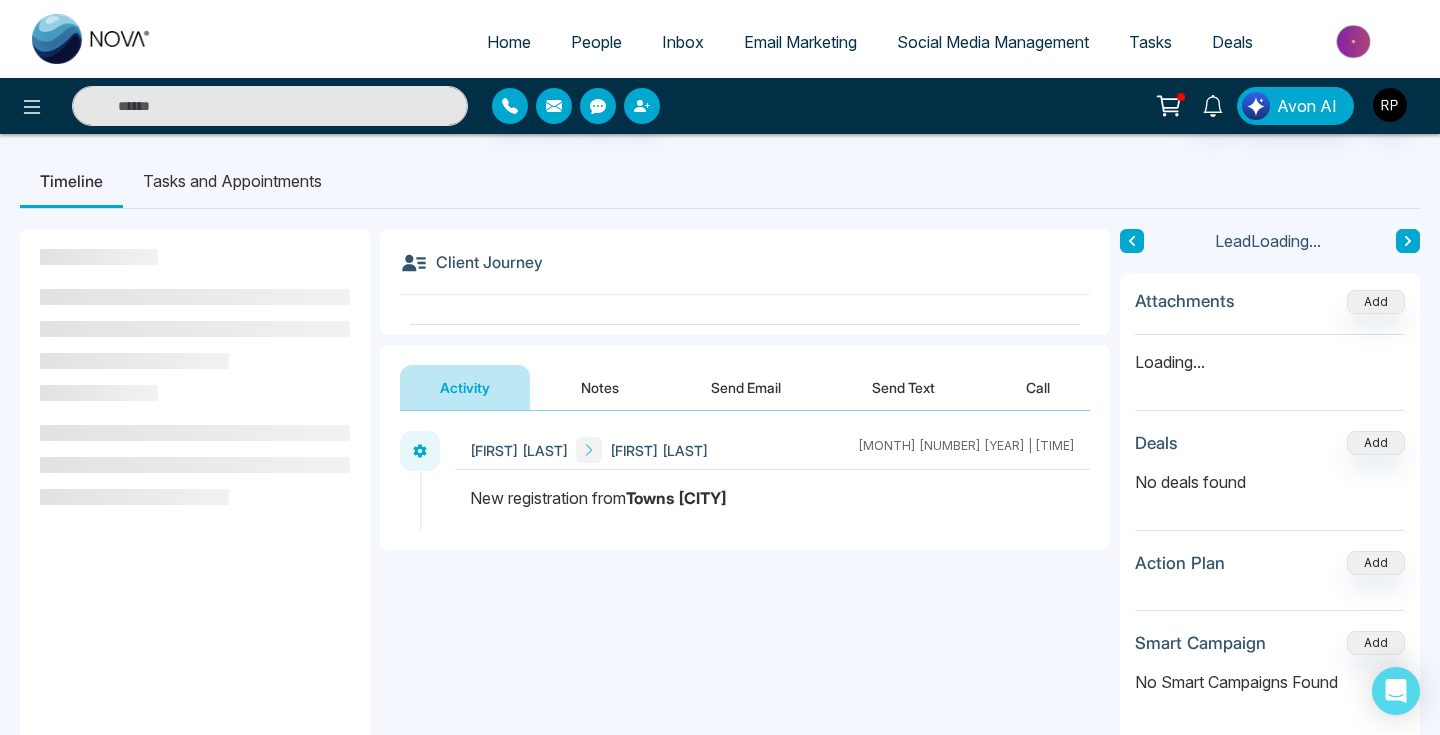click on "Activity Notes Send Email Send Text Call" at bounding box center (745, 378) 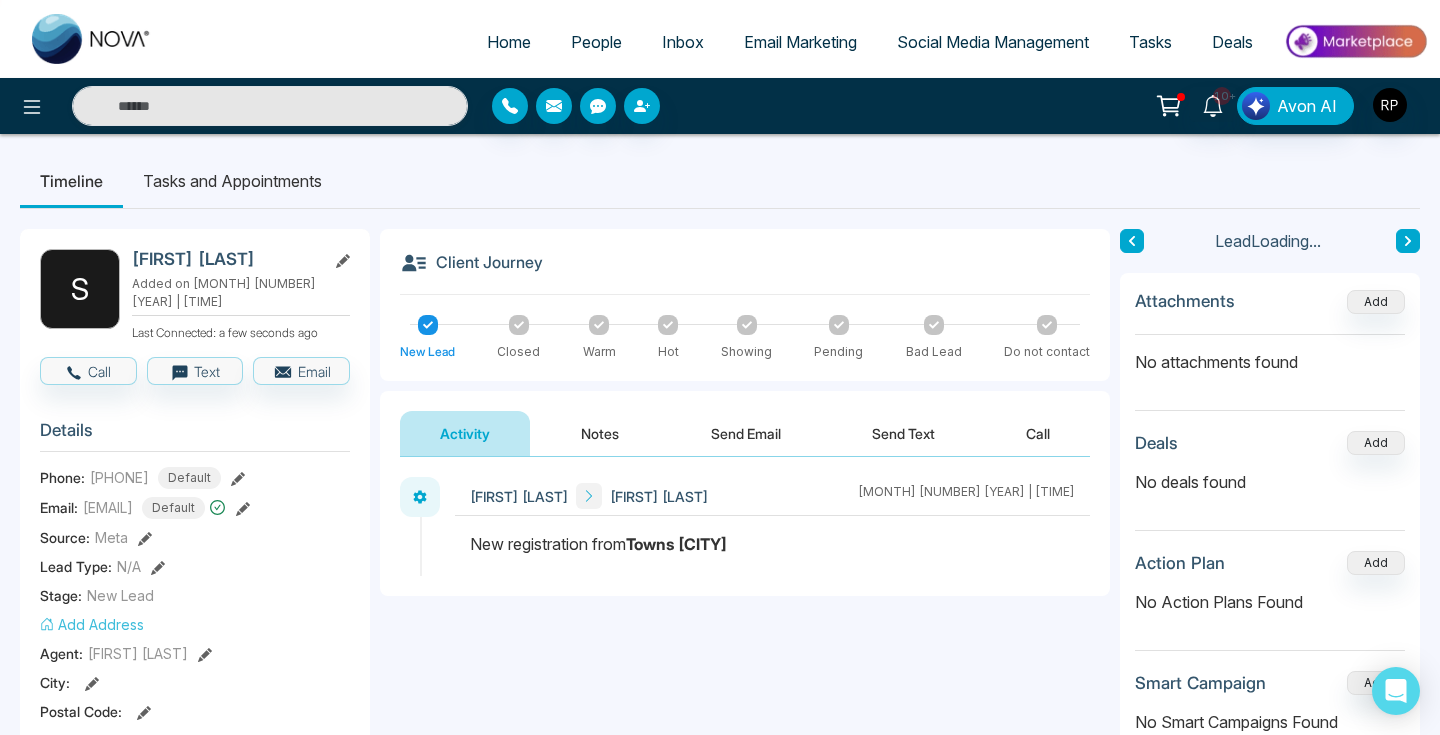 click on "Notes" at bounding box center [600, 433] 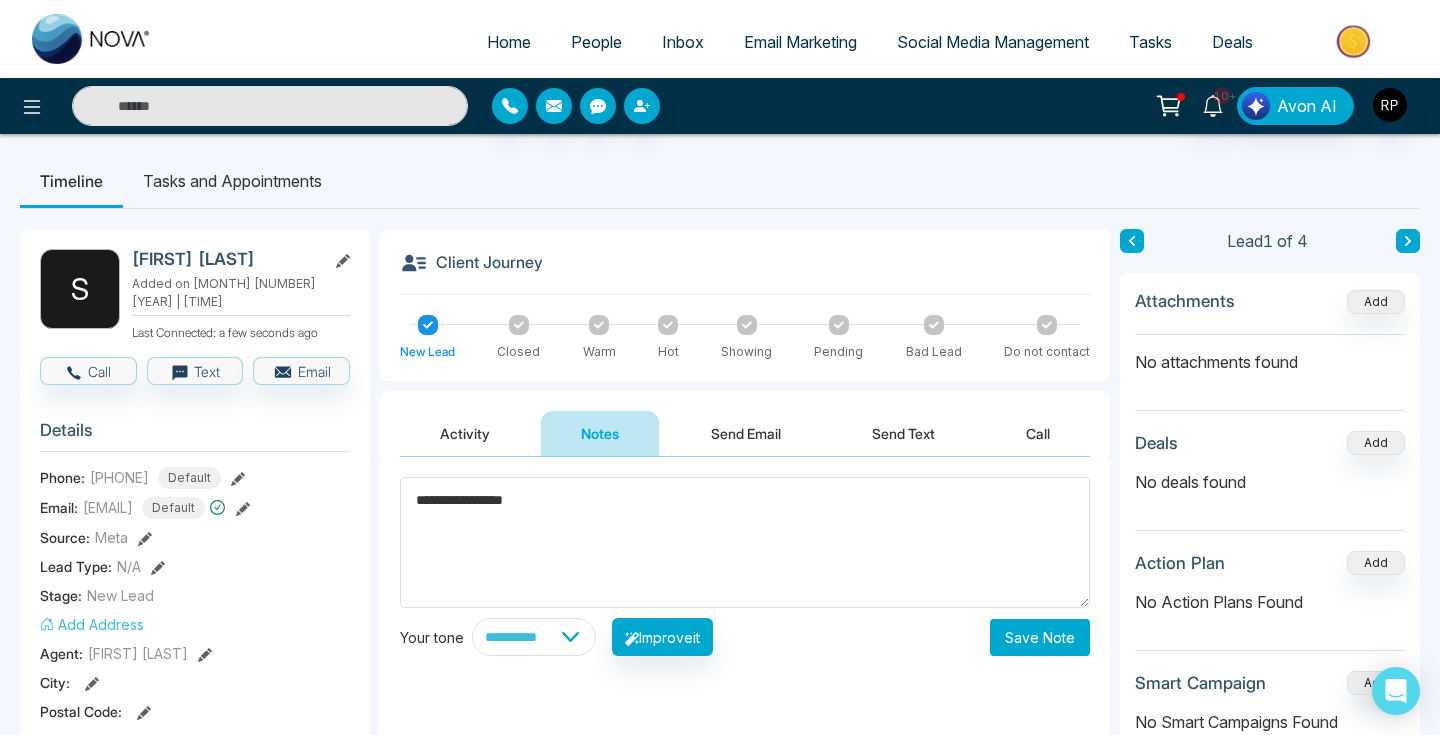 type on "**********" 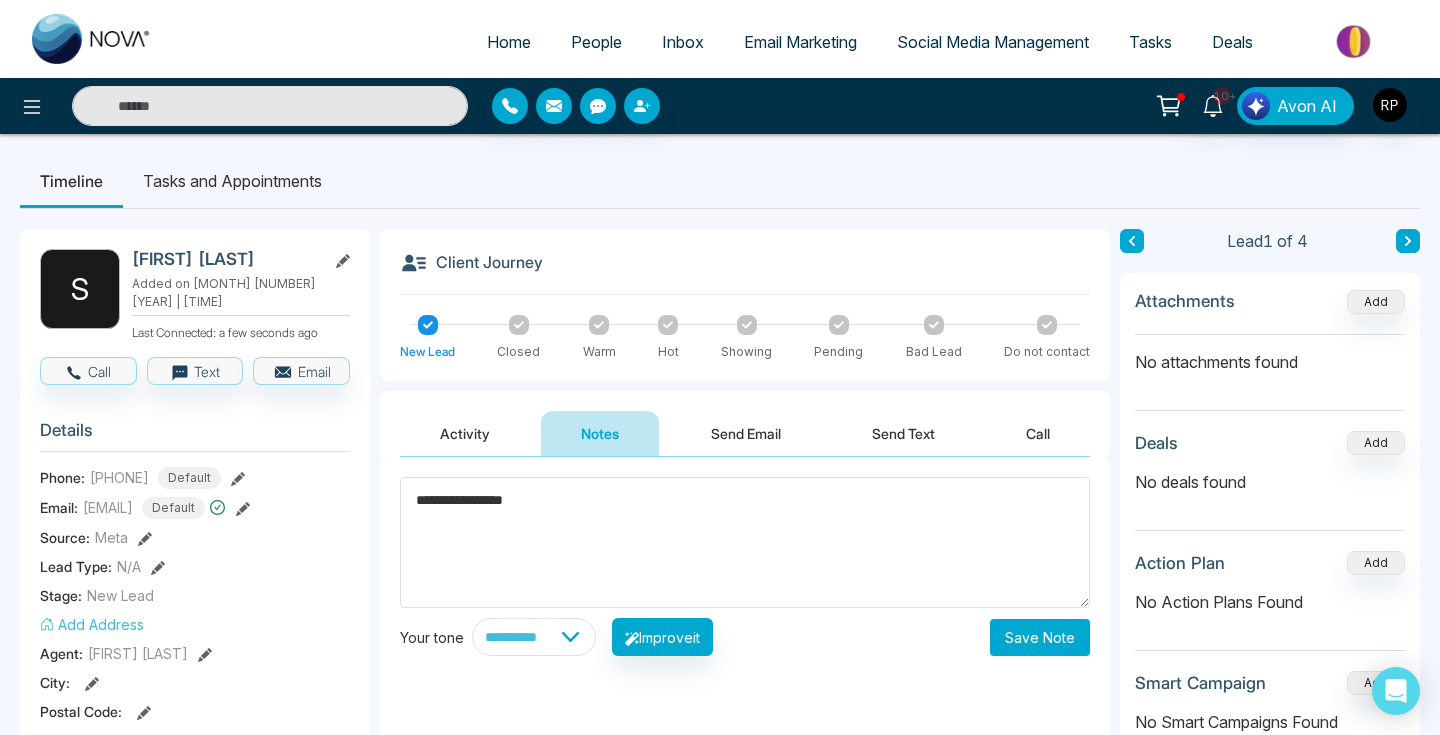 click on "Save Note" at bounding box center (1040, 637) 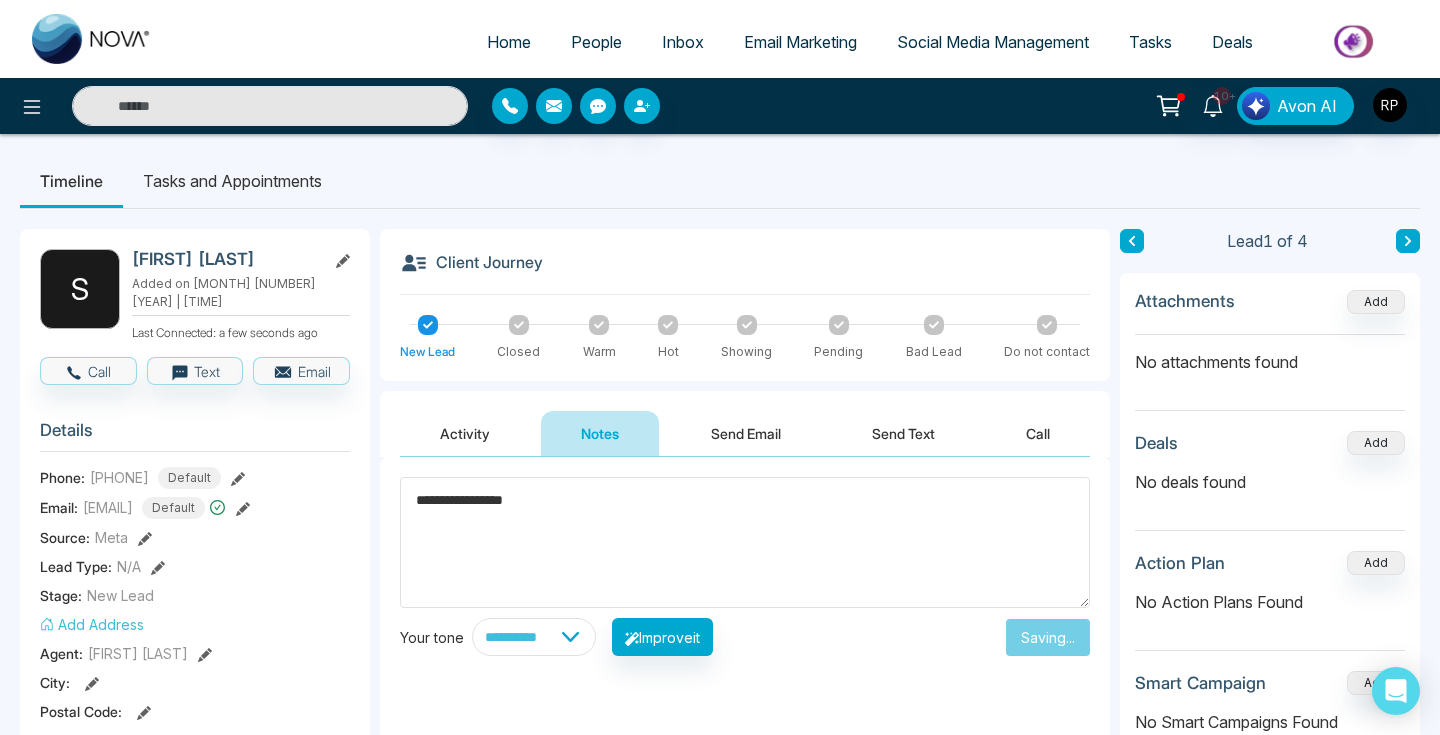type 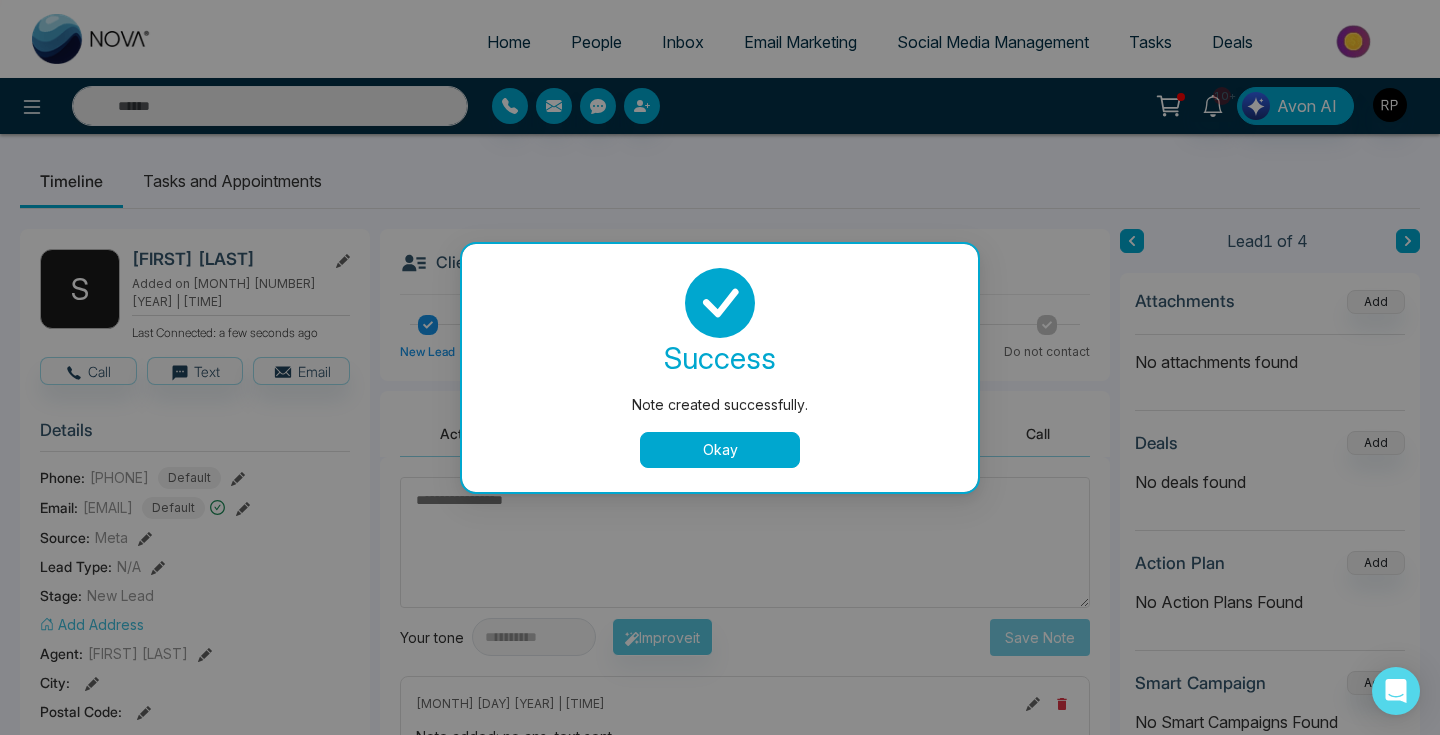 click on "Okay" at bounding box center [720, 450] 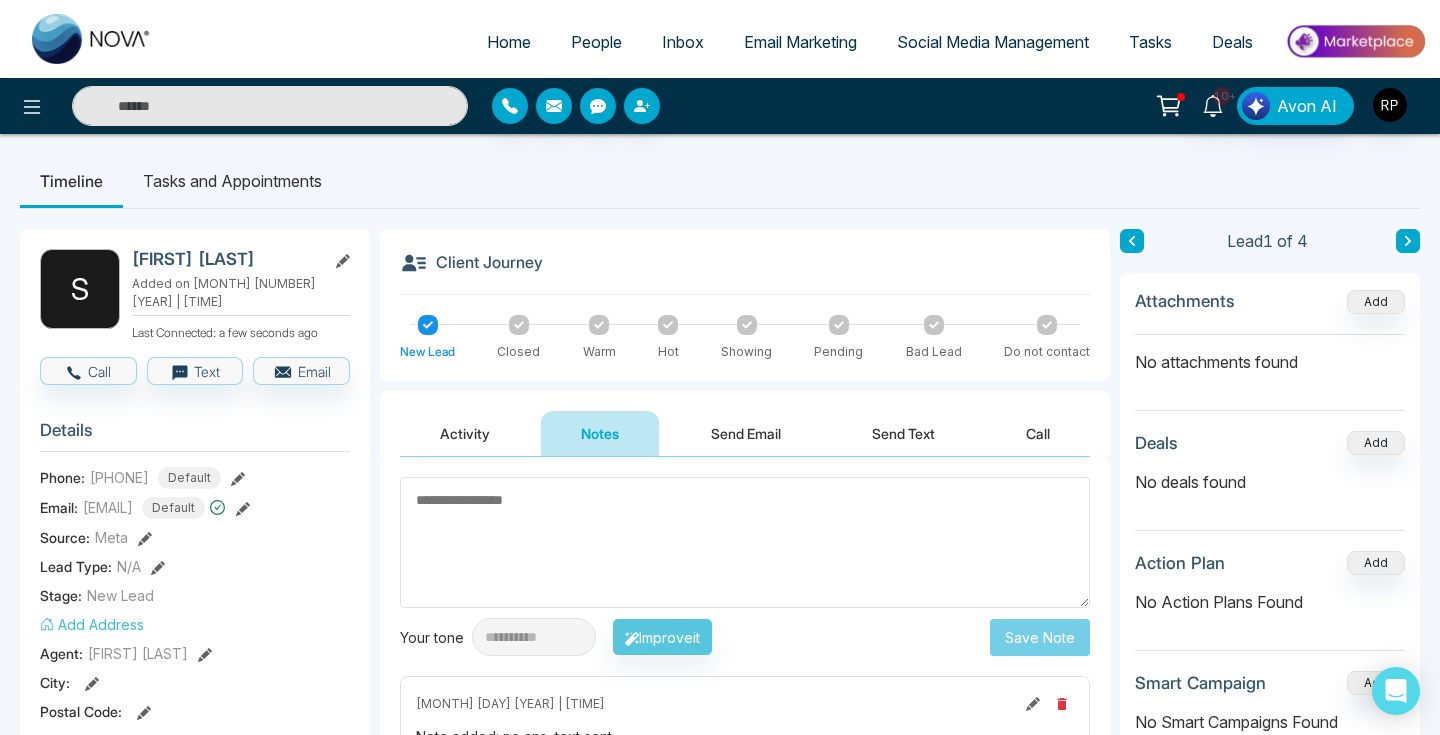 click at bounding box center (745, 542) 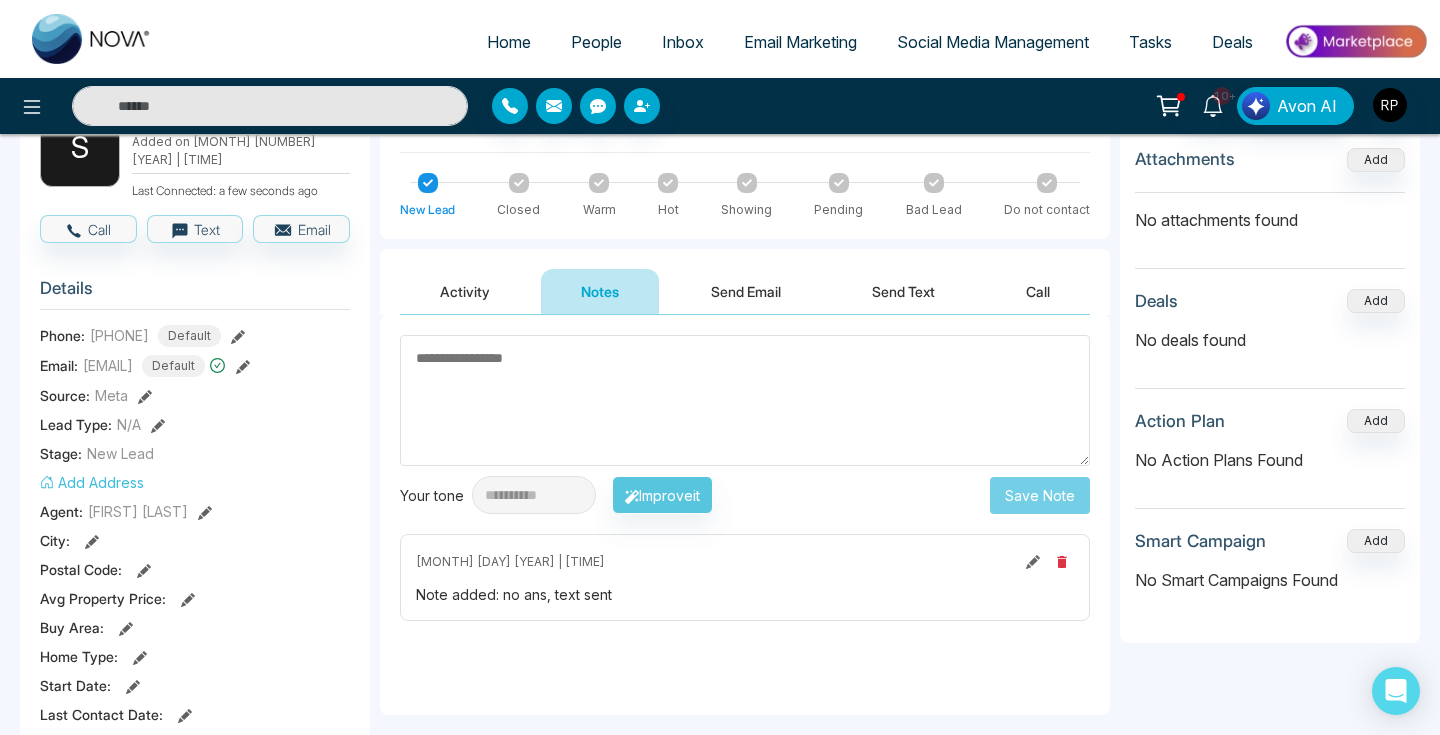 scroll, scrollTop: 0, scrollLeft: 0, axis: both 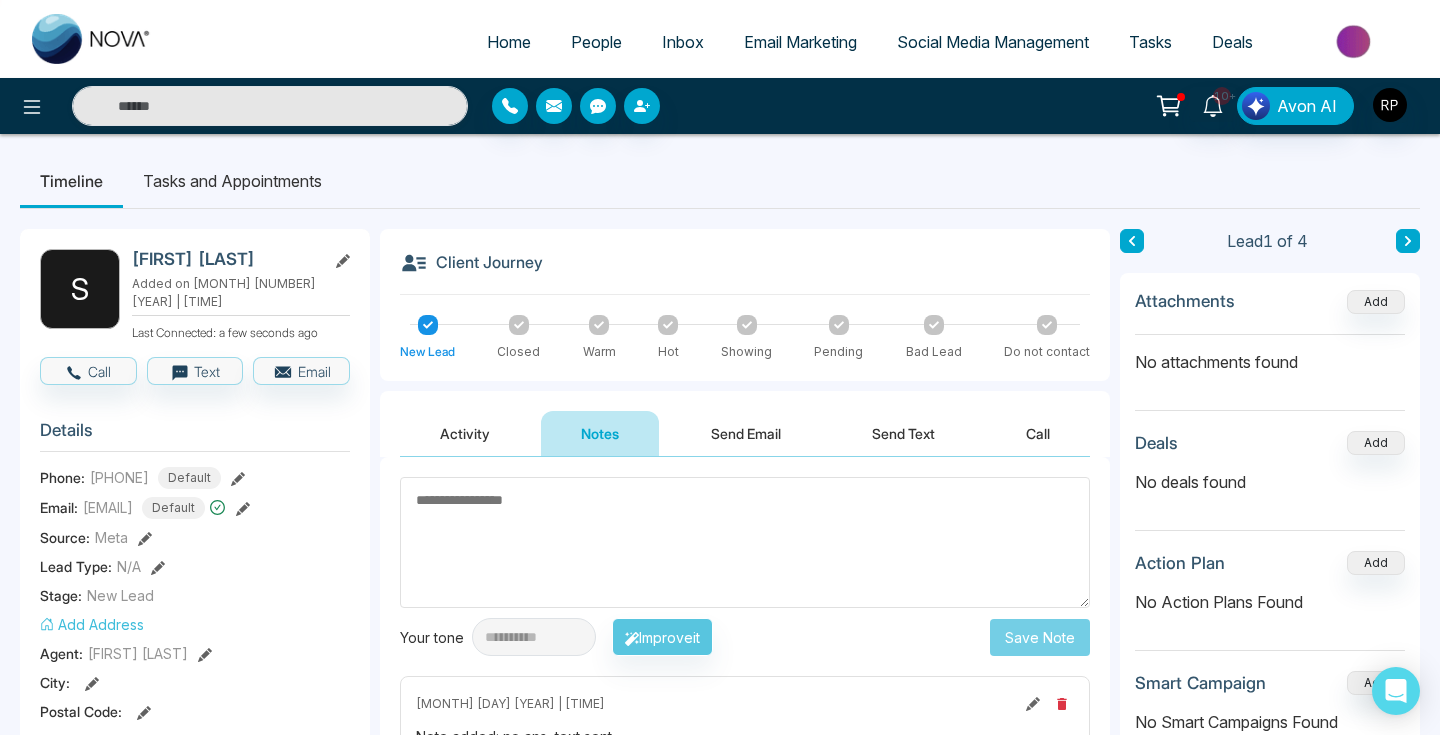 click on "People" at bounding box center [596, 42] 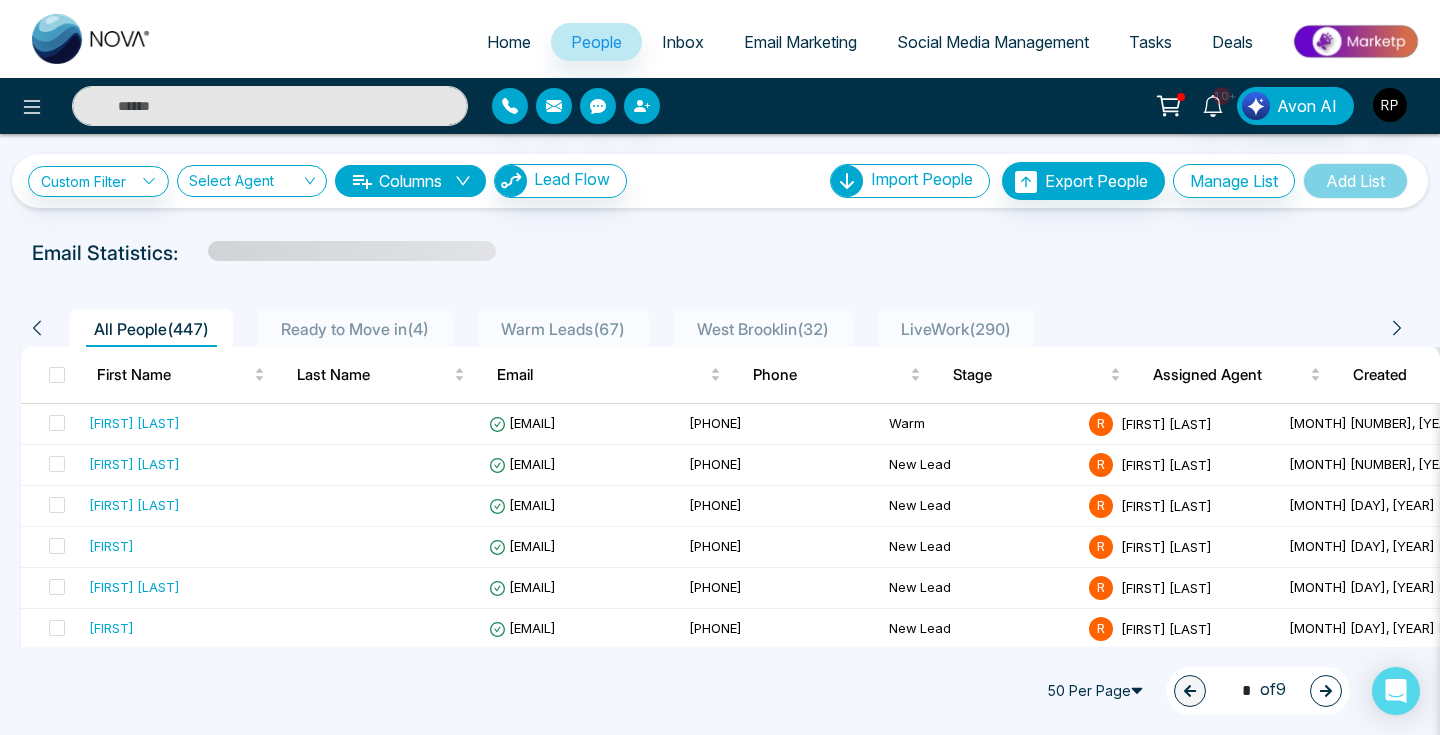click on "LiveWork  ( 290 )" at bounding box center [956, 329] 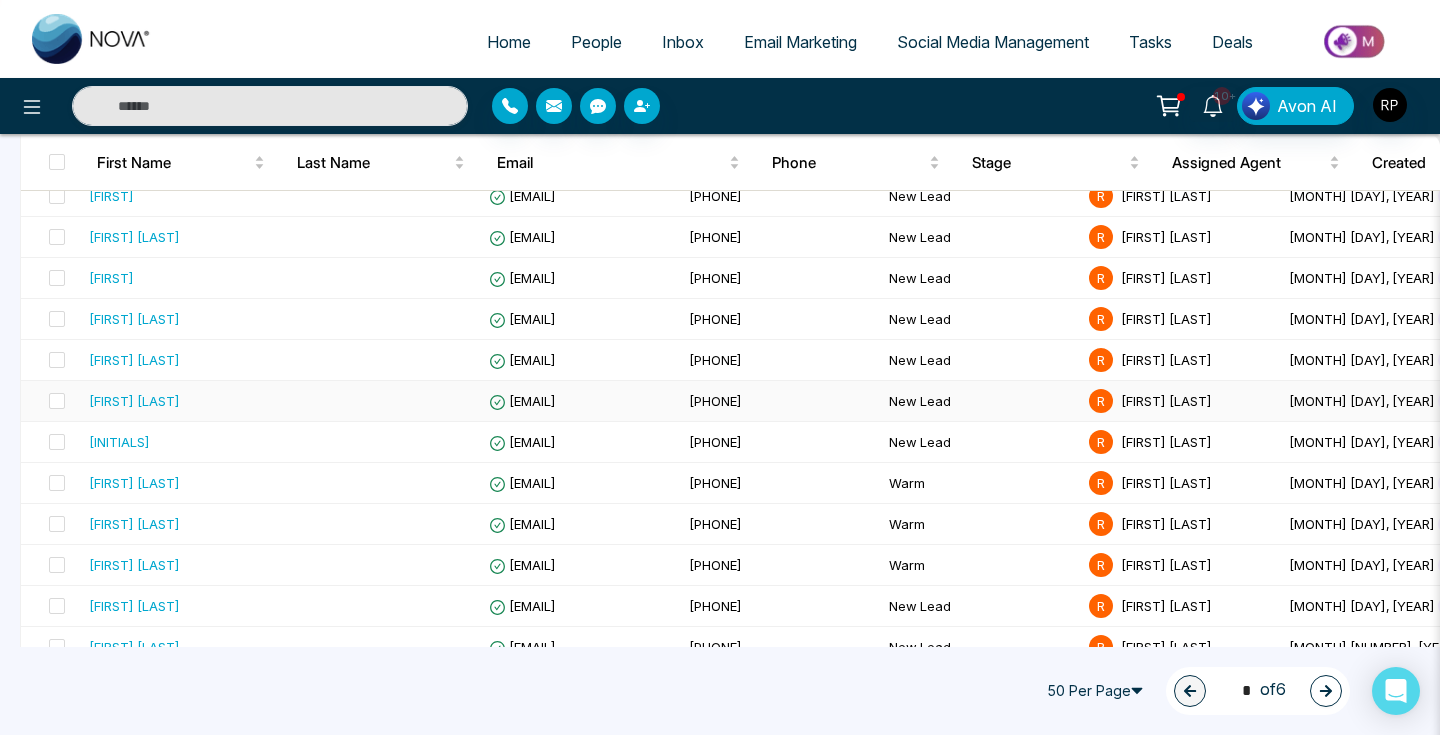 scroll, scrollTop: 340, scrollLeft: 0, axis: vertical 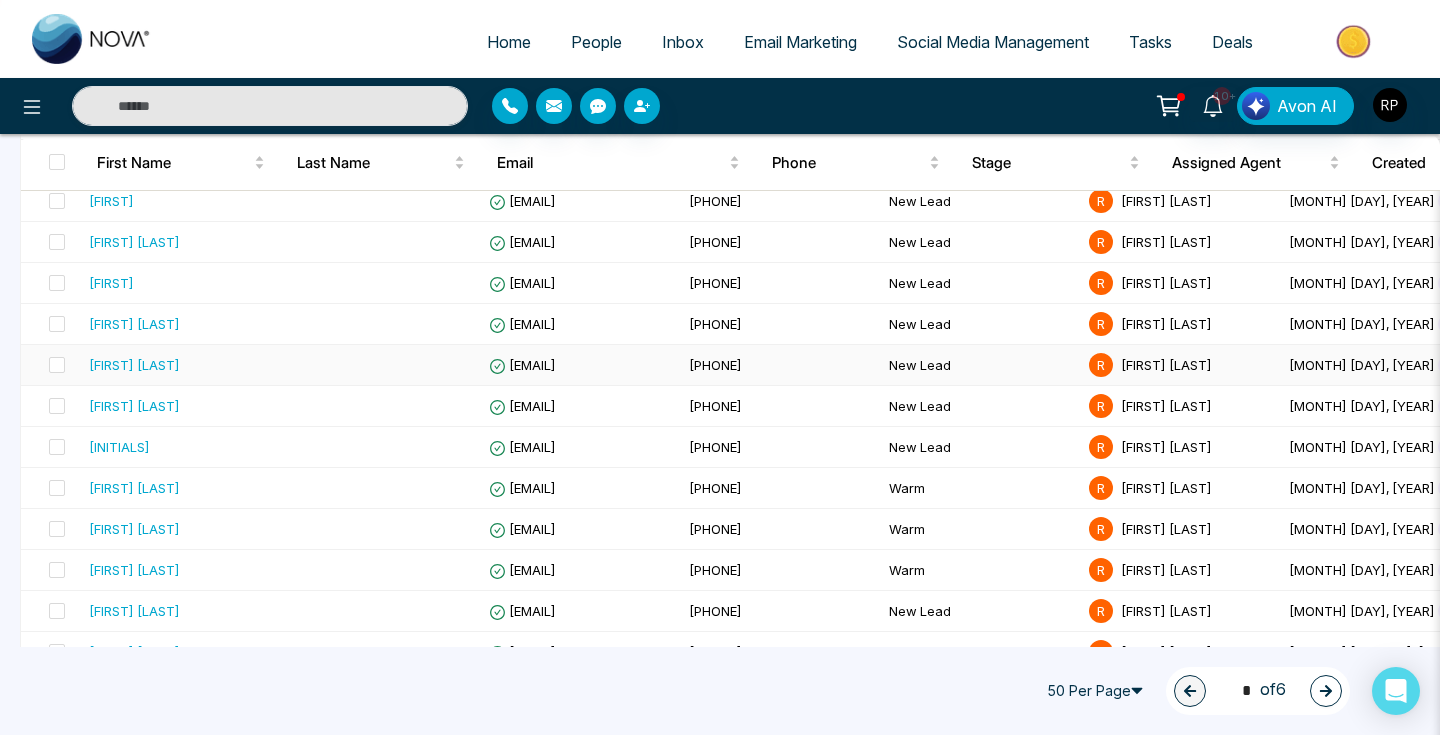 click on "[FIRST] [LAST]" at bounding box center [134, 365] 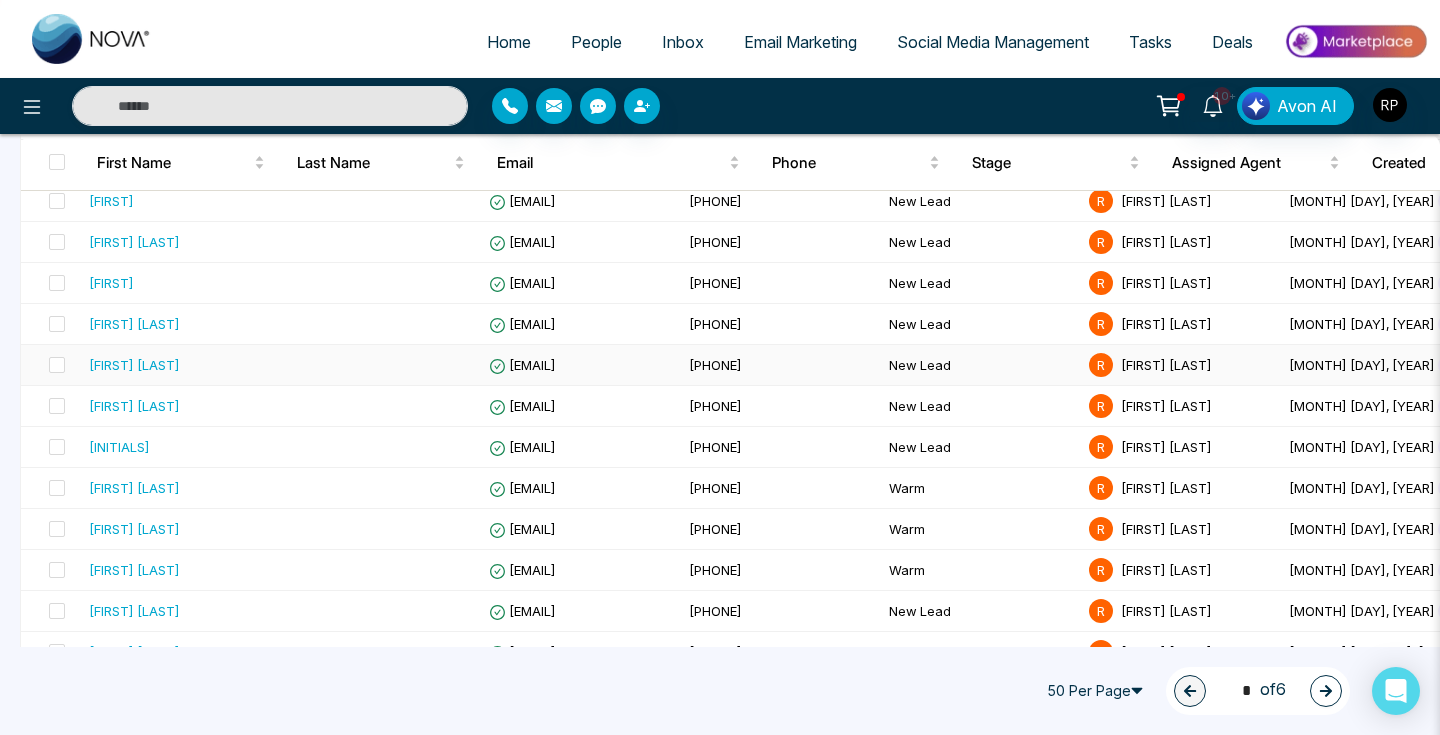 scroll, scrollTop: 0, scrollLeft: 0, axis: both 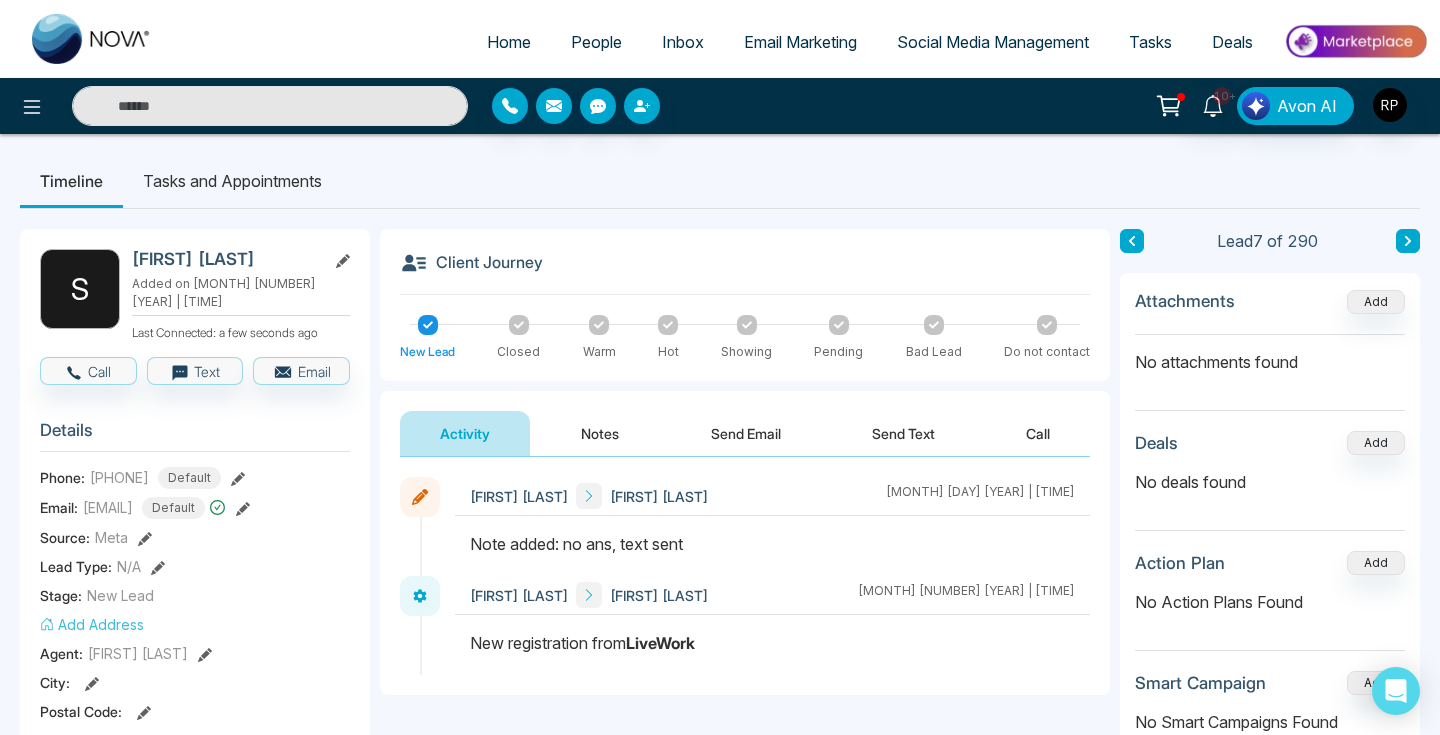 click at bounding box center [1132, 241] 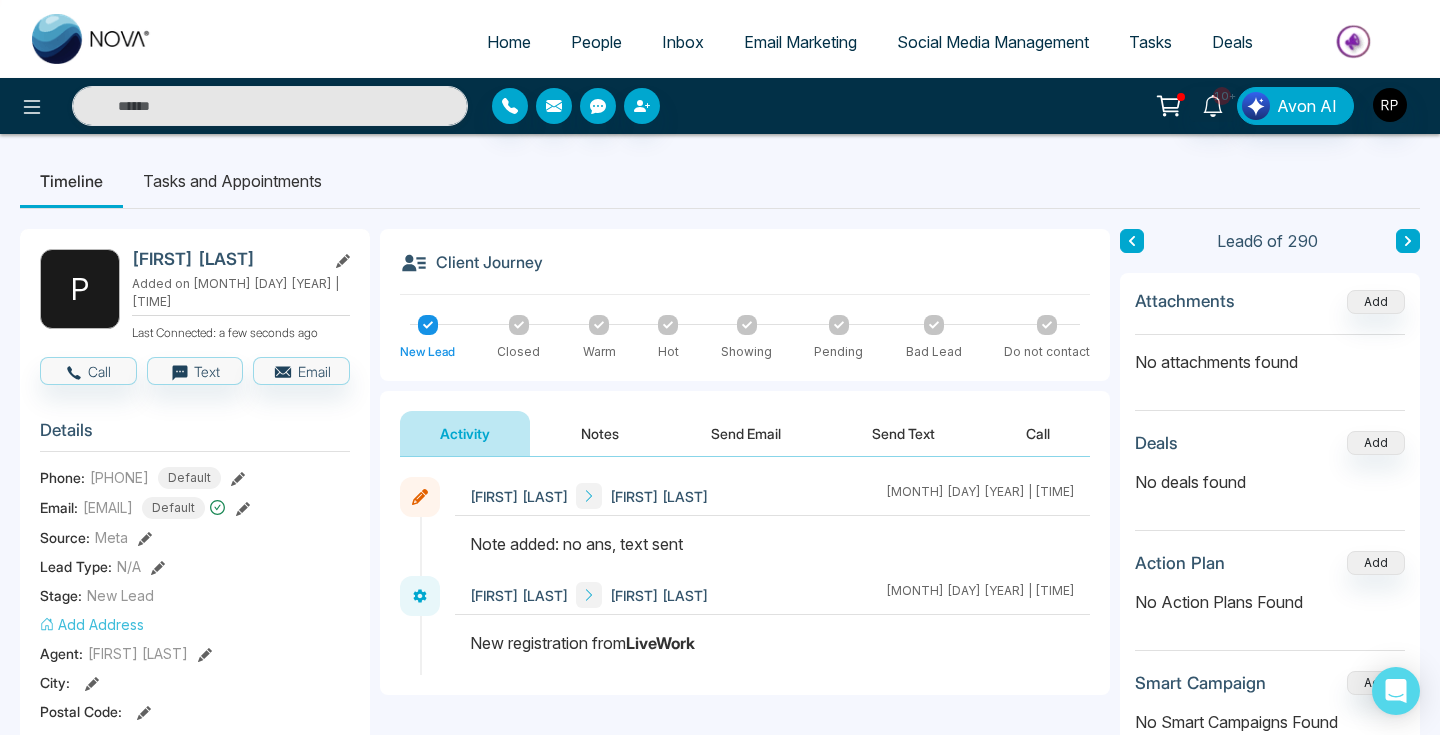 click at bounding box center [1132, 241] 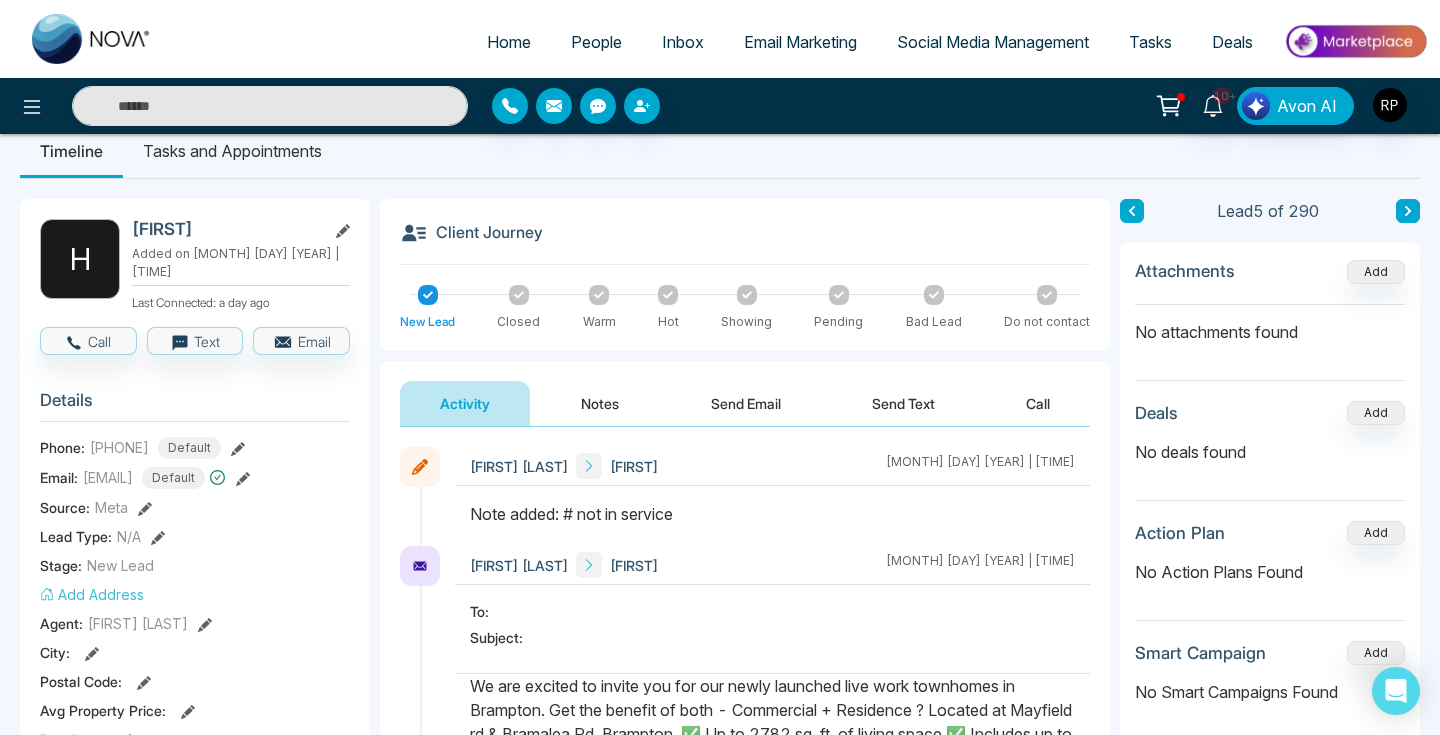 scroll, scrollTop: 32, scrollLeft: 0, axis: vertical 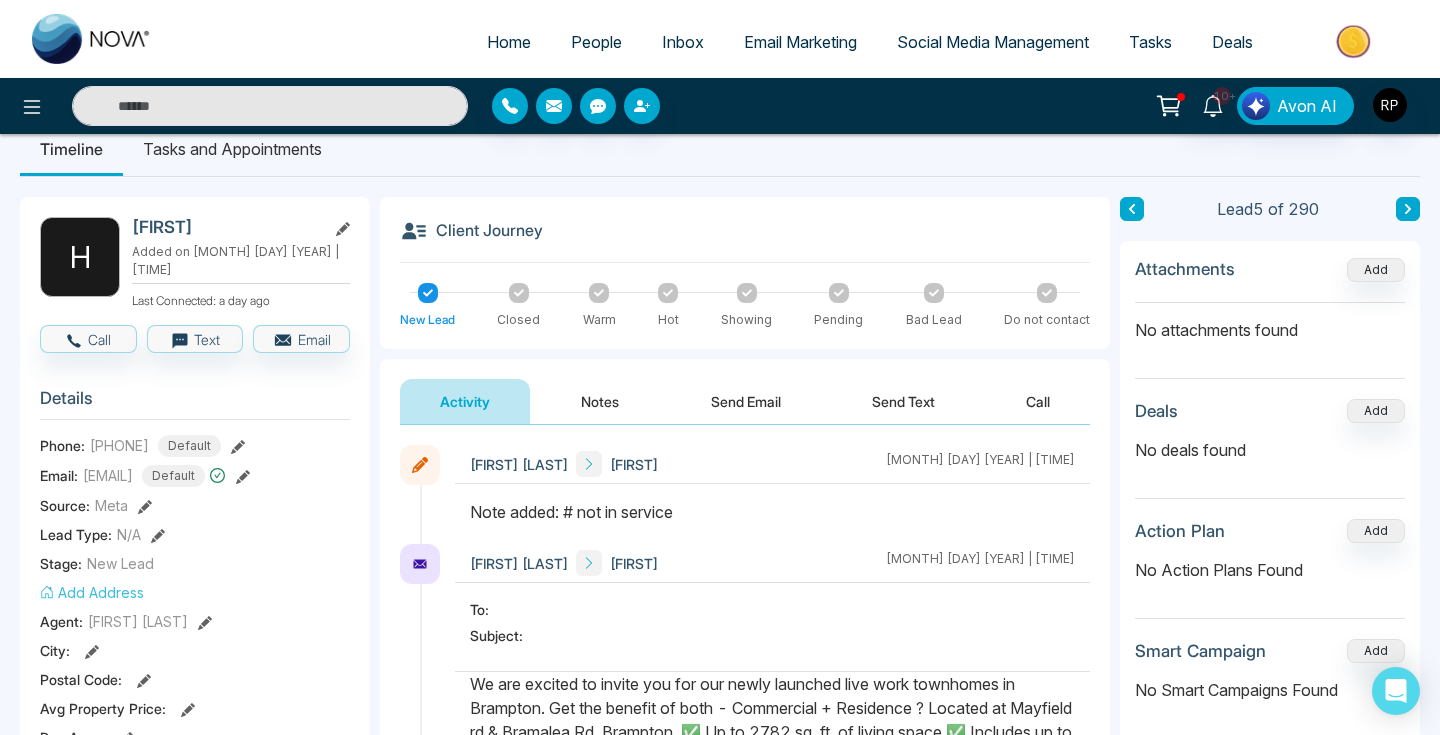 click at bounding box center [1408, 209] 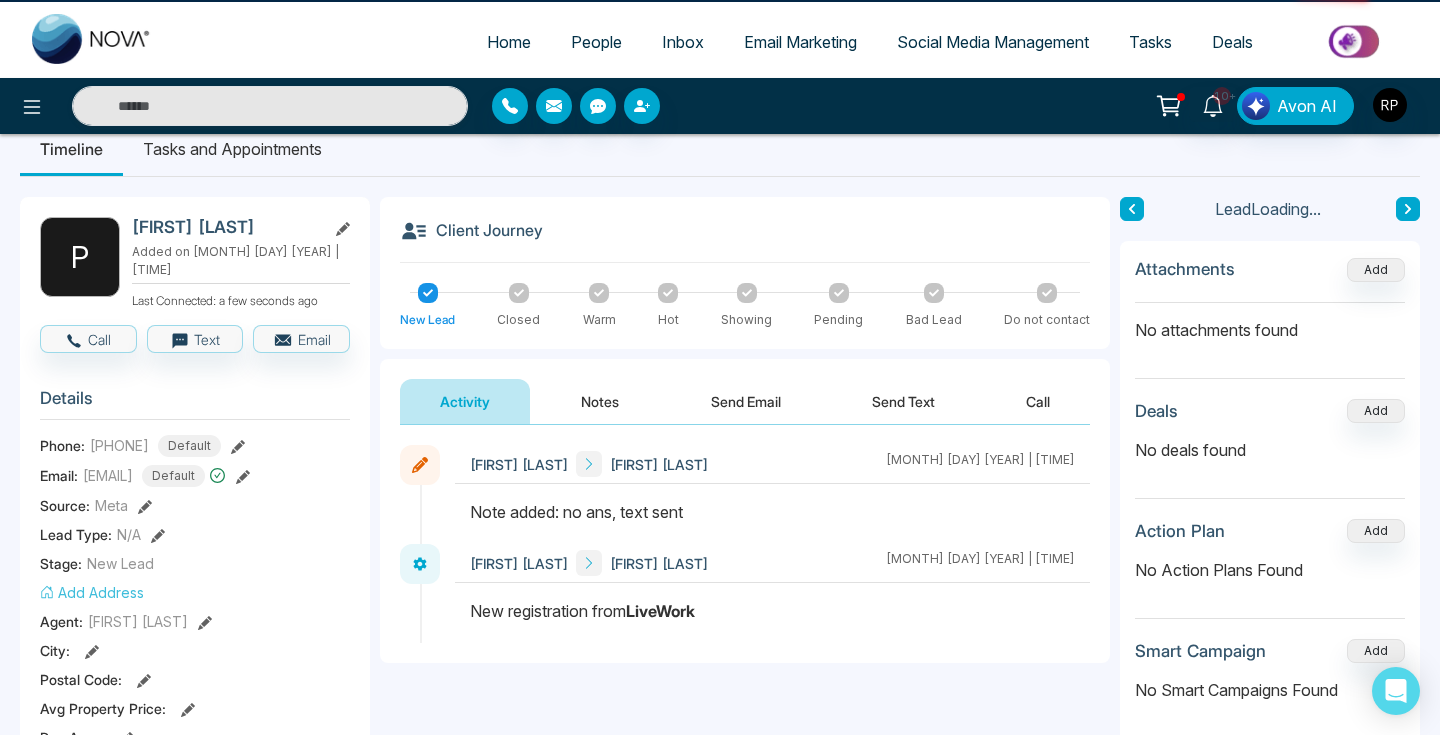 scroll, scrollTop: 0, scrollLeft: 0, axis: both 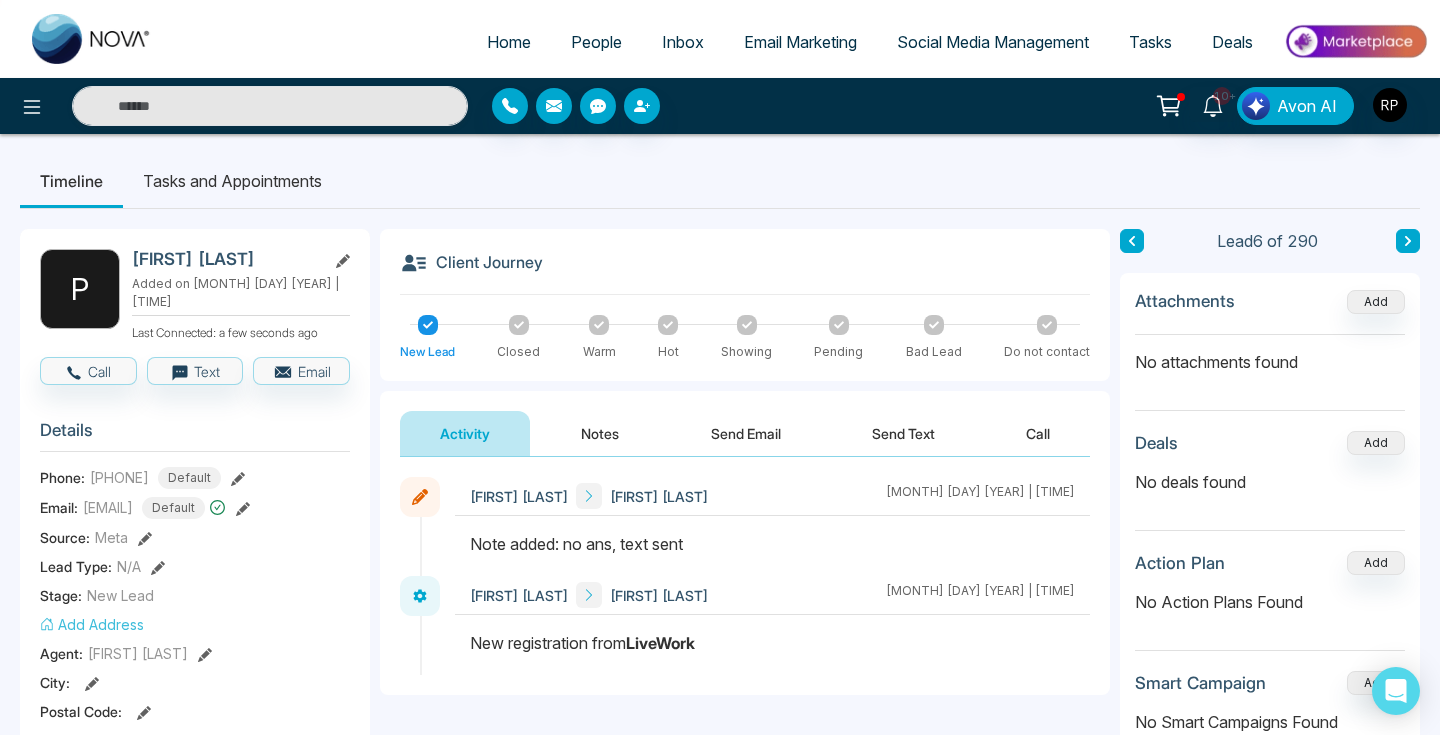 click 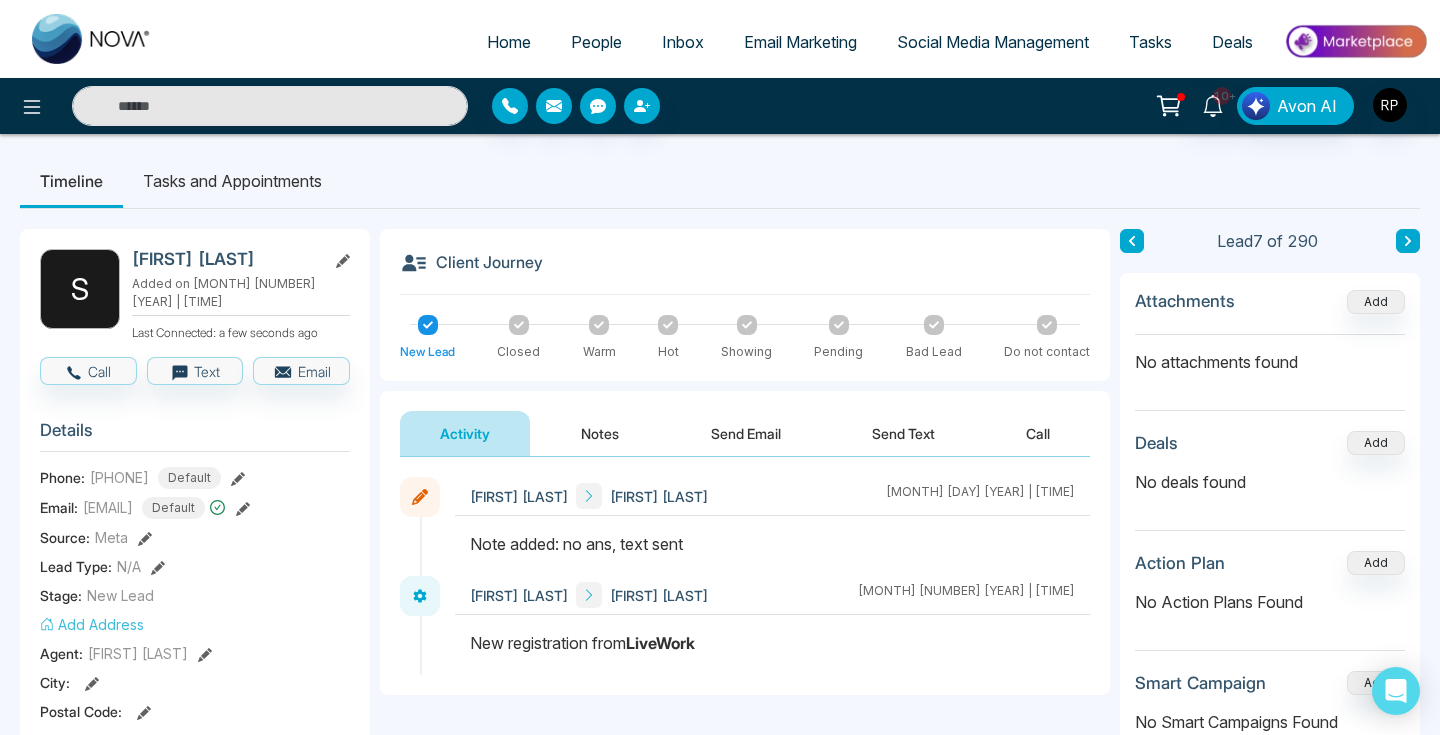 click on "Notes" at bounding box center (600, 433) 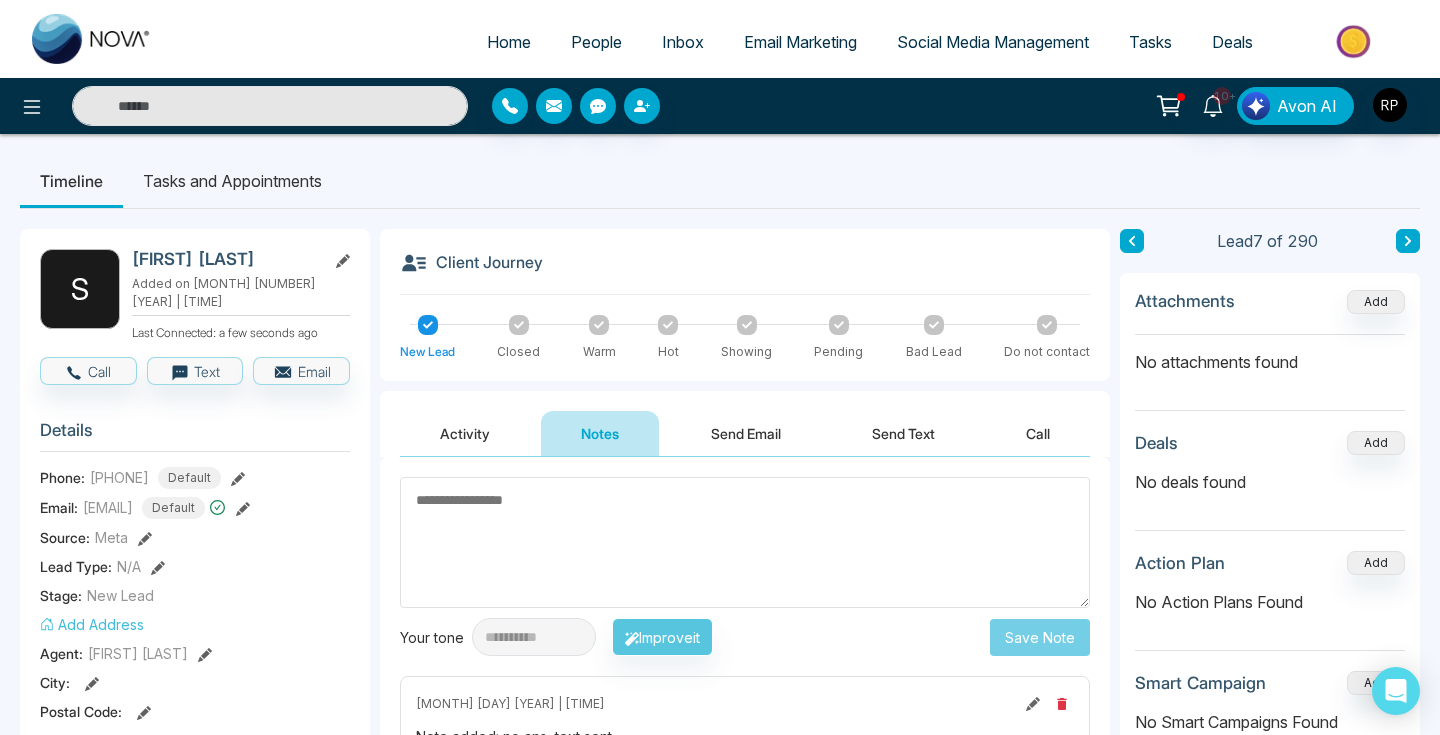 click 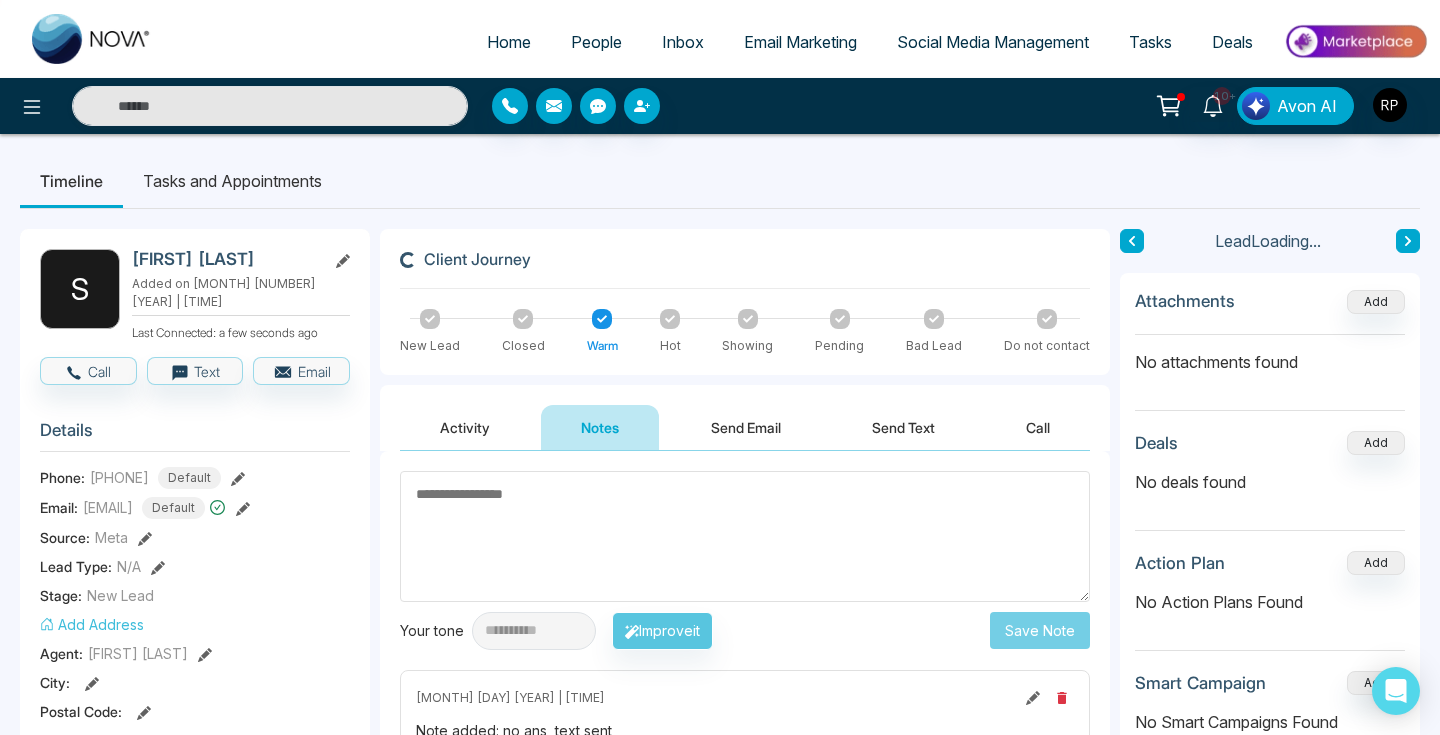 click at bounding box center (745, 536) 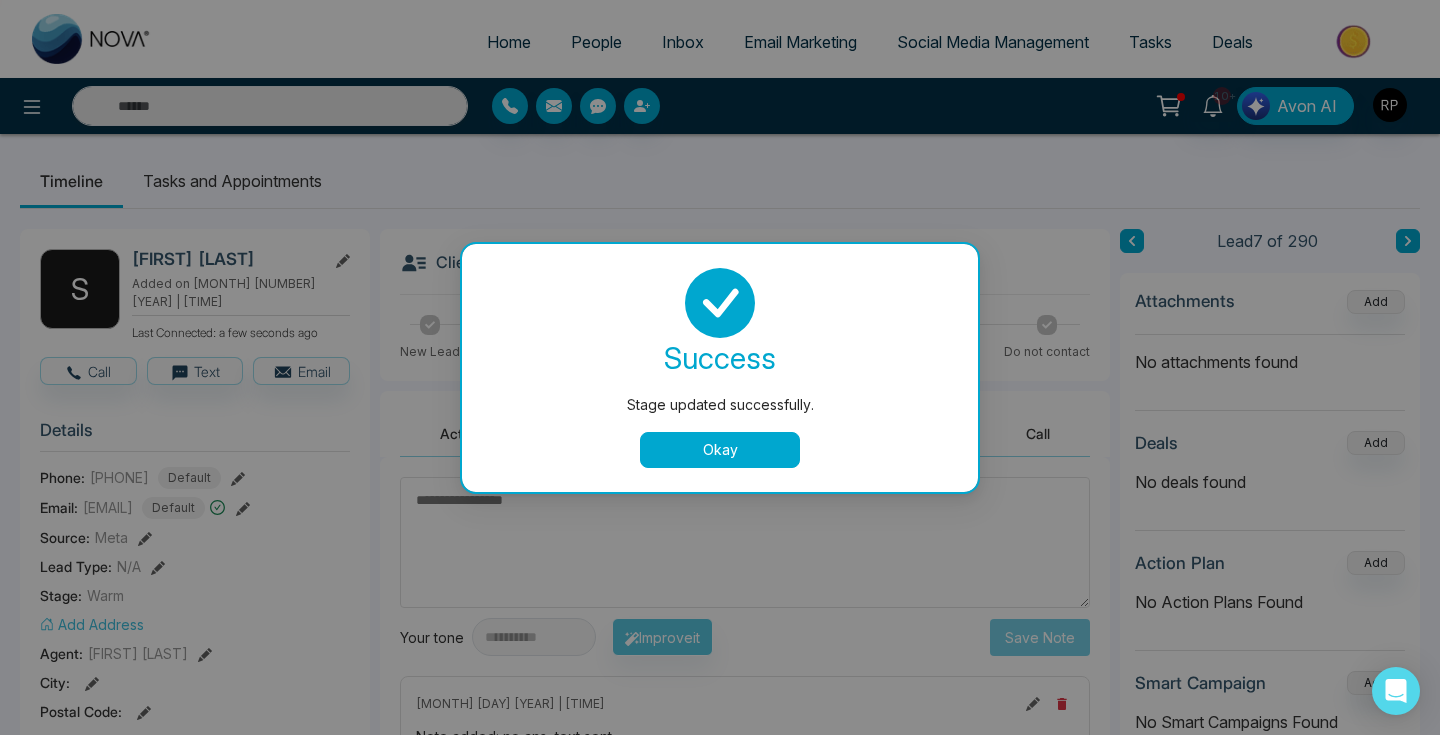 click on "Okay" at bounding box center (720, 450) 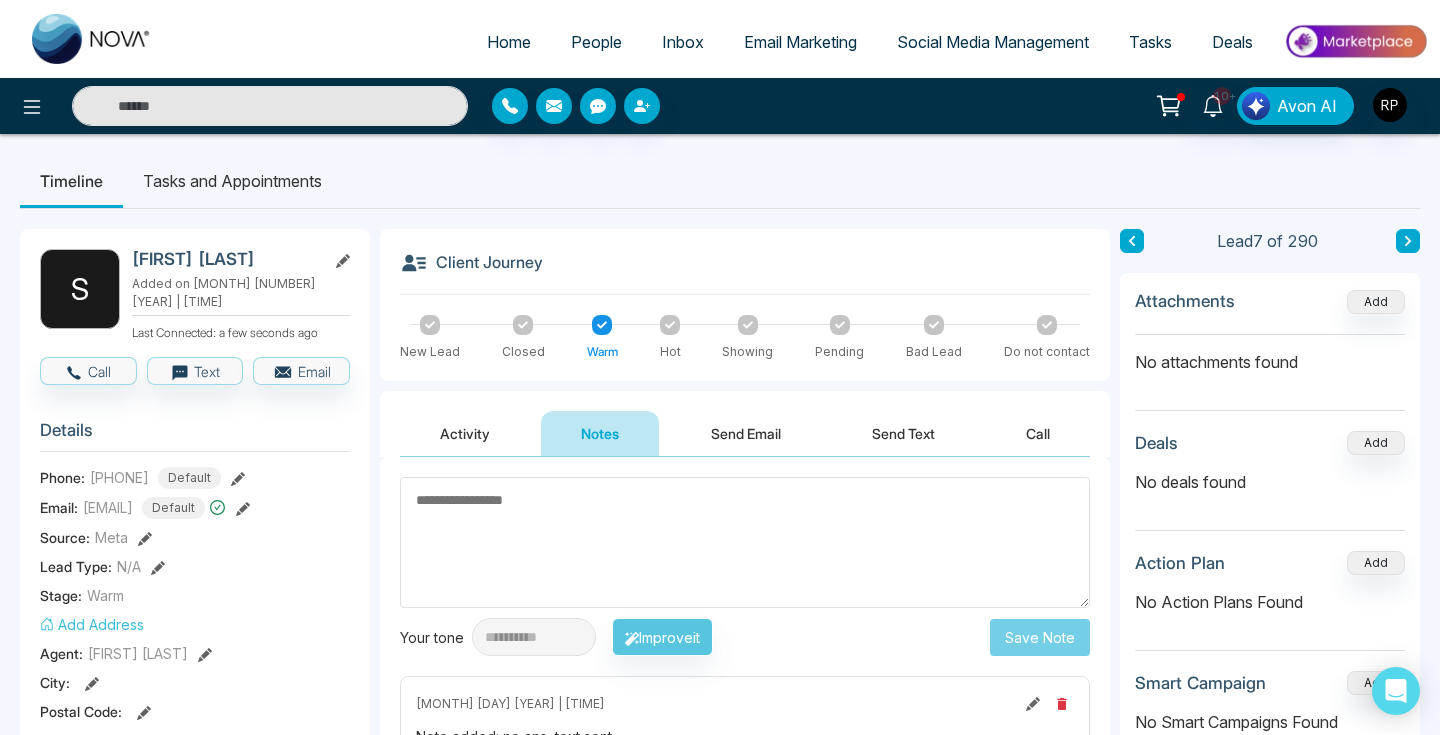 click at bounding box center (745, 542) 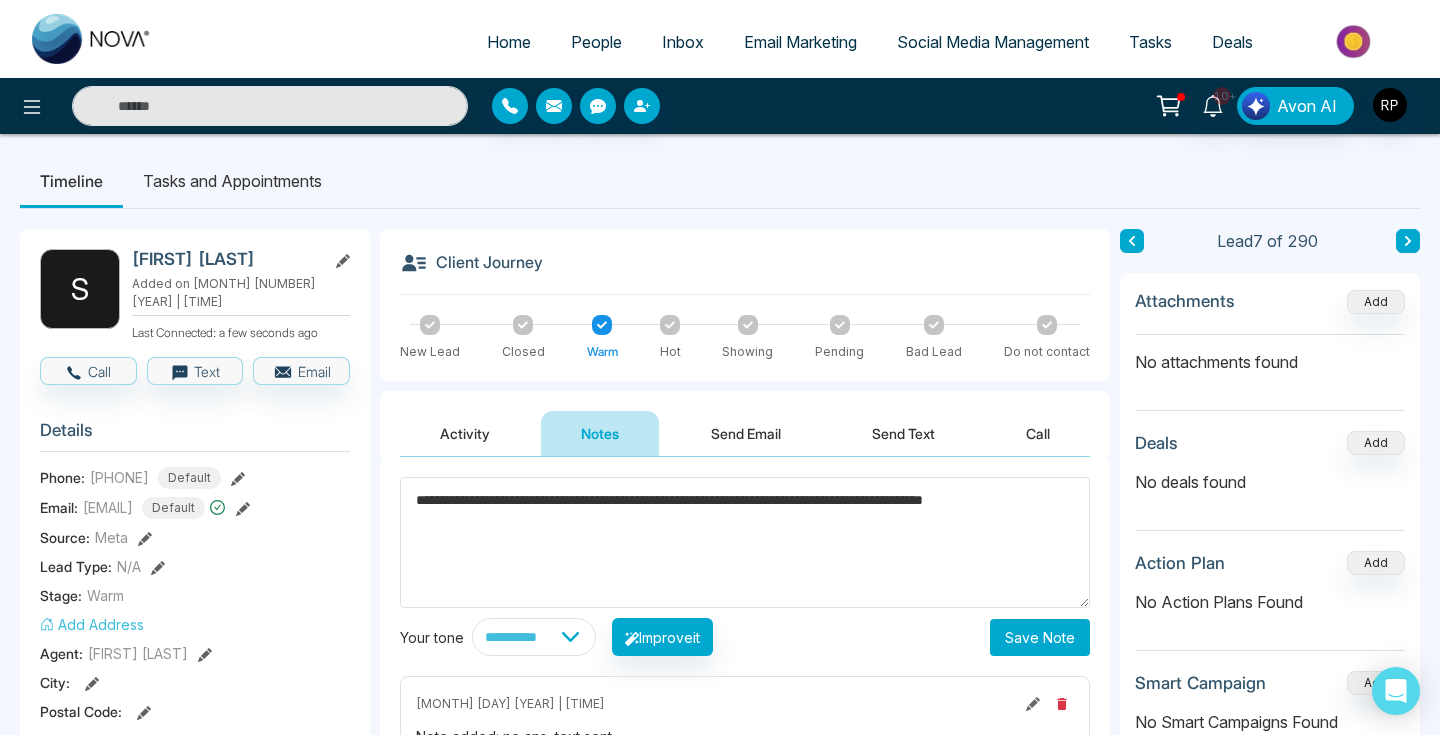type on "**********" 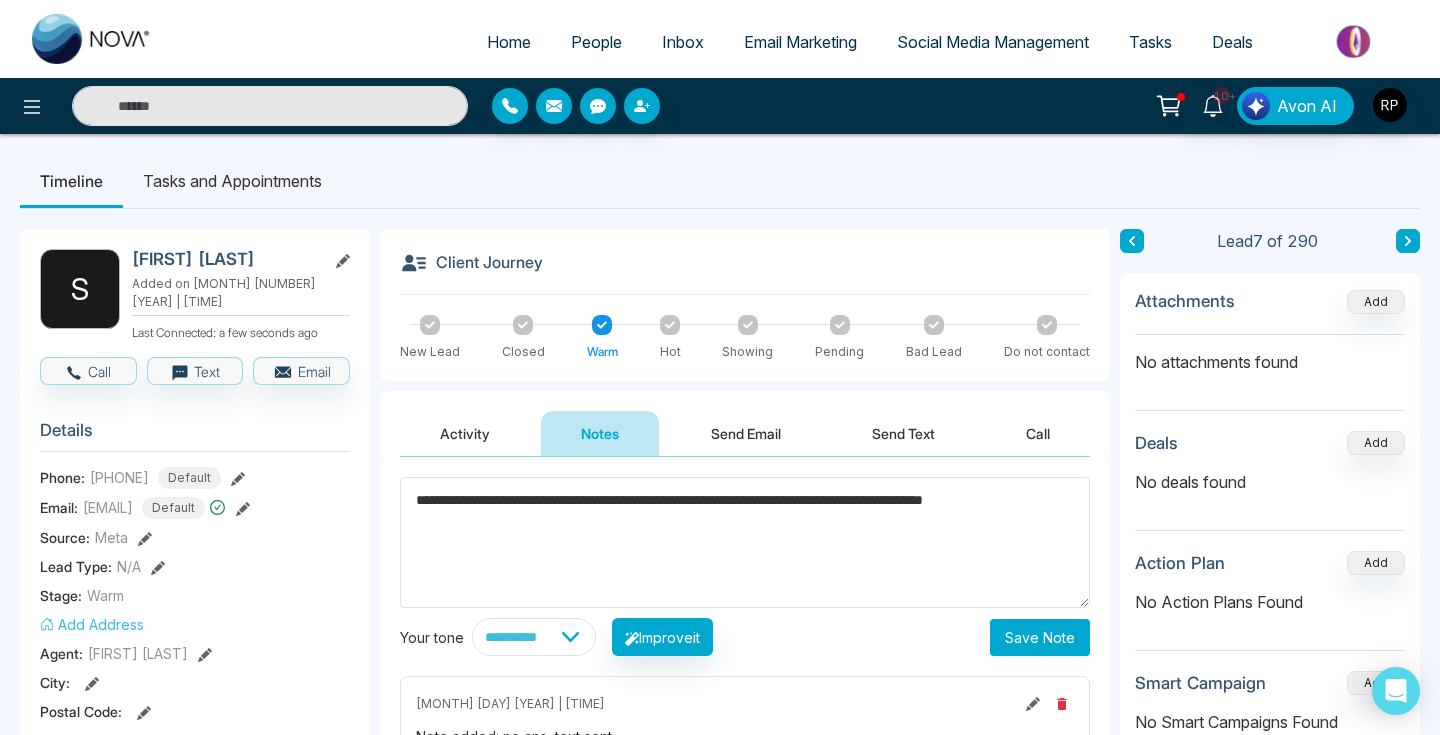 click on "Save Note" at bounding box center [1040, 637] 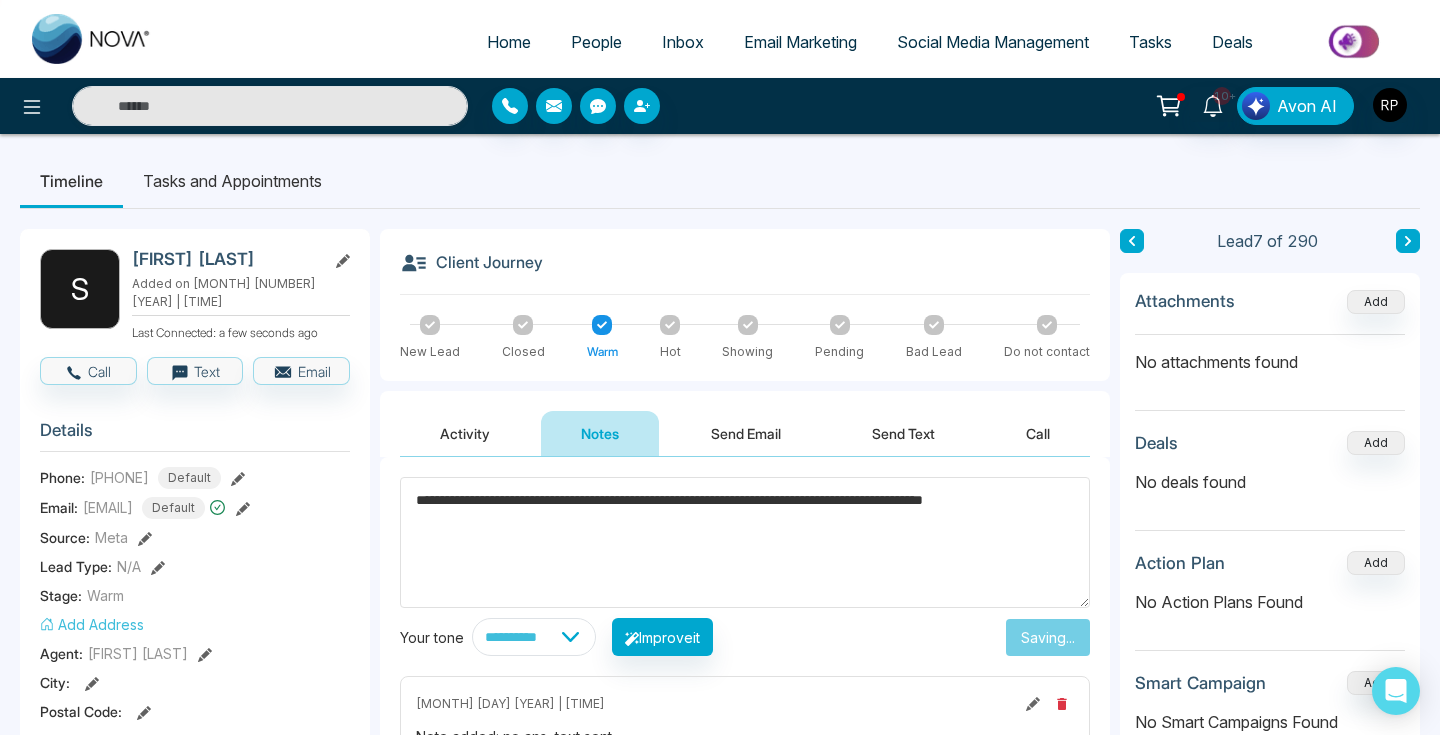 type 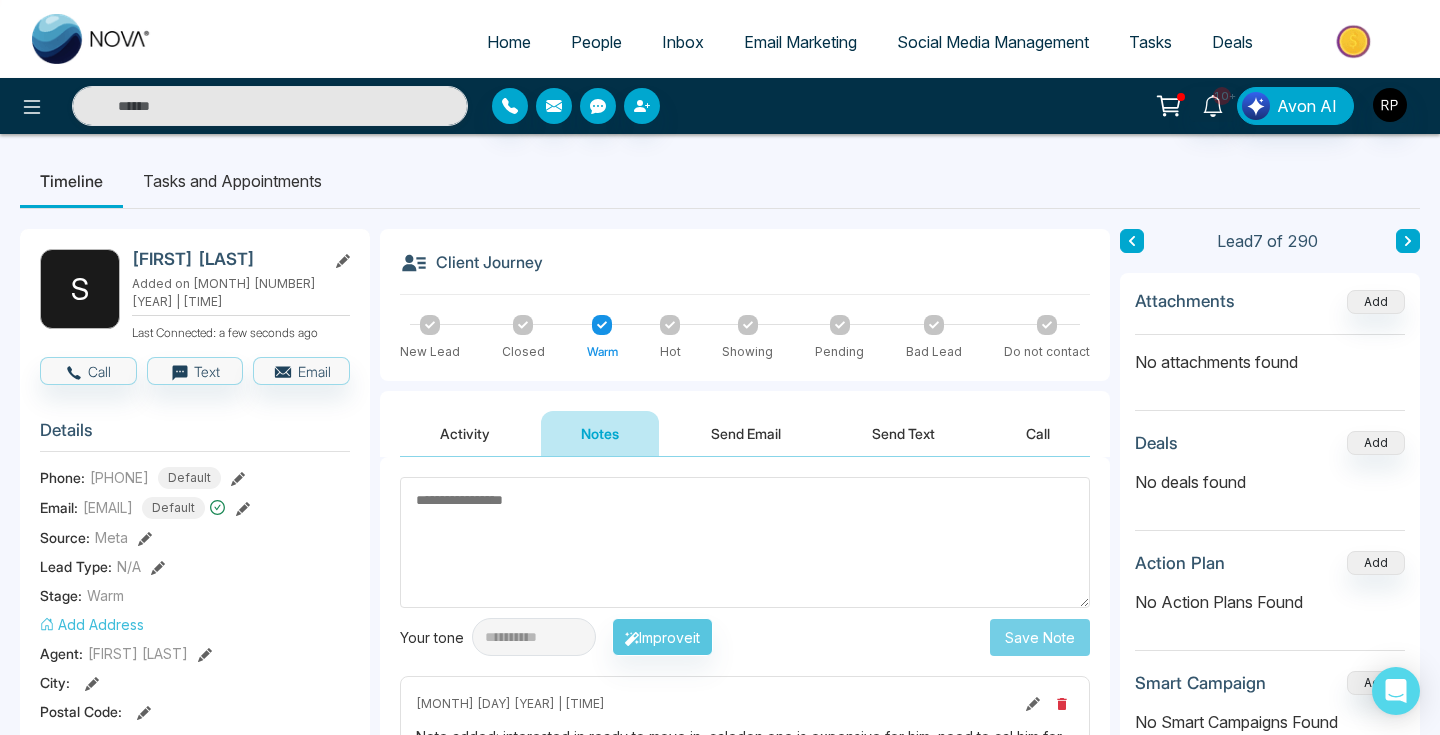 click on "Send Email" at bounding box center [746, 433] 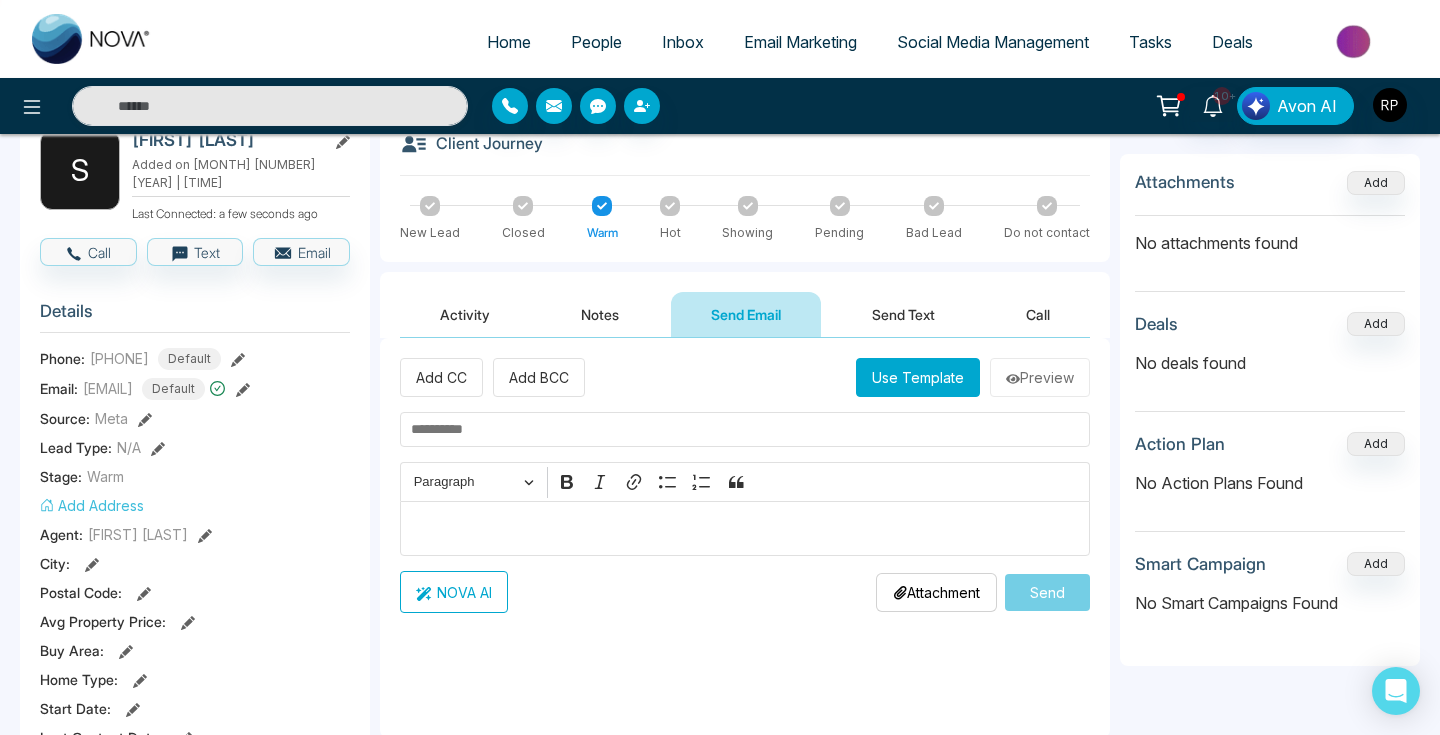 scroll, scrollTop: 118, scrollLeft: 0, axis: vertical 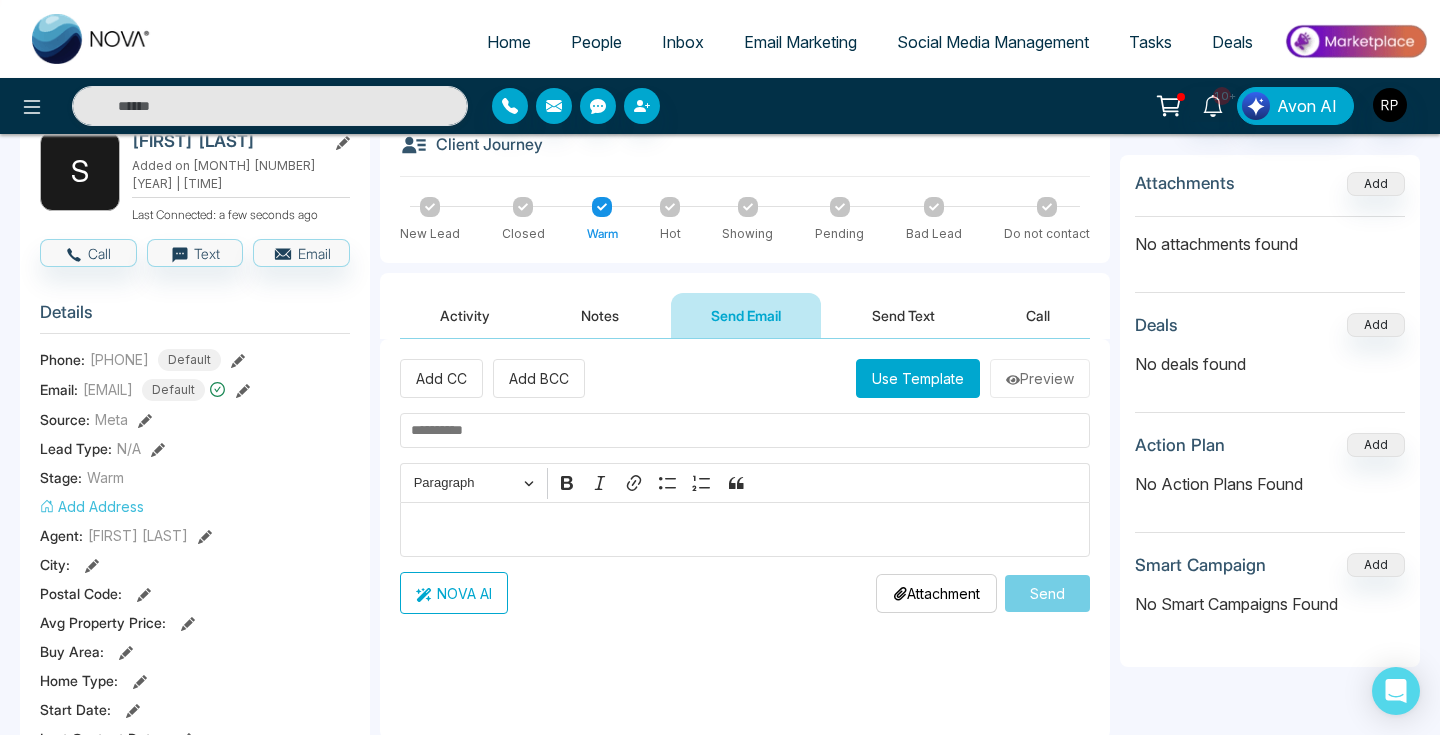 click on "Notes" at bounding box center (600, 315) 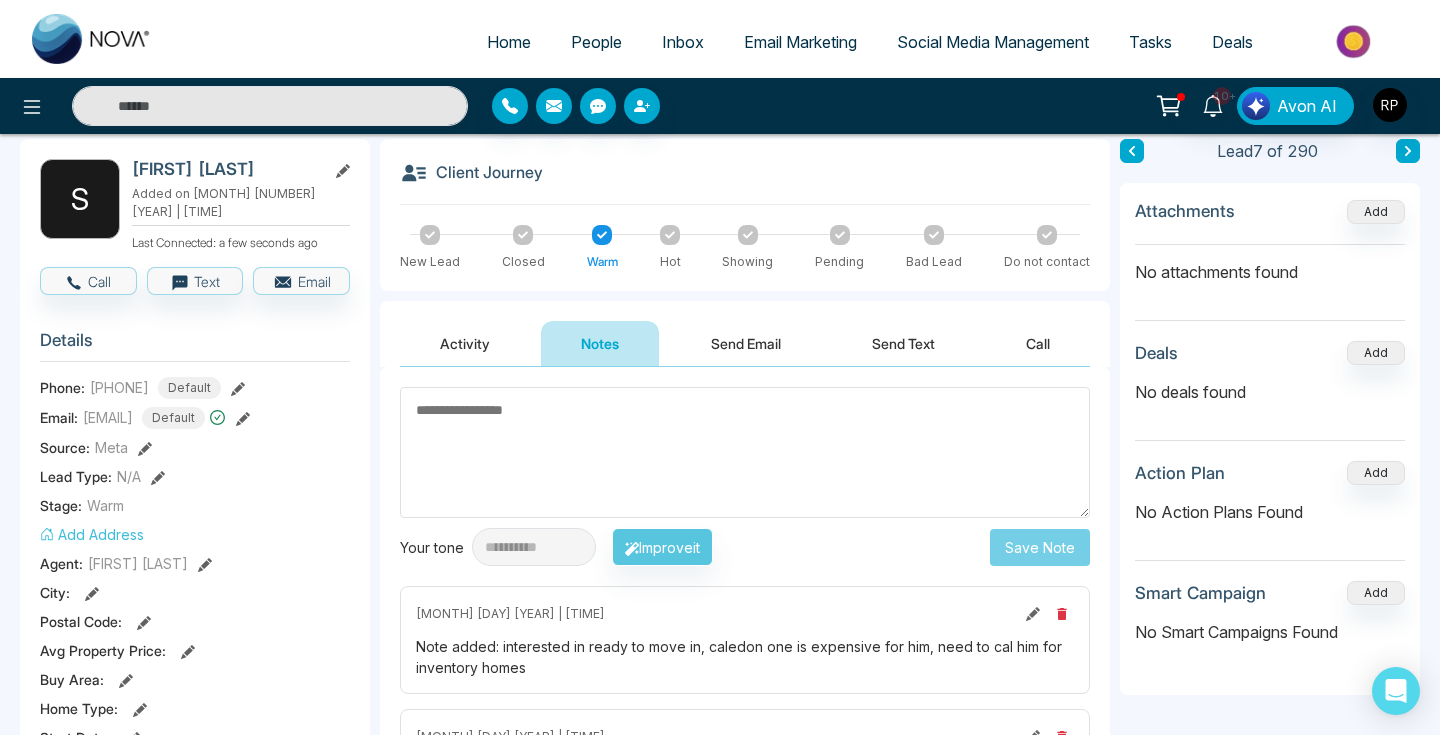 scroll, scrollTop: 70, scrollLeft: 0, axis: vertical 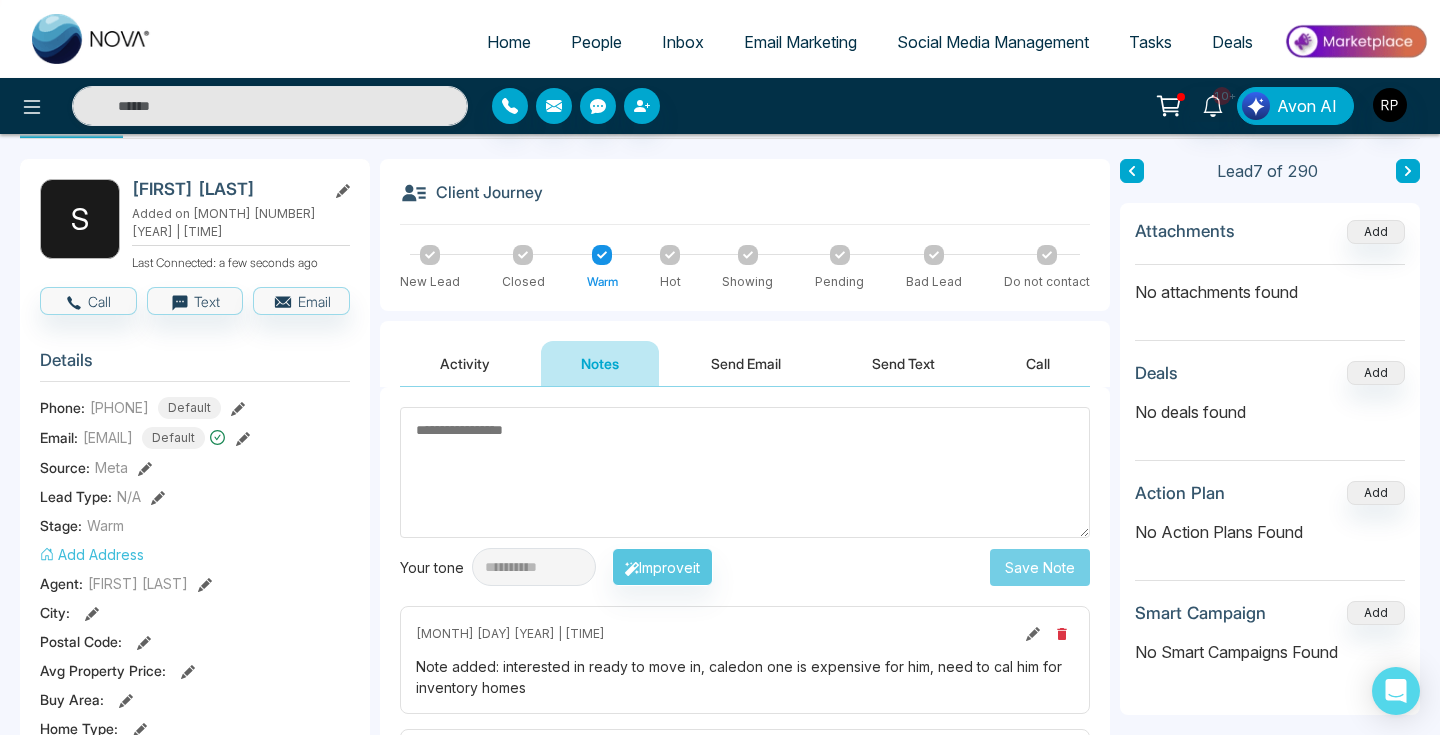 click 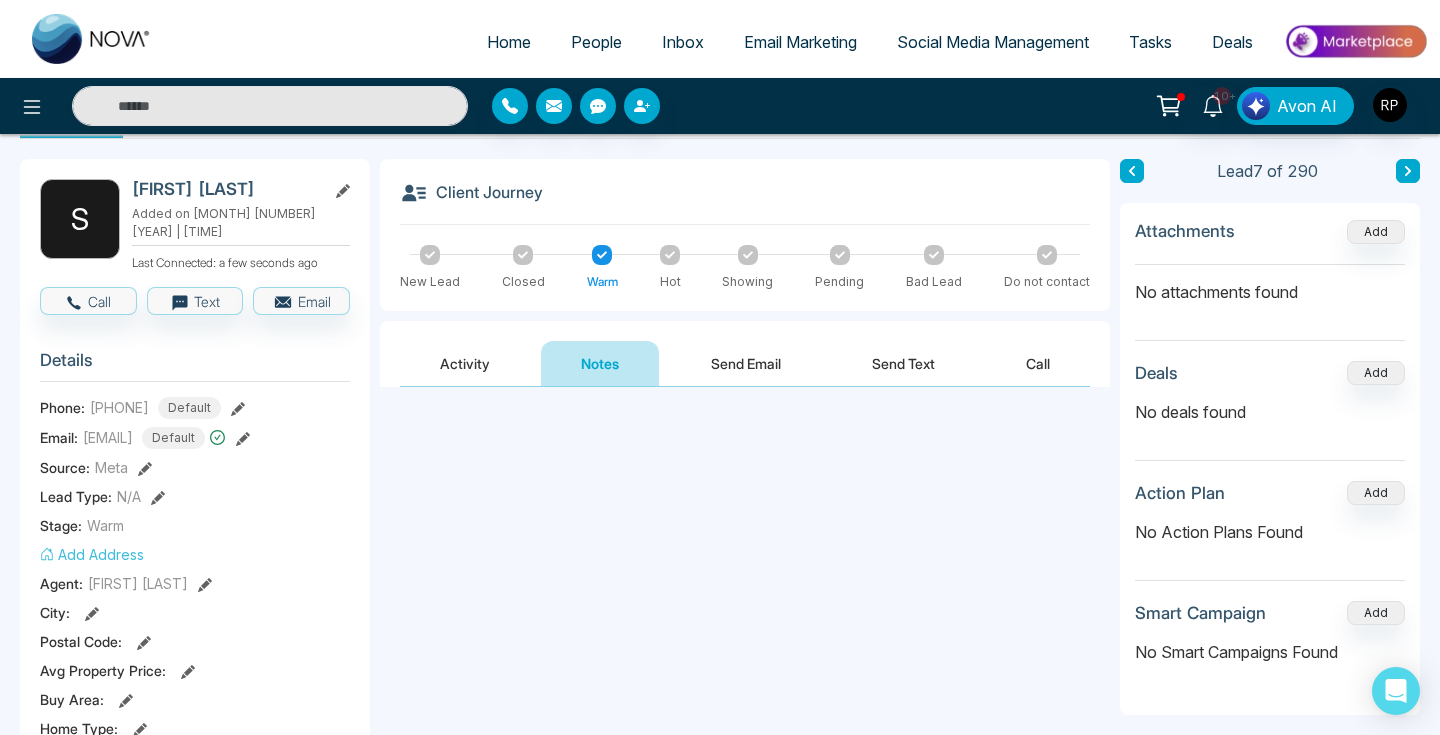scroll, scrollTop: 0, scrollLeft: 0, axis: both 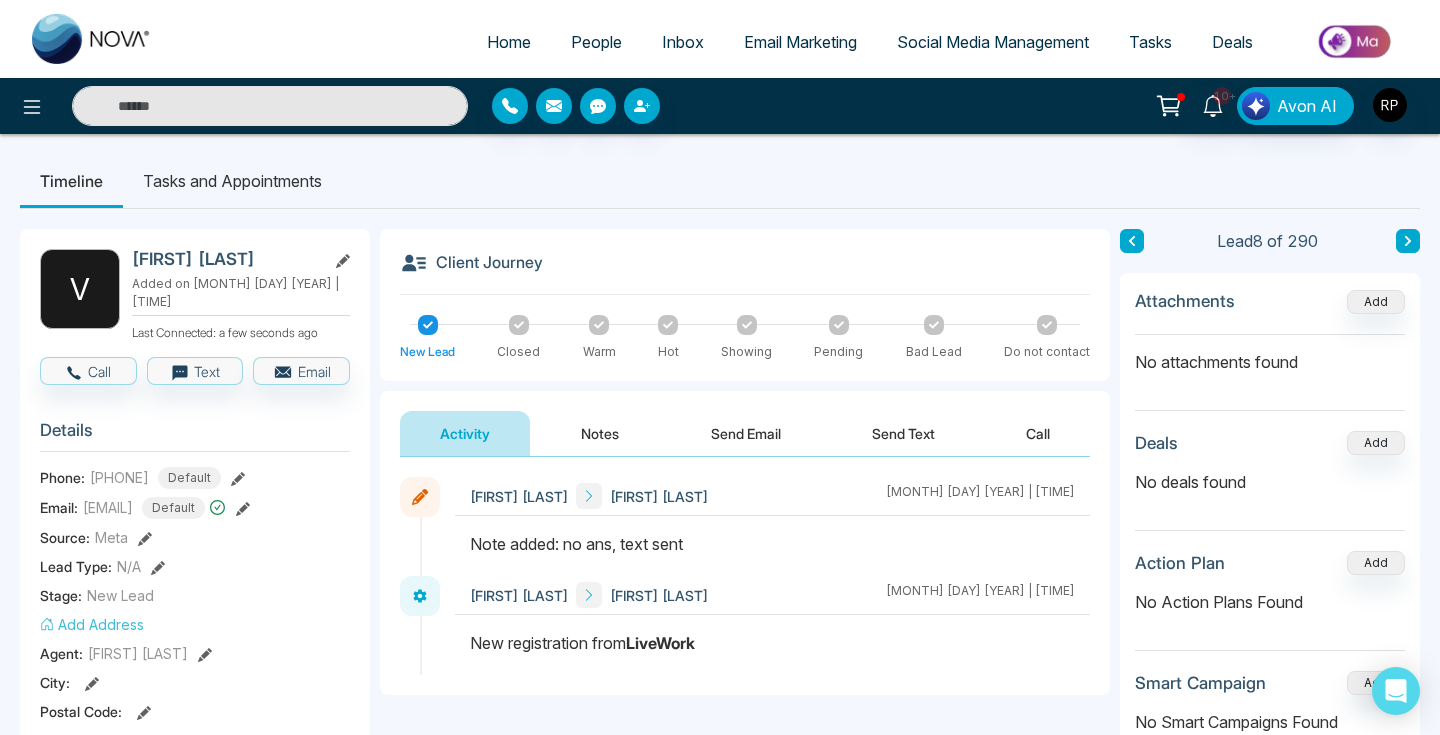 click on "Notes" at bounding box center [600, 433] 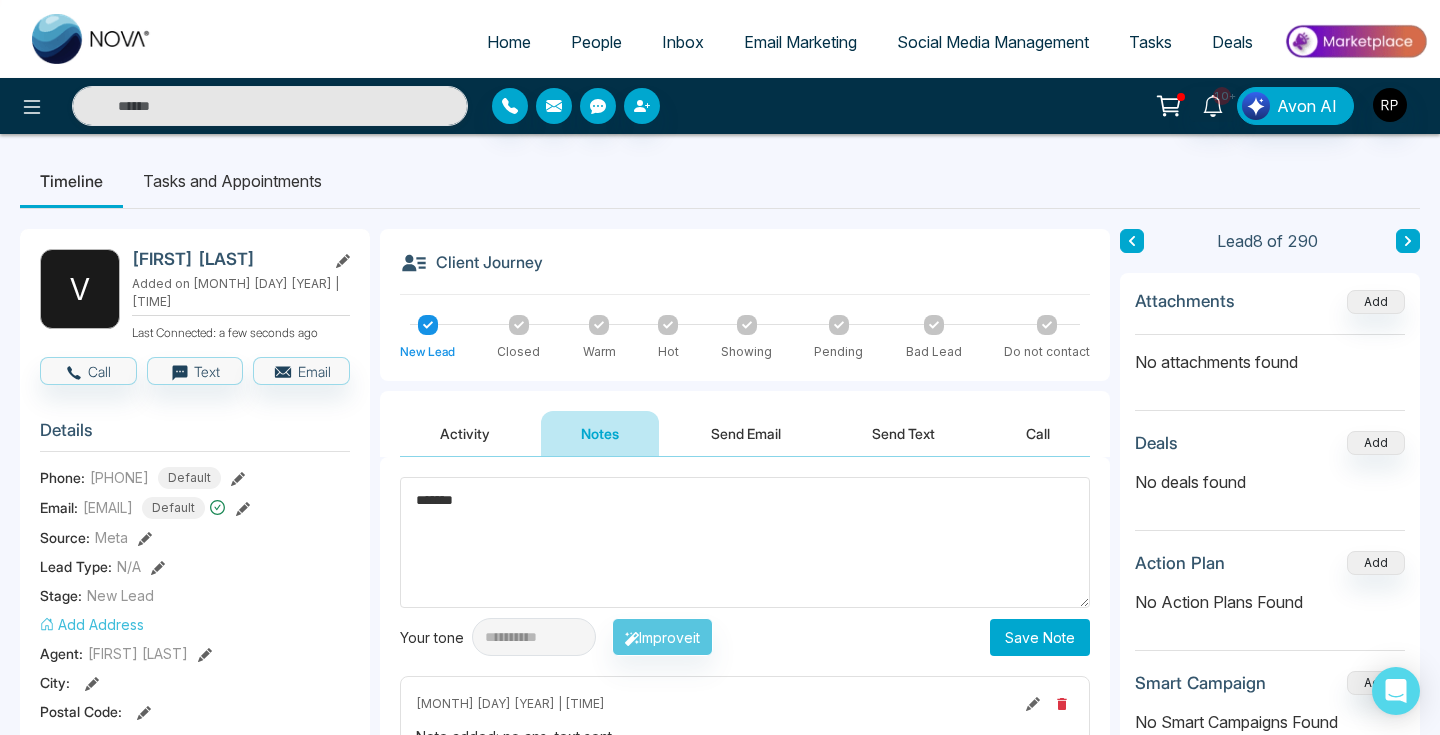 type on "******" 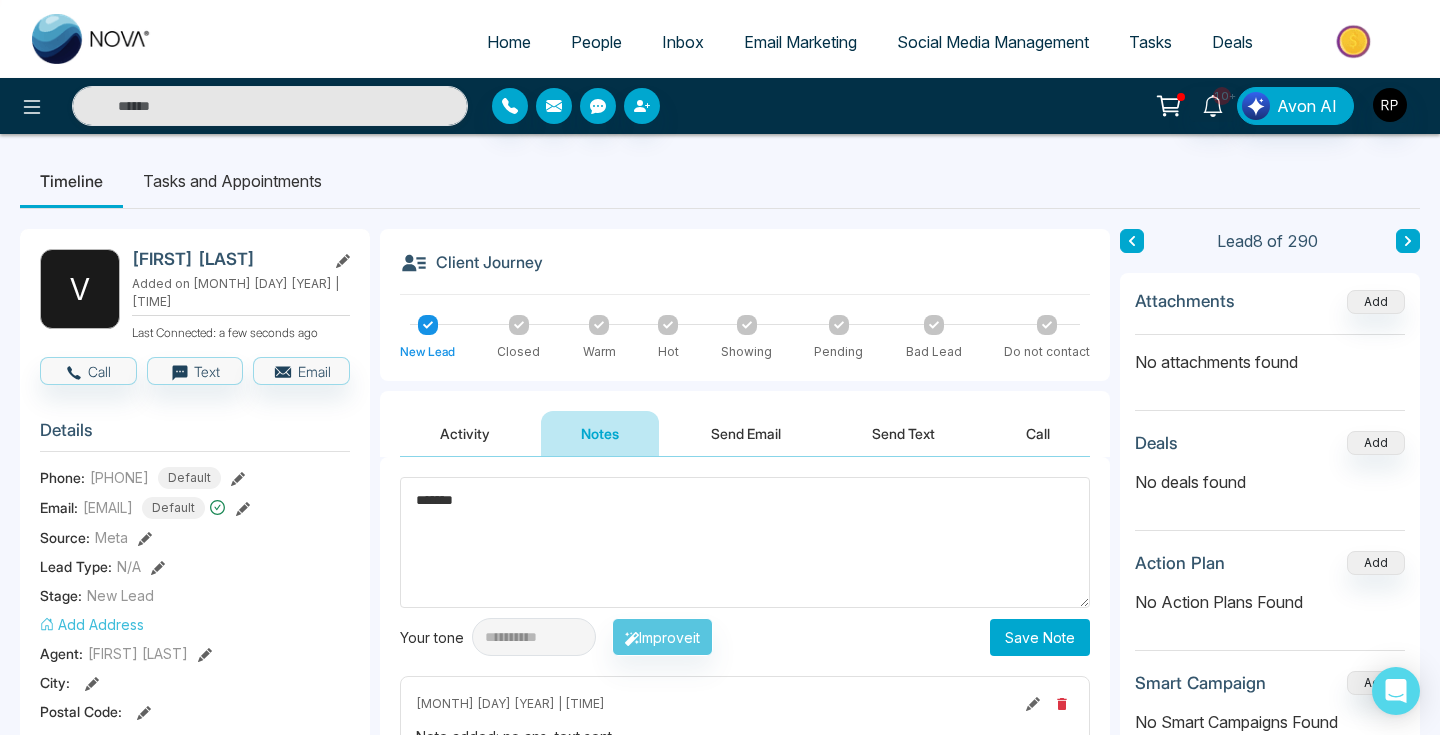 click on "Save Note" at bounding box center [1040, 637] 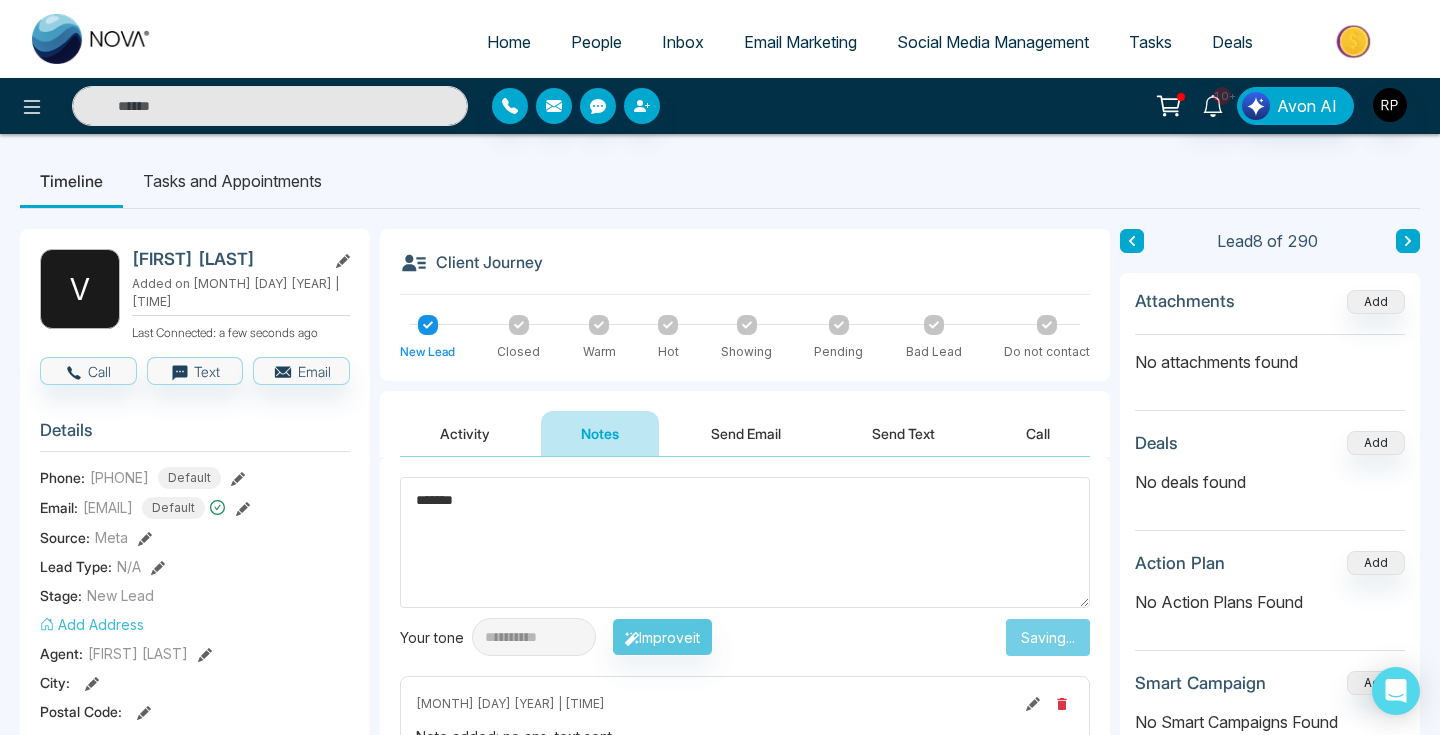 type 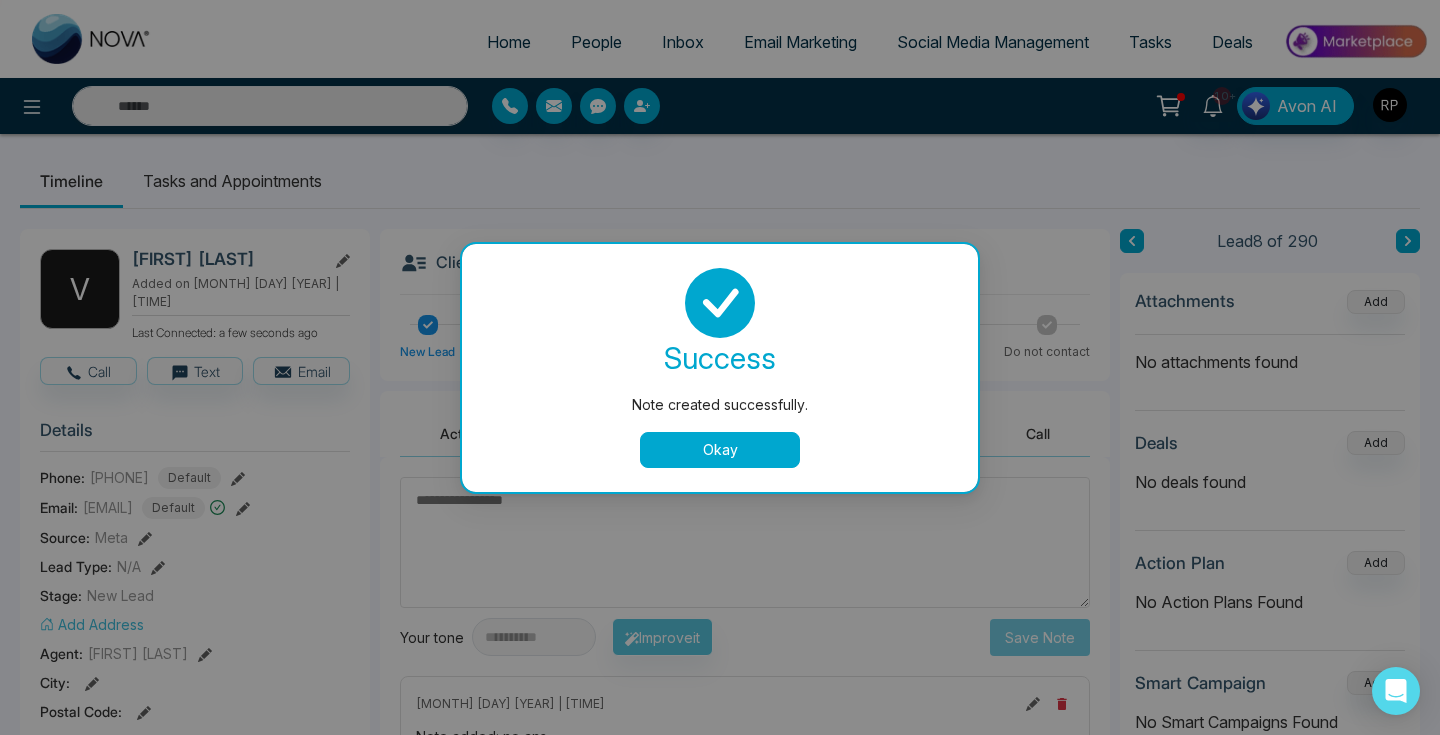click on "Note created successfully. success Note created successfully.   Okay" at bounding box center [720, 367] 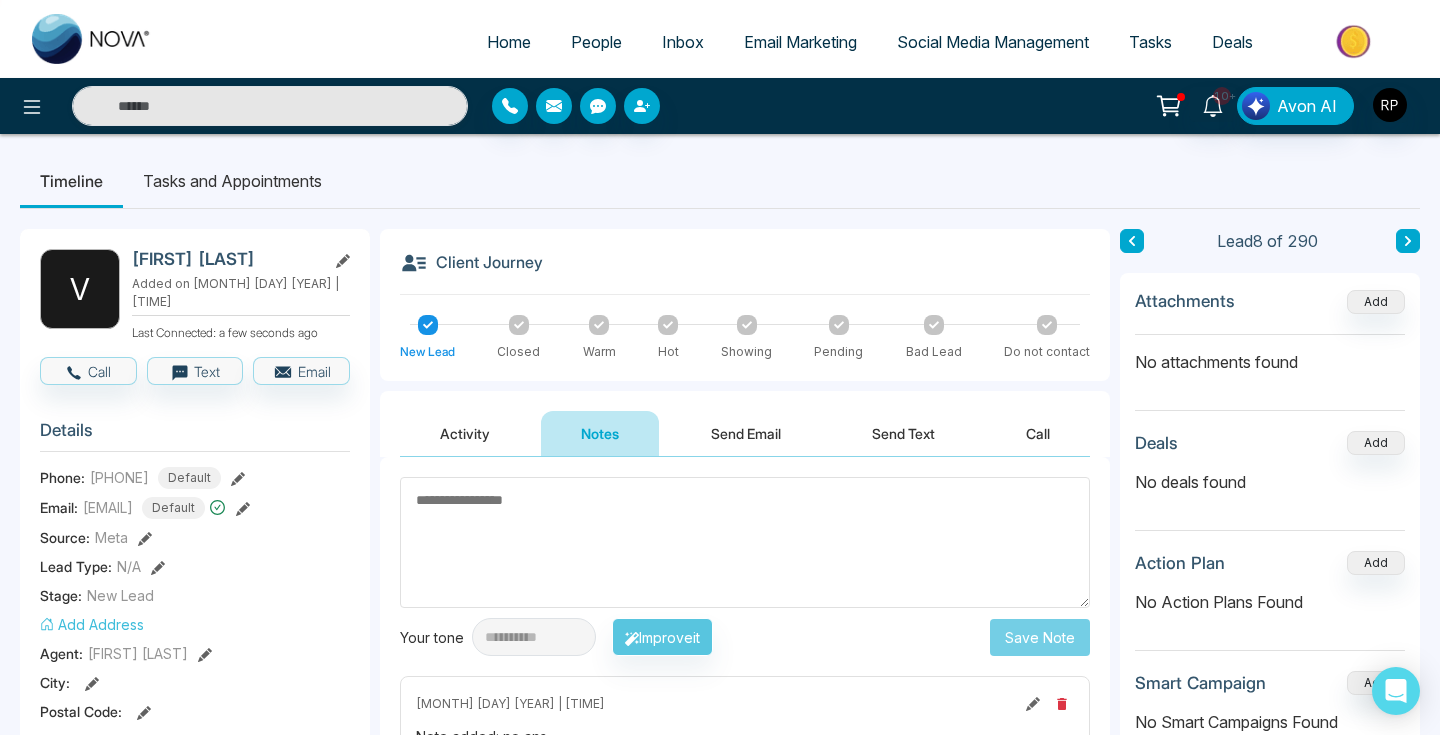 click at bounding box center [1408, 241] 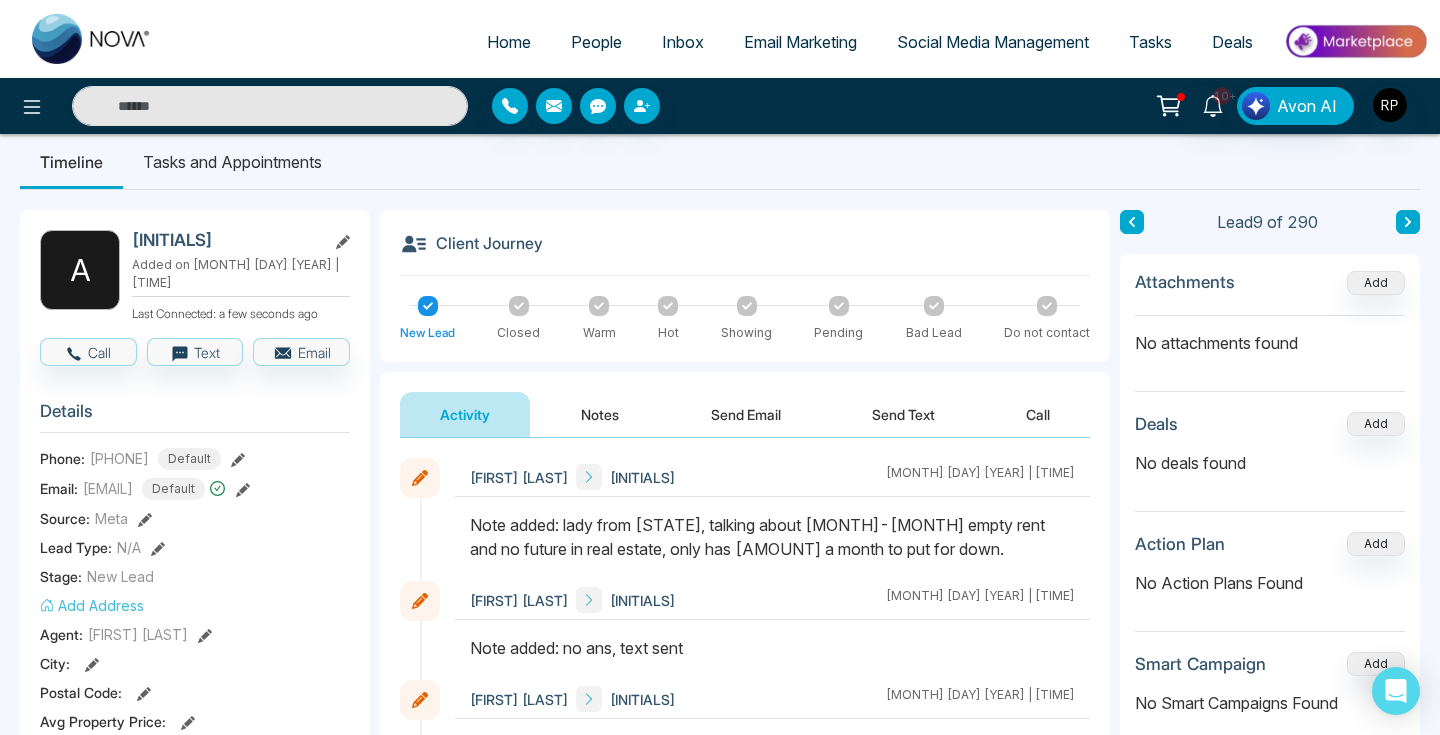 scroll, scrollTop: 0, scrollLeft: 0, axis: both 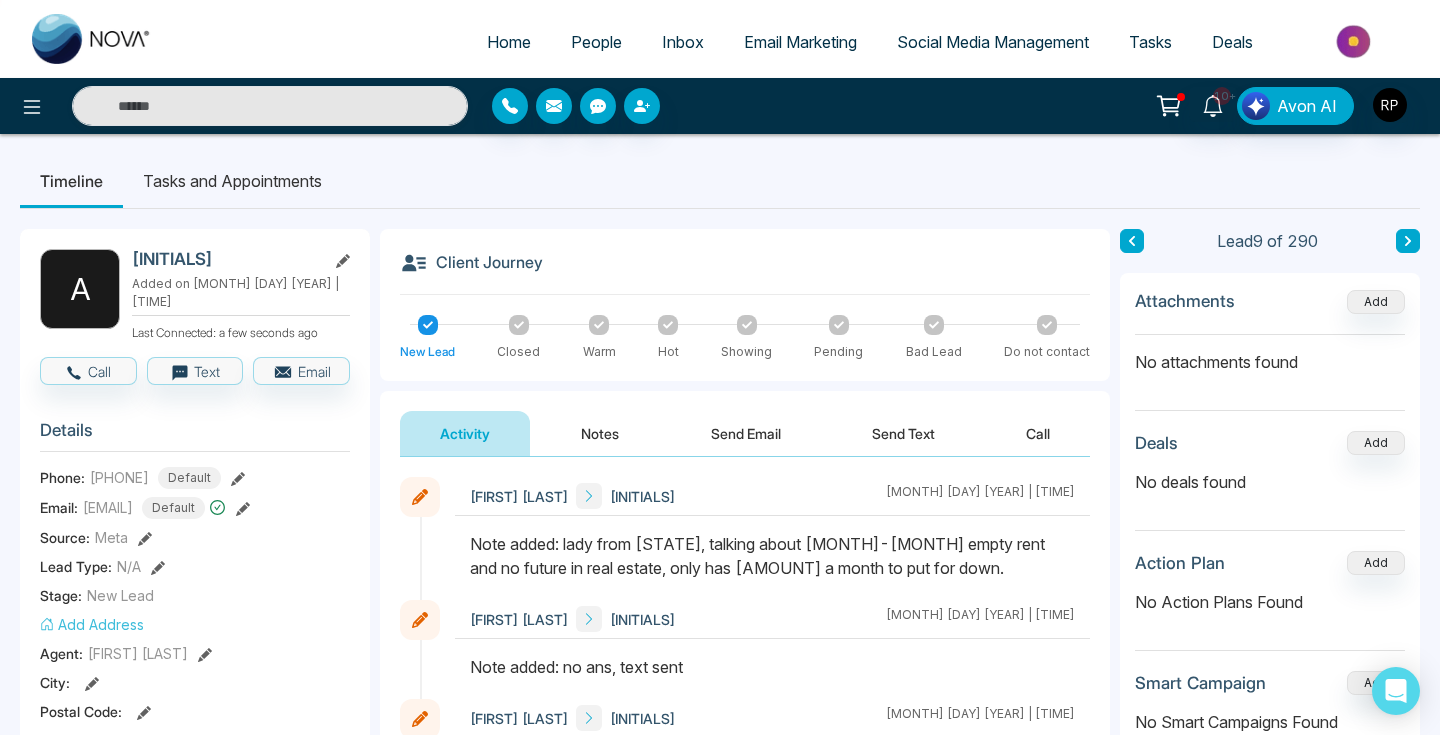 click at bounding box center [1408, 241] 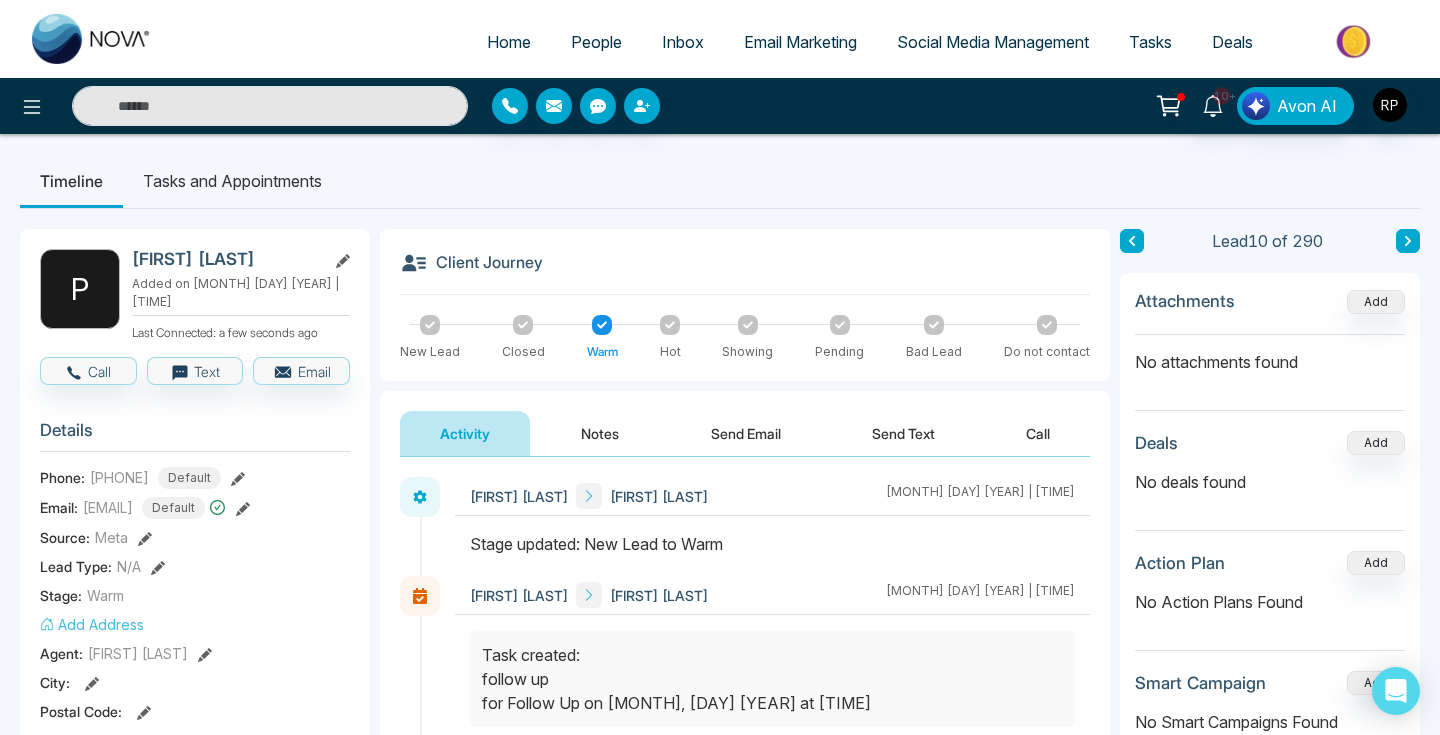 click at bounding box center [1408, 241] 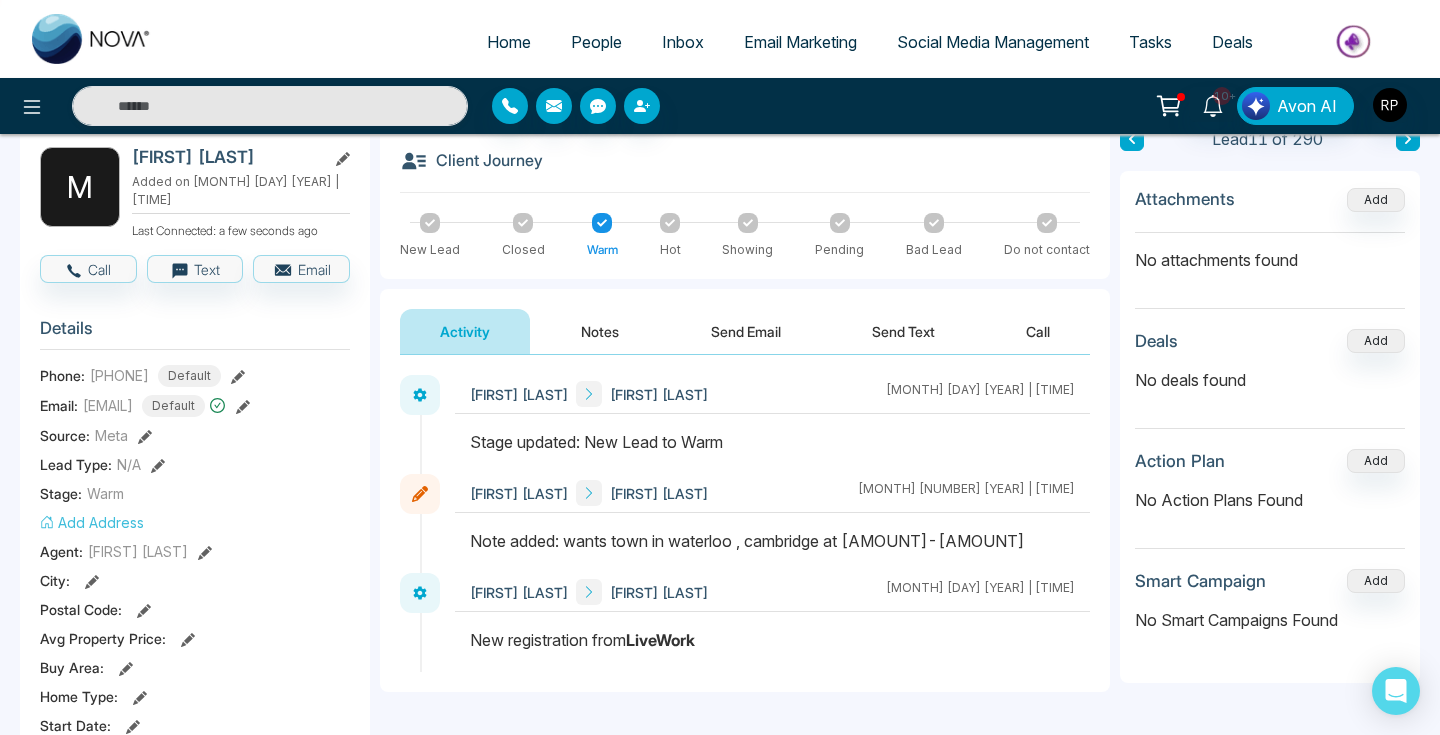 scroll, scrollTop: 0, scrollLeft: 0, axis: both 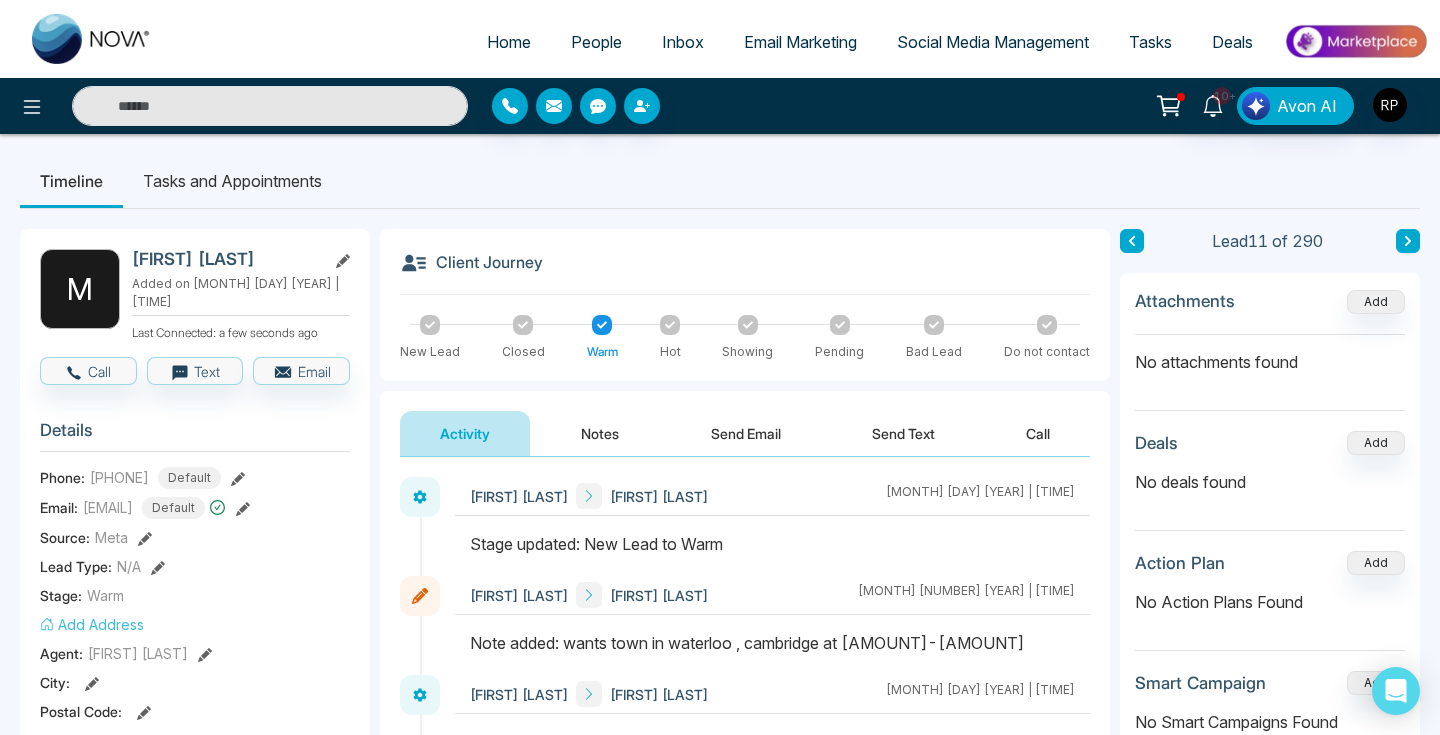click on "Notes" at bounding box center (600, 433) 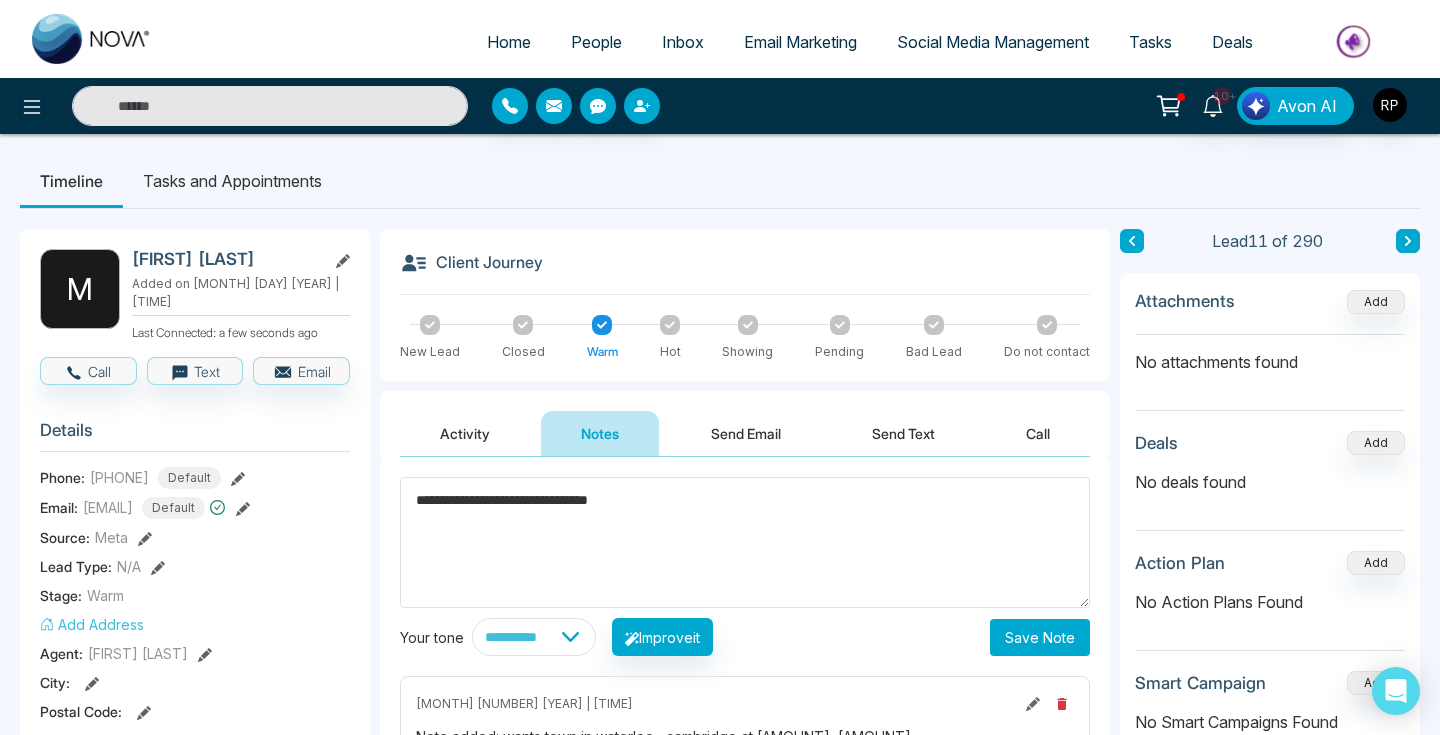 type on "**********" 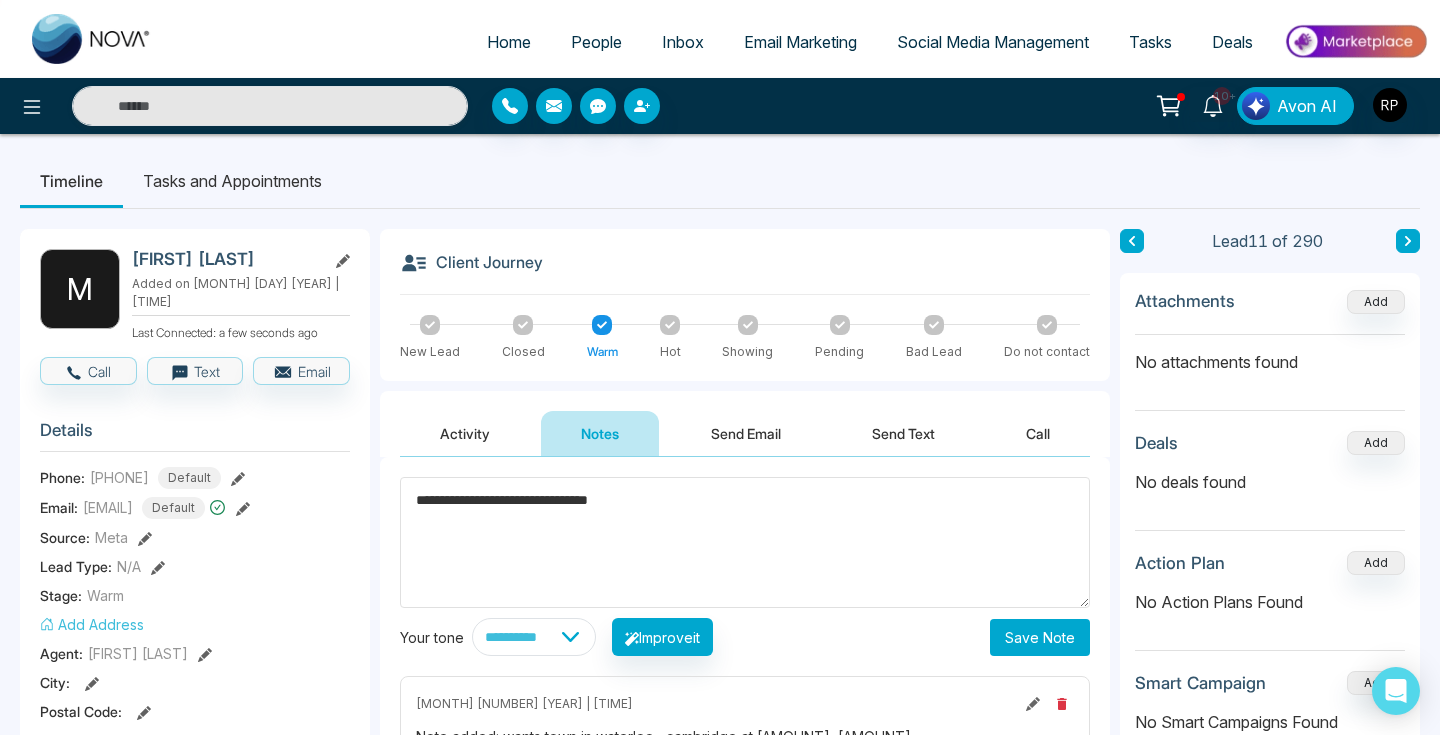 click on "Save Note" at bounding box center (1040, 637) 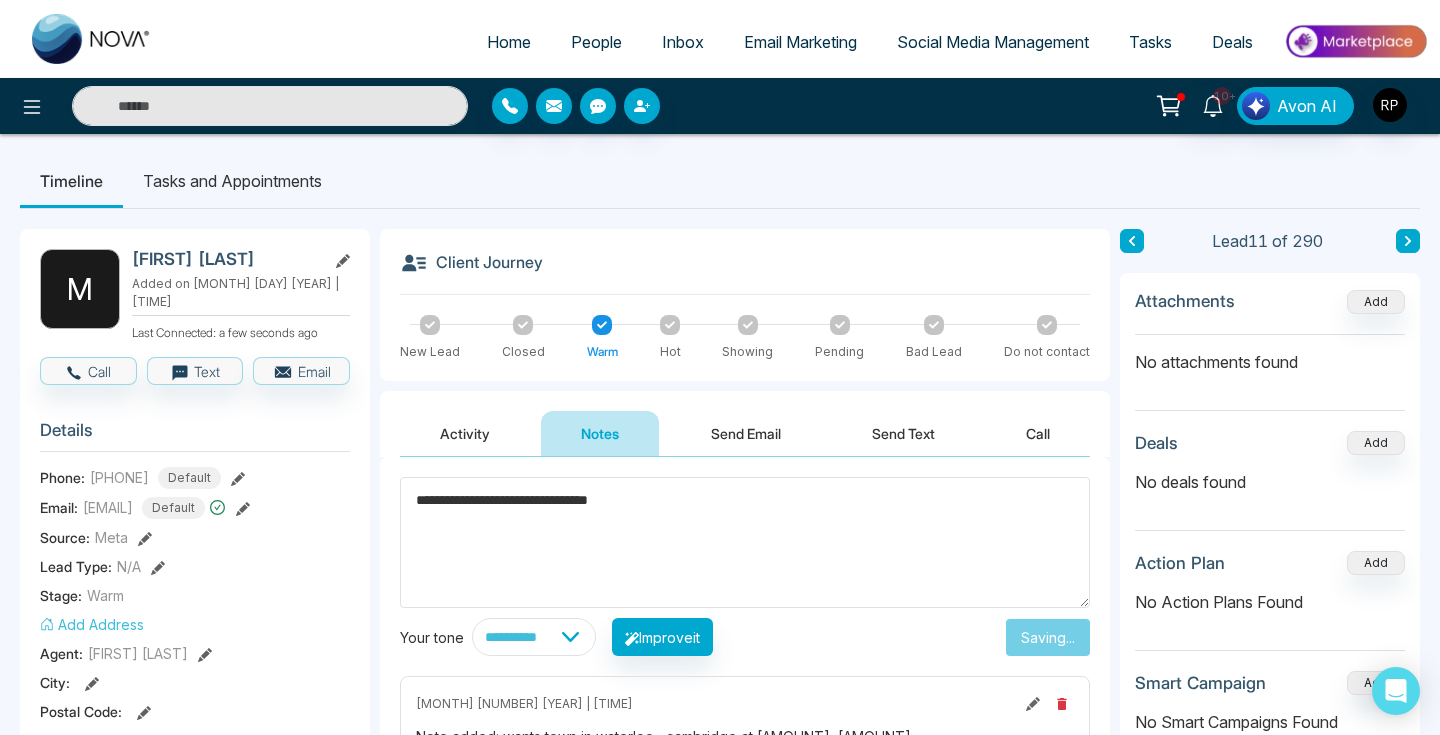 type 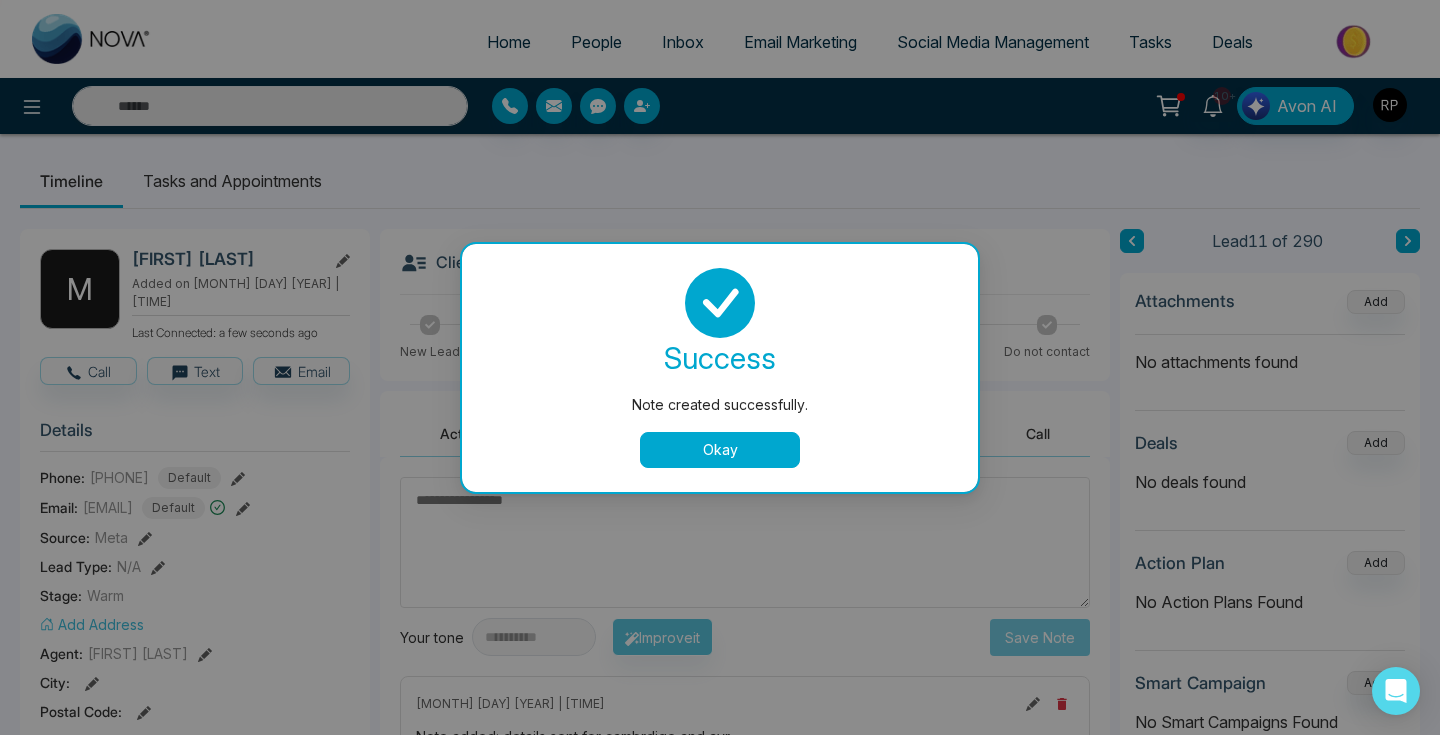 click on "Okay" at bounding box center (720, 450) 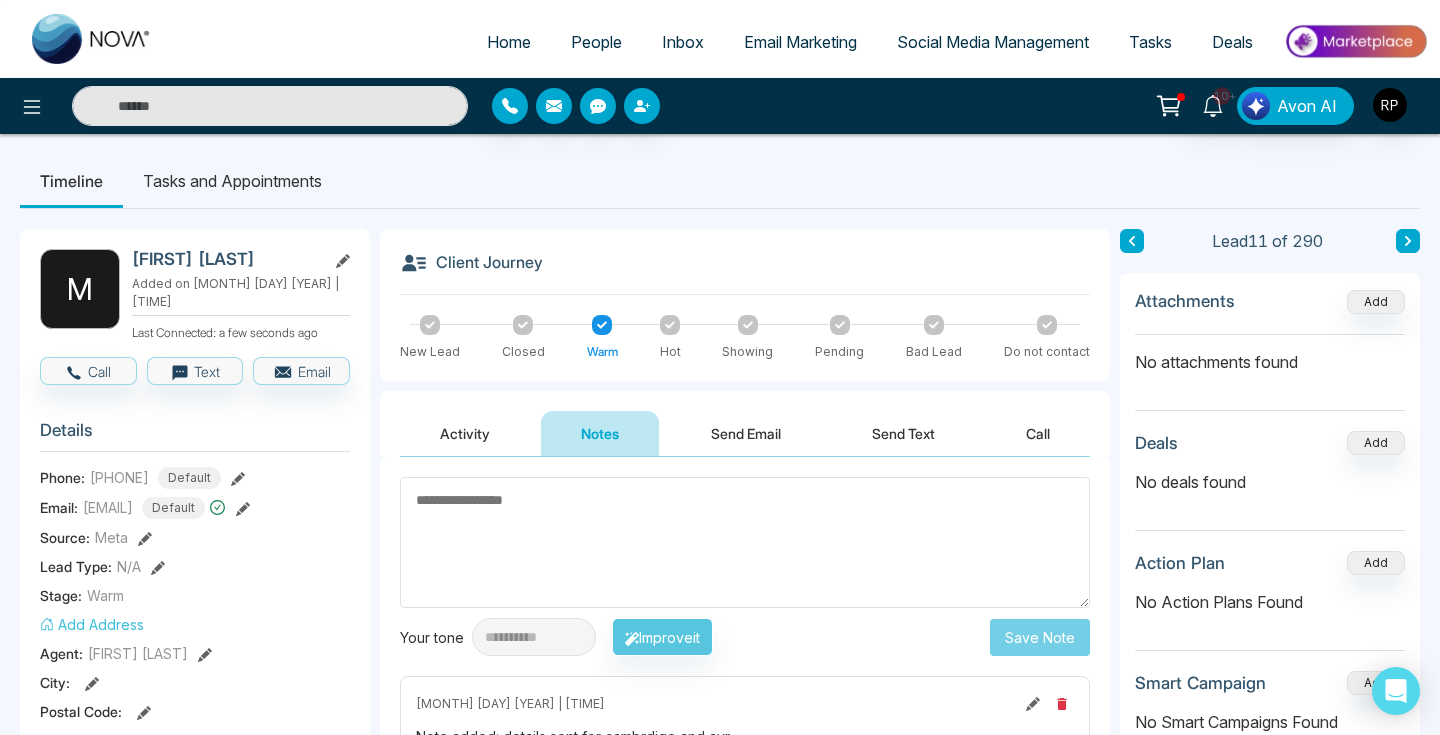 click at bounding box center (745, 542) 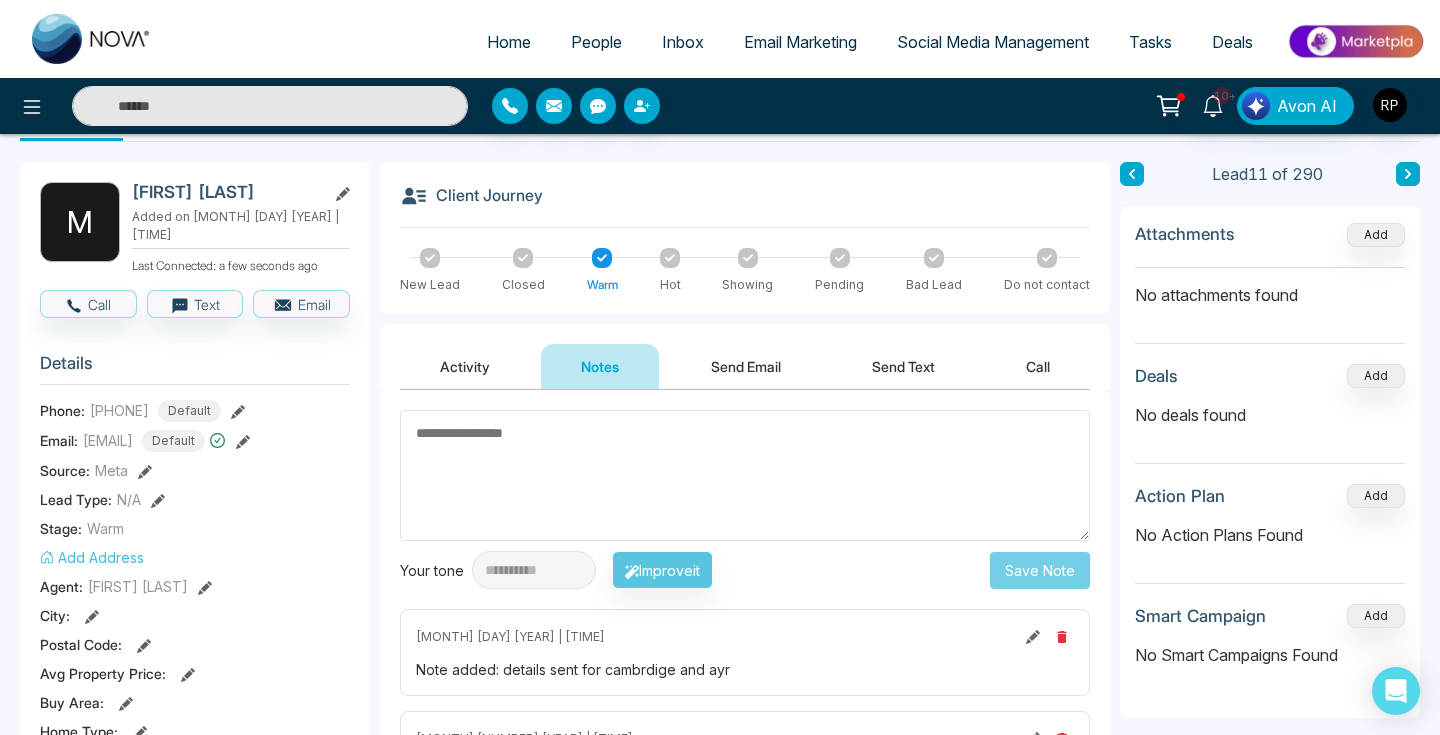 scroll, scrollTop: 72, scrollLeft: 0, axis: vertical 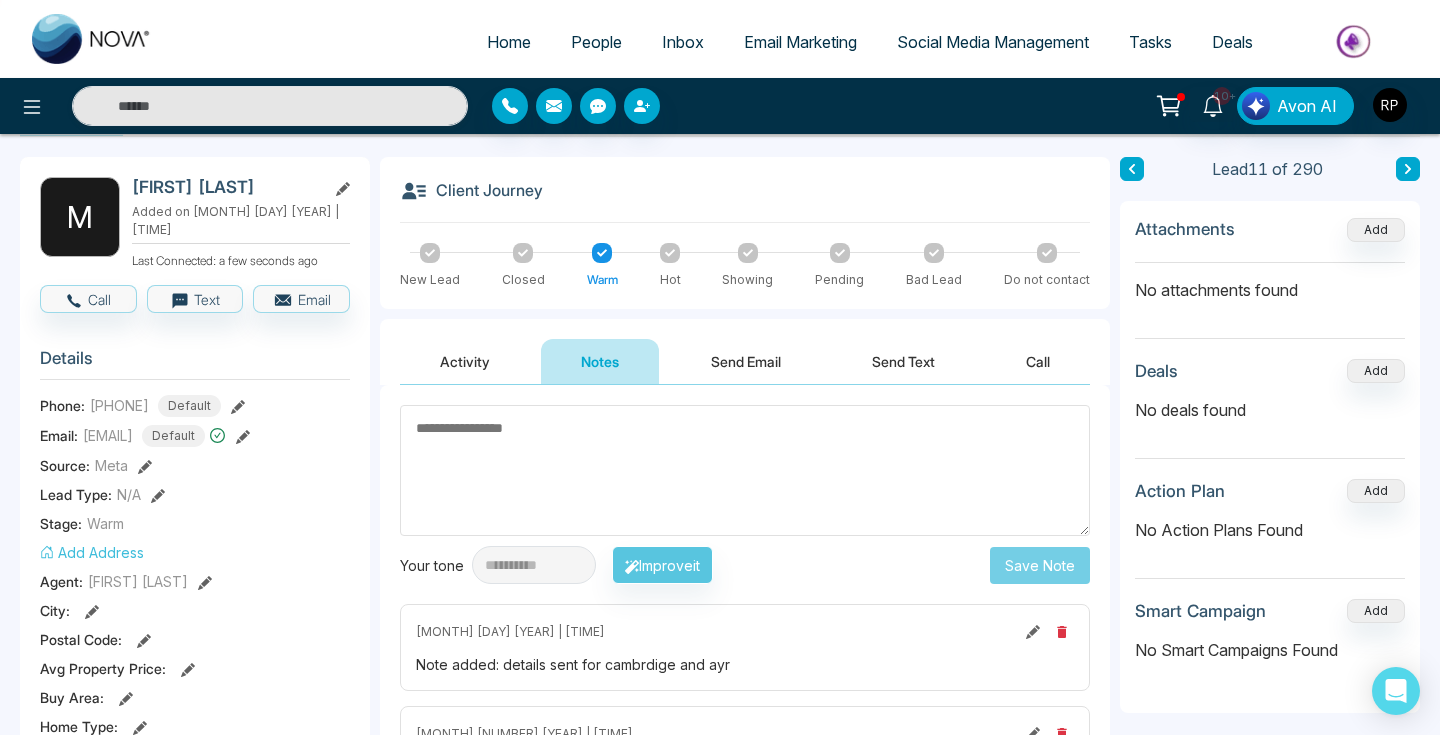 click 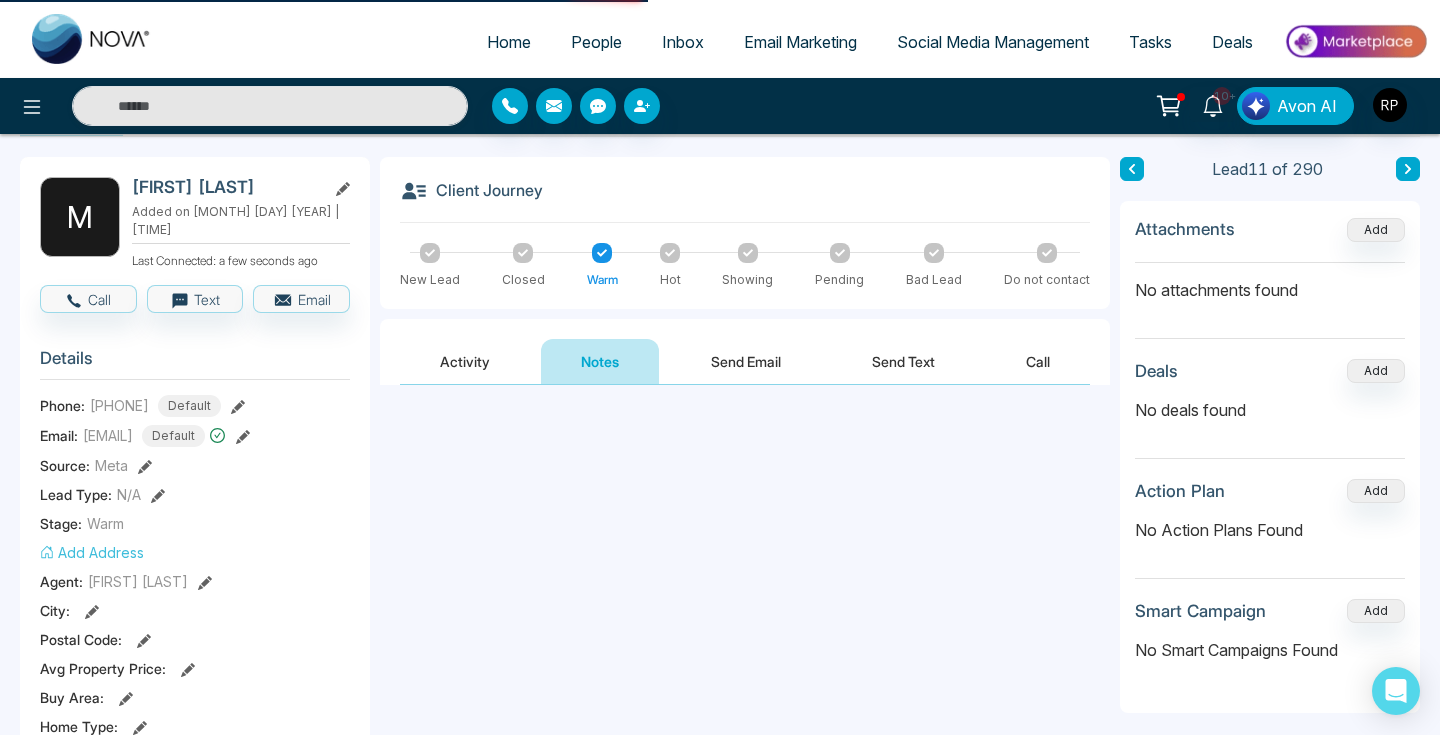 scroll, scrollTop: 0, scrollLeft: 0, axis: both 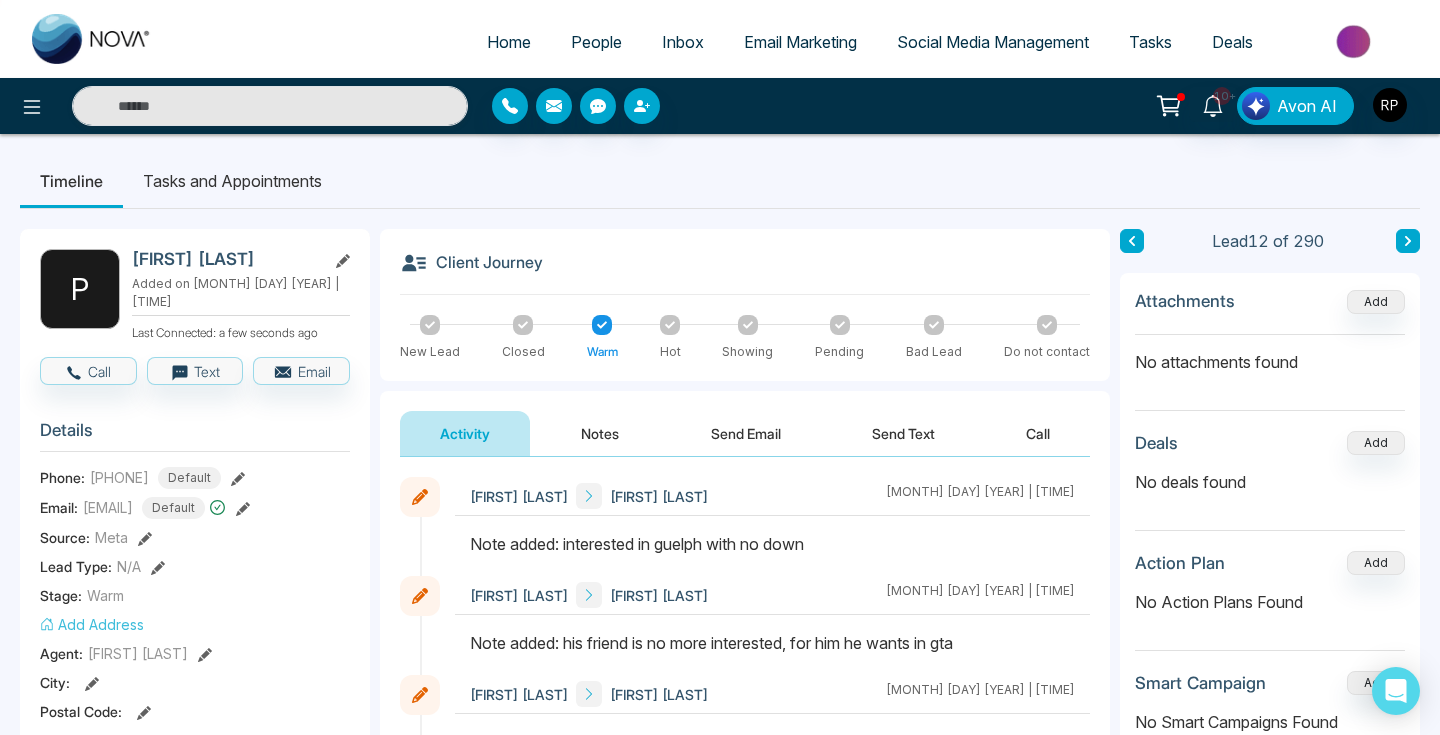 click 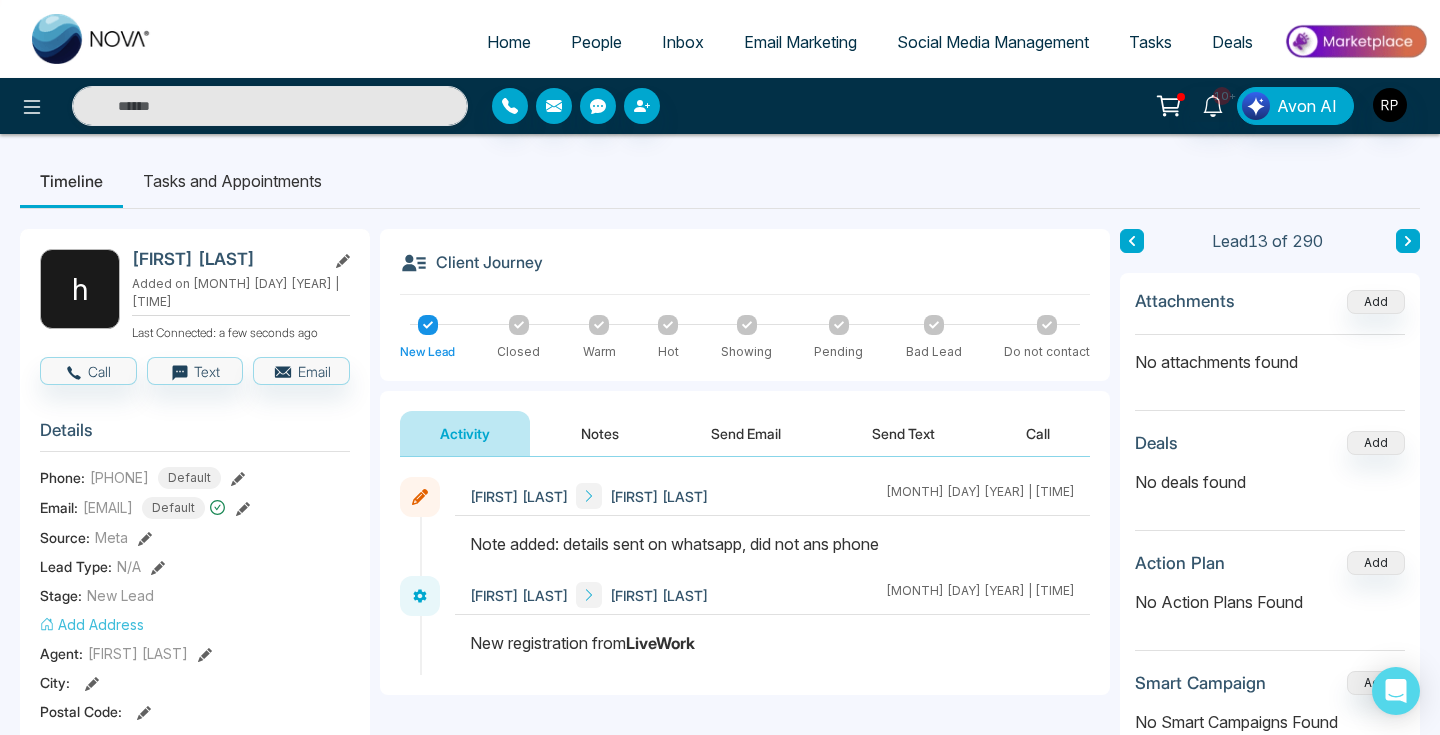 click on "Notes" at bounding box center [600, 433] 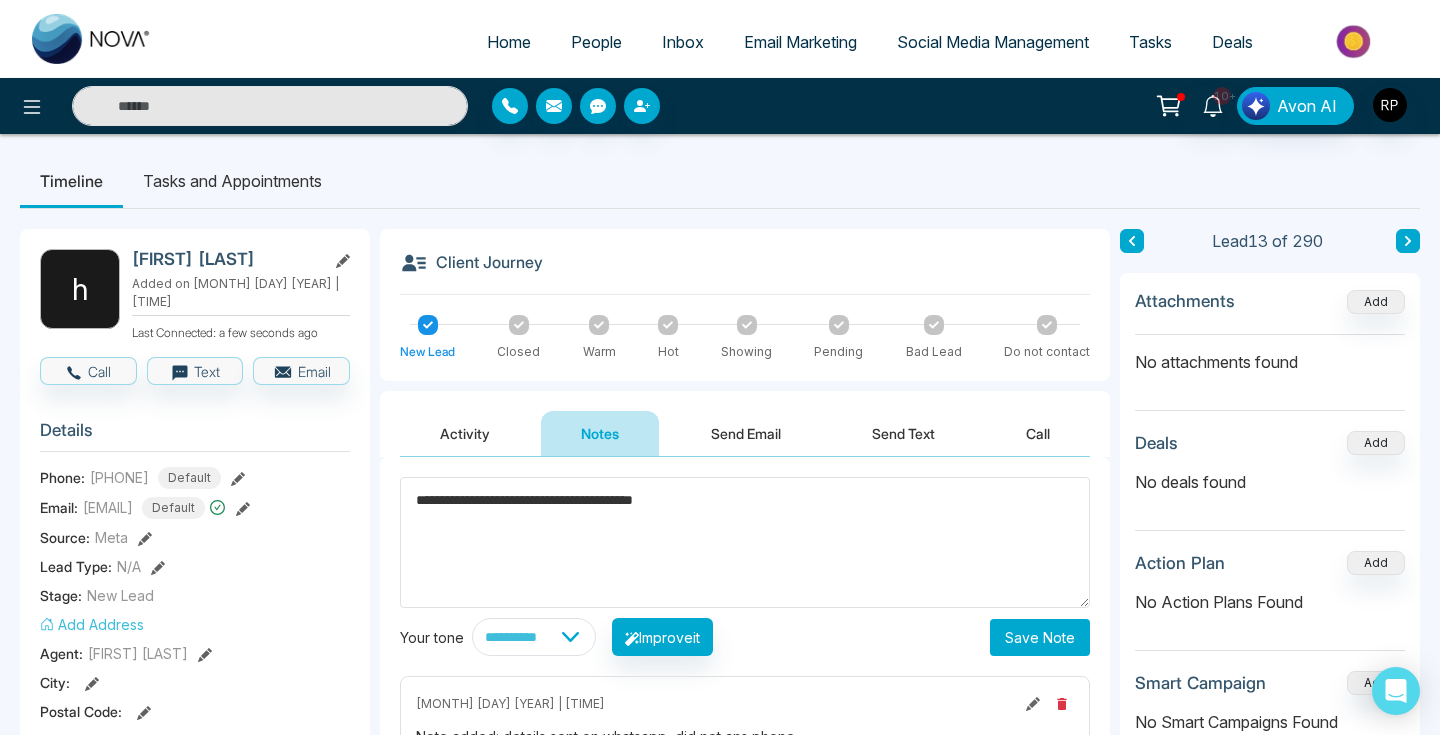 type on "**********" 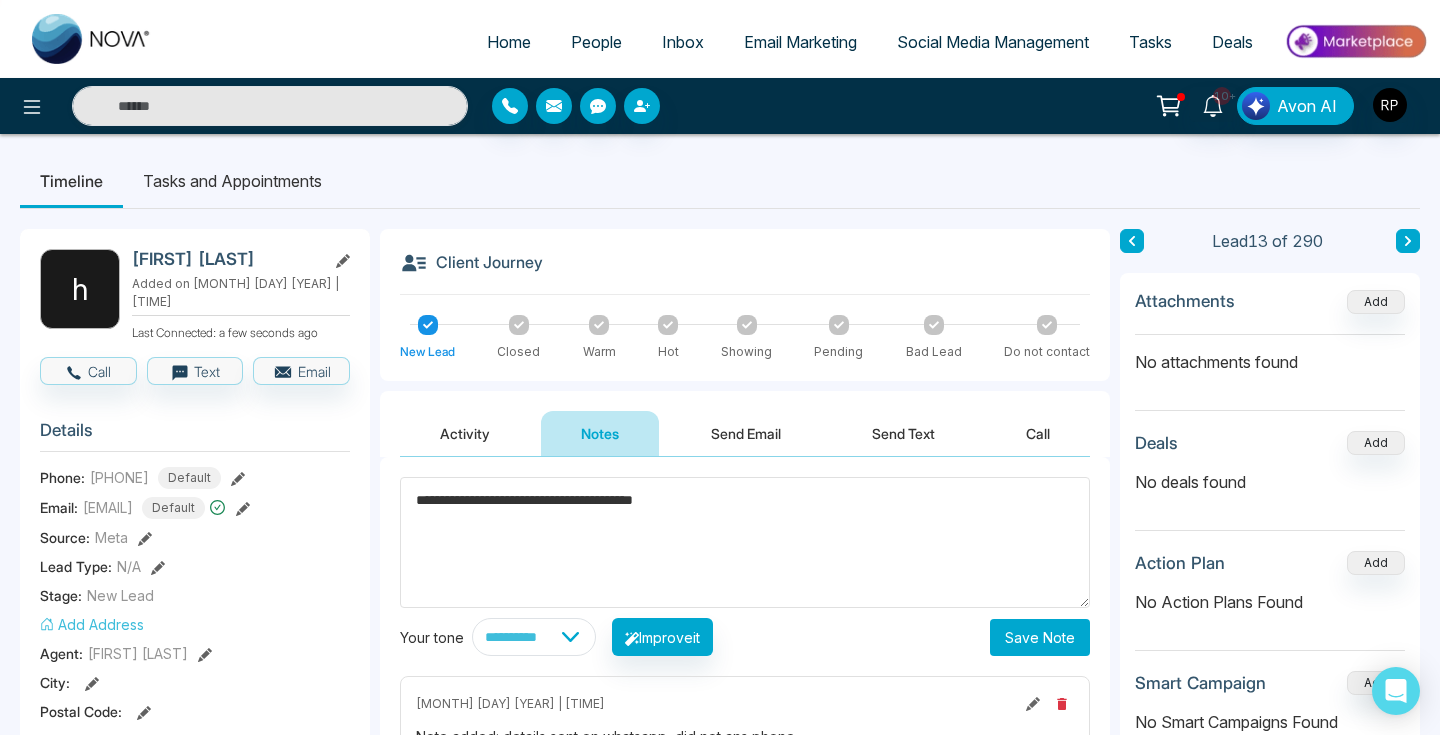 click on "Save Note" at bounding box center (1040, 637) 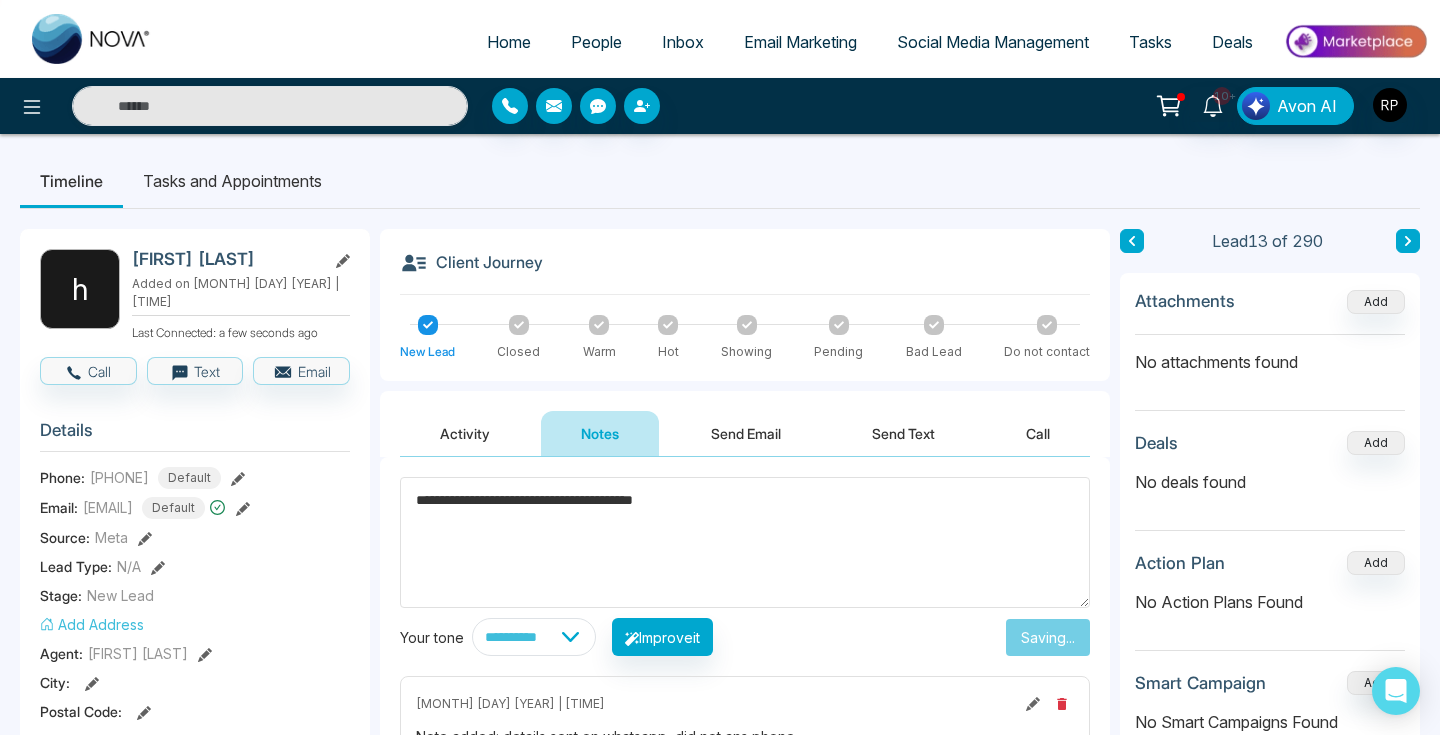 type 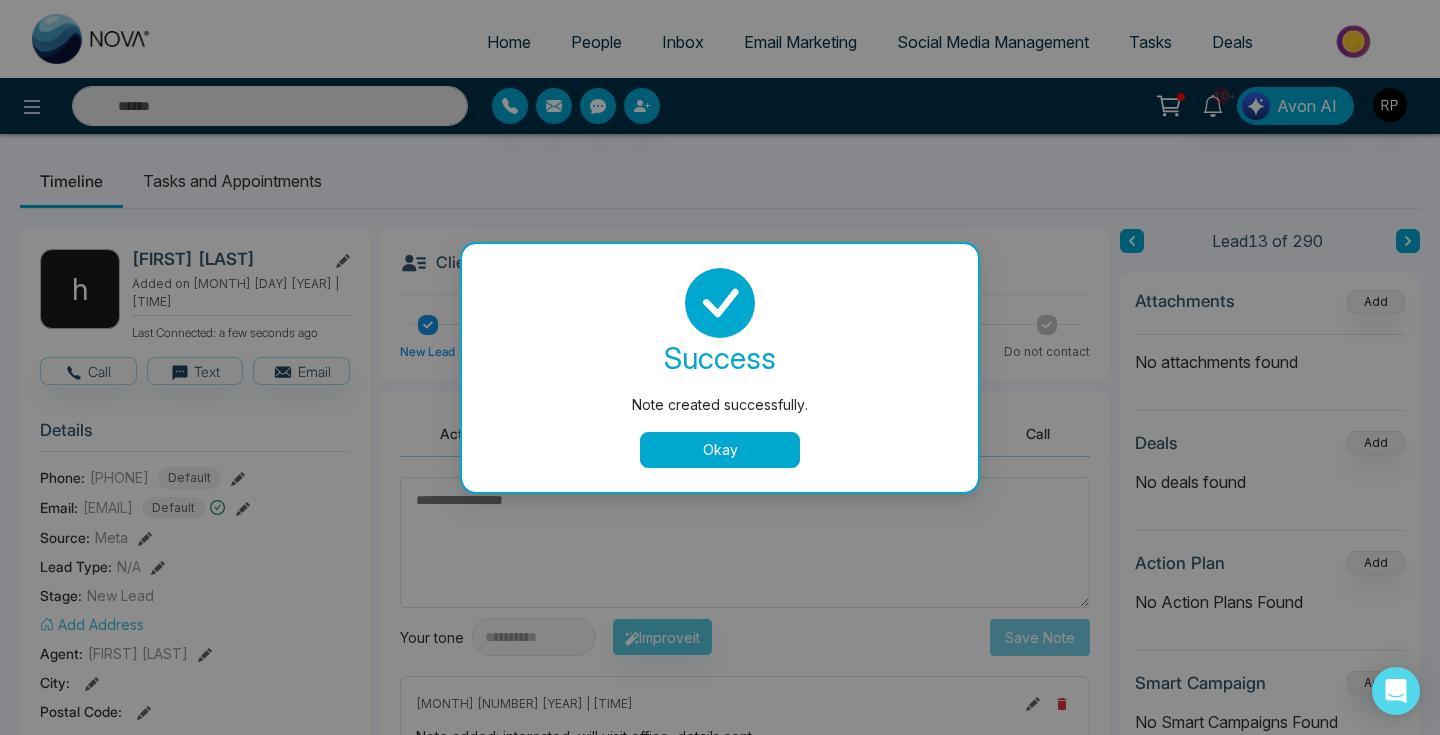 click on "Okay" at bounding box center [720, 450] 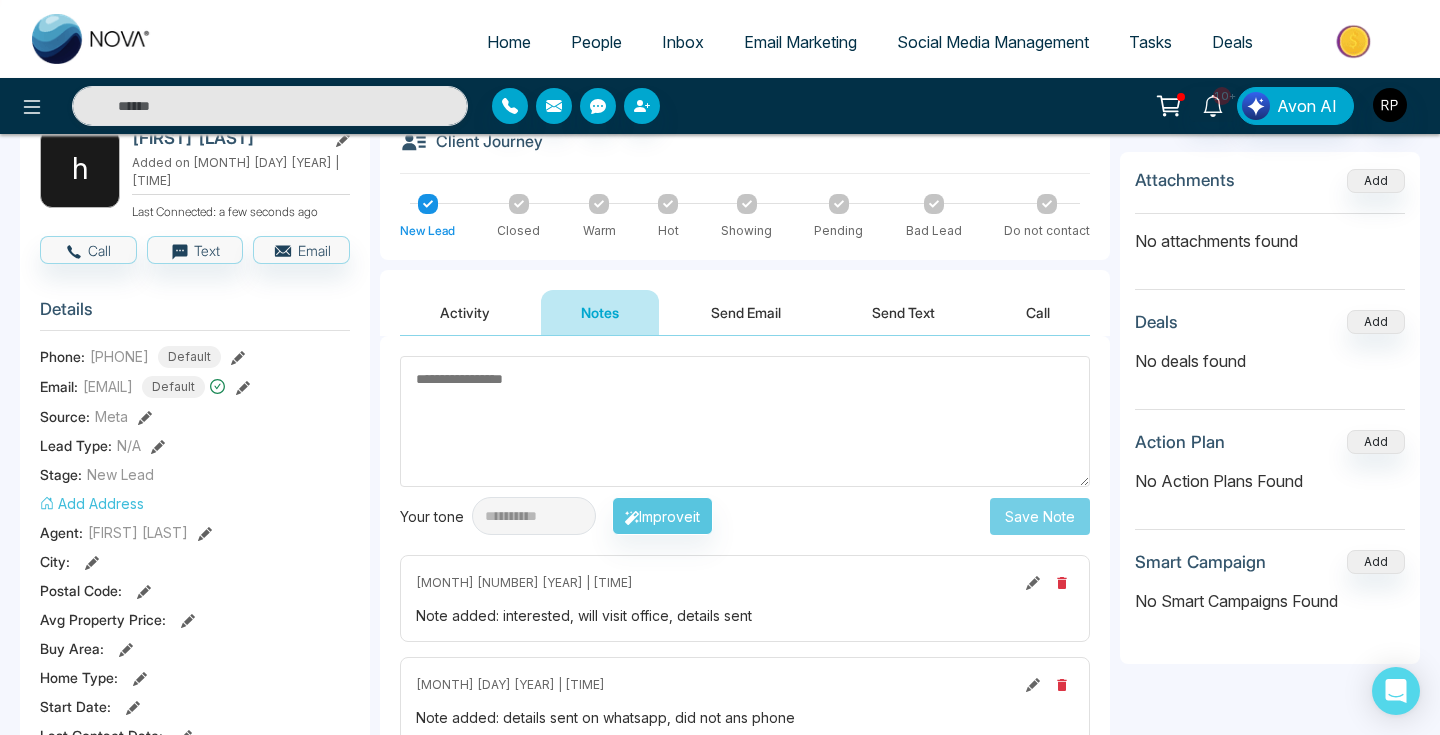 scroll, scrollTop: 129, scrollLeft: 0, axis: vertical 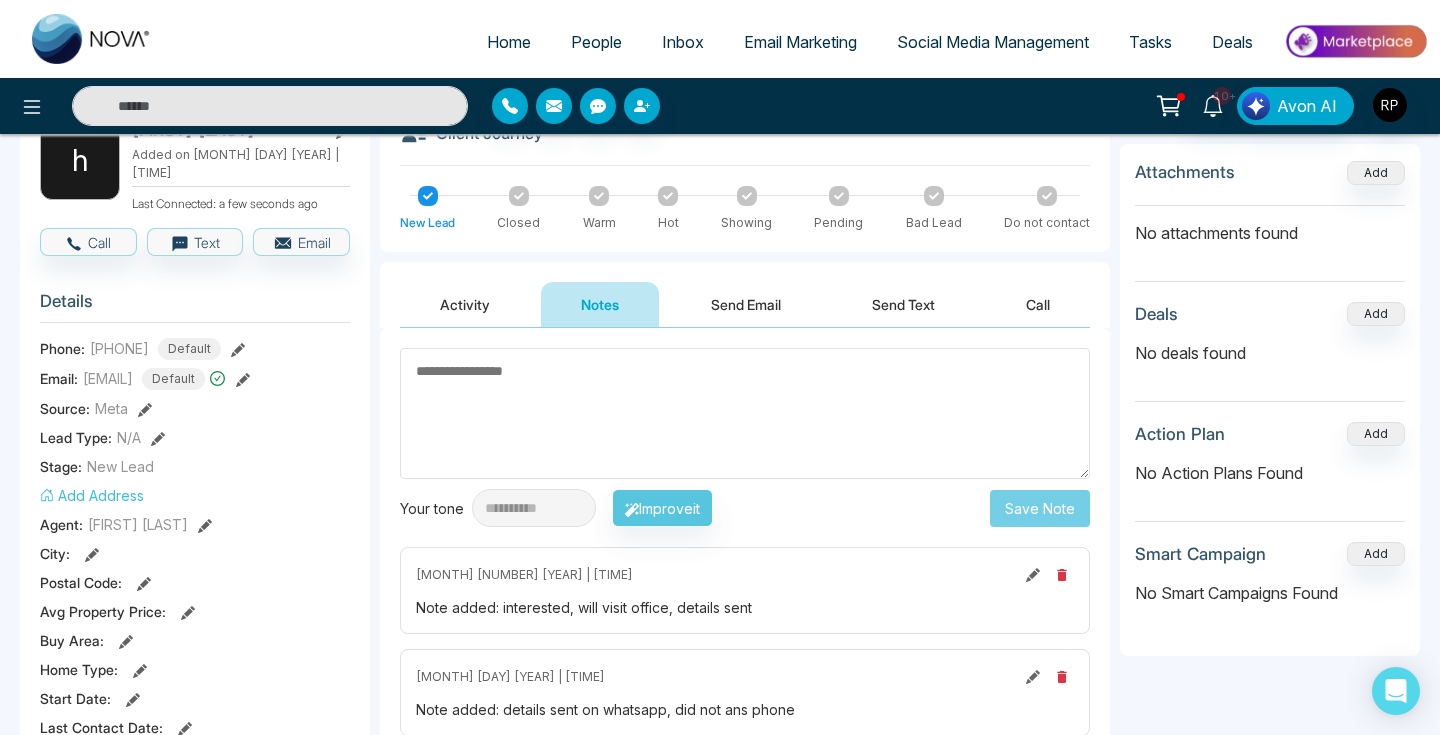 click on "Warm" at bounding box center [599, 209] 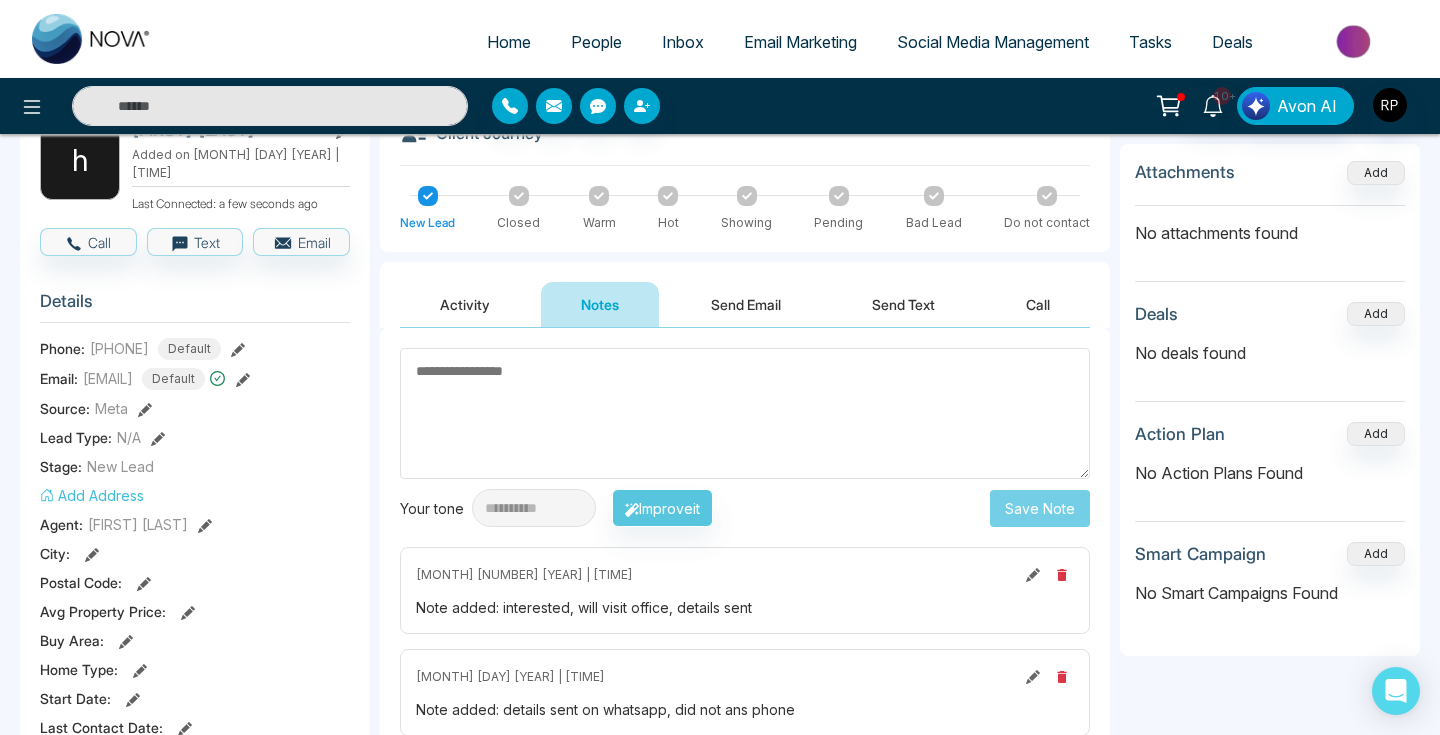 click 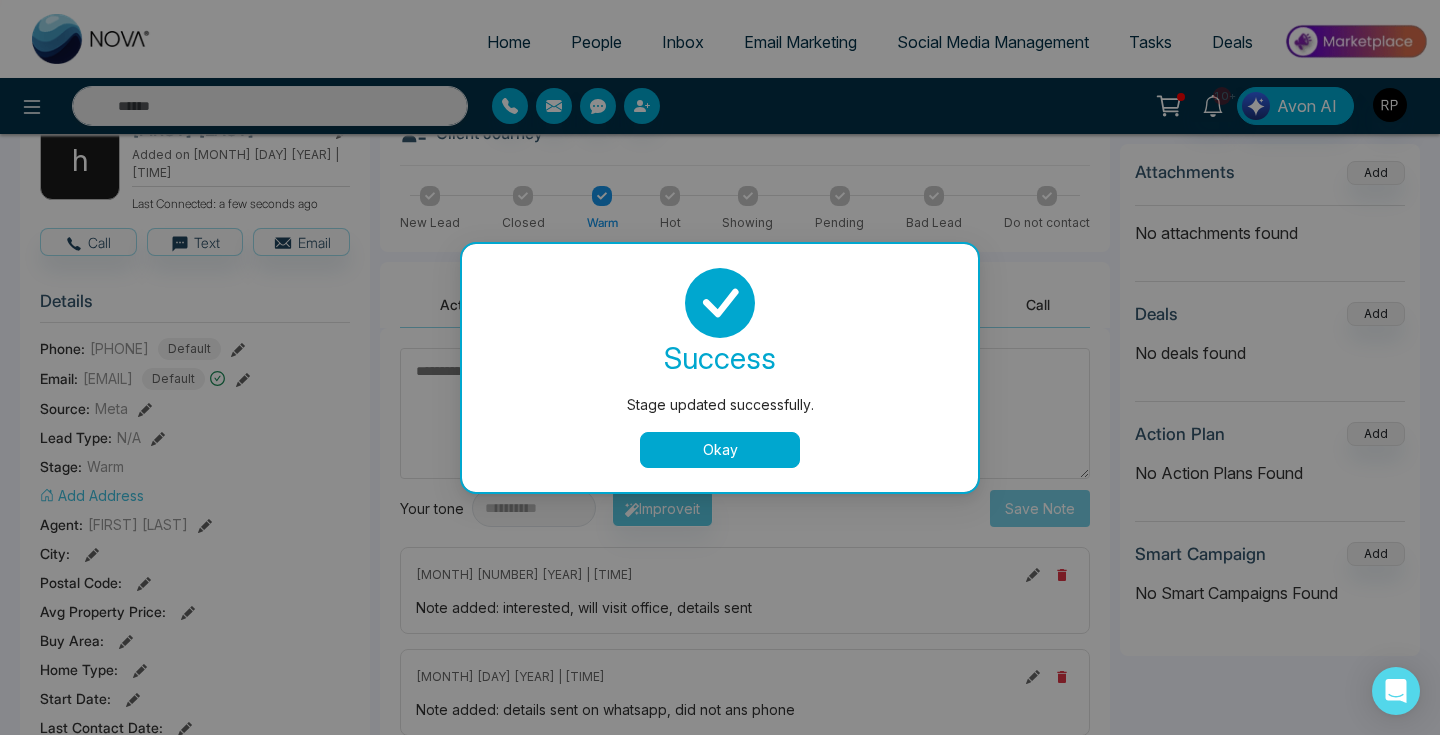 click on "Okay" at bounding box center (720, 450) 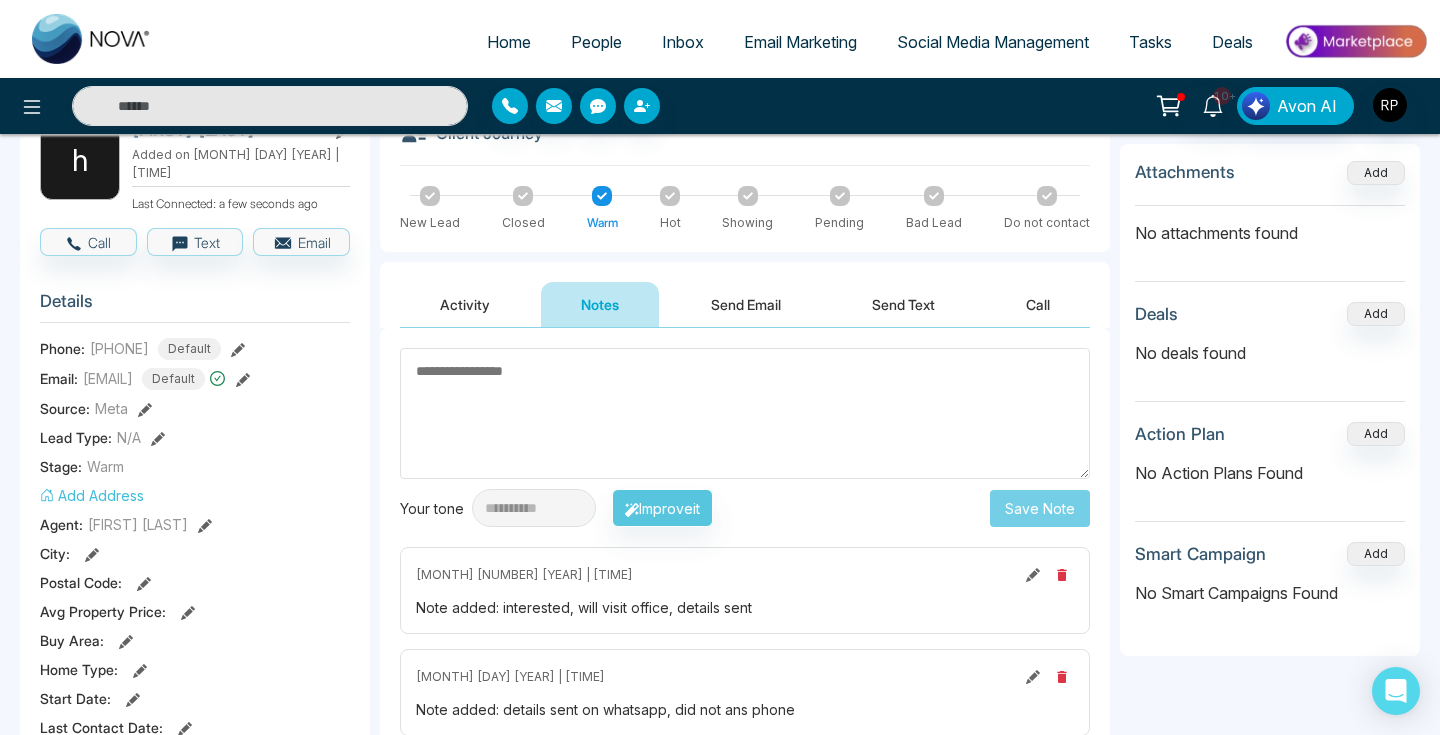 scroll, scrollTop: 0, scrollLeft: 0, axis: both 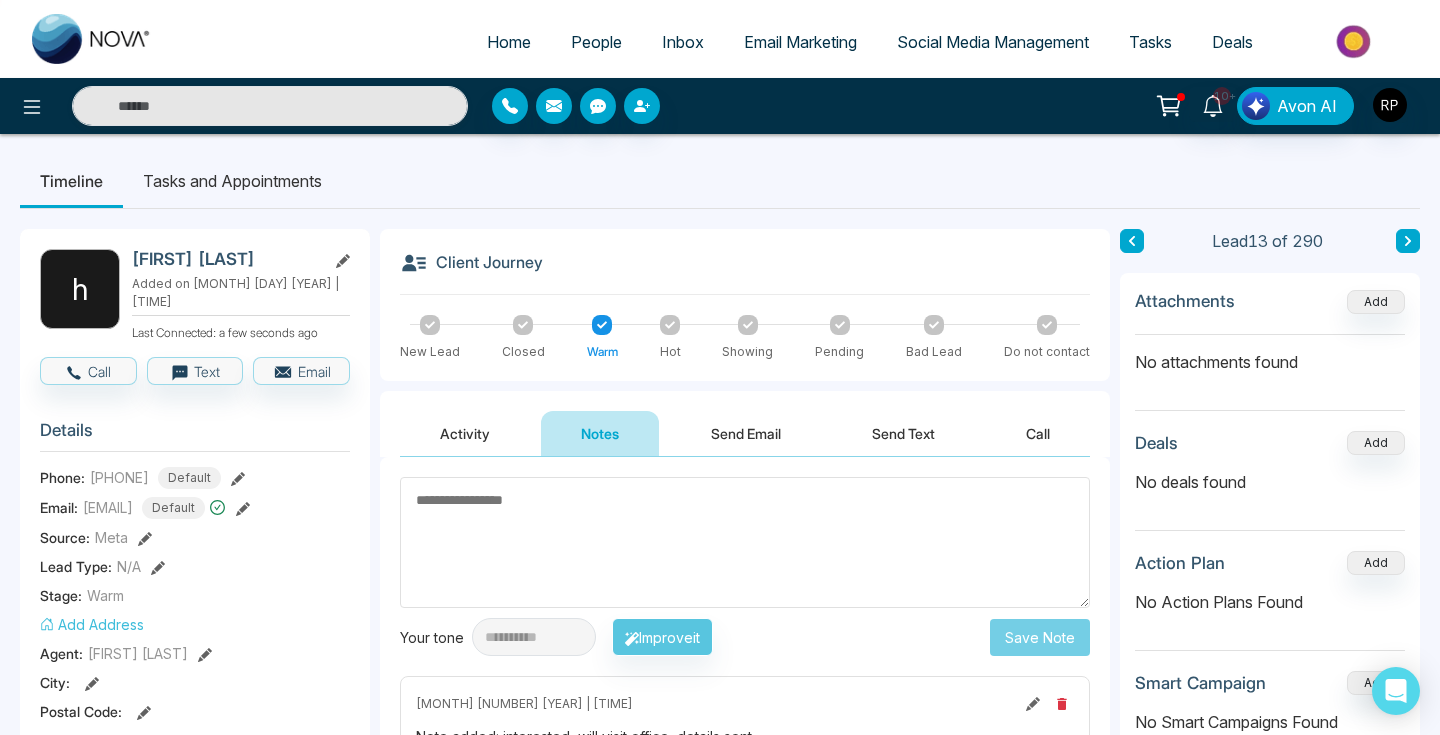 click at bounding box center (1408, 241) 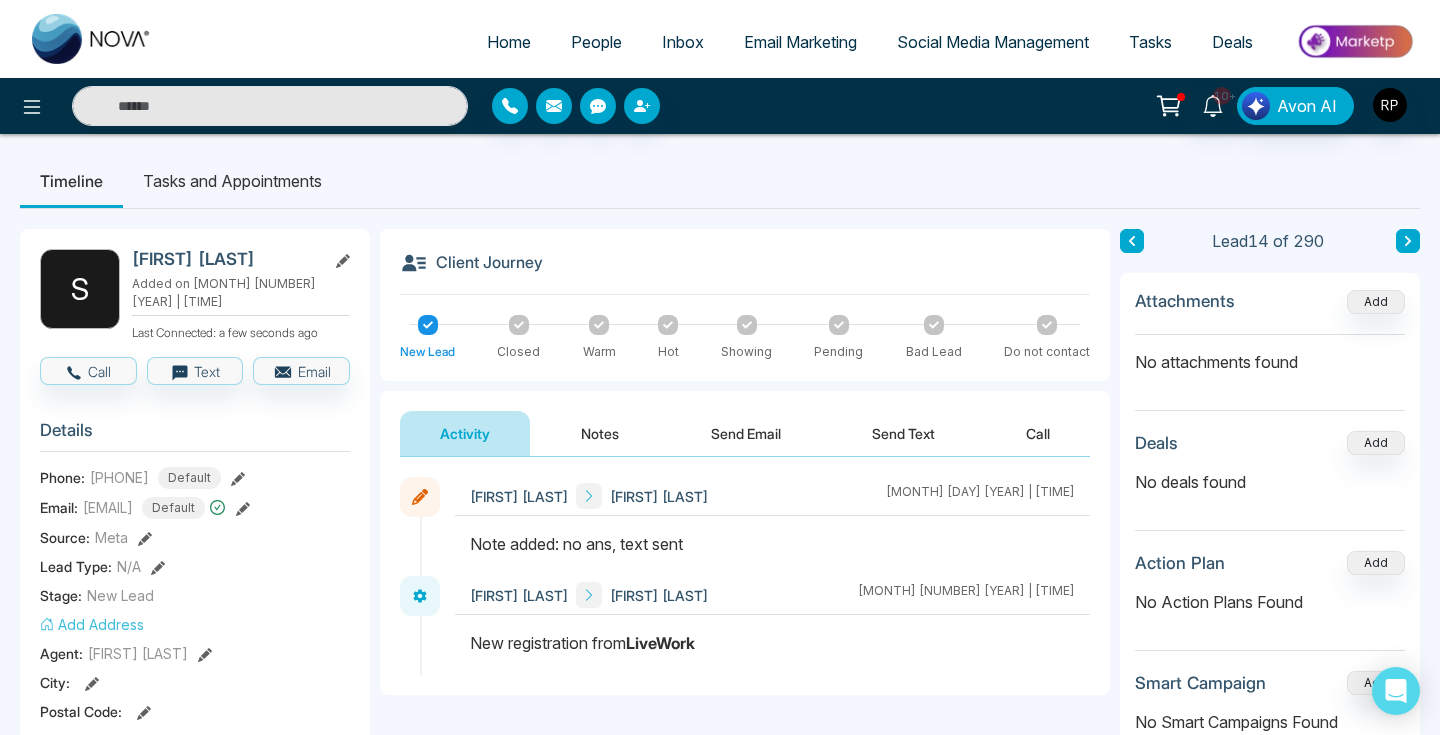 scroll, scrollTop: 34, scrollLeft: 0, axis: vertical 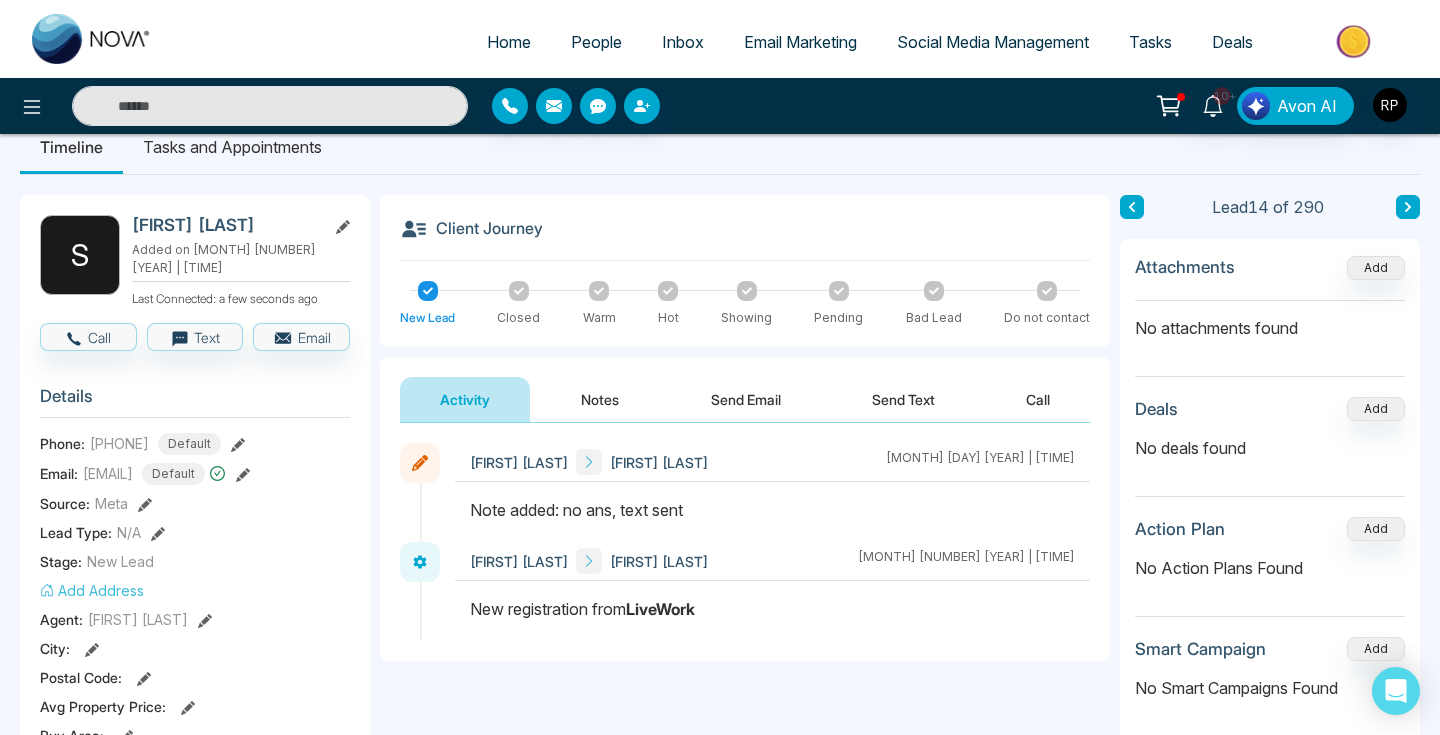 click on "Notes" at bounding box center [600, 399] 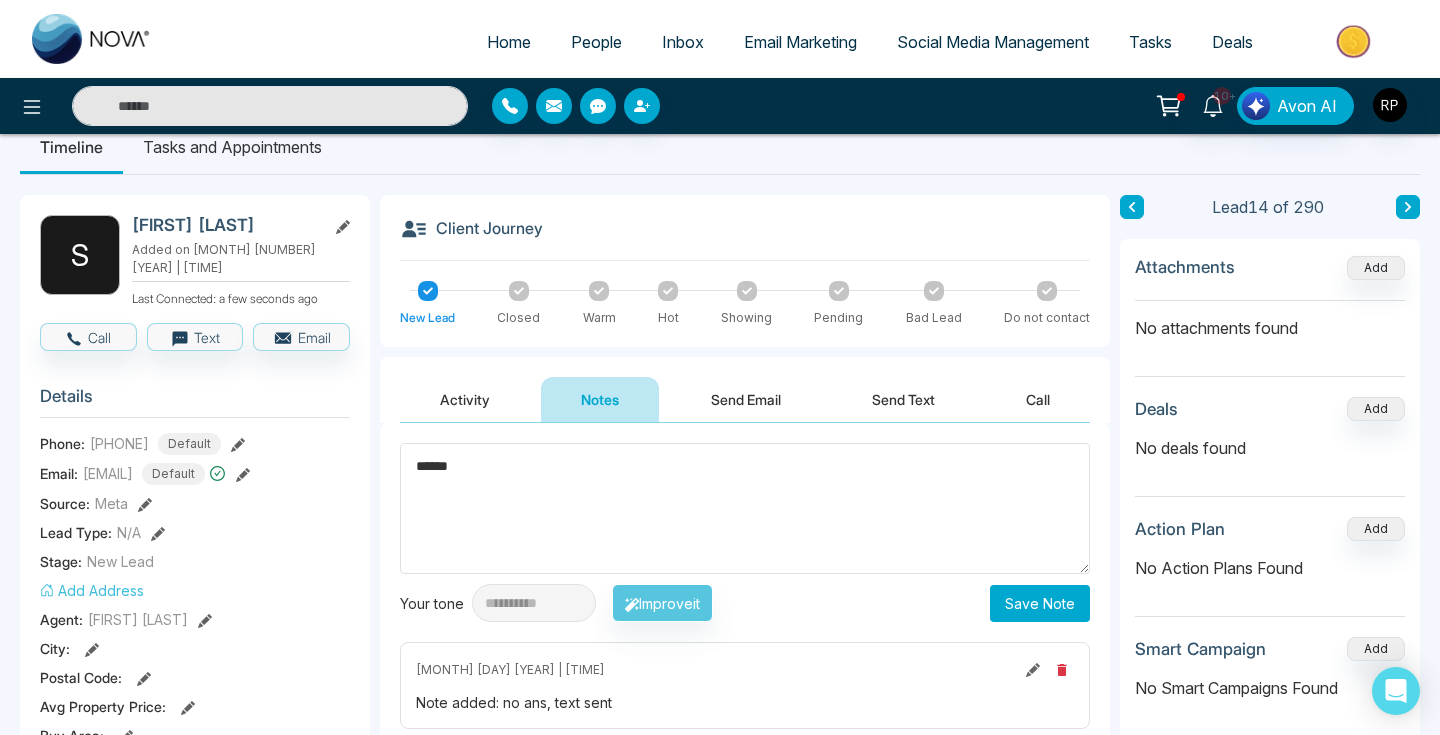 type on "******" 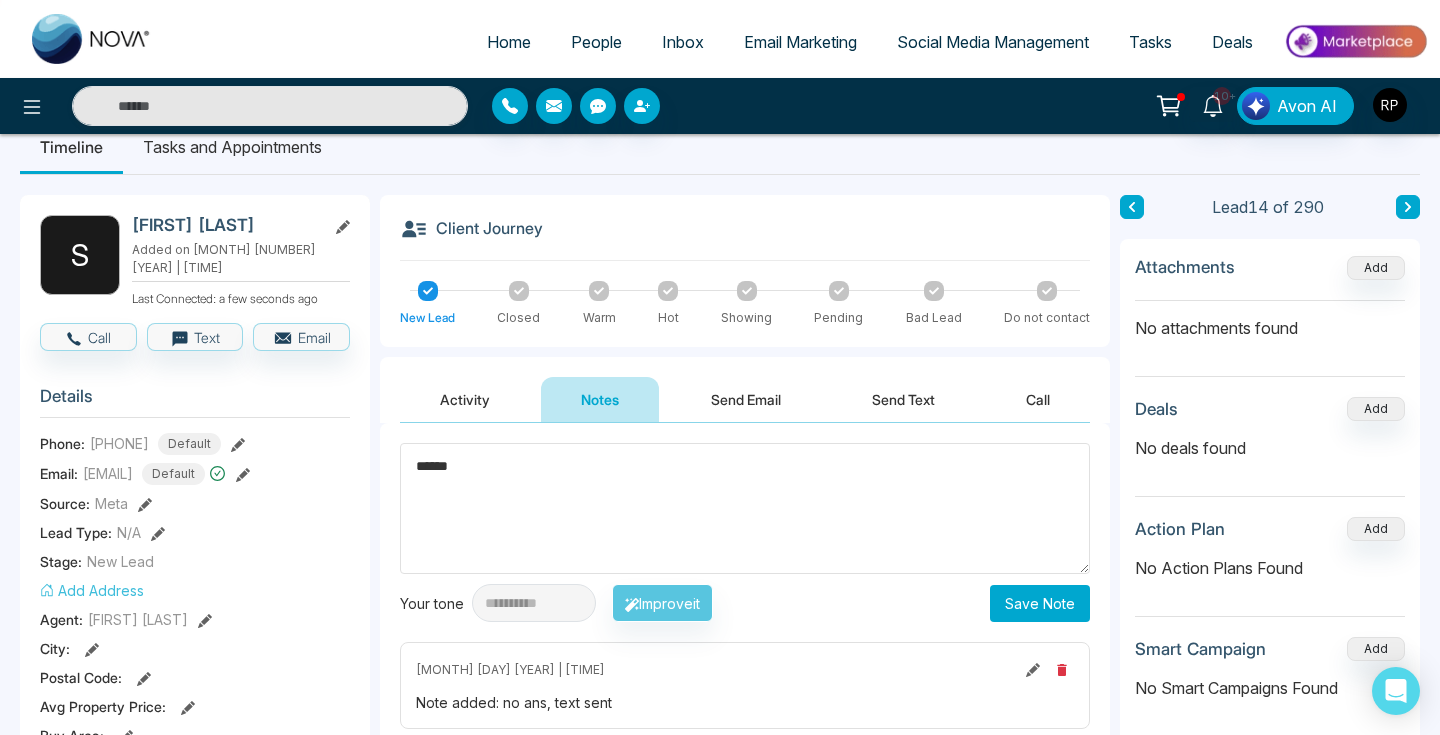click on "Save Note" at bounding box center (1040, 603) 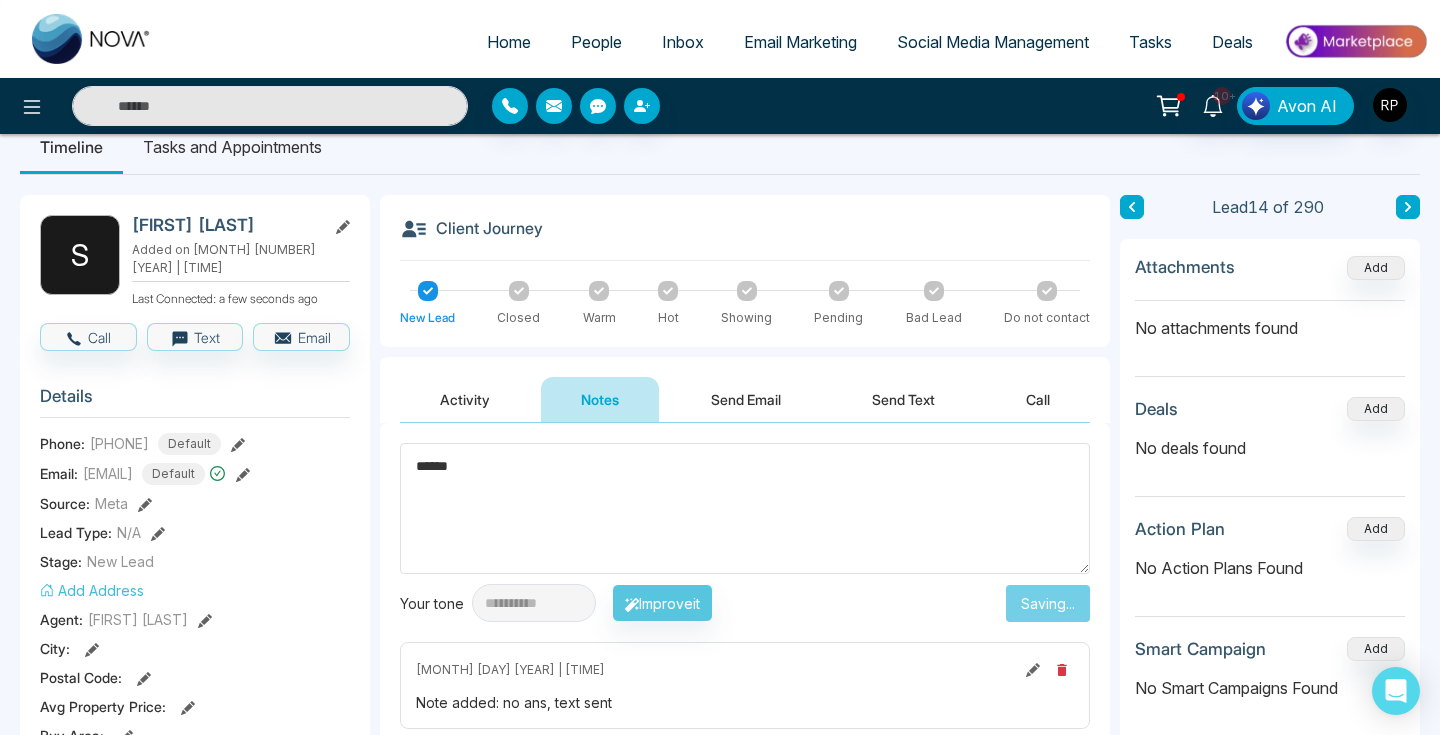 type 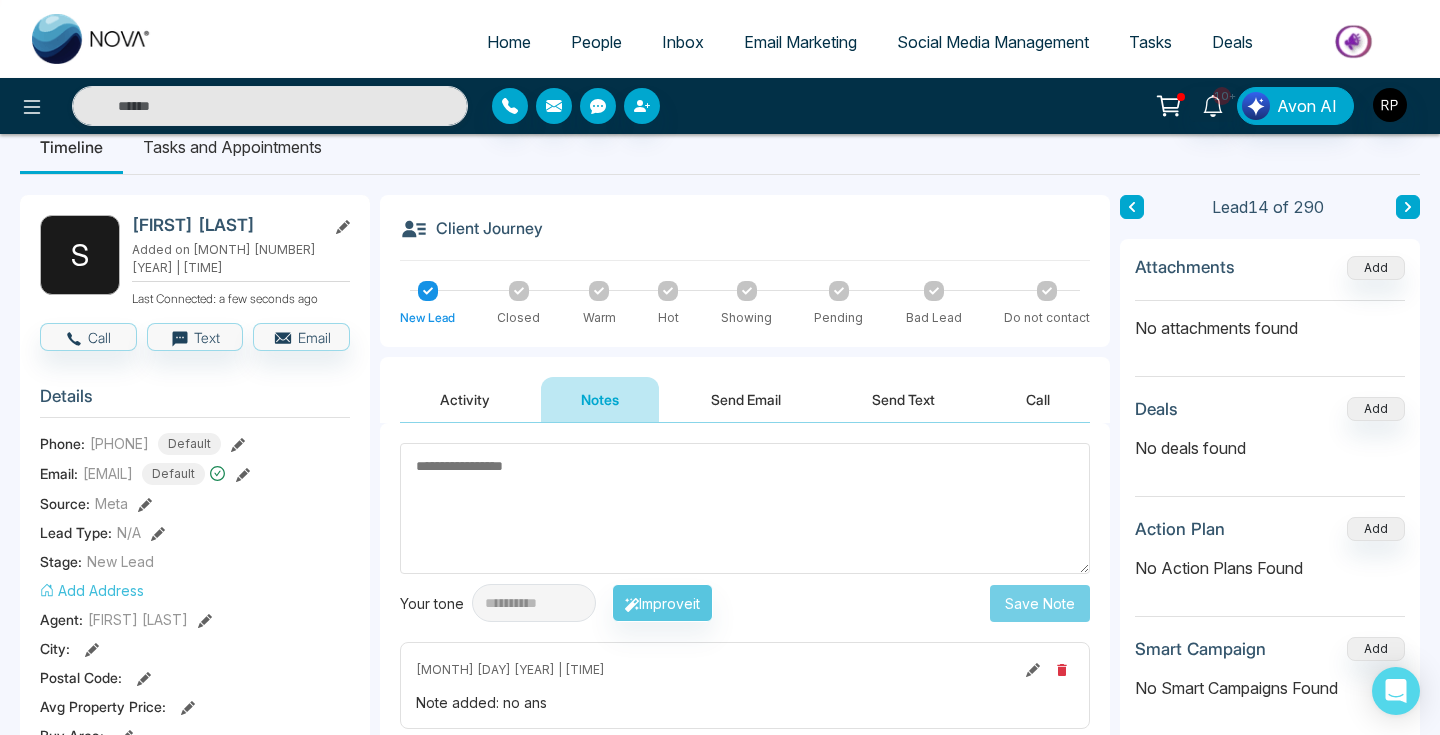 click 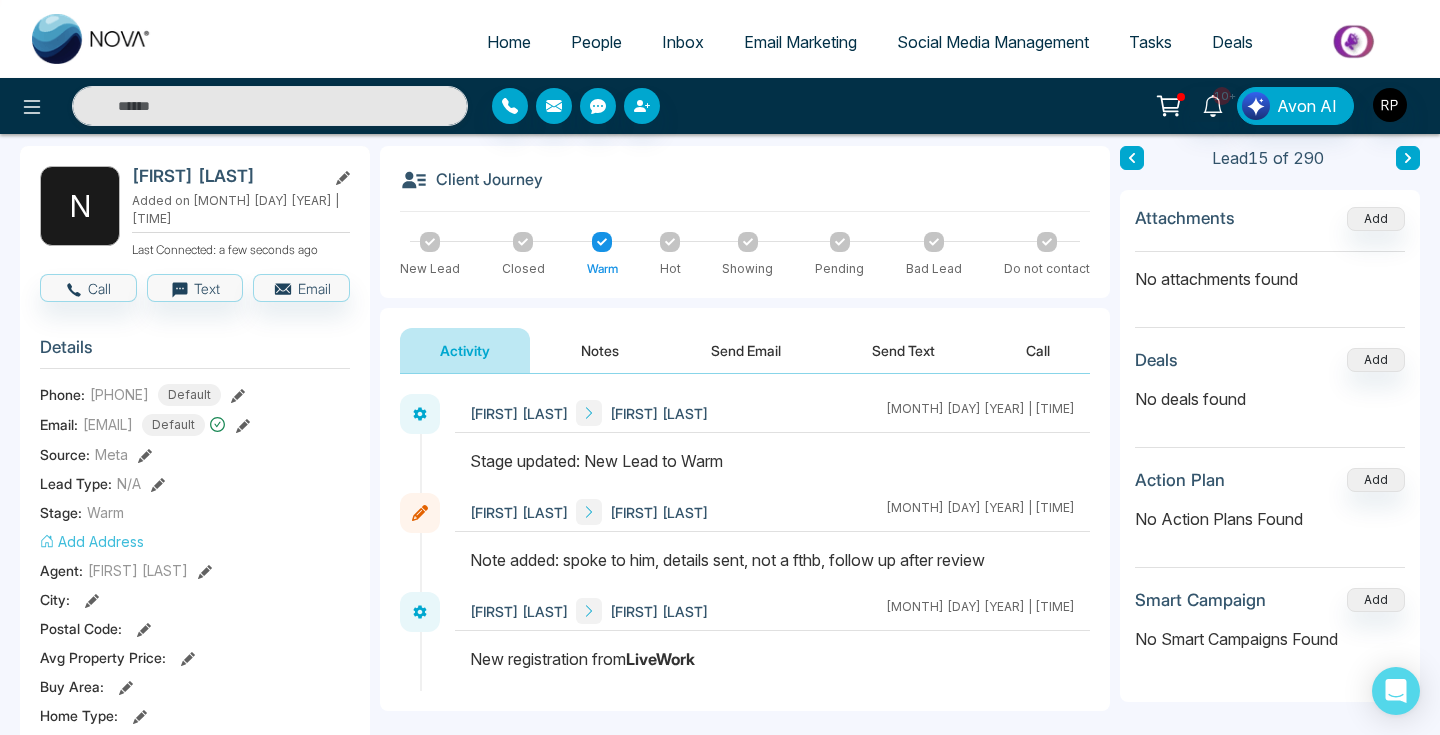scroll, scrollTop: 148, scrollLeft: 0, axis: vertical 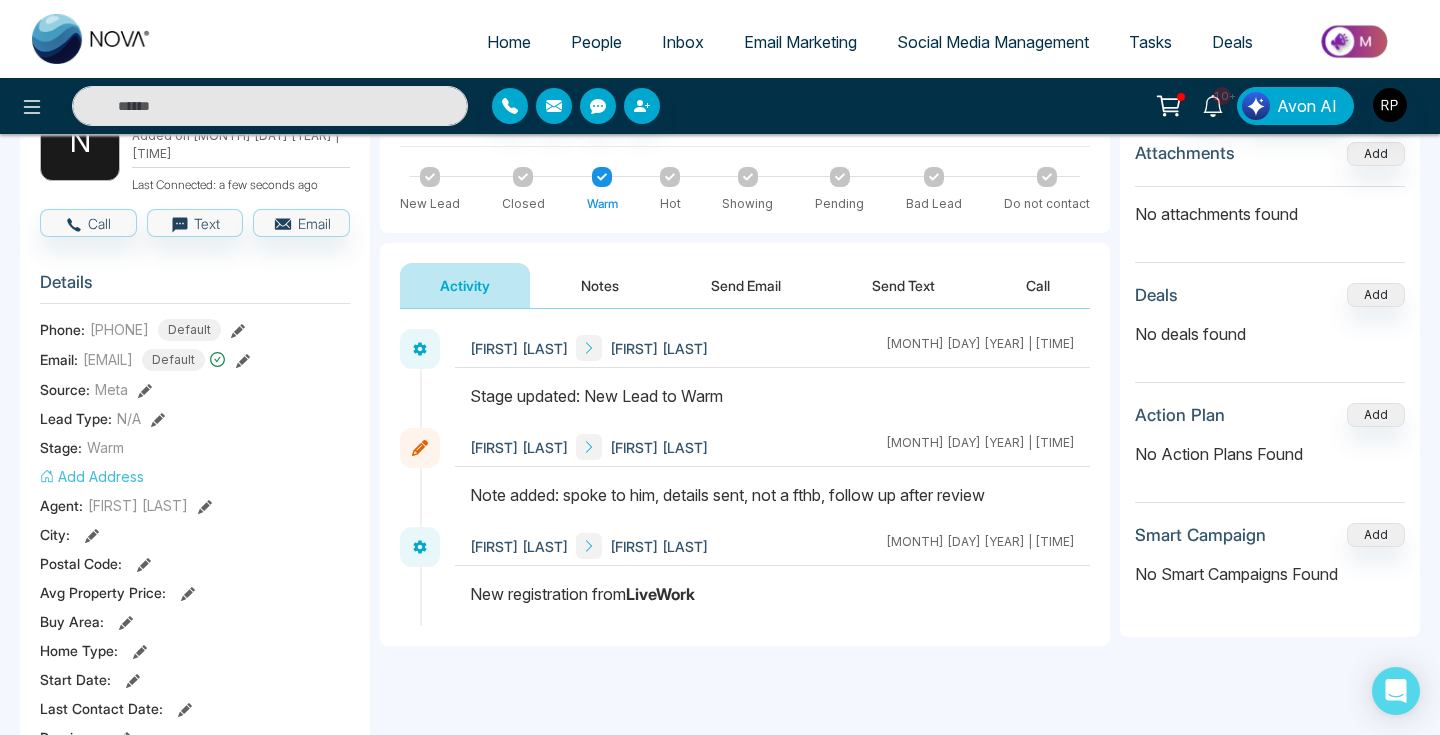 click on "Notes" at bounding box center (600, 285) 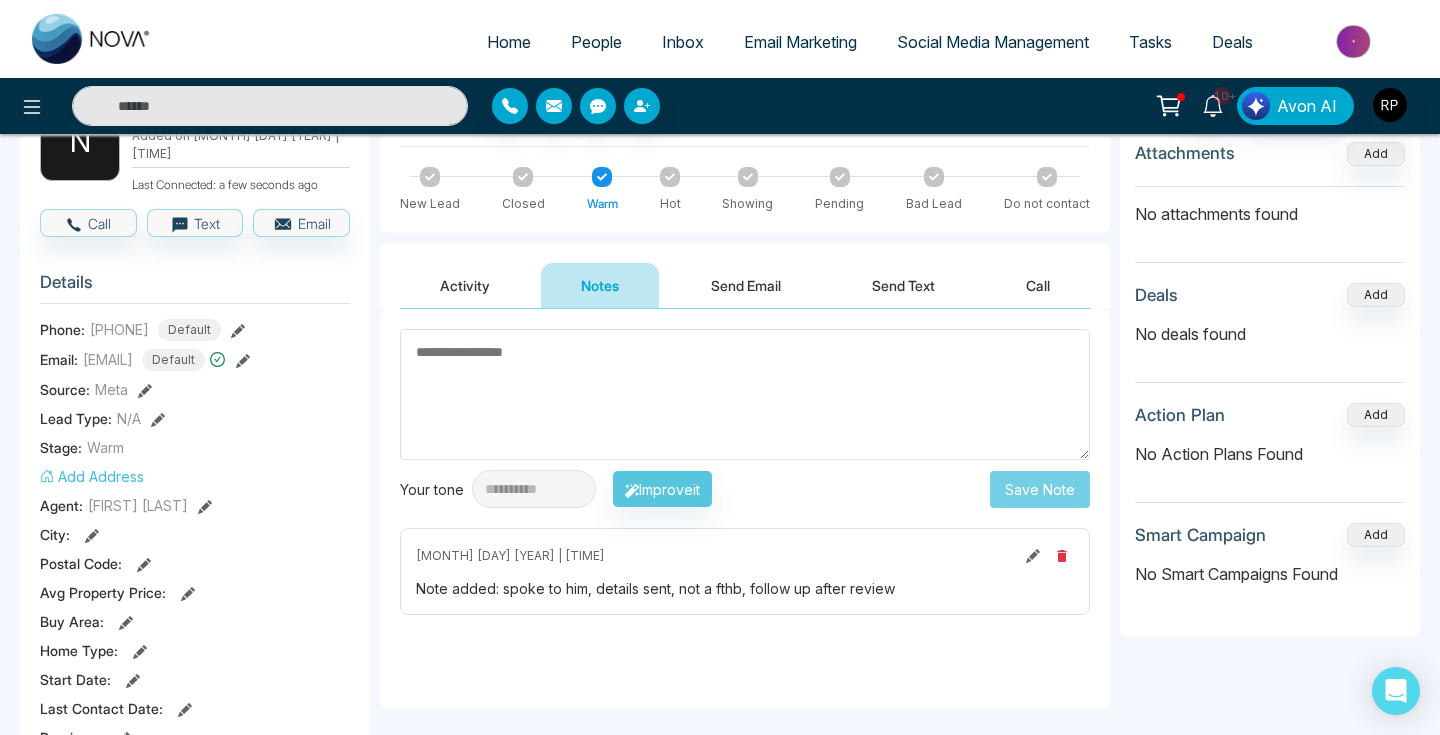 click at bounding box center (745, 394) 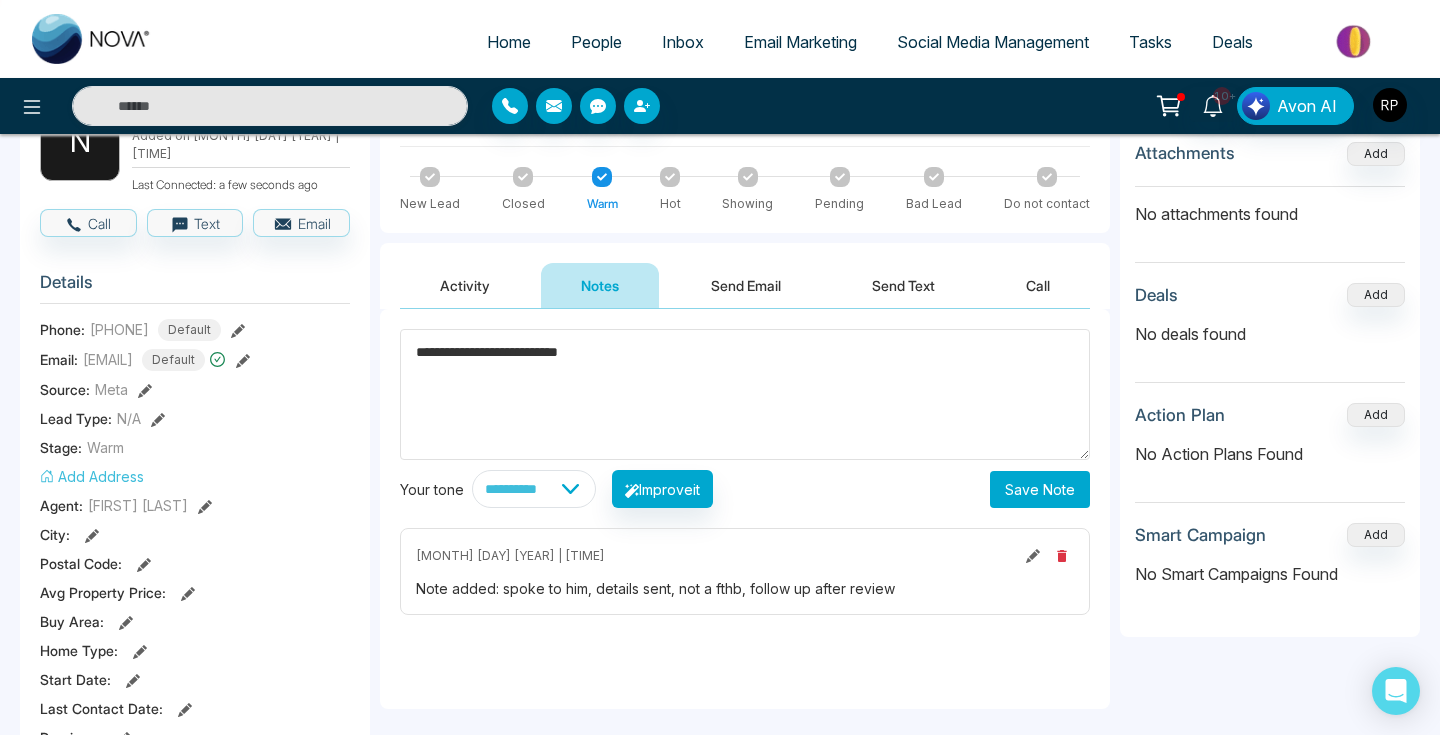 type on "**********" 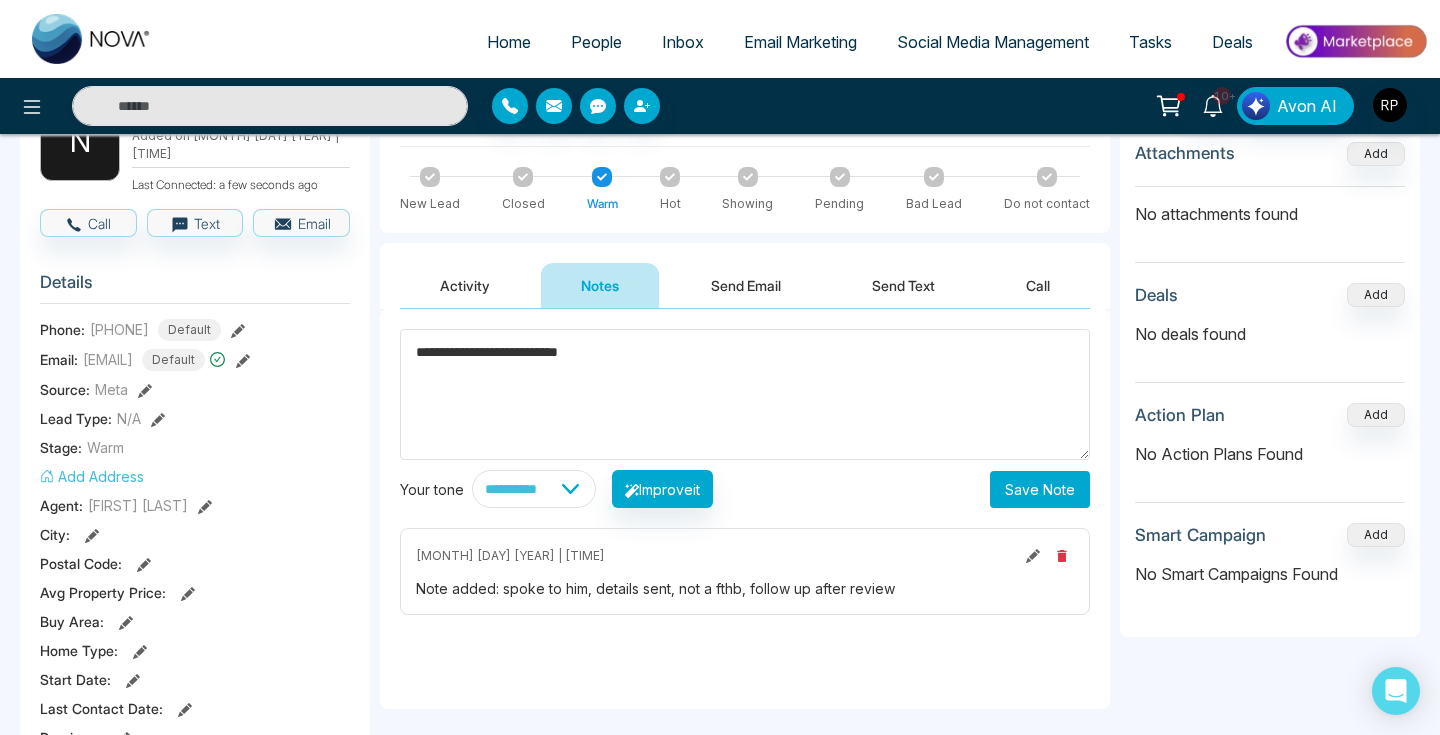 click on "Save Note" at bounding box center (1040, 489) 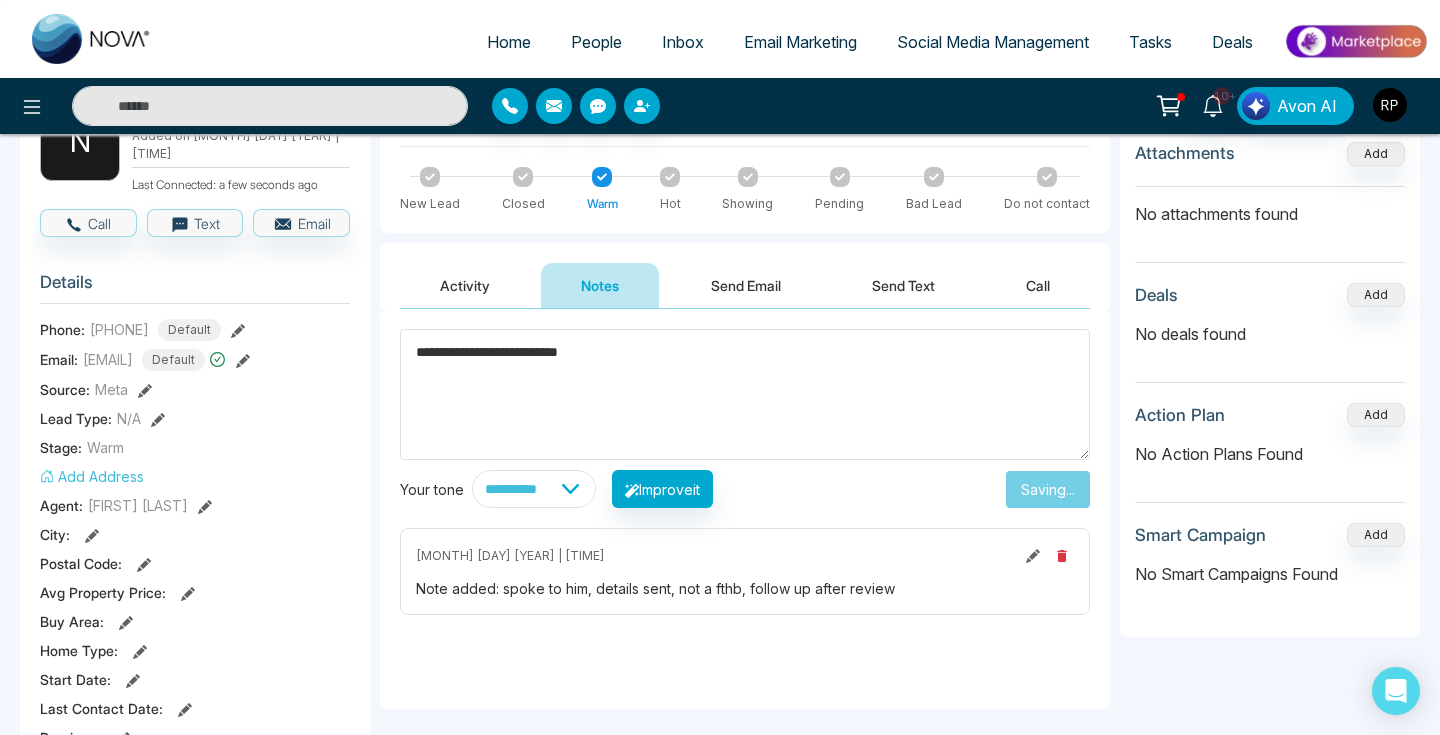 type 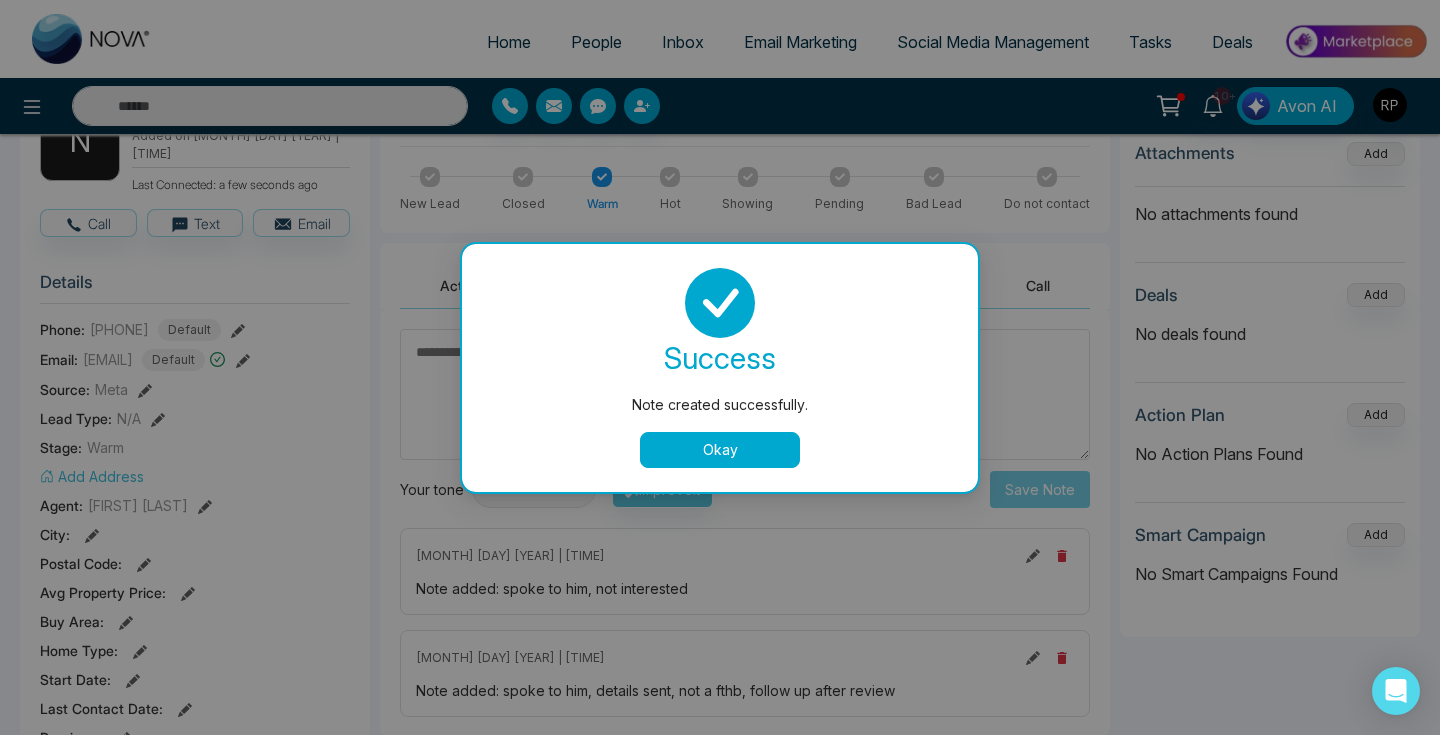 click on "Okay" at bounding box center [720, 450] 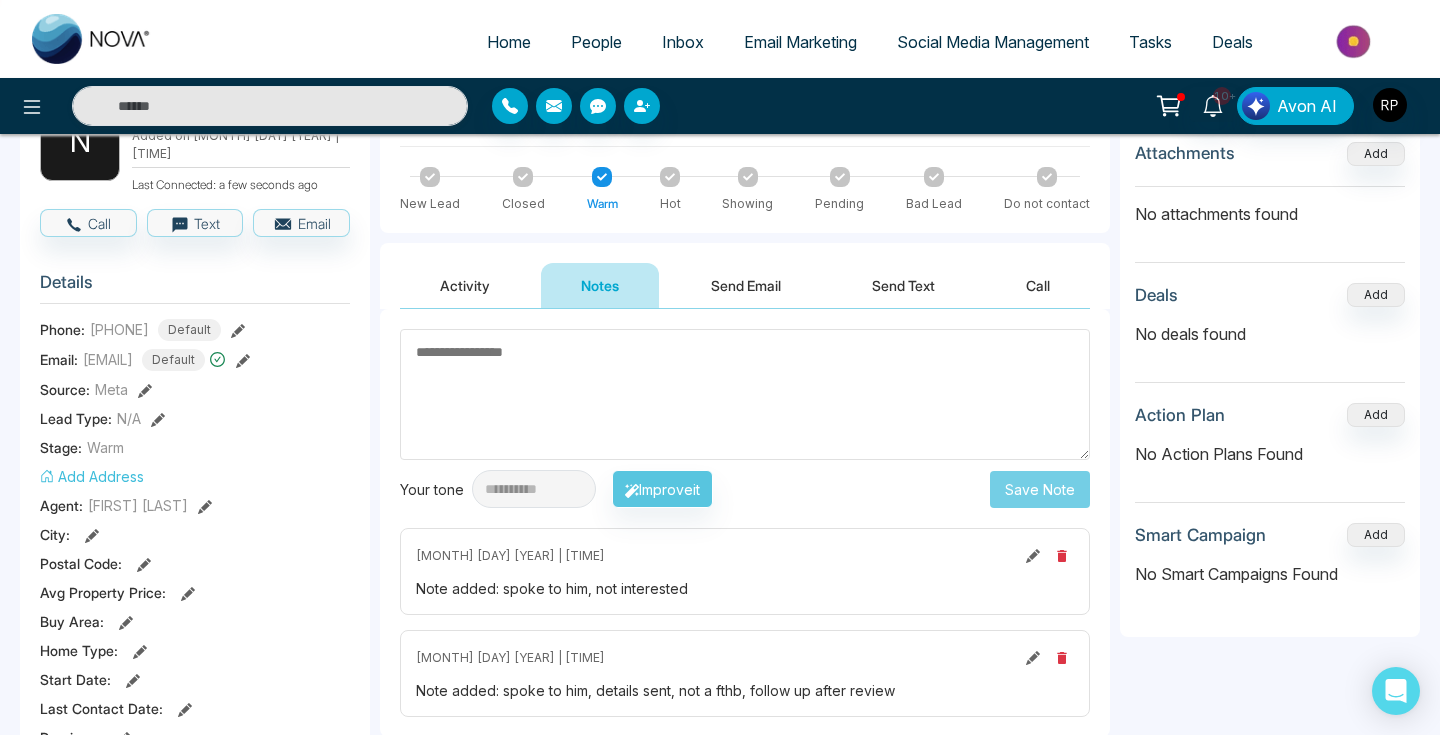 click at bounding box center [430, 177] 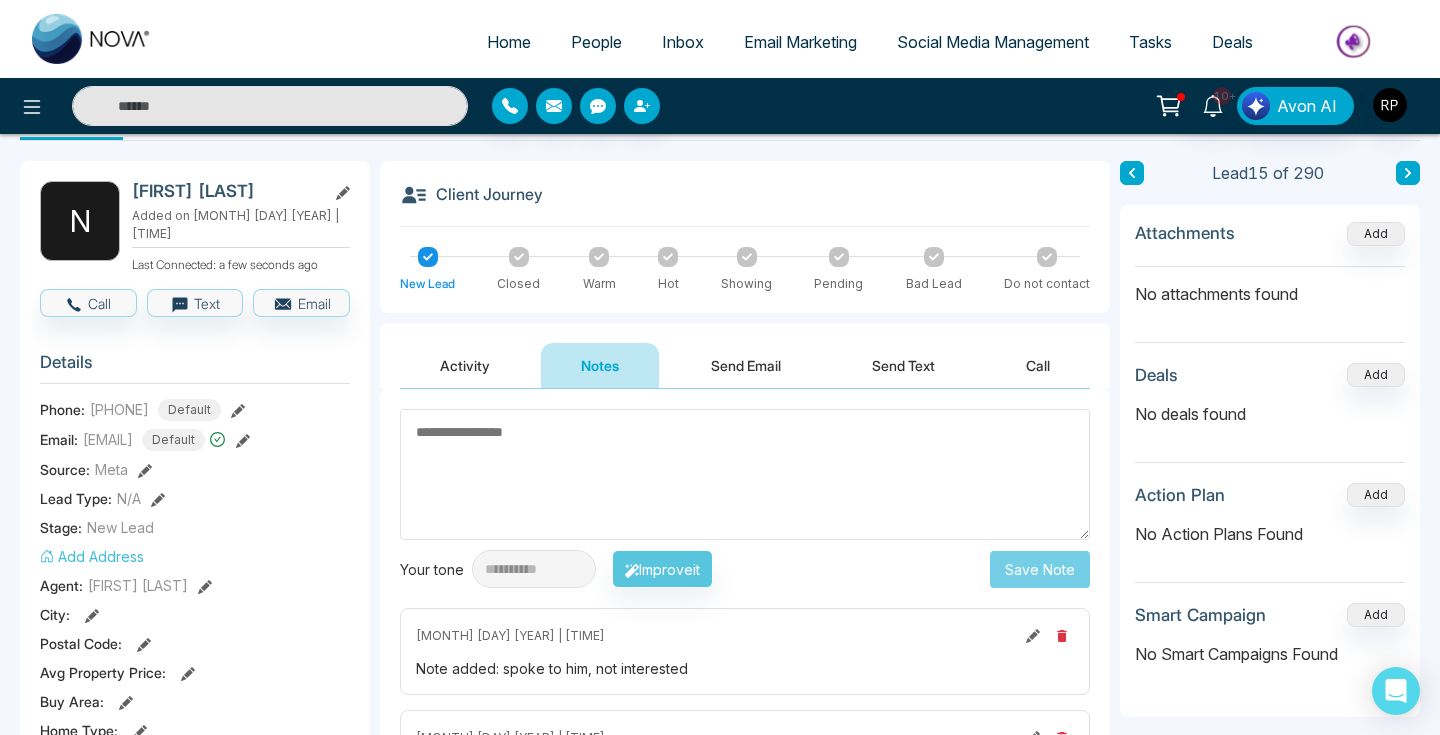 scroll, scrollTop: 55, scrollLeft: 0, axis: vertical 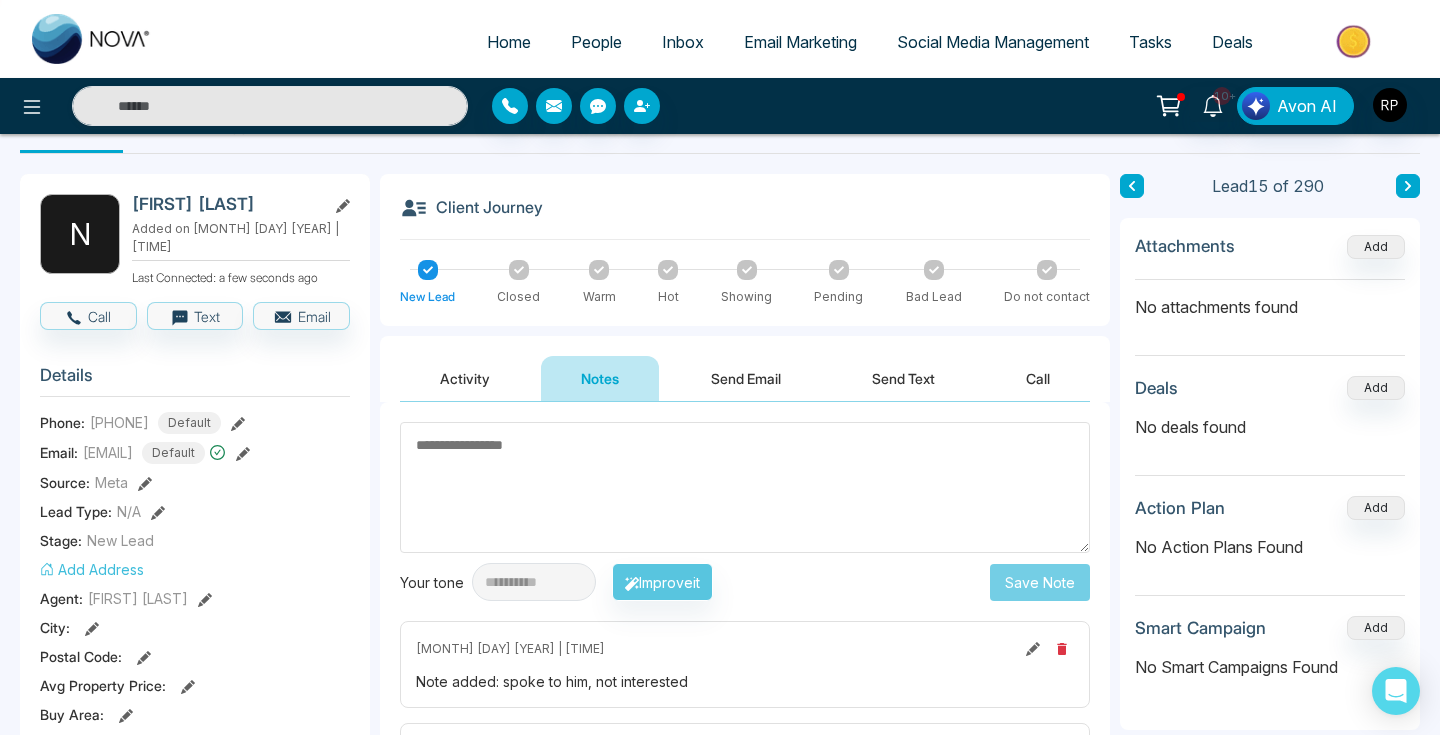 click 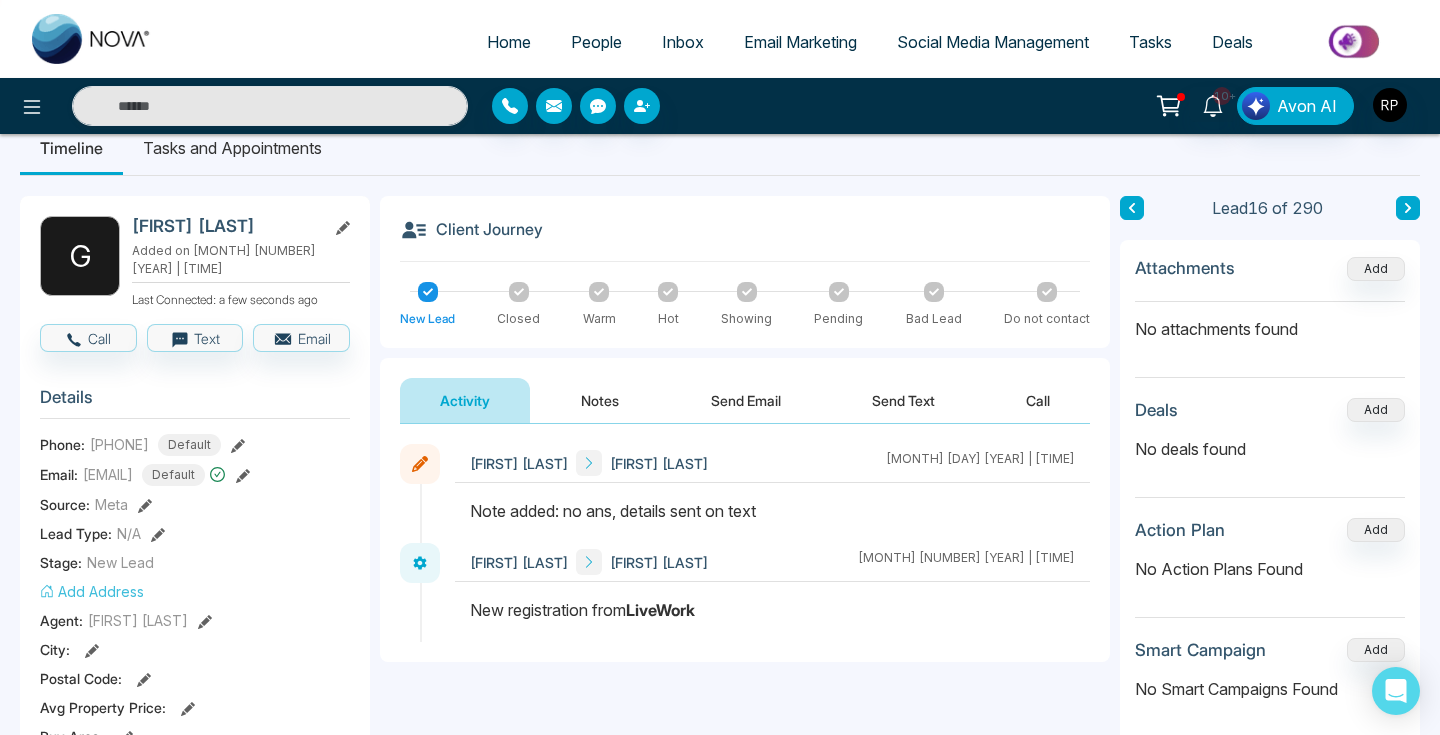 scroll, scrollTop: 32, scrollLeft: 0, axis: vertical 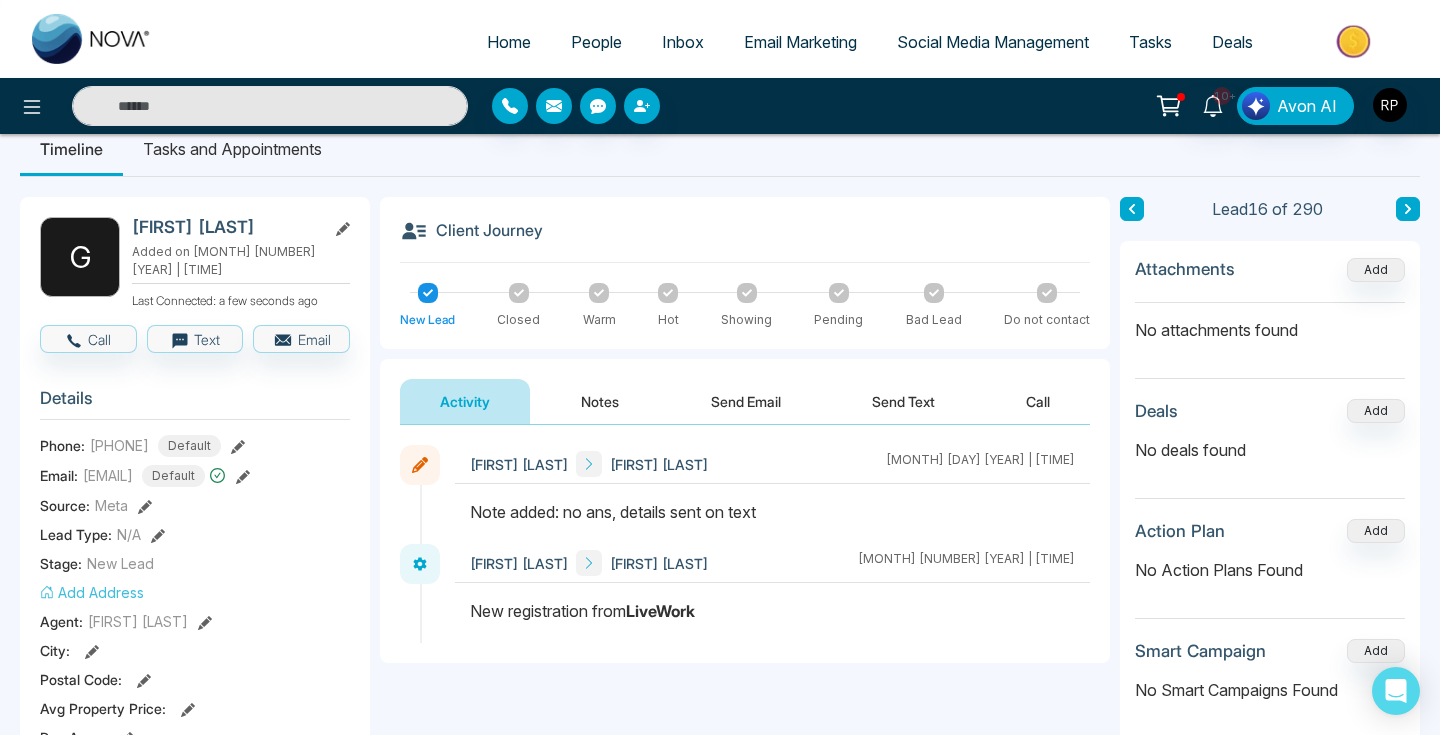 click at bounding box center (1408, 209) 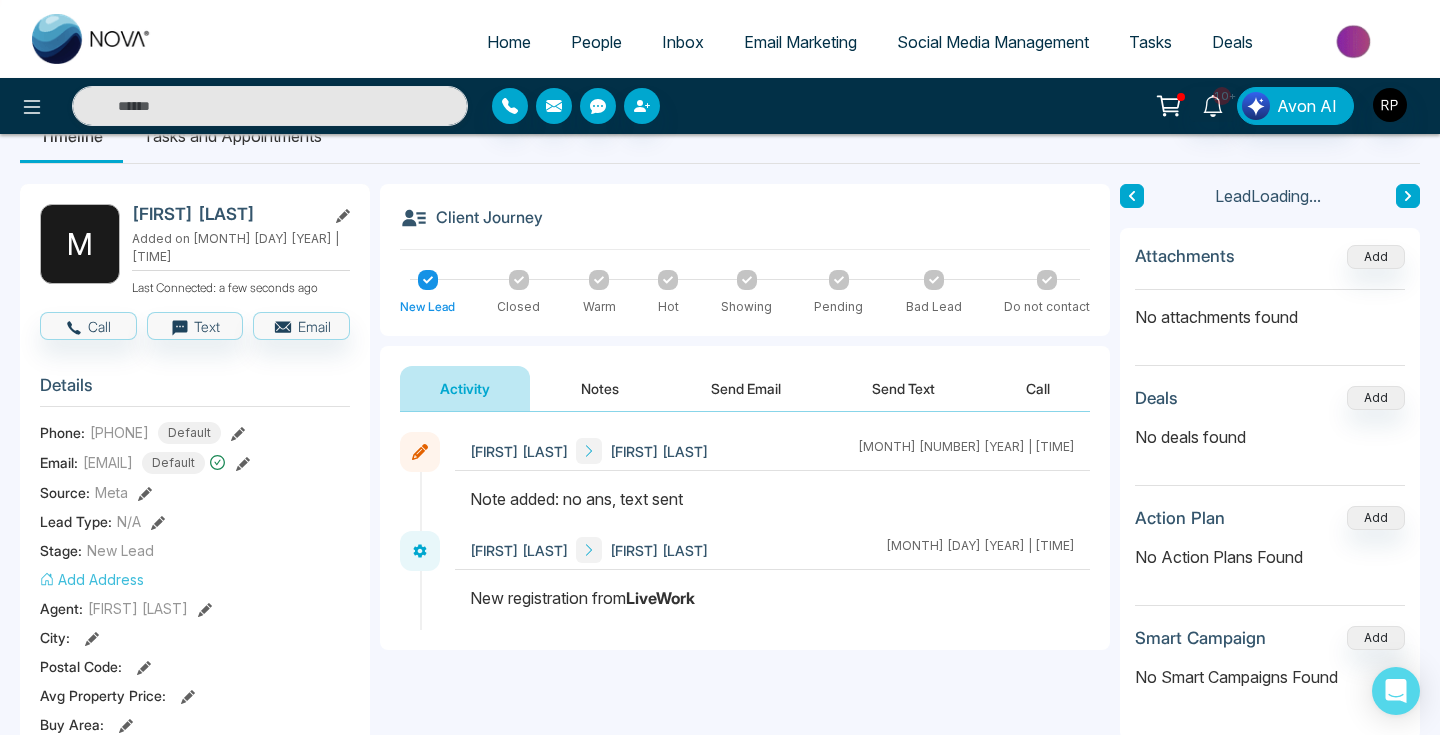 scroll, scrollTop: 59, scrollLeft: 0, axis: vertical 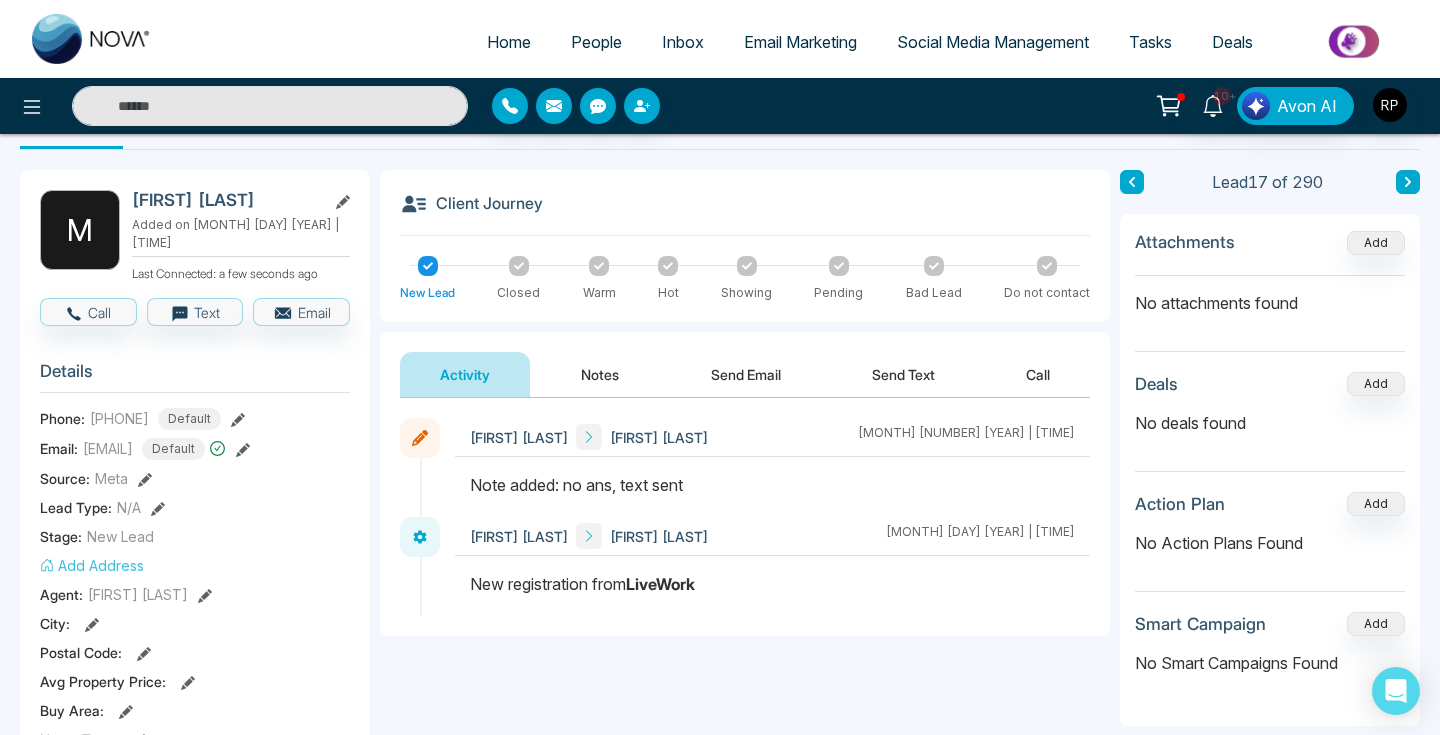 click on "Notes" at bounding box center (600, 374) 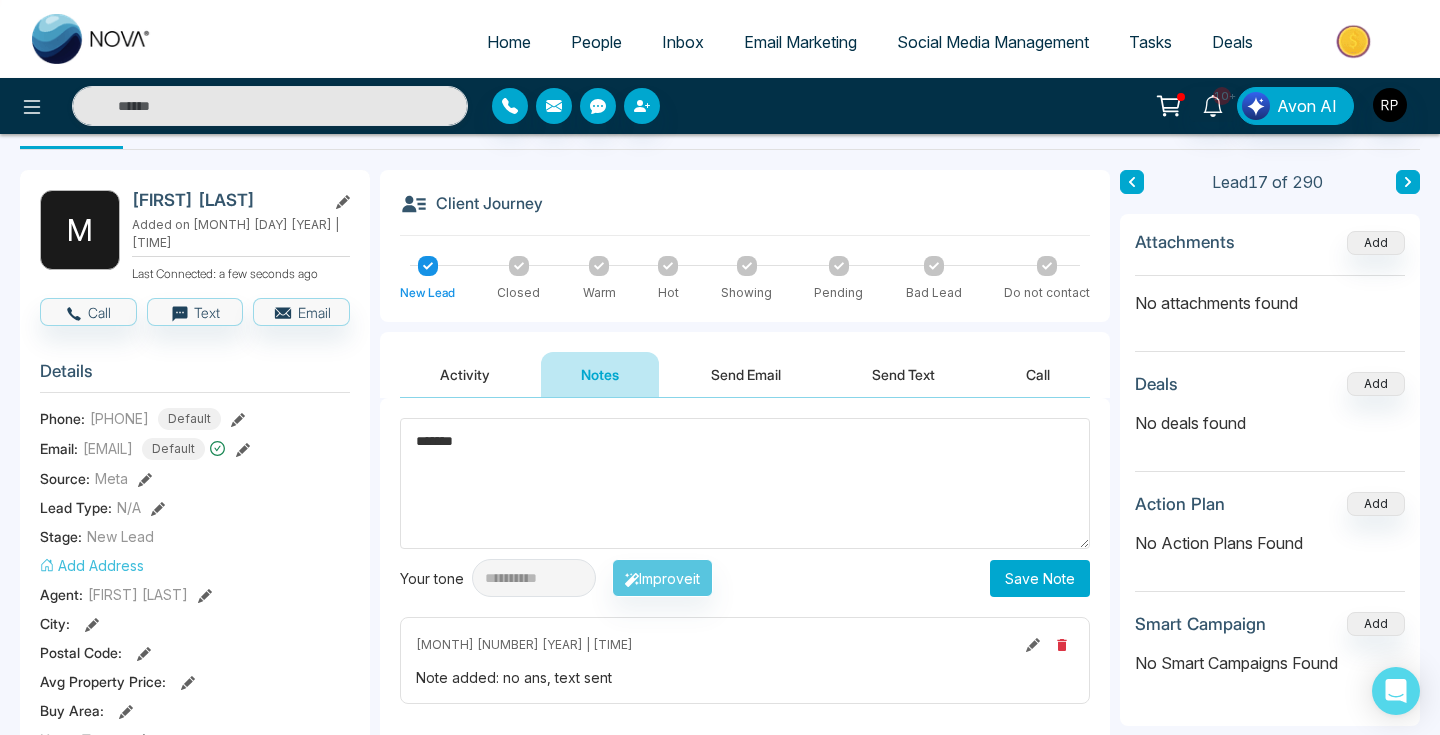 type on "******" 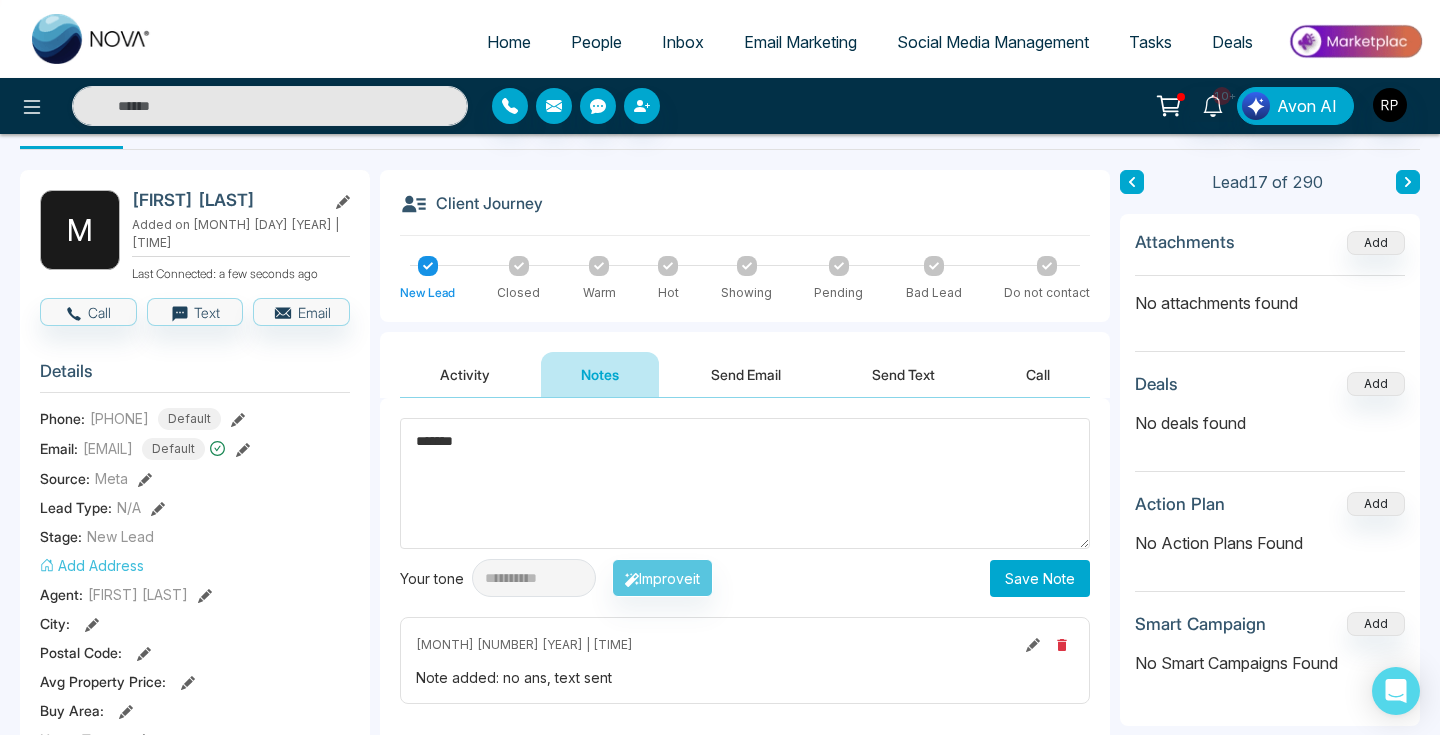 click on "Save Note" at bounding box center [1040, 578] 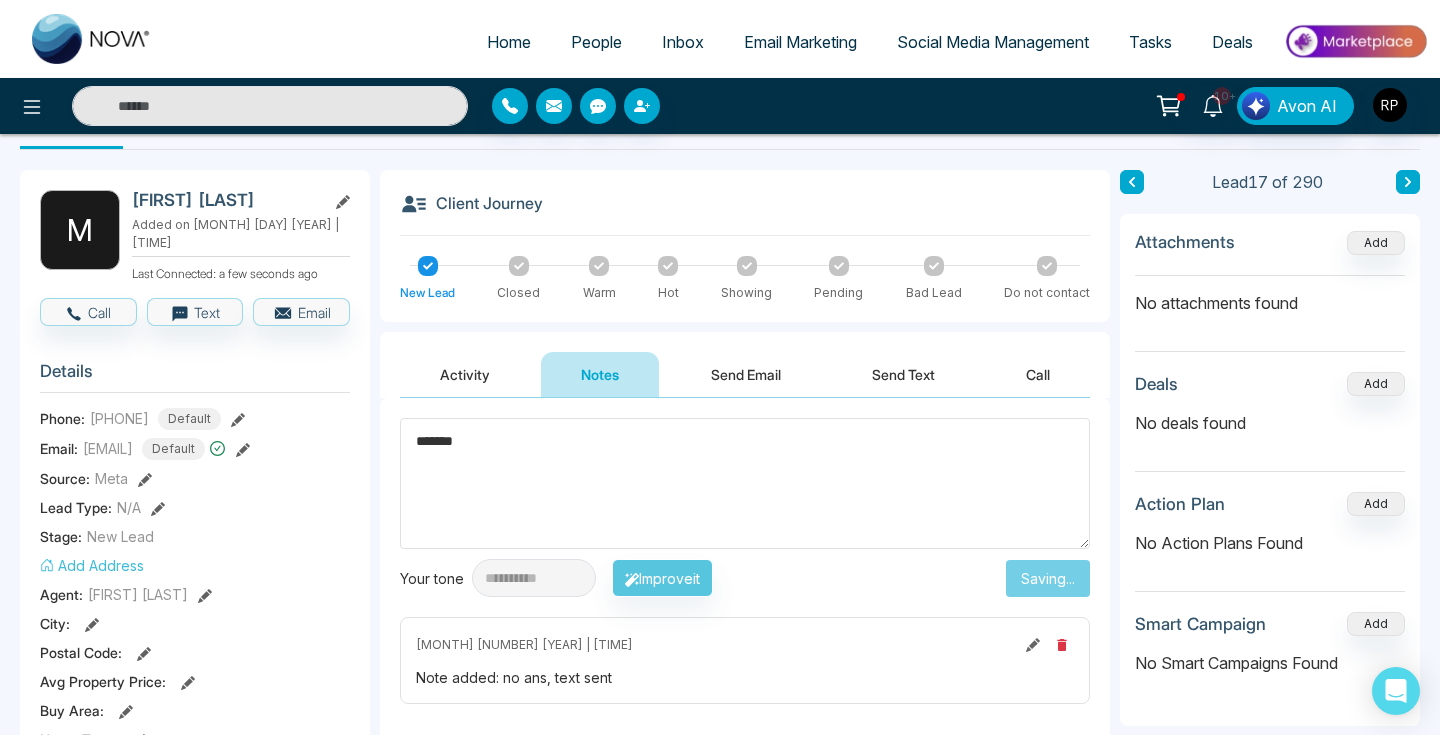 type 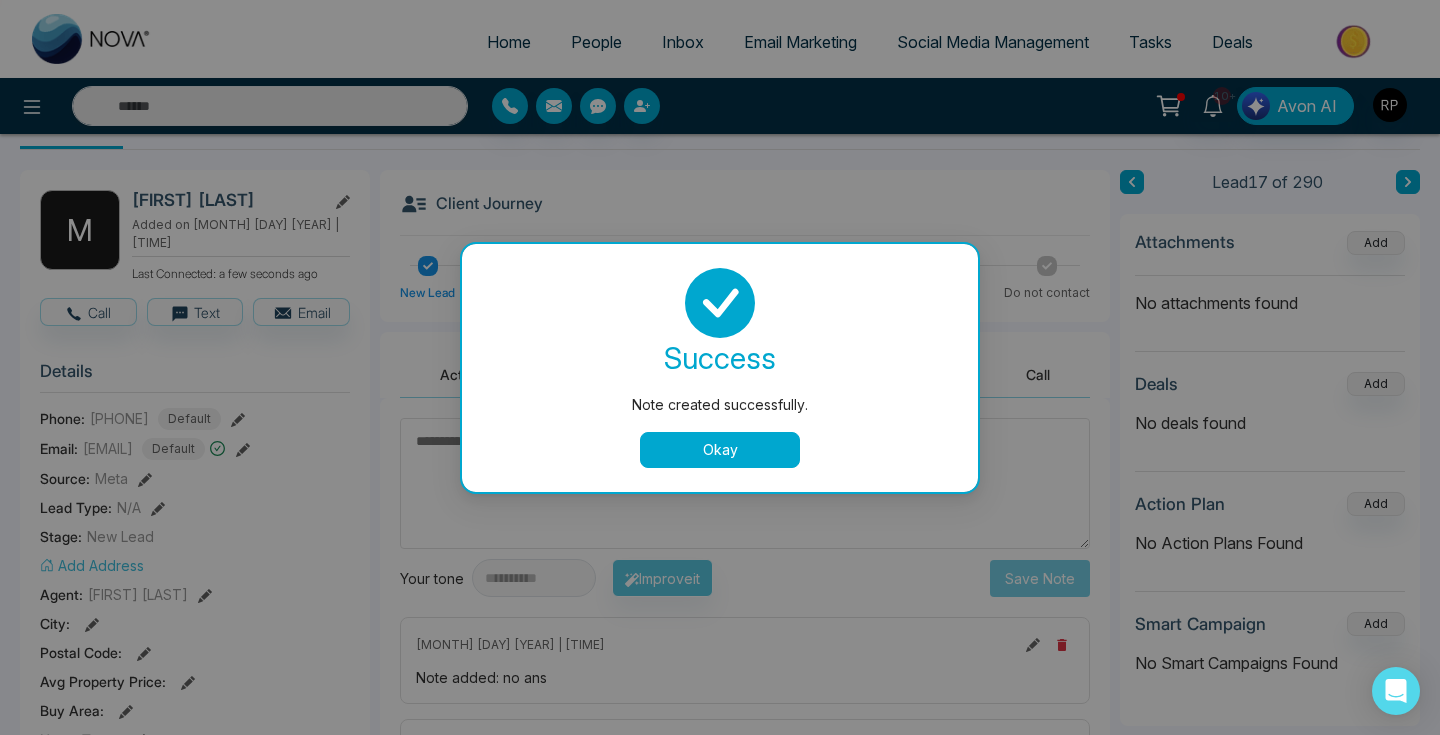 click on "Okay" at bounding box center [720, 450] 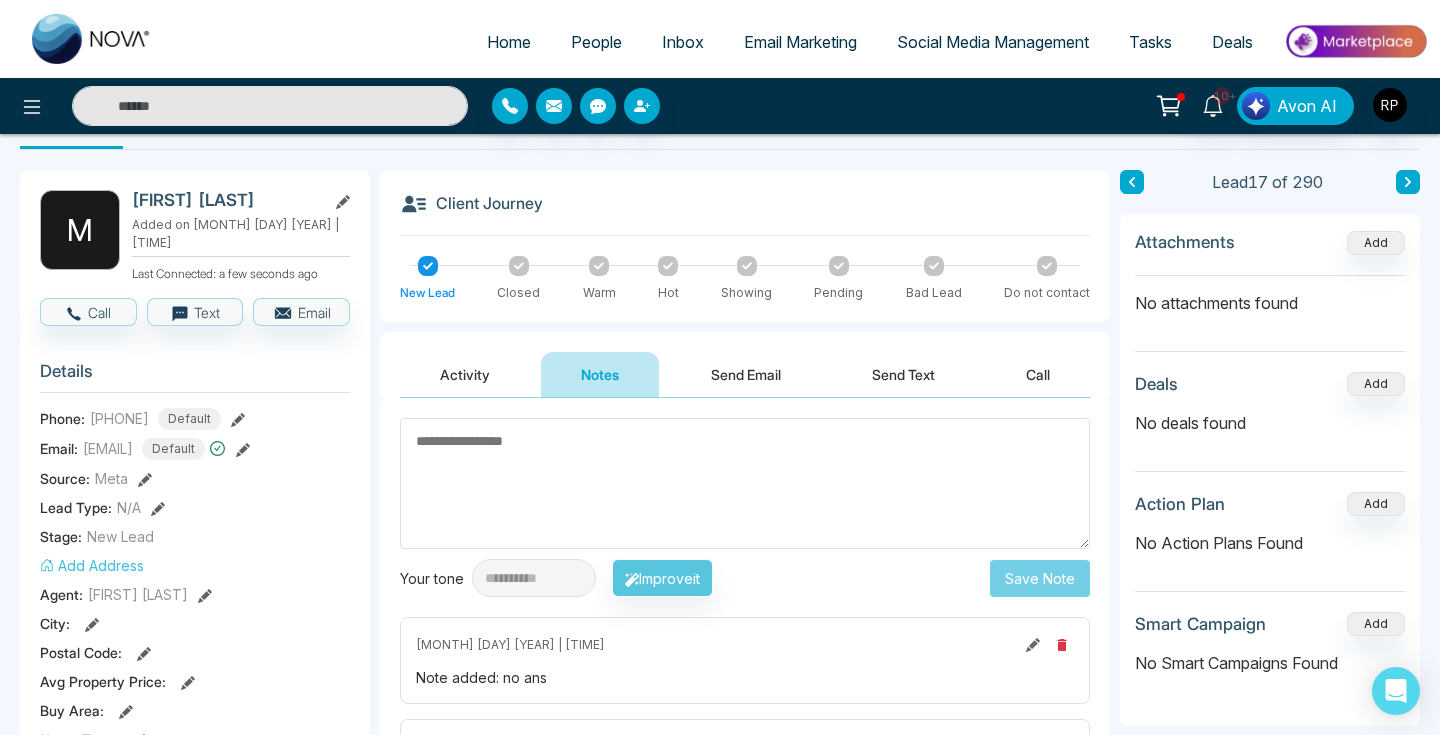 click at bounding box center (1408, 182) 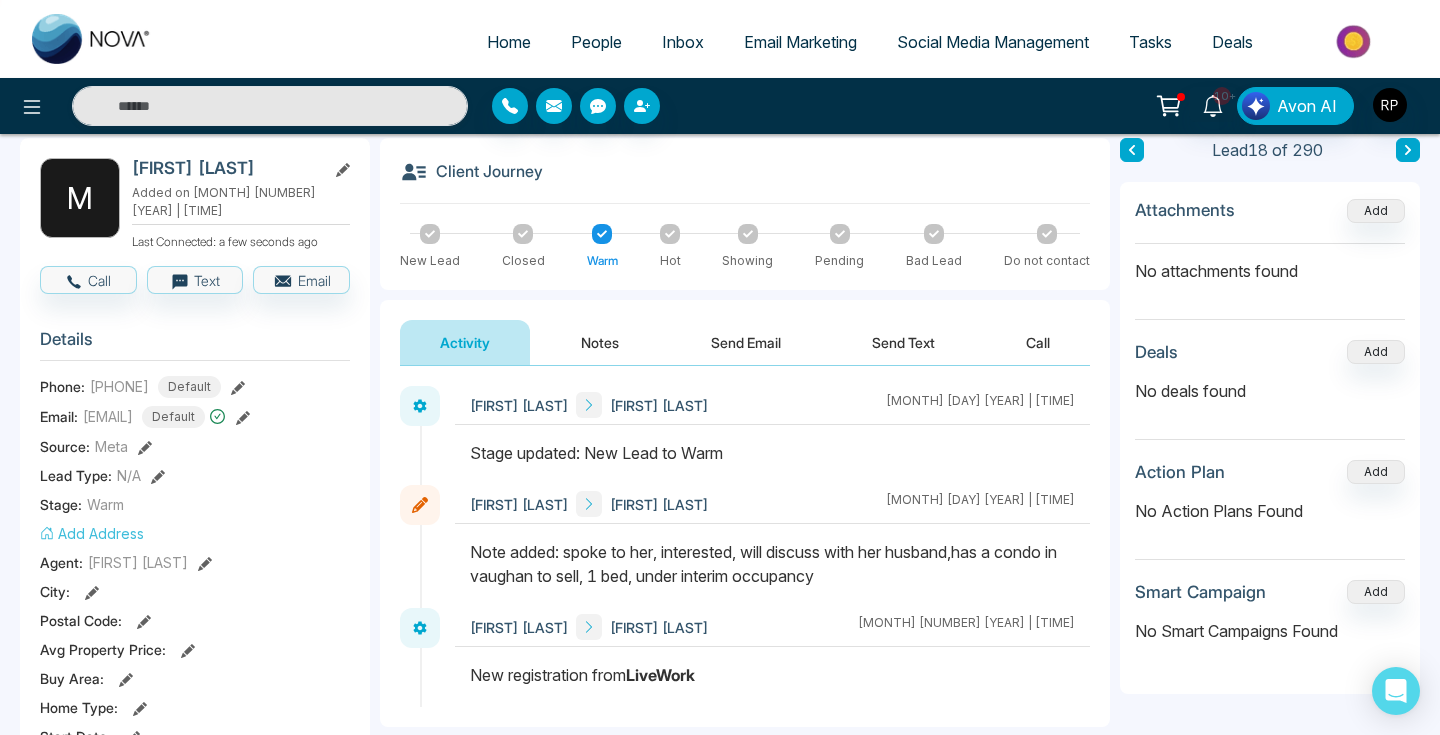 scroll, scrollTop: 0, scrollLeft: 0, axis: both 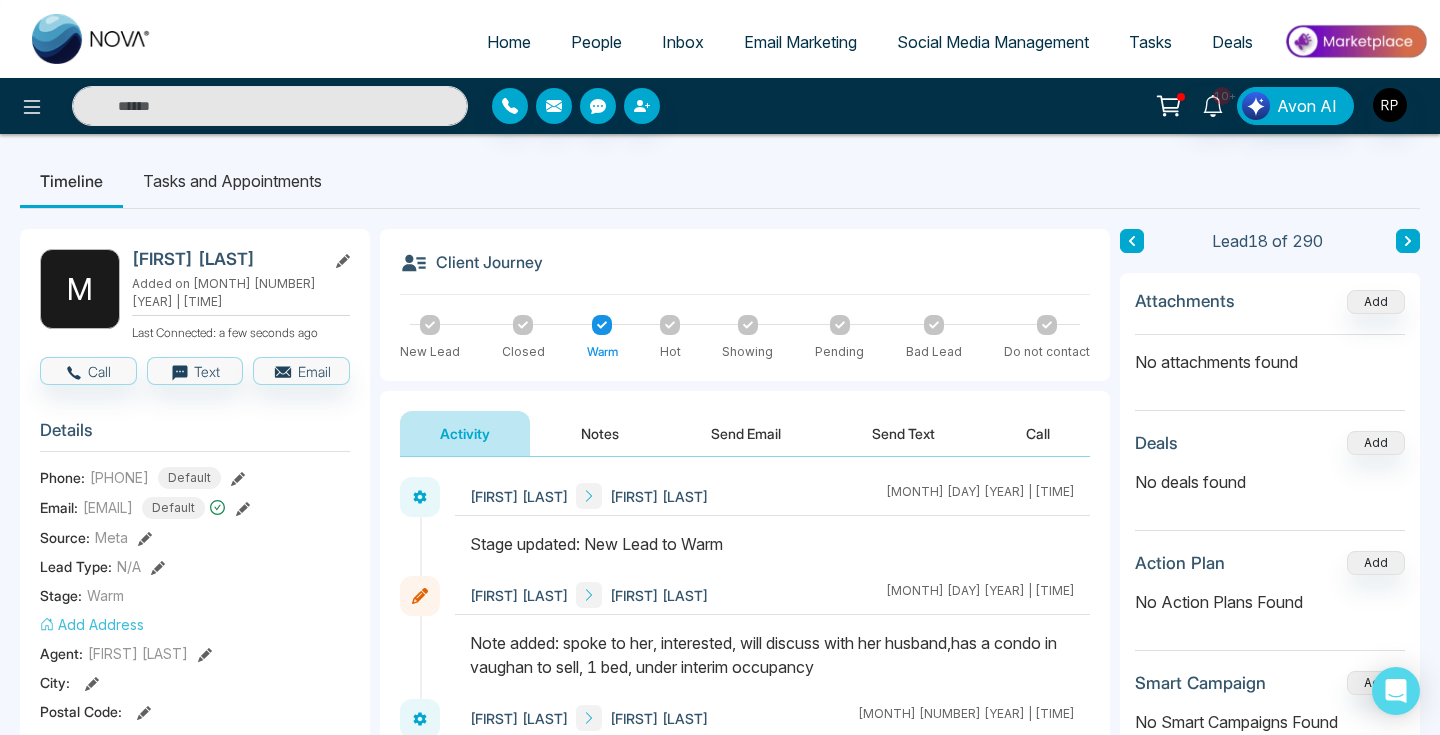 click on "Notes" at bounding box center [600, 433] 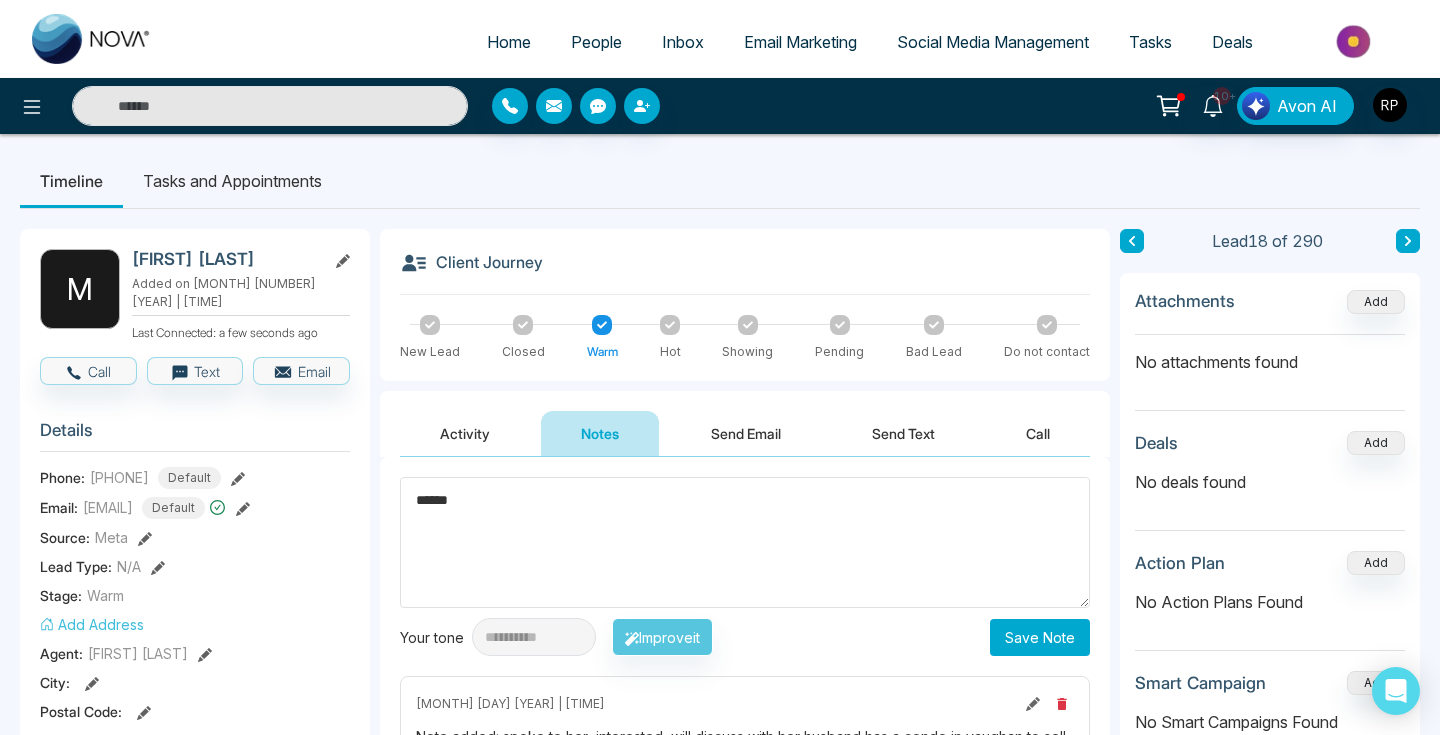 type on "******" 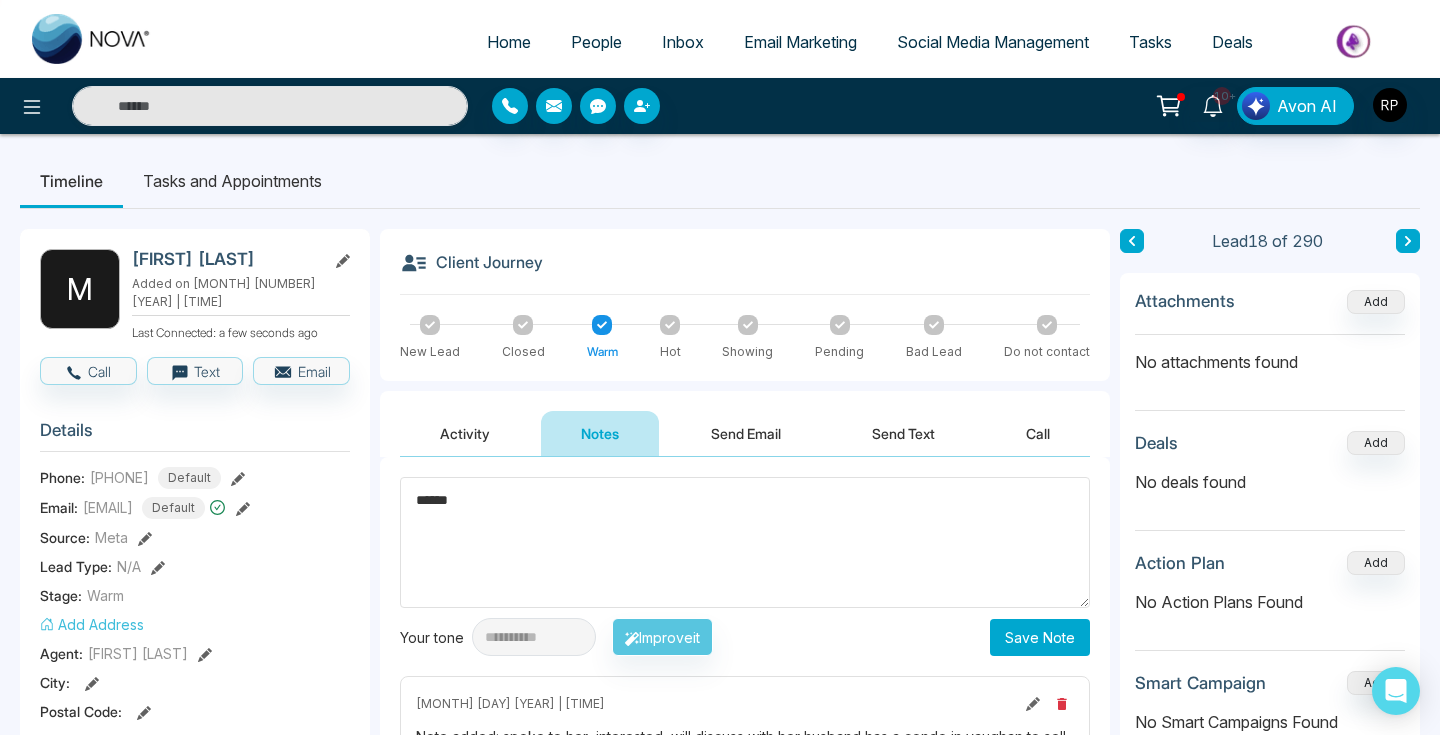click on "Save Note" at bounding box center (1040, 637) 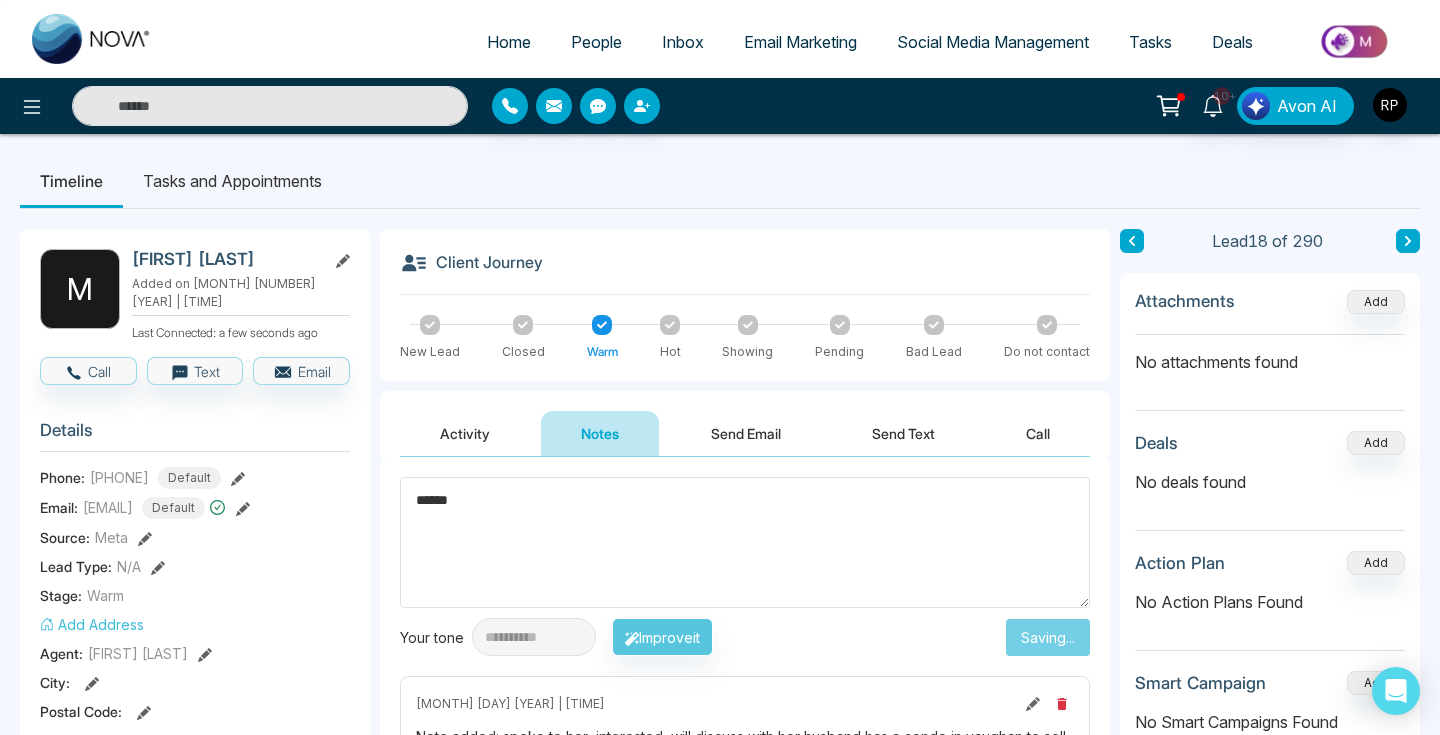 type 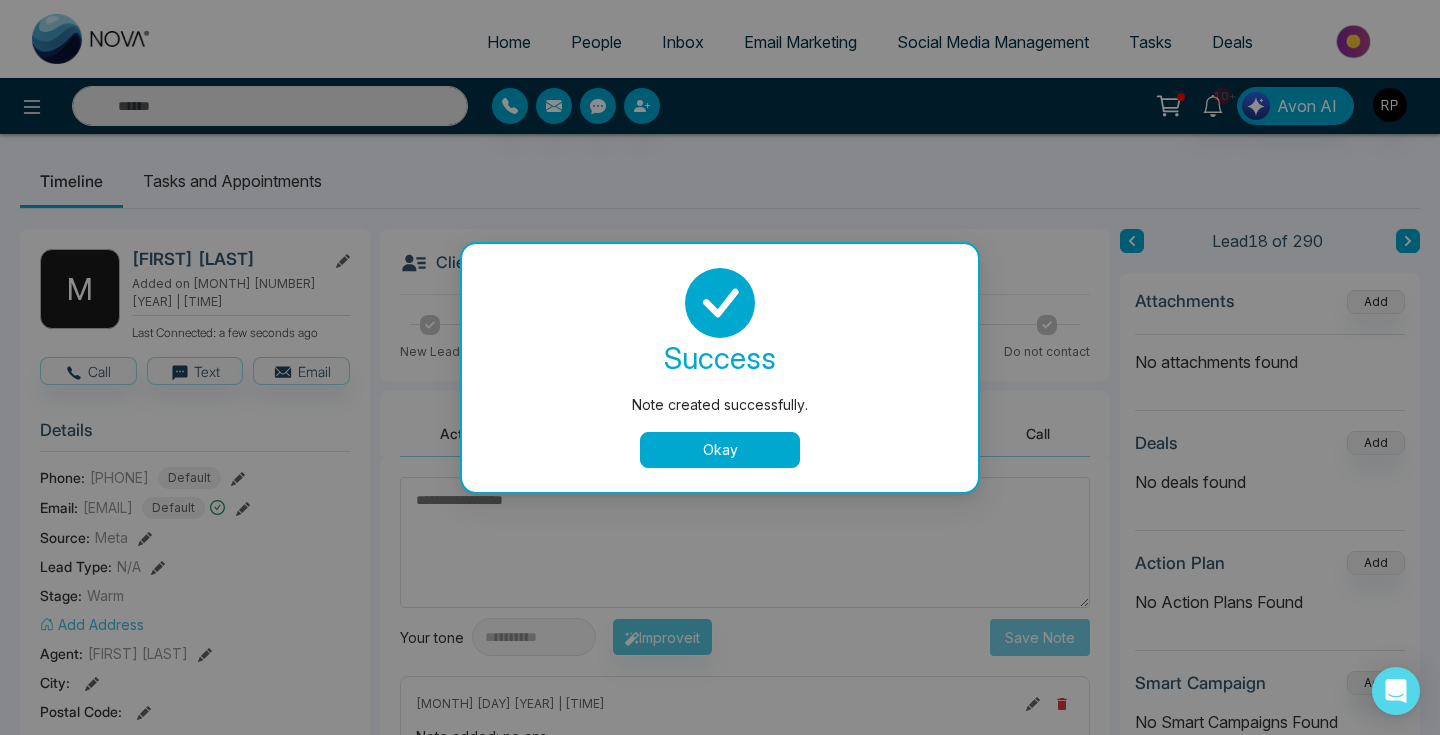 click on "Okay" at bounding box center [720, 450] 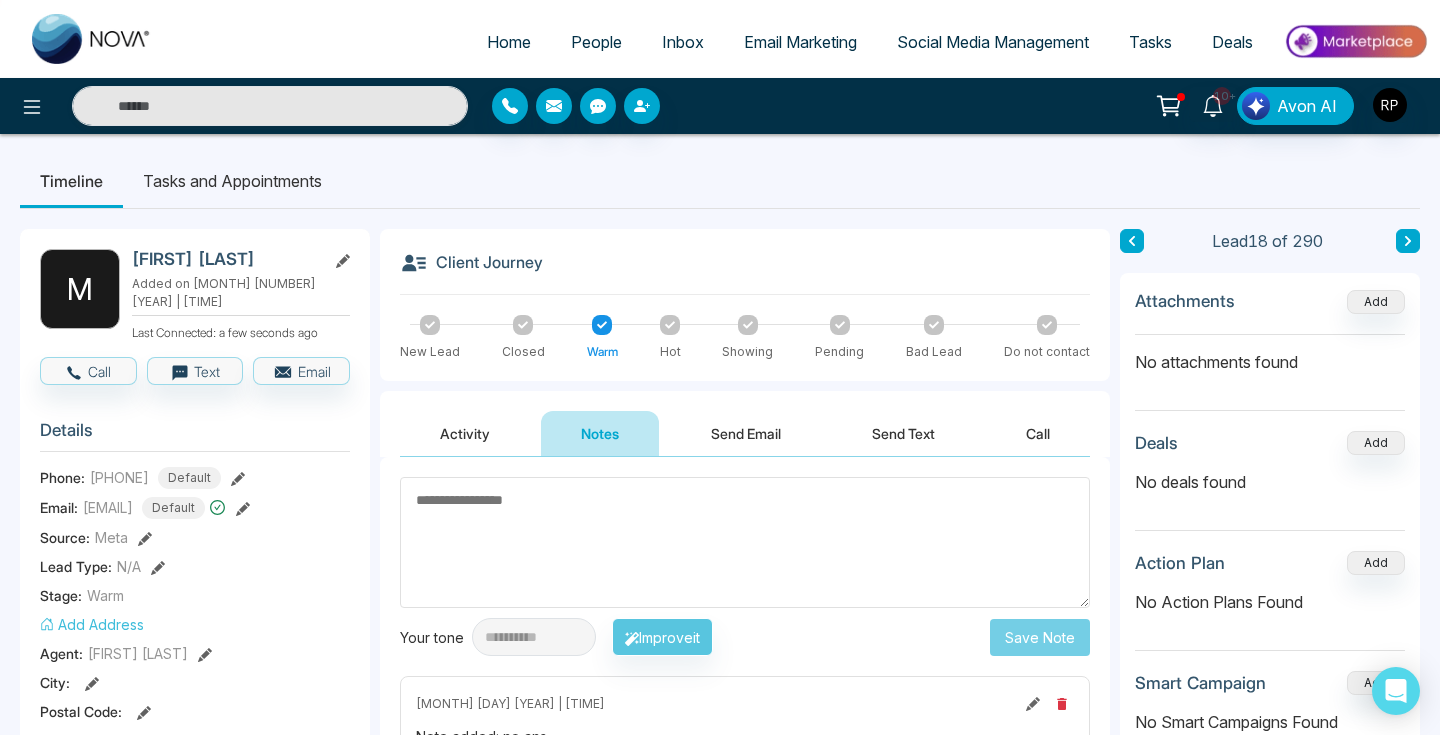 click at bounding box center (1408, 241) 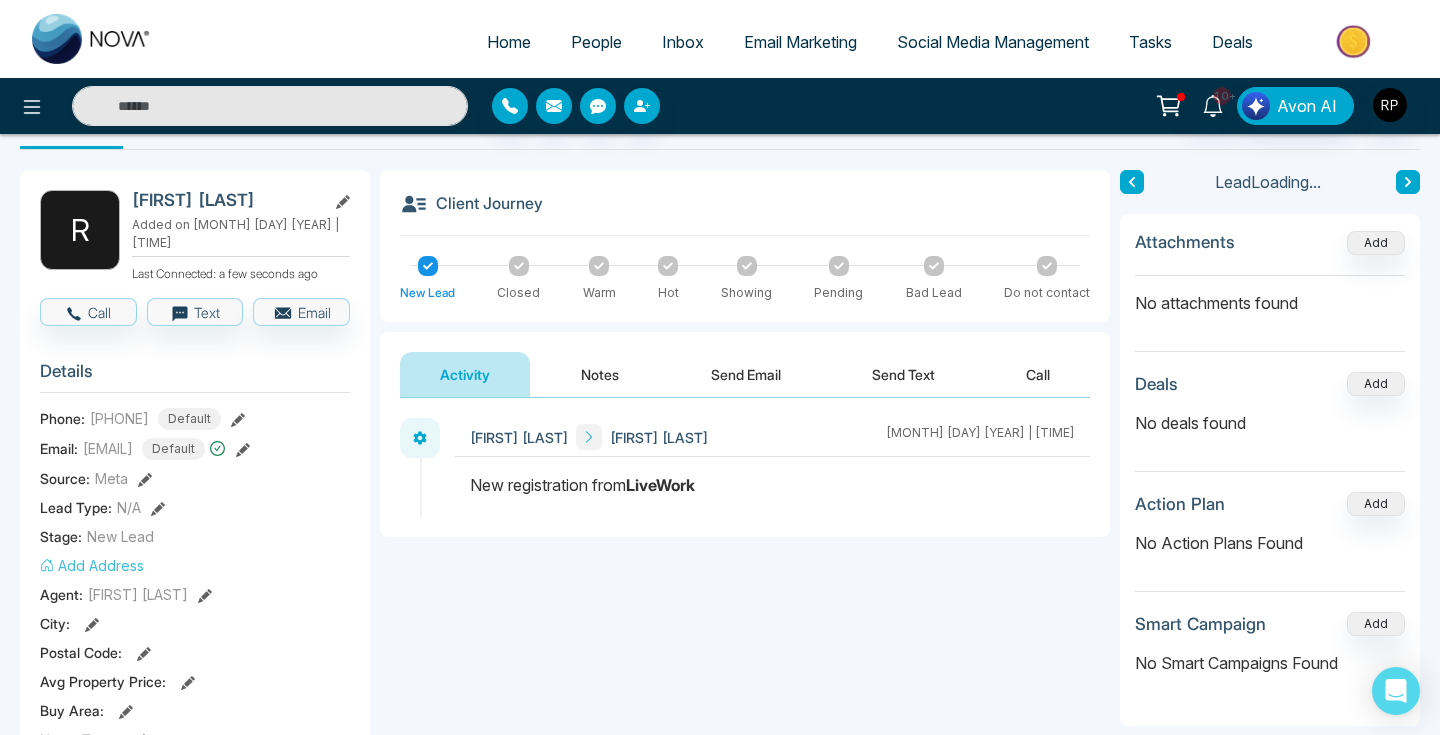 scroll, scrollTop: 67, scrollLeft: 0, axis: vertical 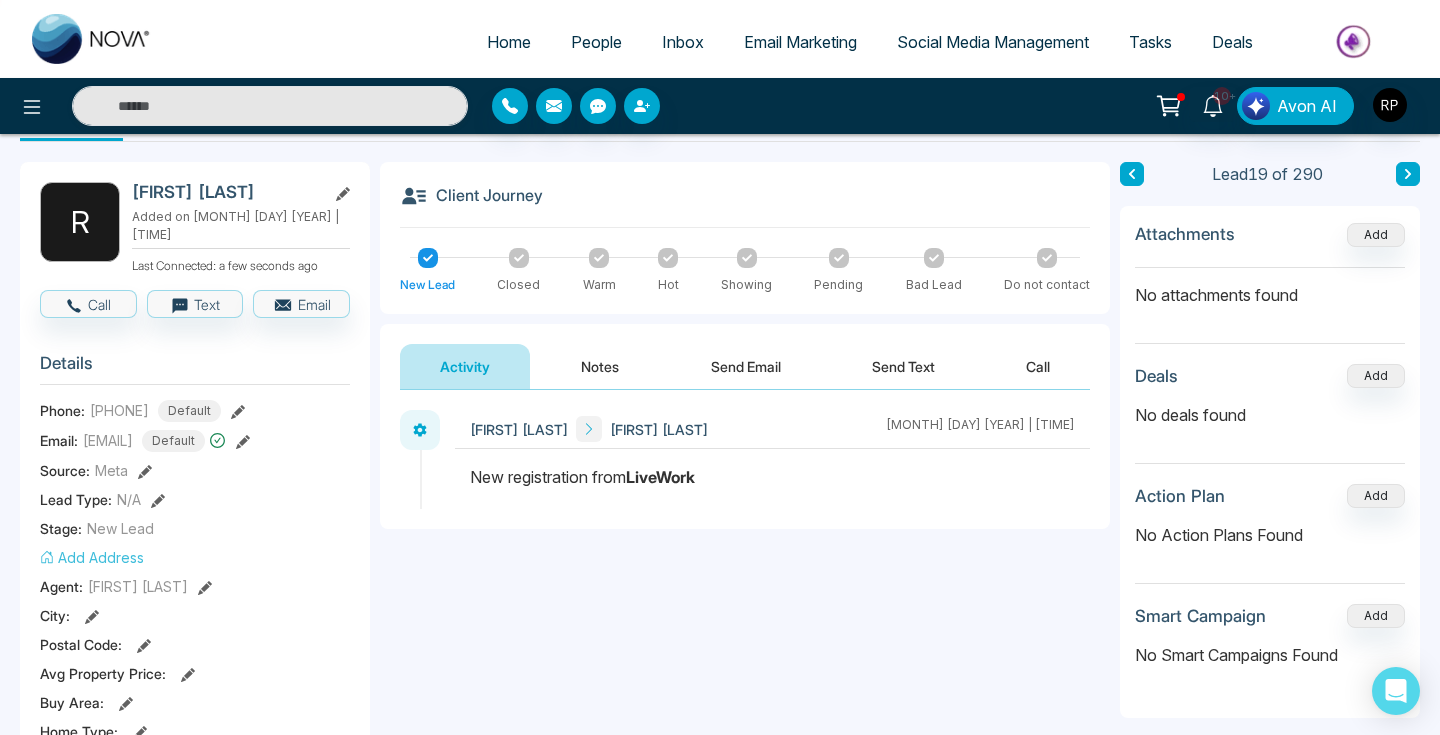 click on "Notes" at bounding box center [600, 366] 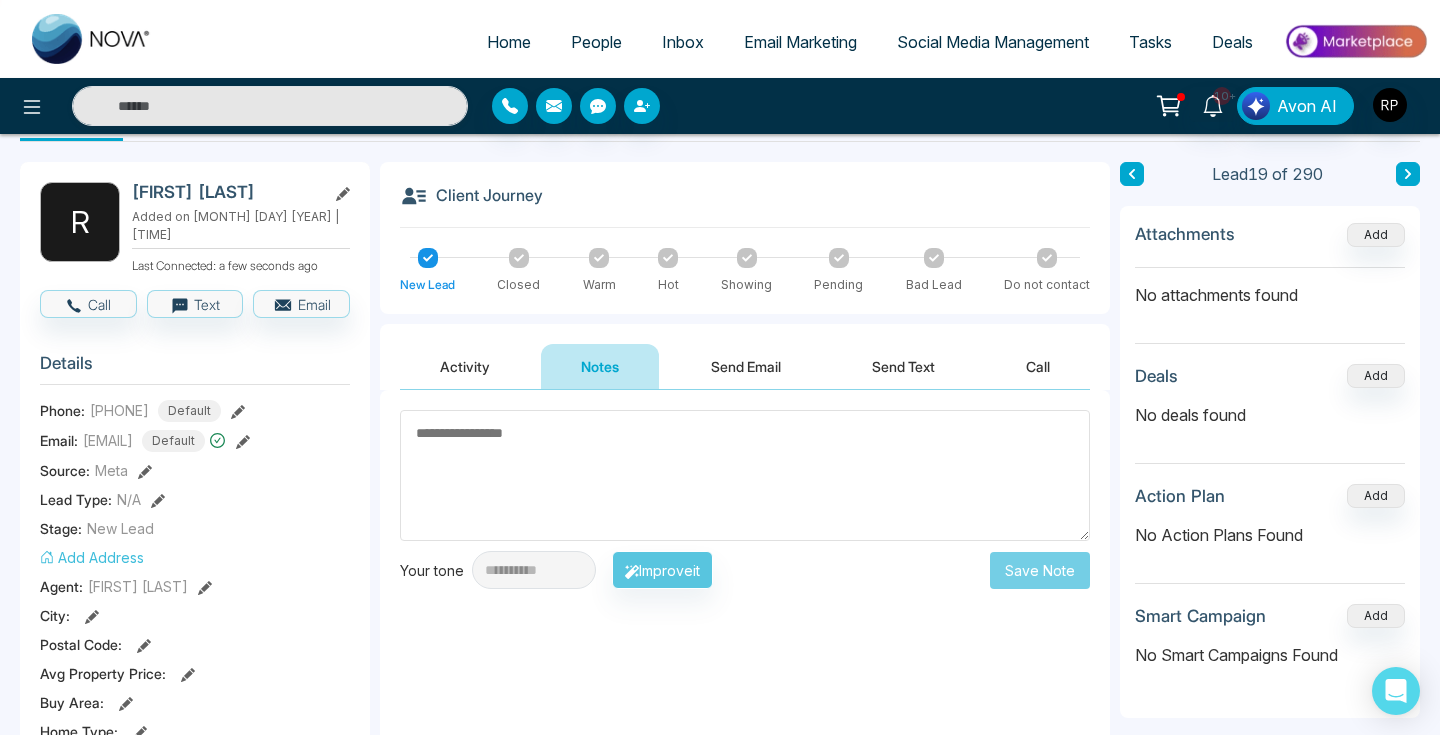 click at bounding box center (745, 475) 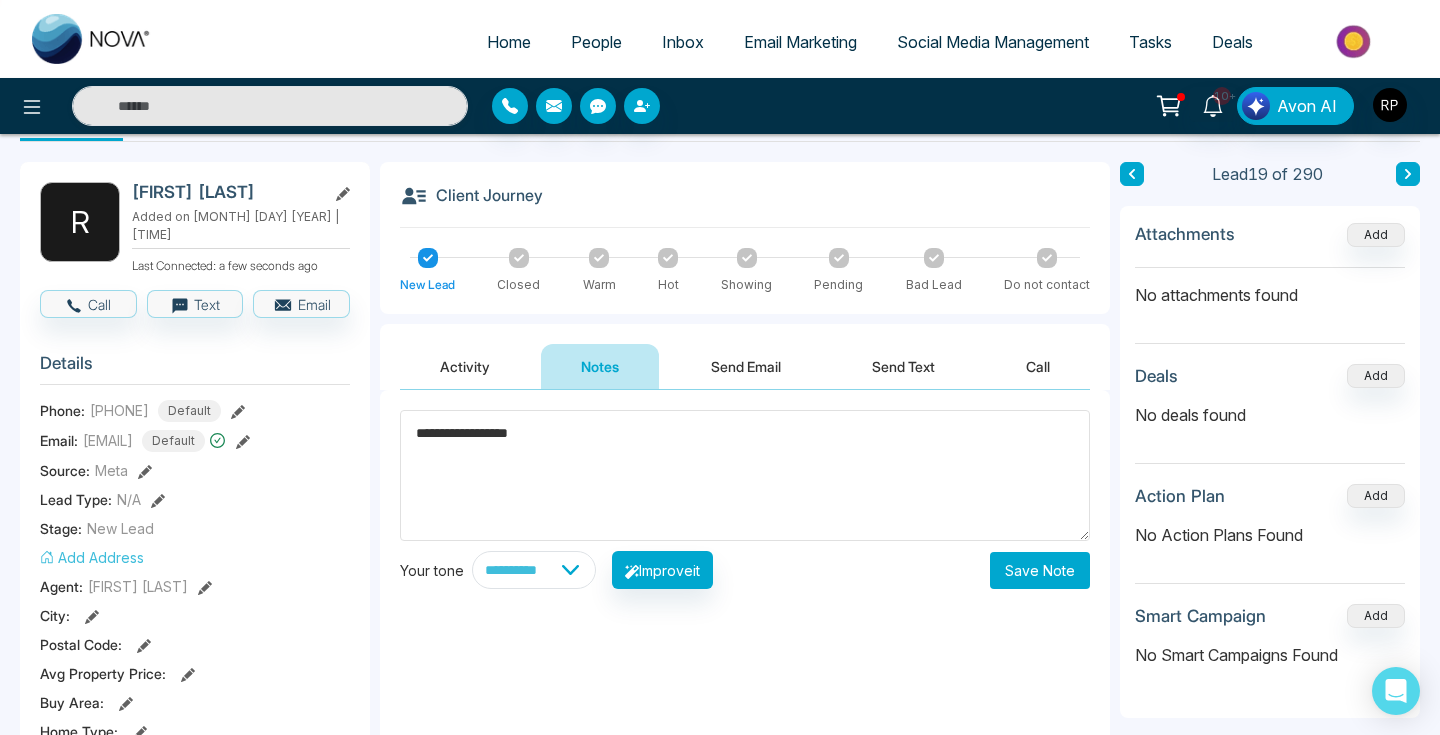 type on "**********" 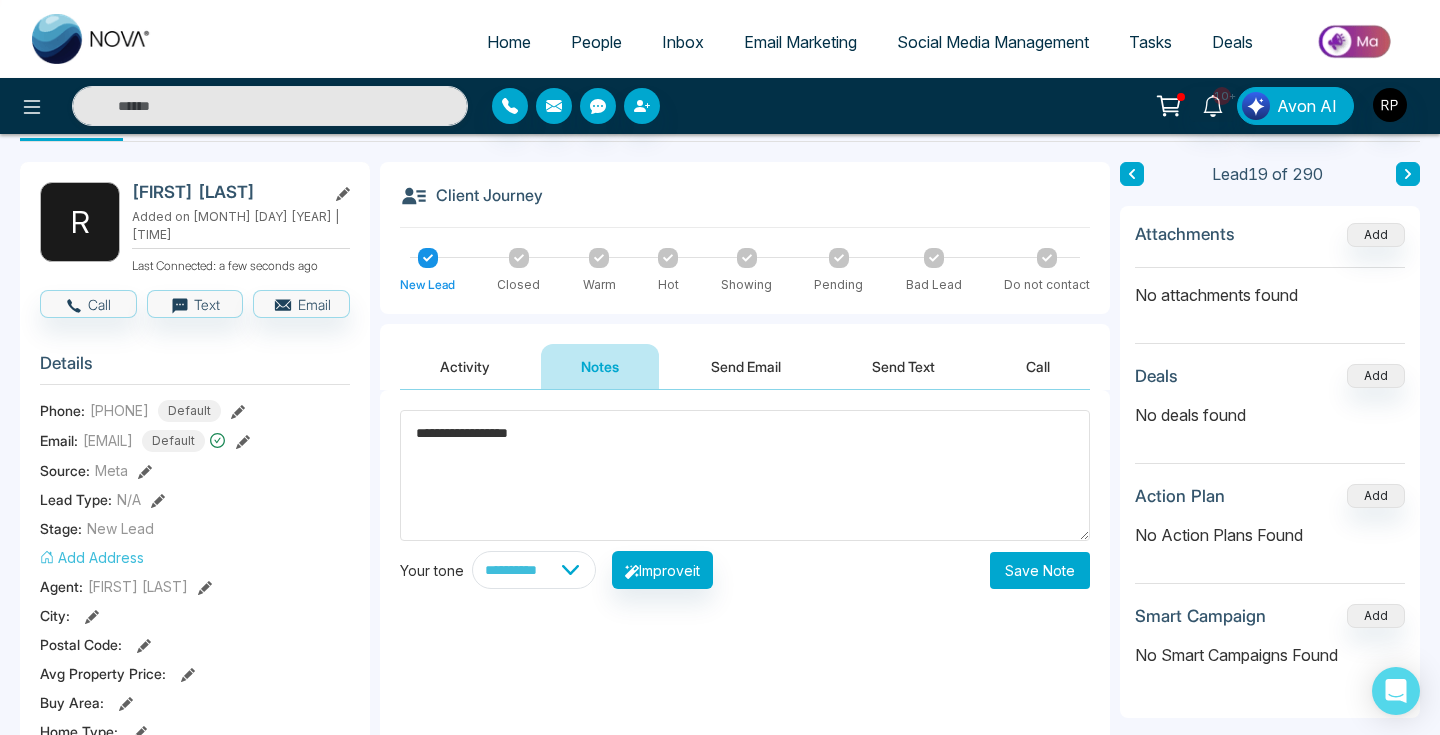 click on "Save Note" at bounding box center (1040, 570) 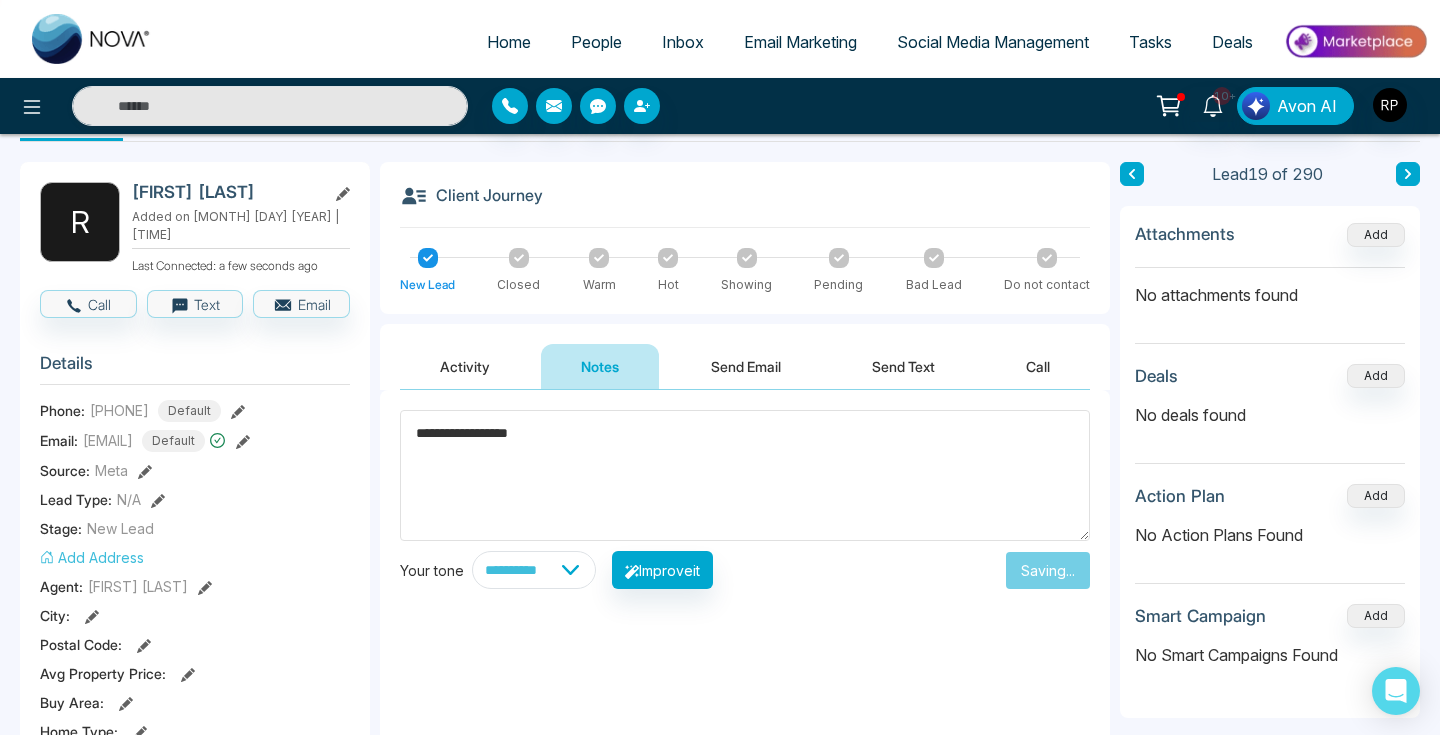 type 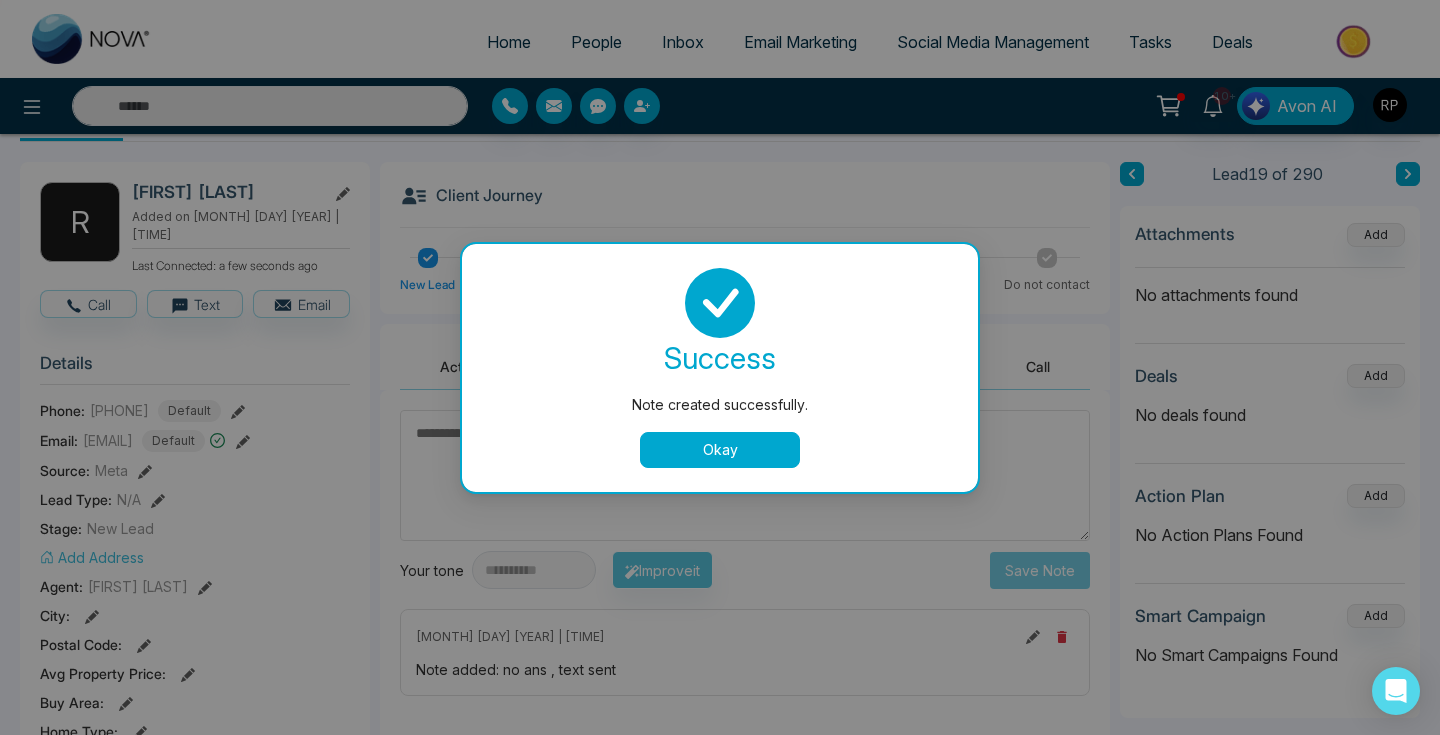 click on "Okay" at bounding box center (720, 450) 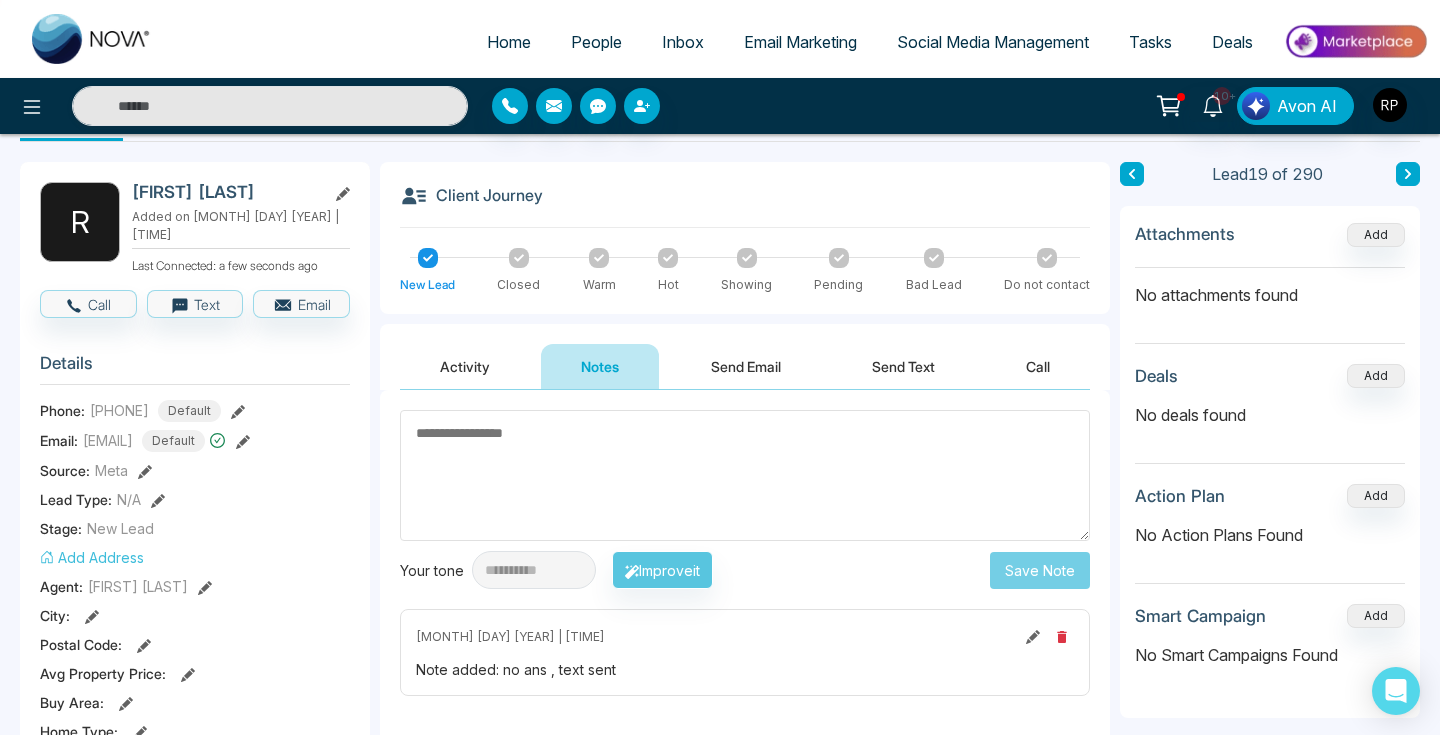 click 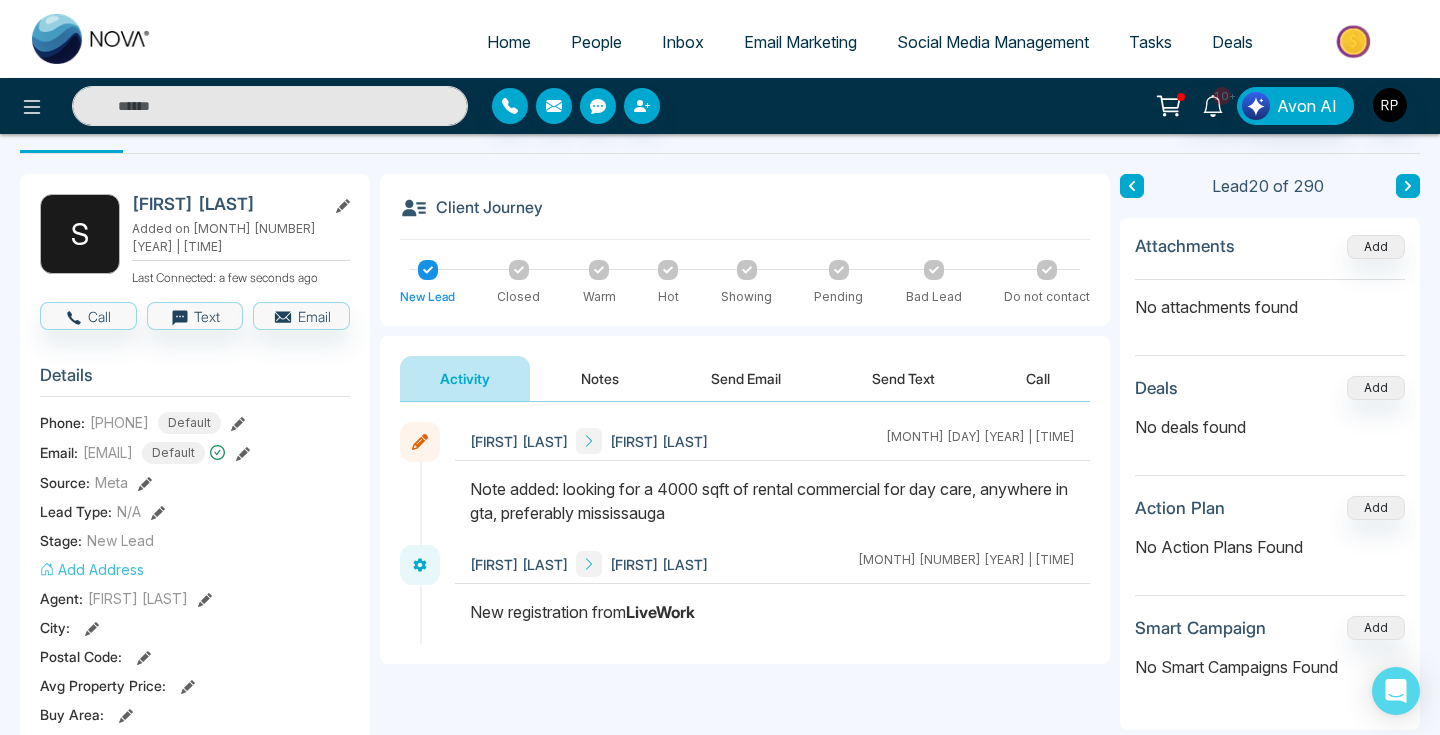 scroll, scrollTop: 0, scrollLeft: 0, axis: both 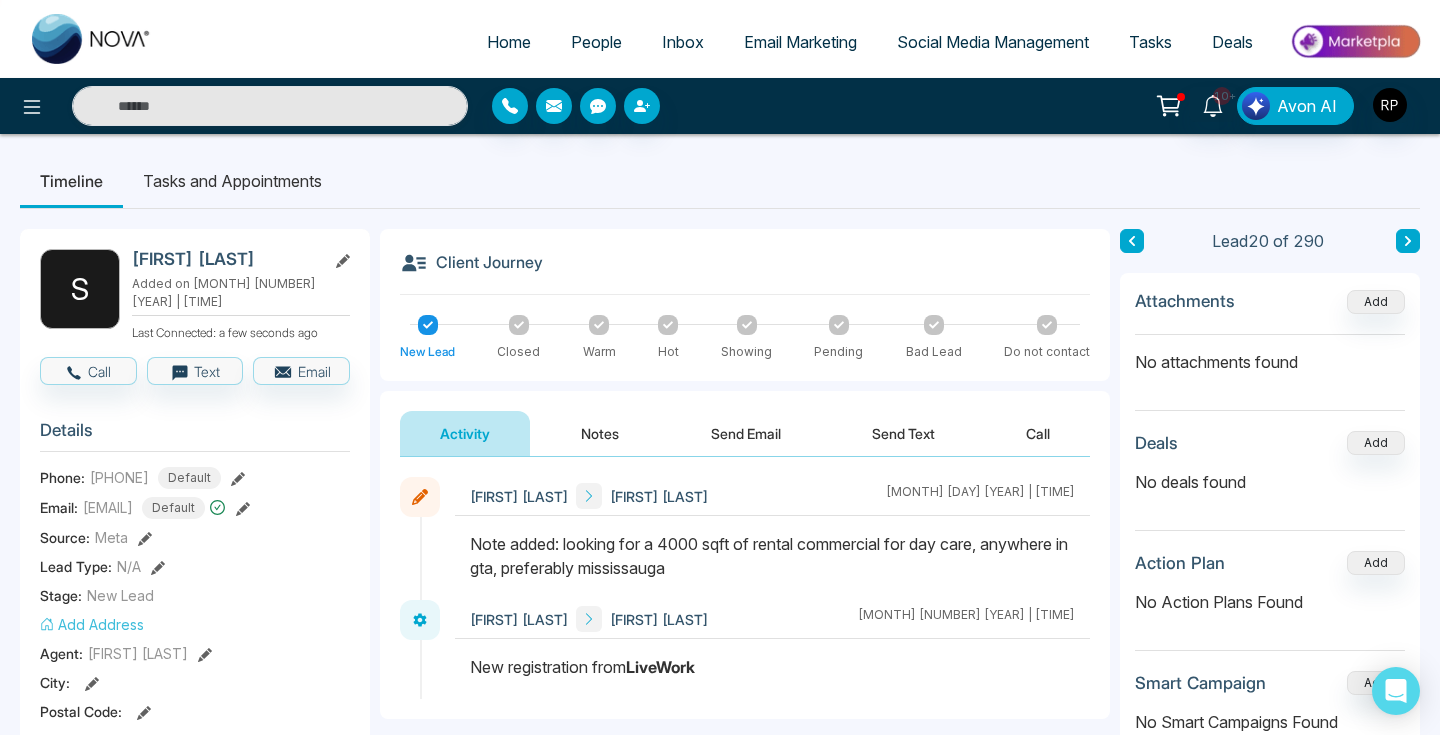 click on "Lead  20 of 290" at bounding box center (1270, 241) 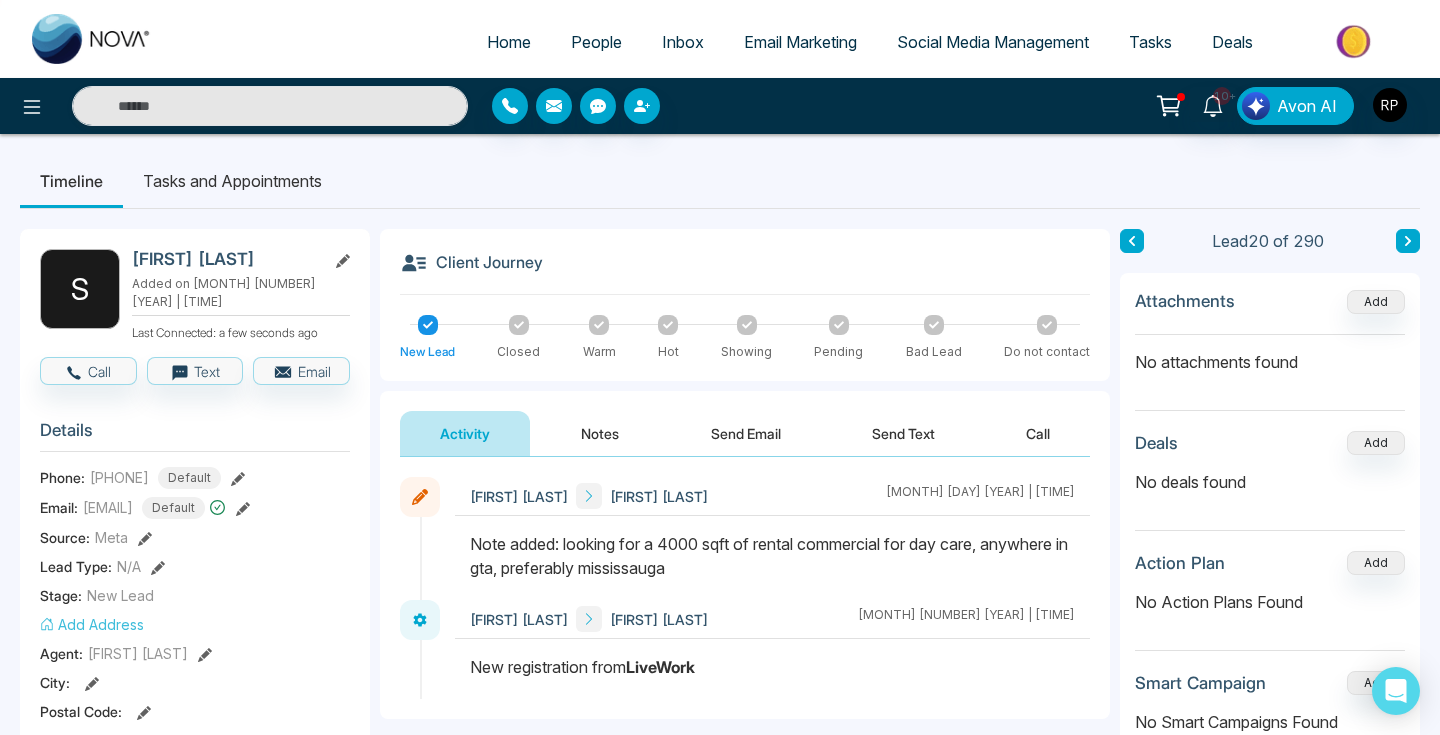 click 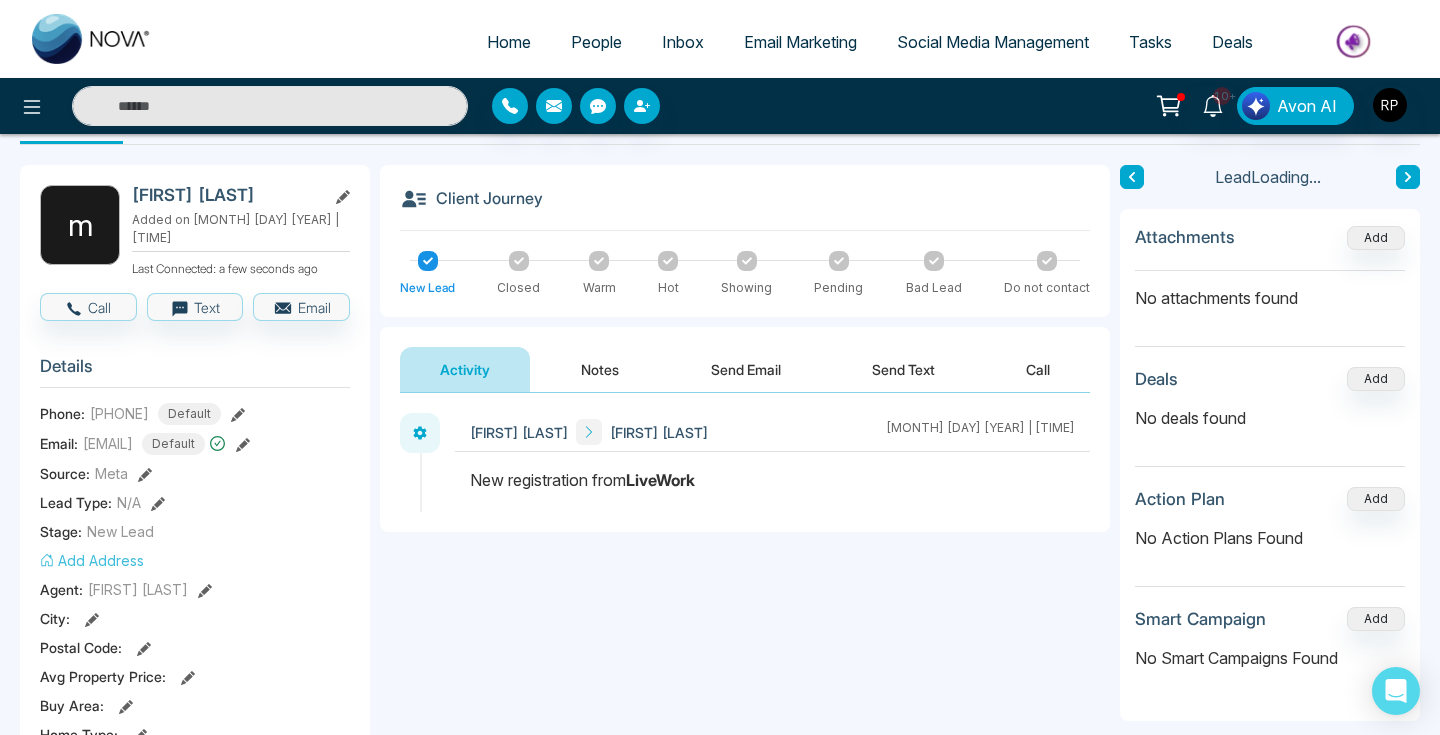 scroll, scrollTop: 87, scrollLeft: 0, axis: vertical 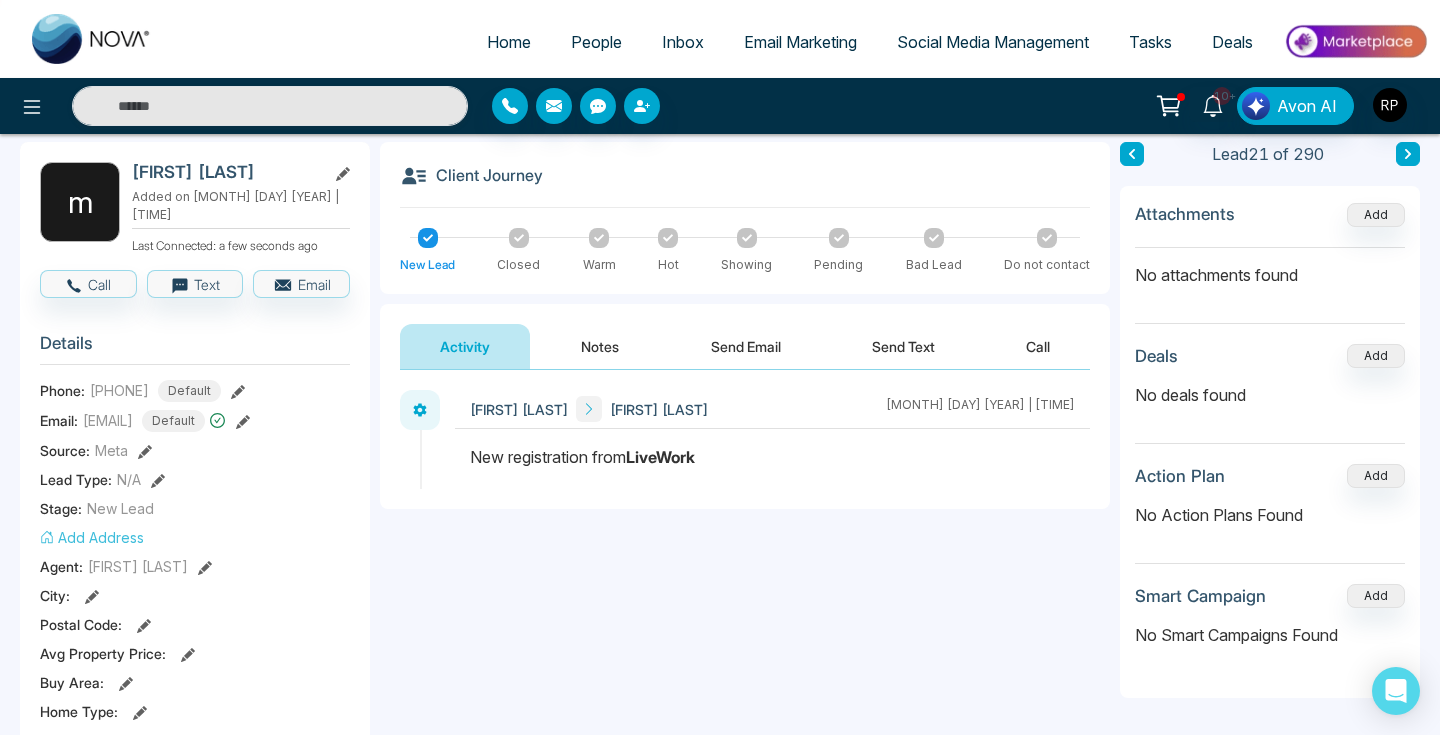 click on "Notes" at bounding box center (600, 346) 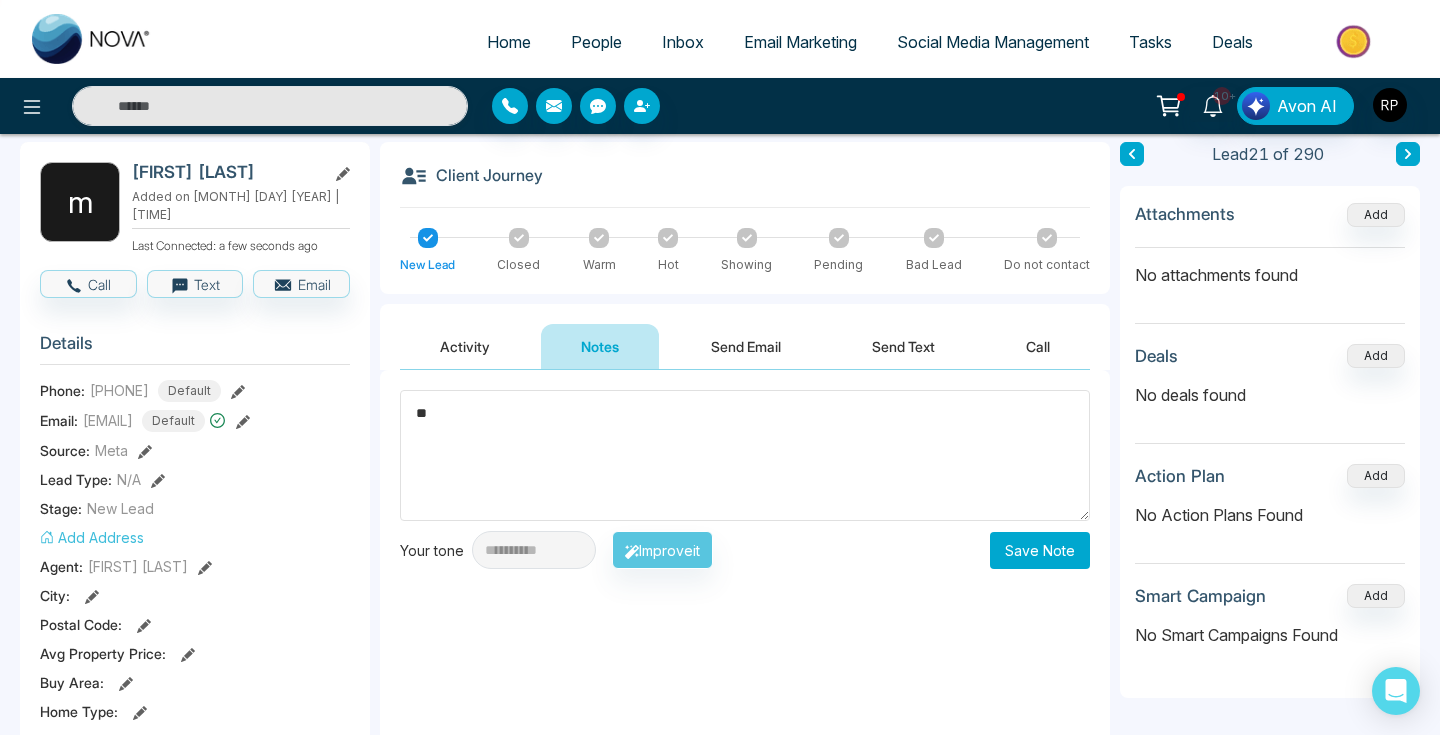type on "*" 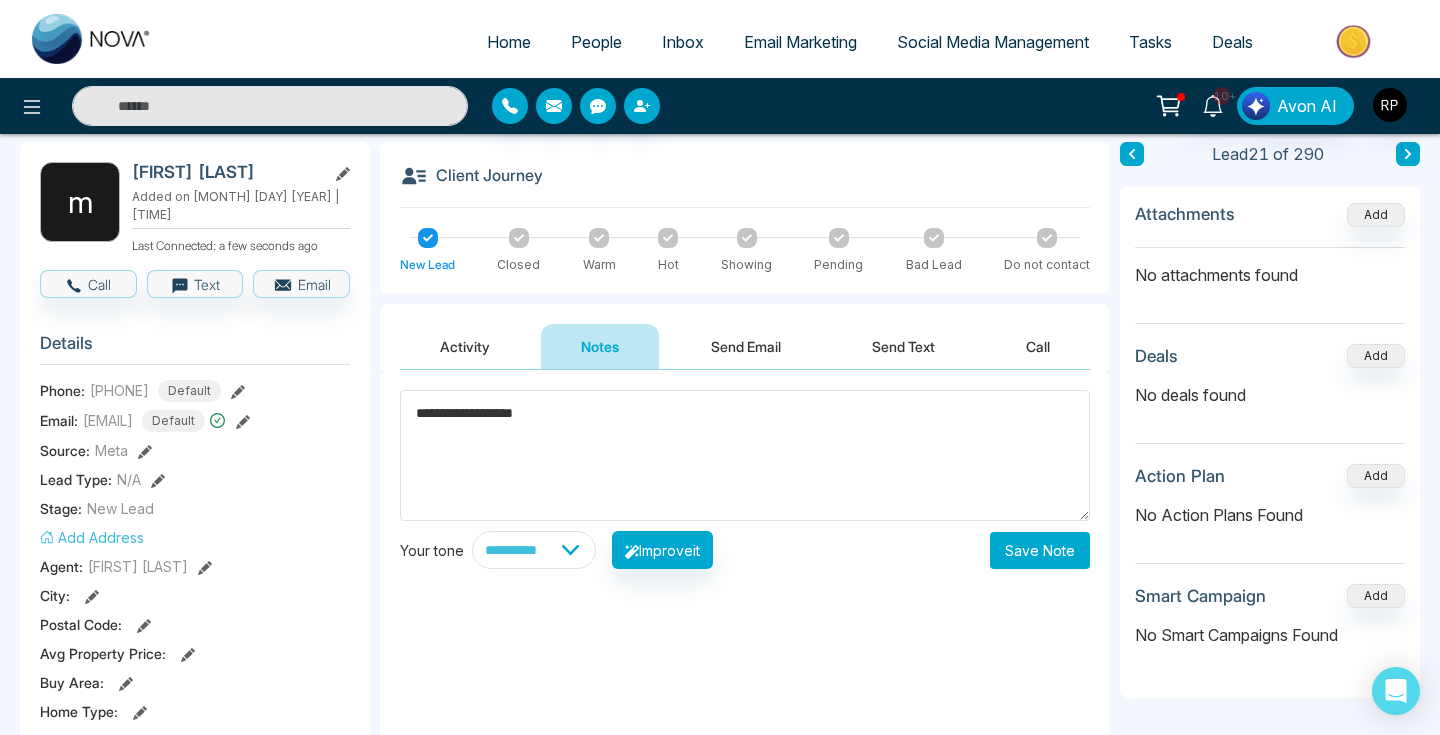type on "**********" 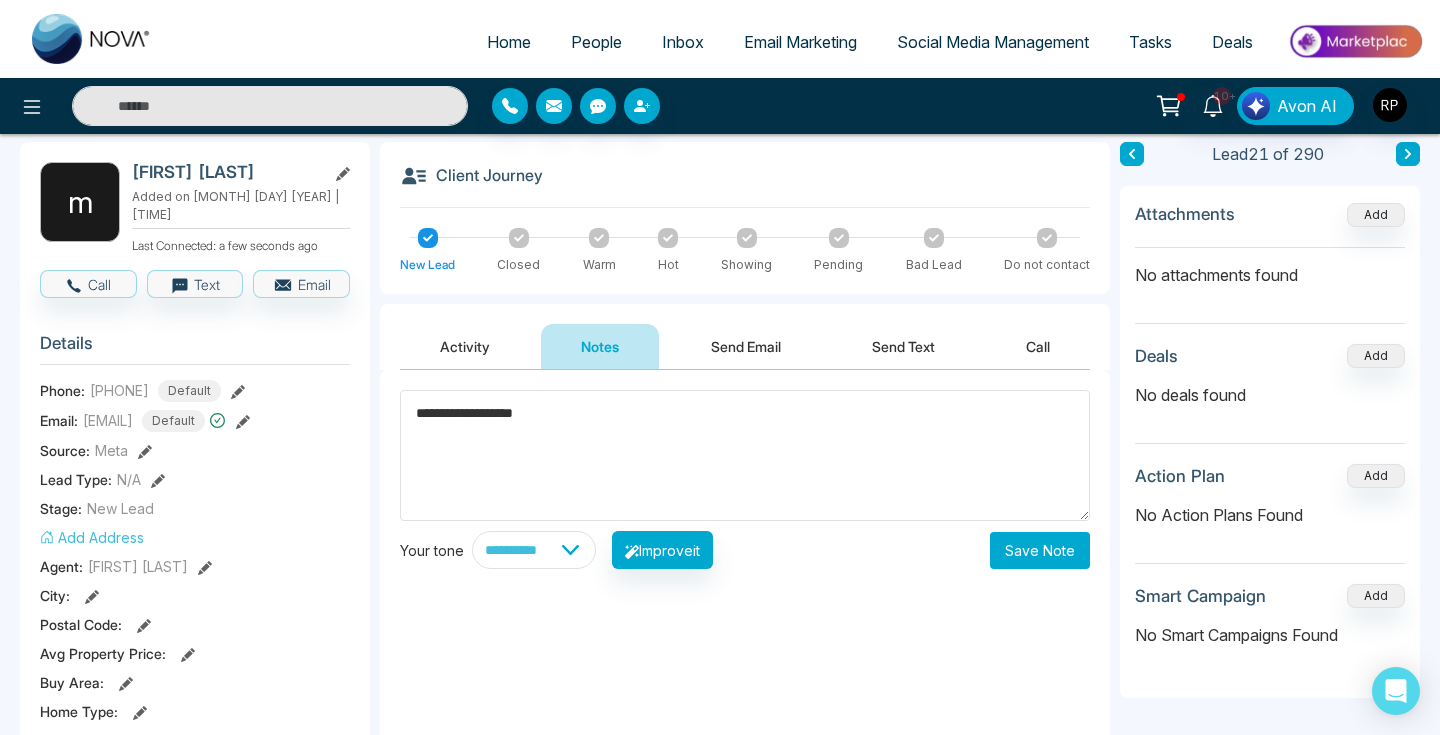 click on "Save Note" at bounding box center (1040, 550) 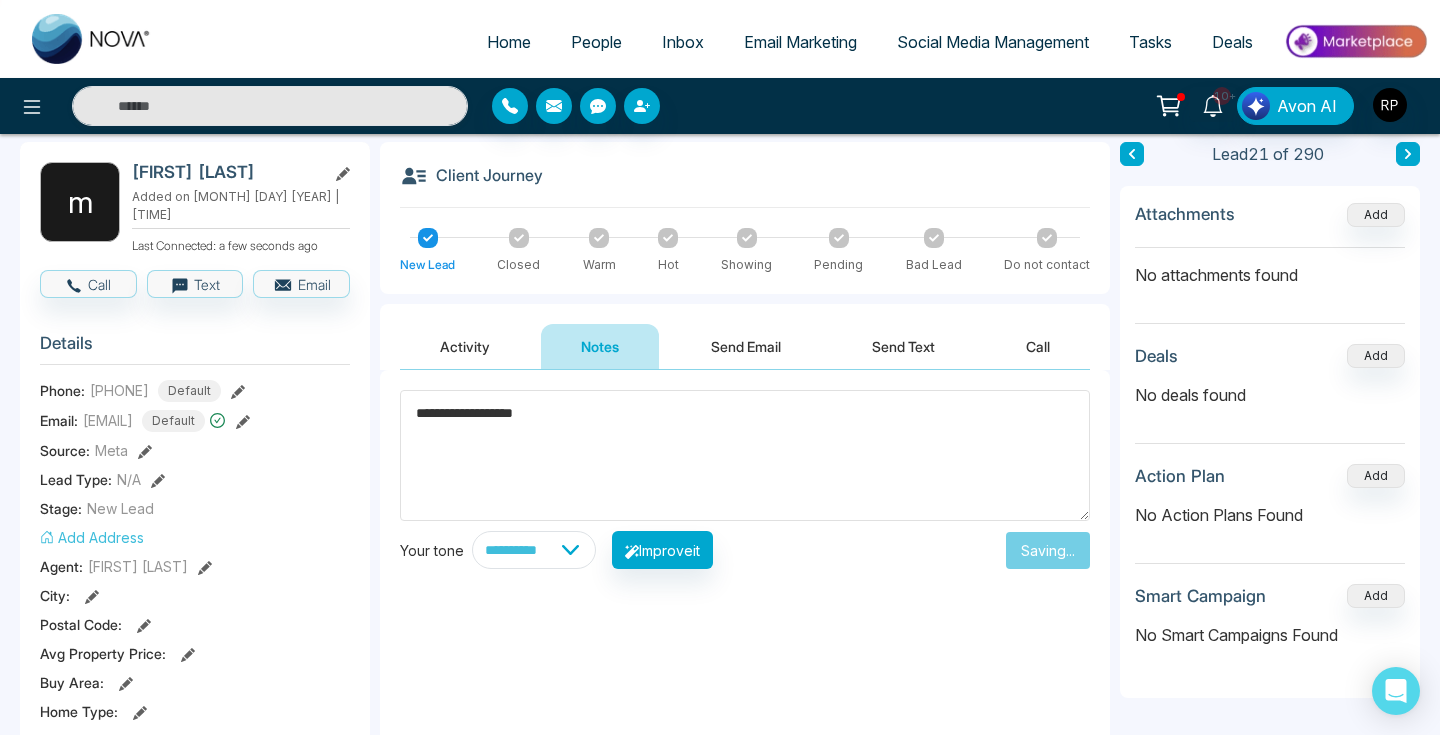 type 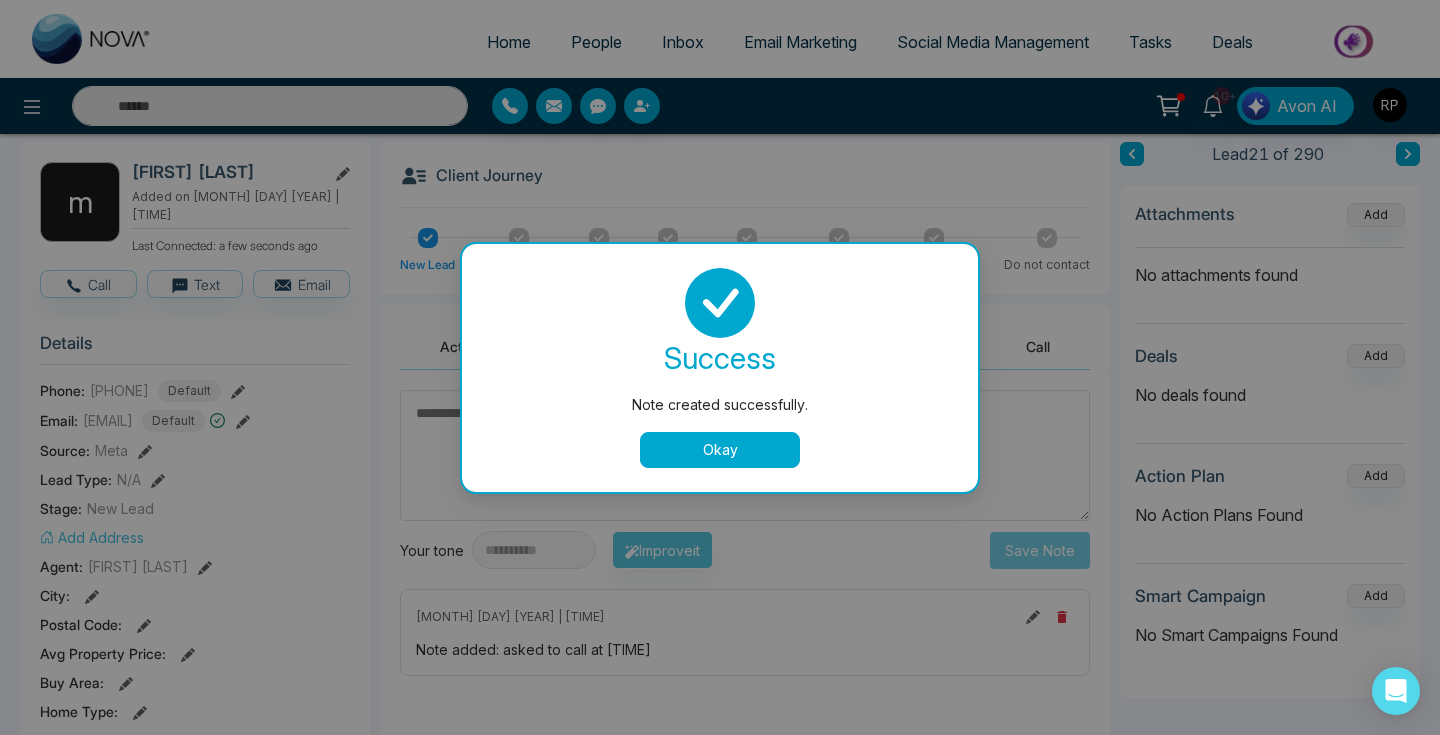 click on "Okay" at bounding box center [720, 450] 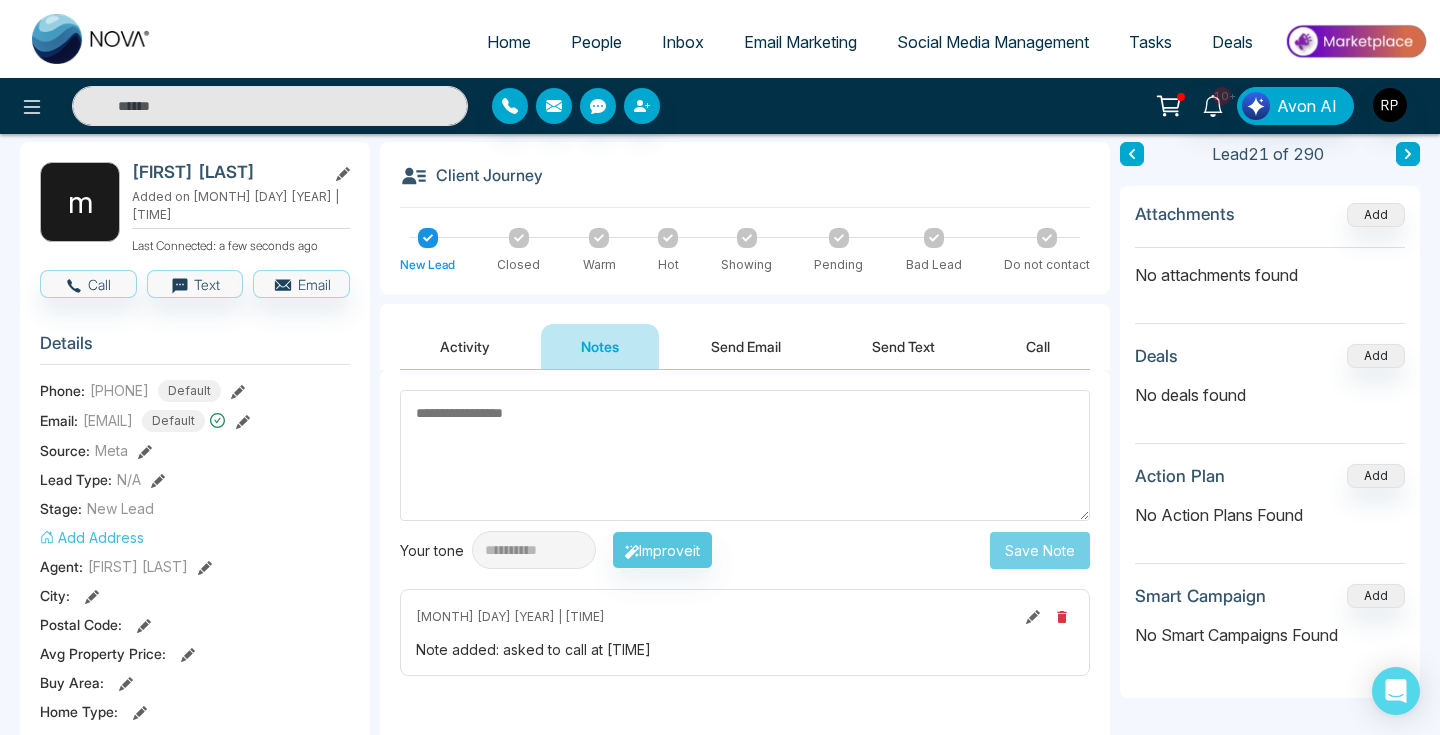 scroll, scrollTop: 0, scrollLeft: 0, axis: both 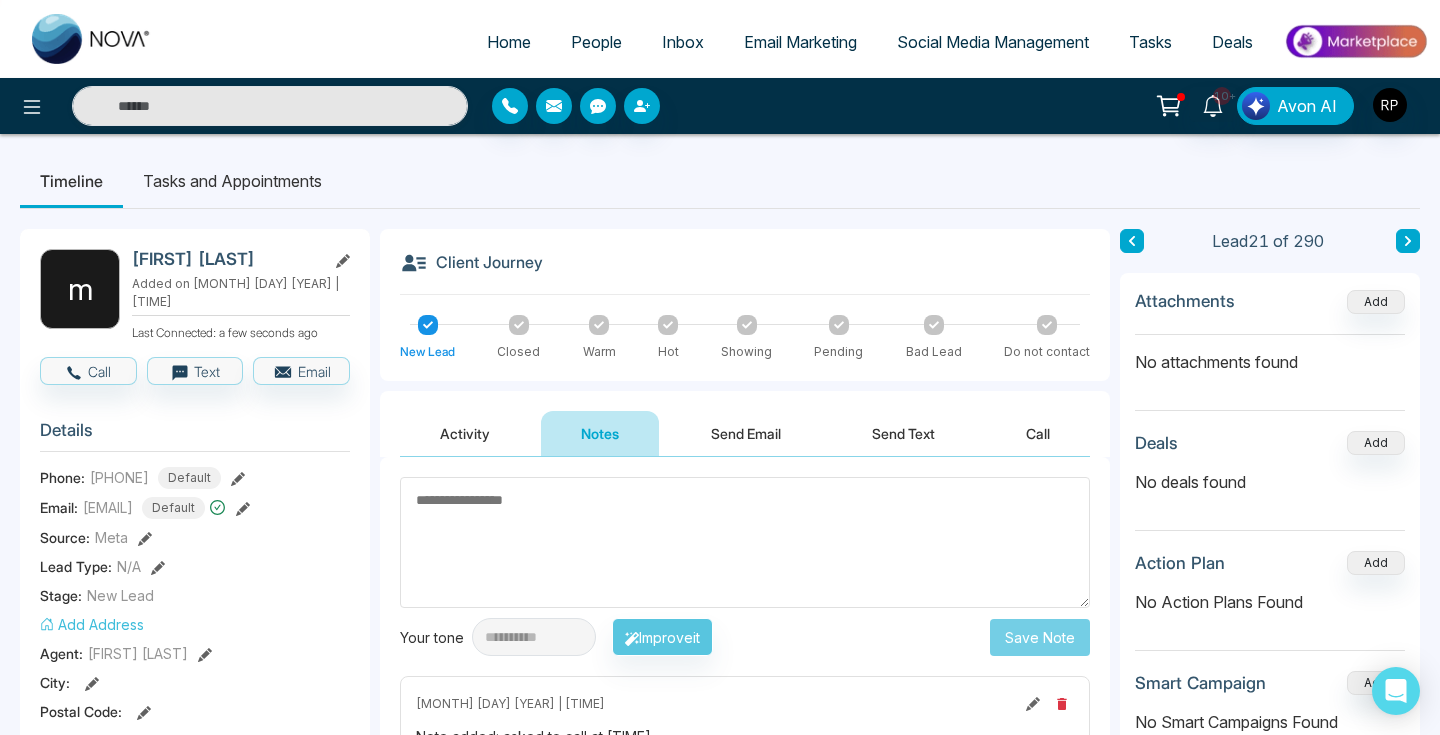 click on "Tasks and Appointments" at bounding box center (232, 181) 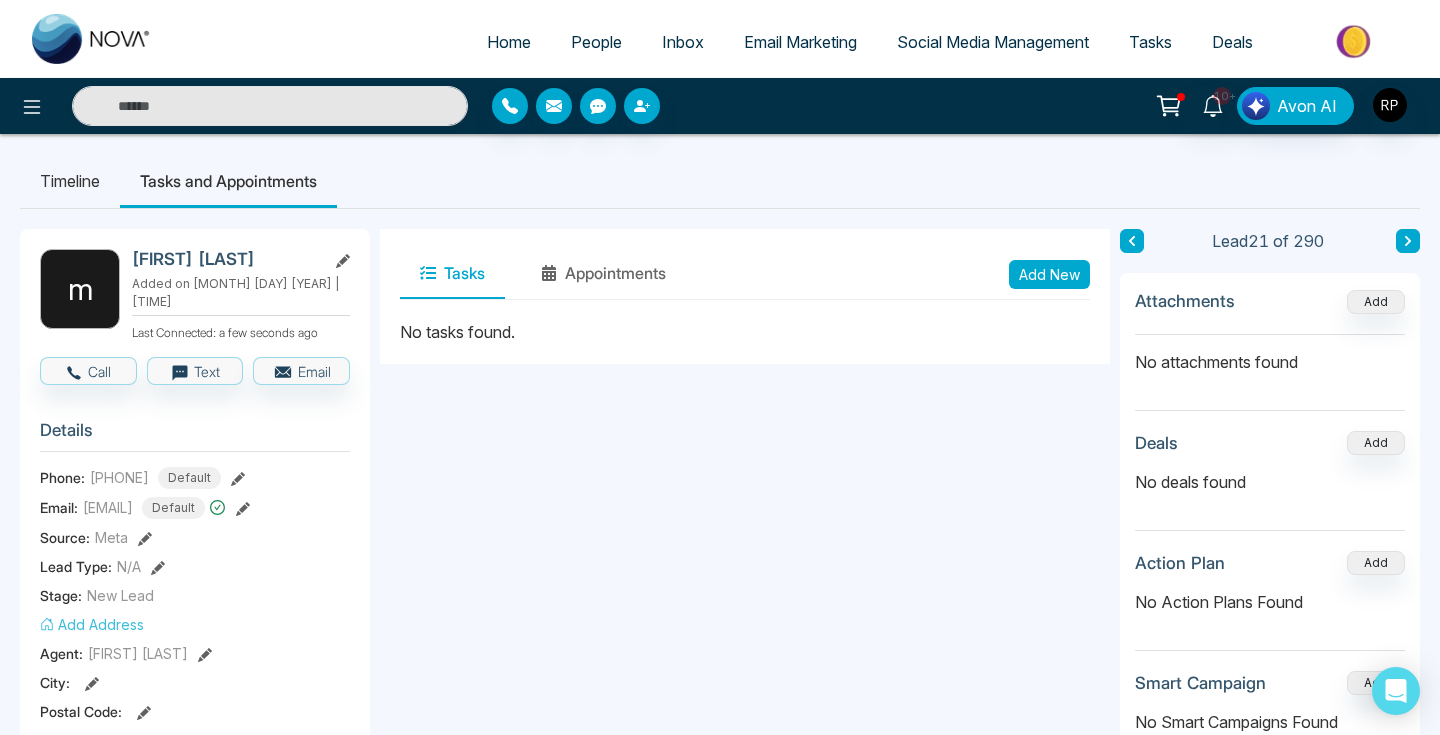 click on "Tasks Appointments Add New" at bounding box center (745, 274) 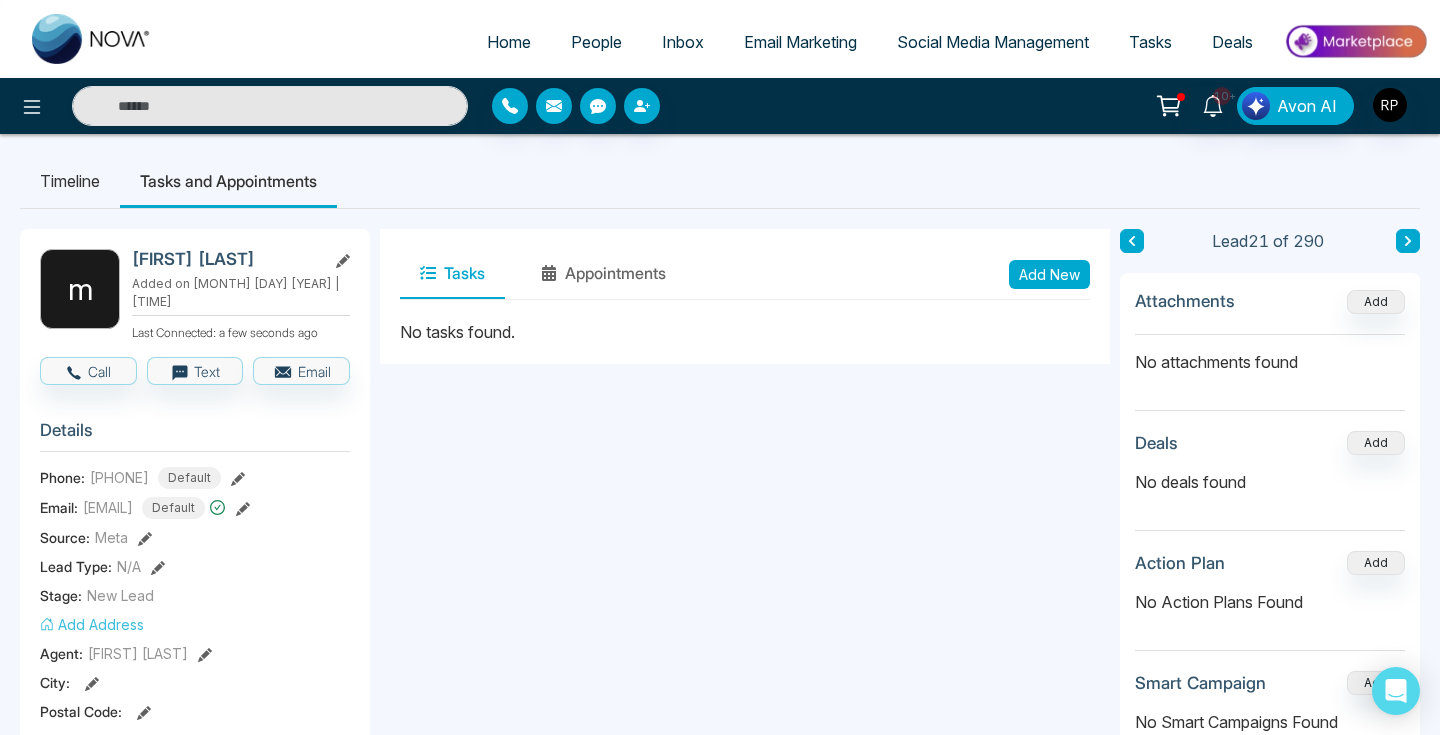 click on "Add New" at bounding box center [1049, 274] 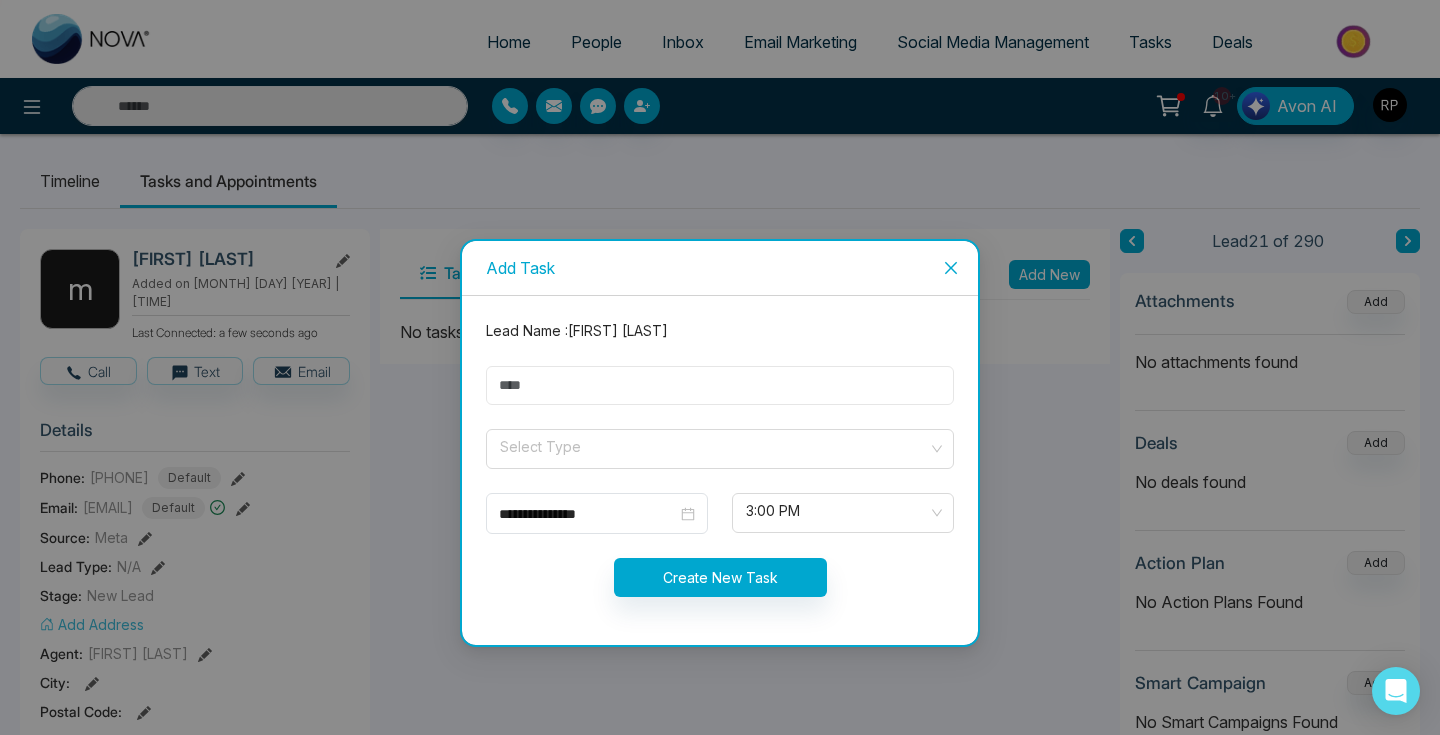click at bounding box center [720, 385] 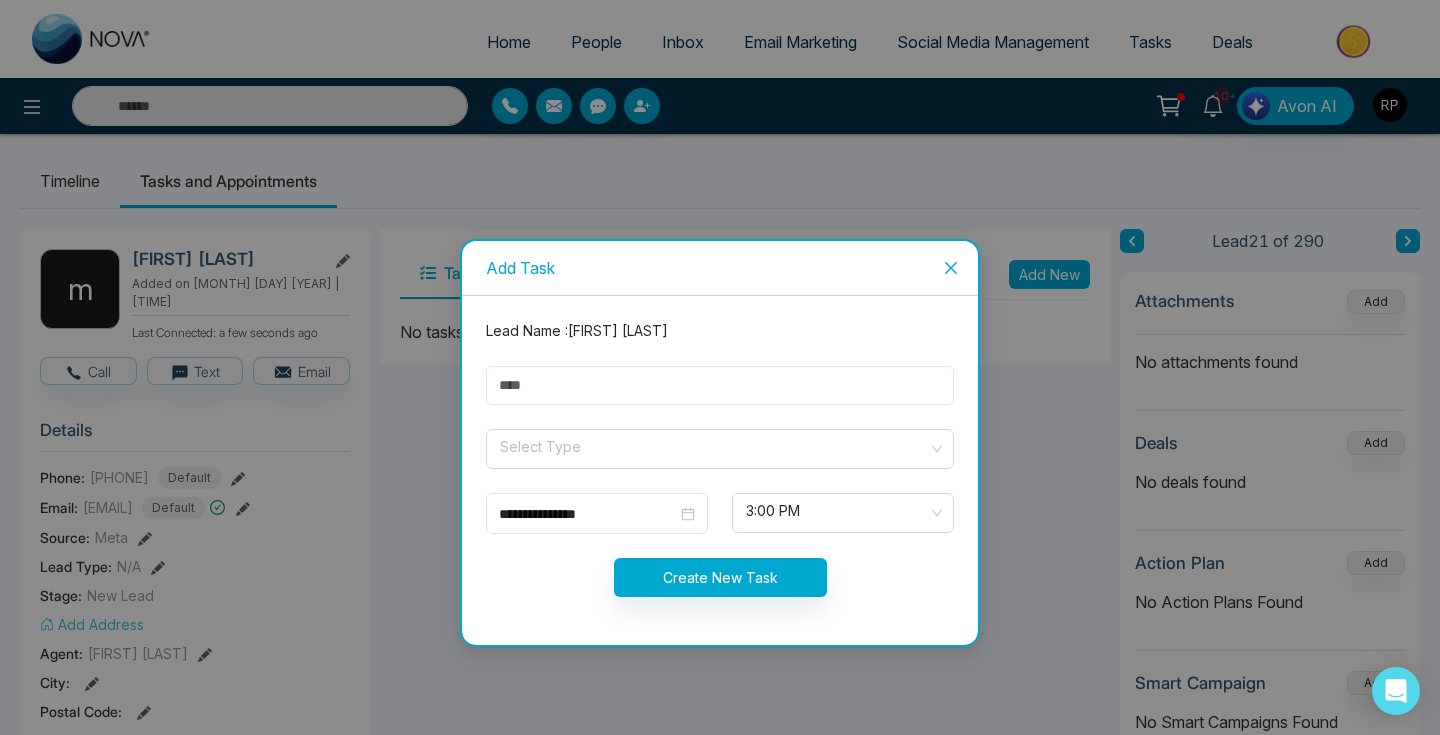 type on "*********" 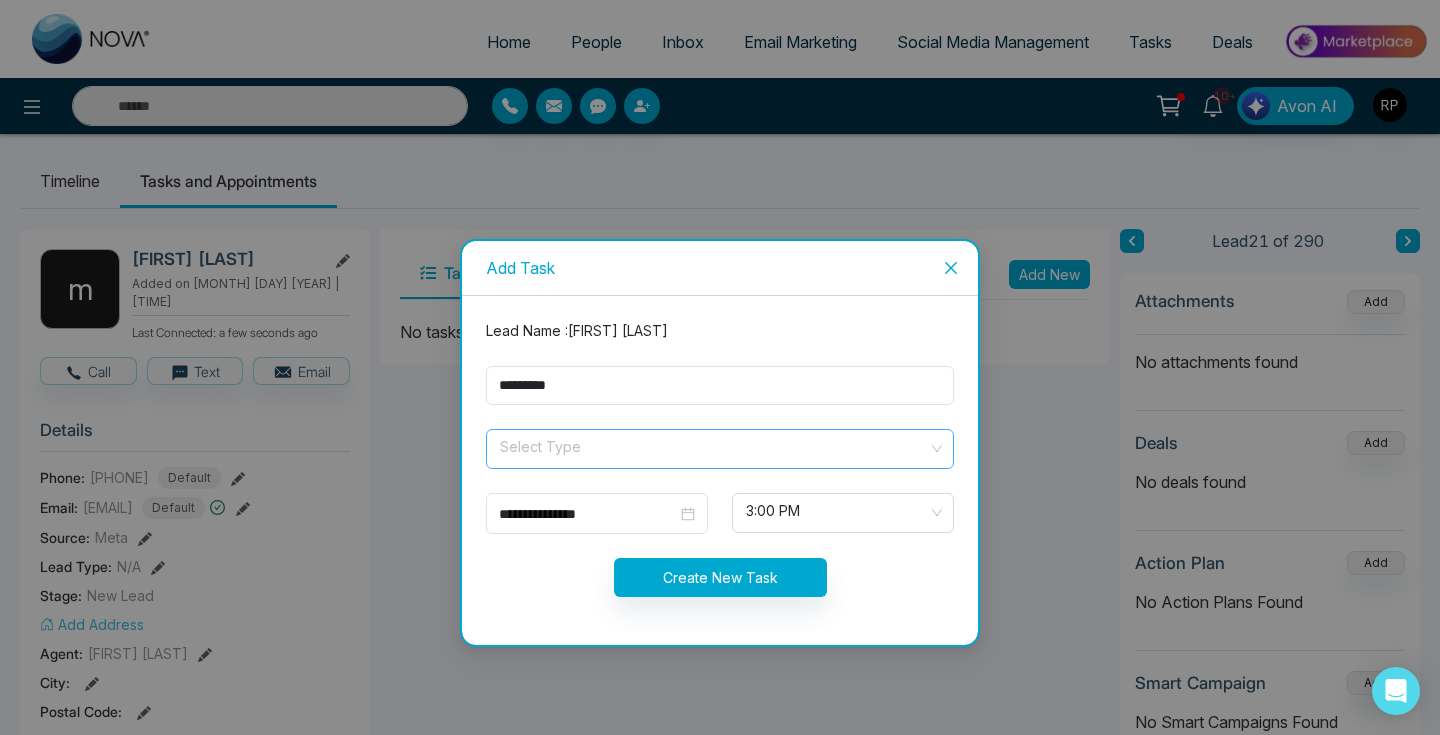 click at bounding box center (713, 445) 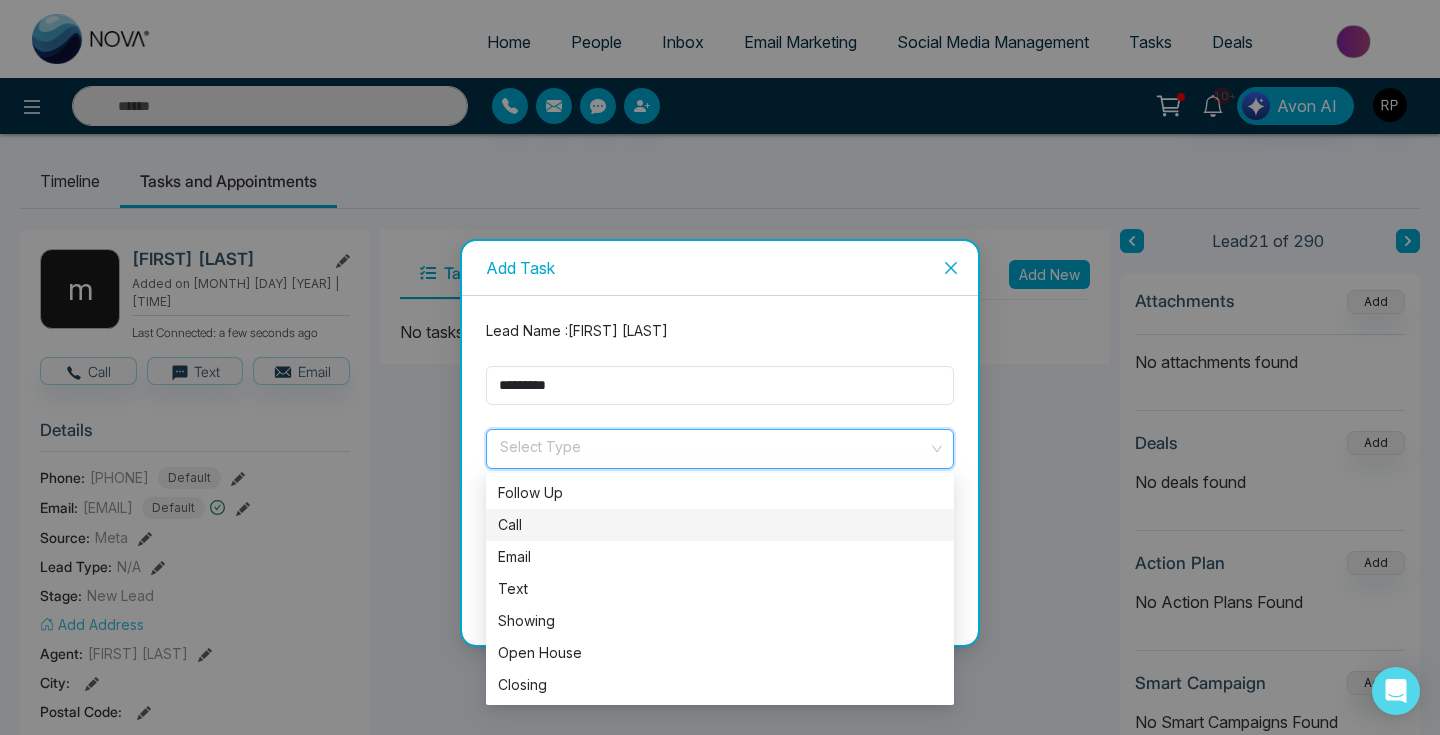 click on "Call" at bounding box center [720, 525] 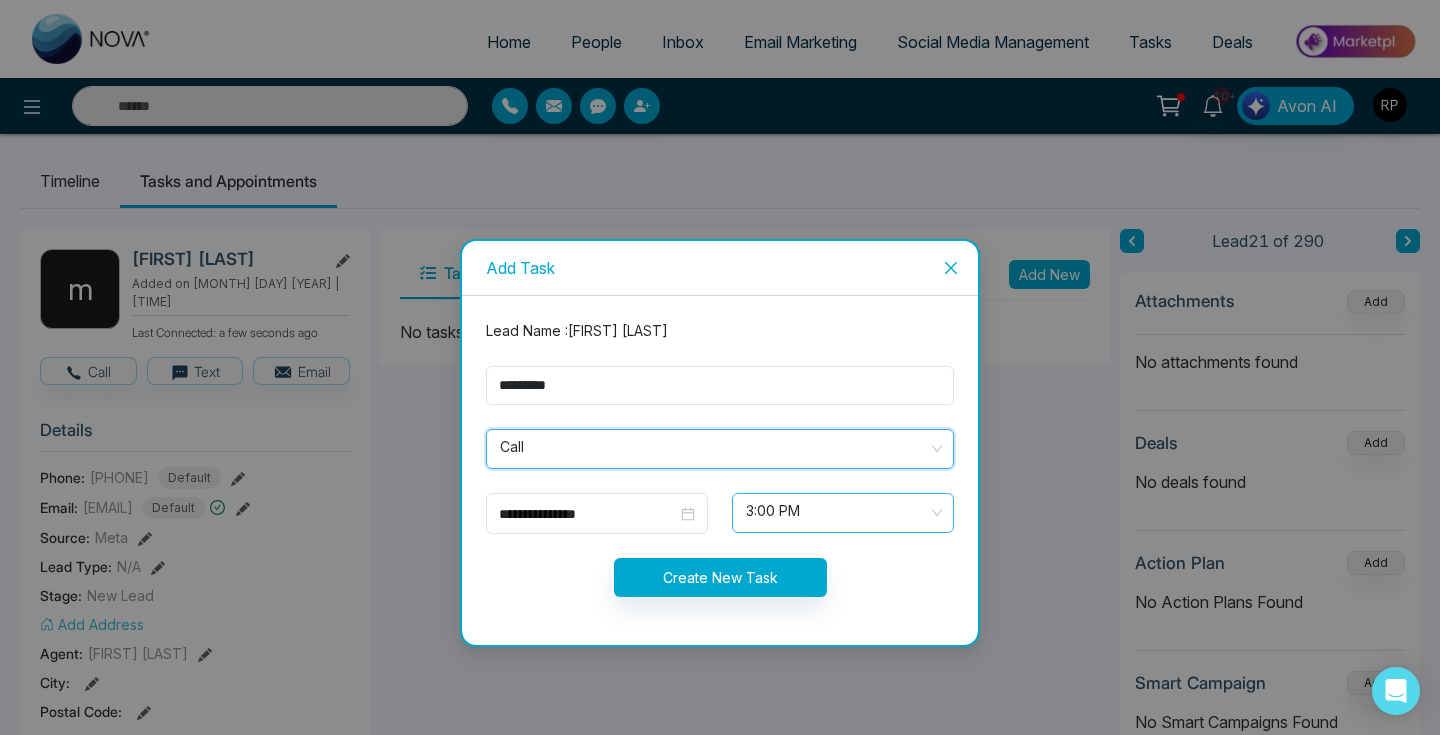 click on "3:00 PM" at bounding box center (843, 513) 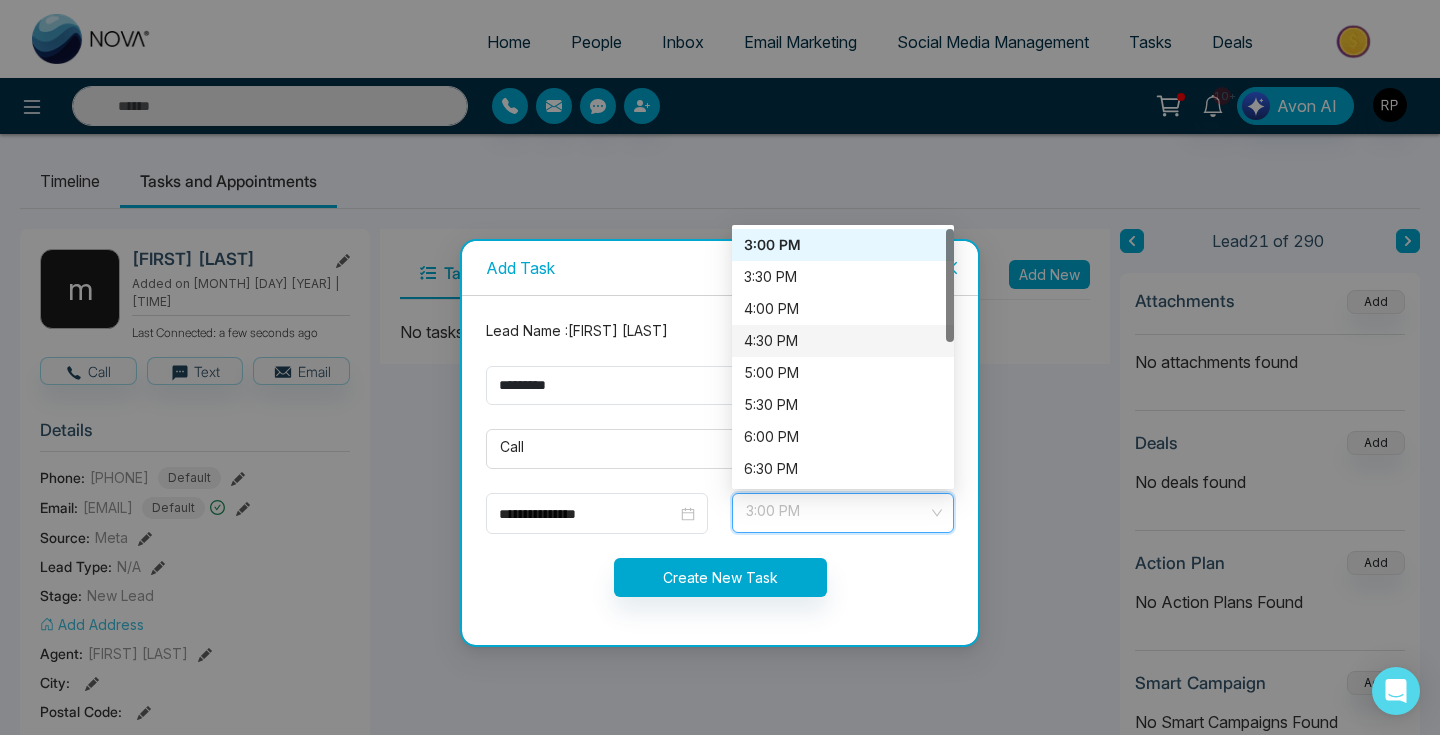 click on "4:30 PM" at bounding box center (843, 341) 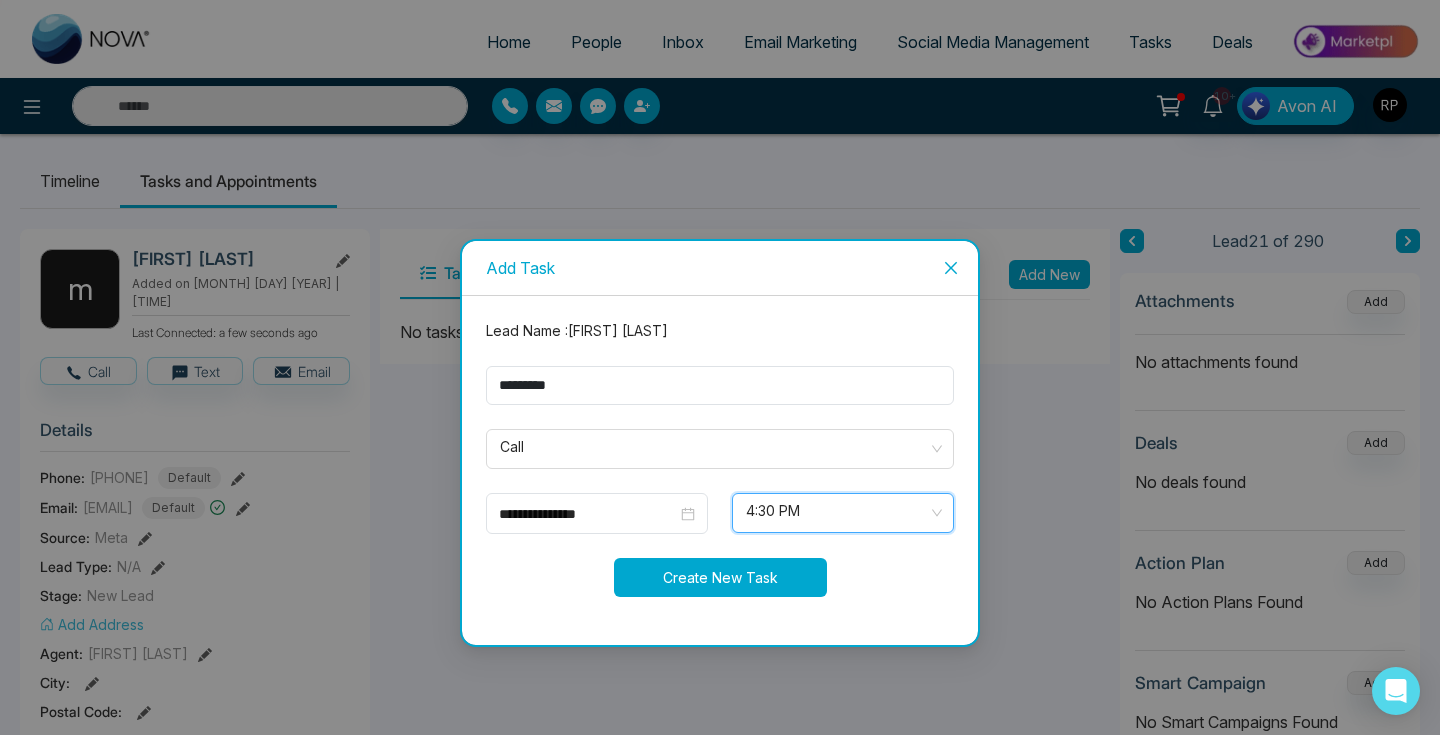 click on "Create New Task" at bounding box center [720, 577] 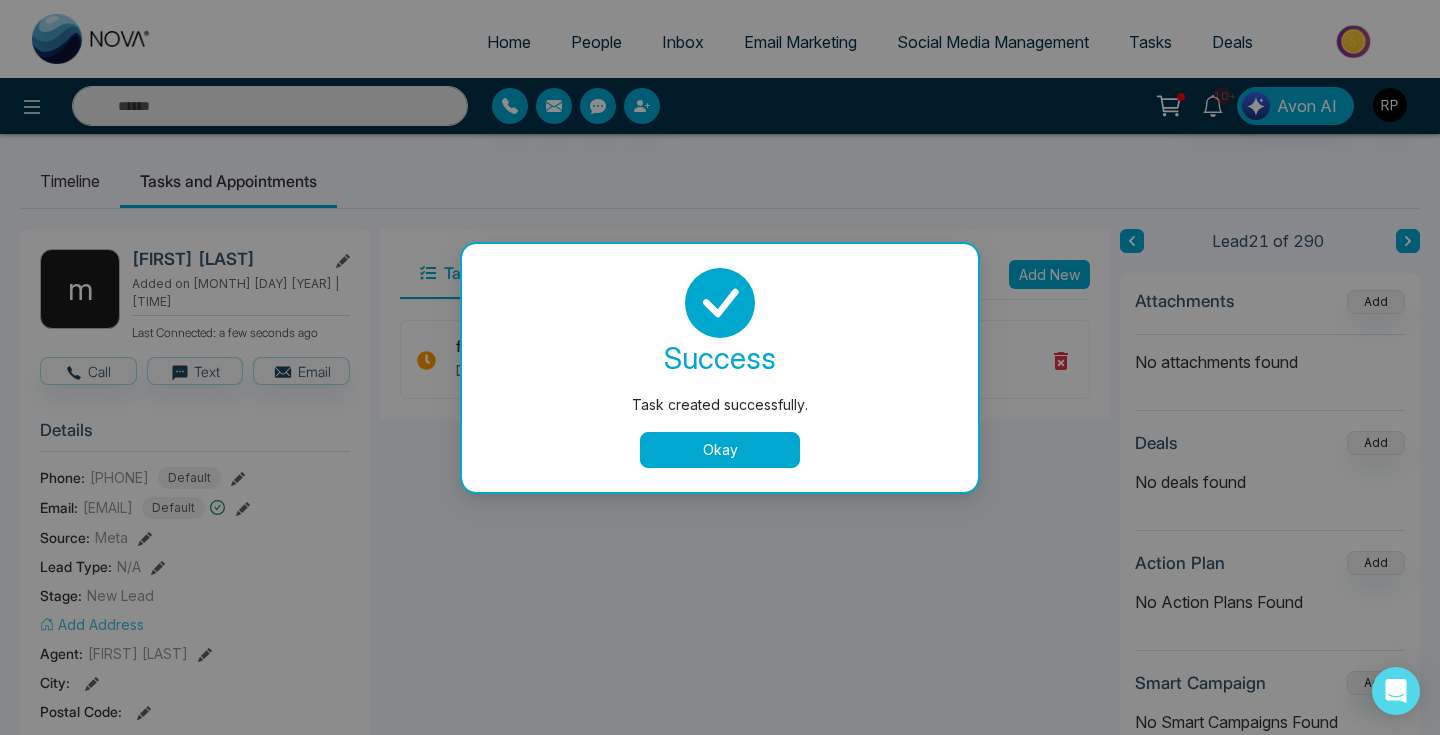 click on "Okay" at bounding box center (720, 450) 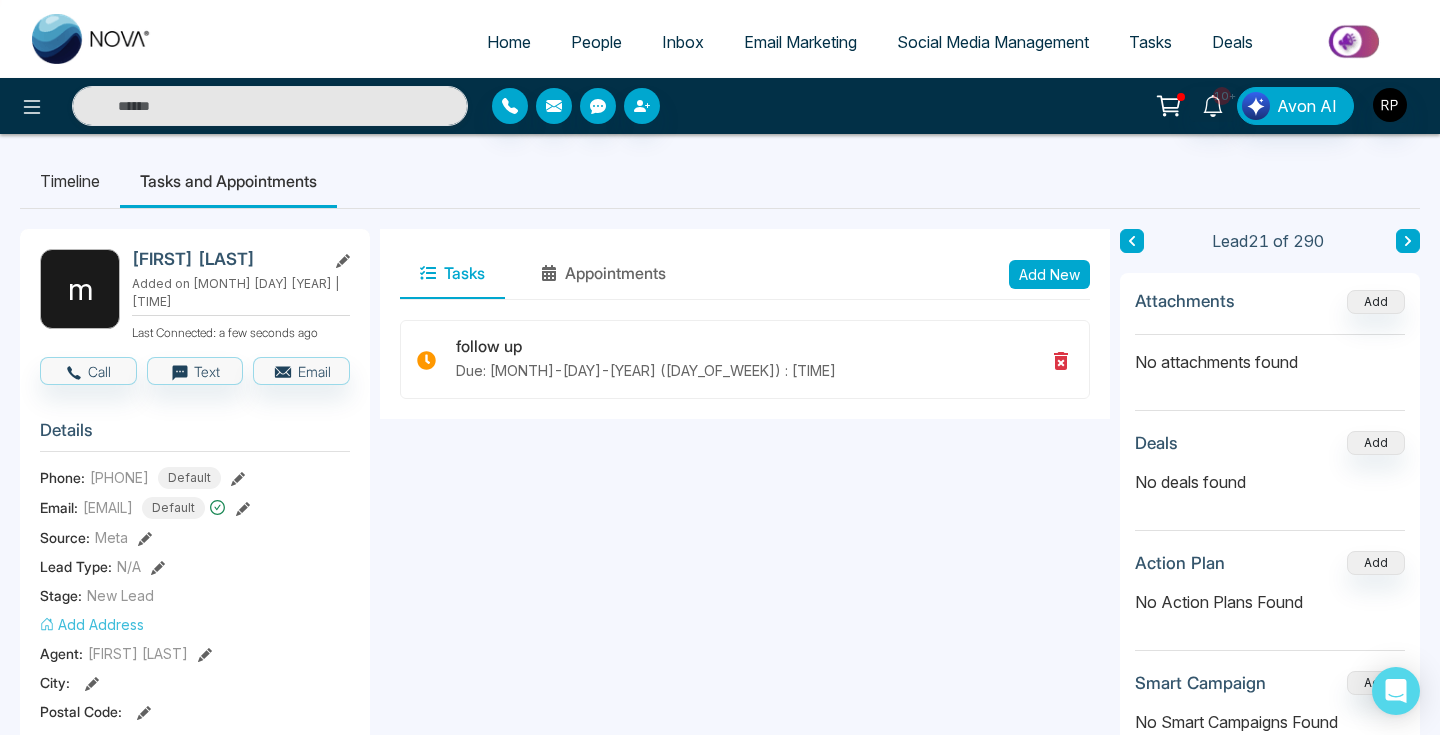 click at bounding box center [1408, 241] 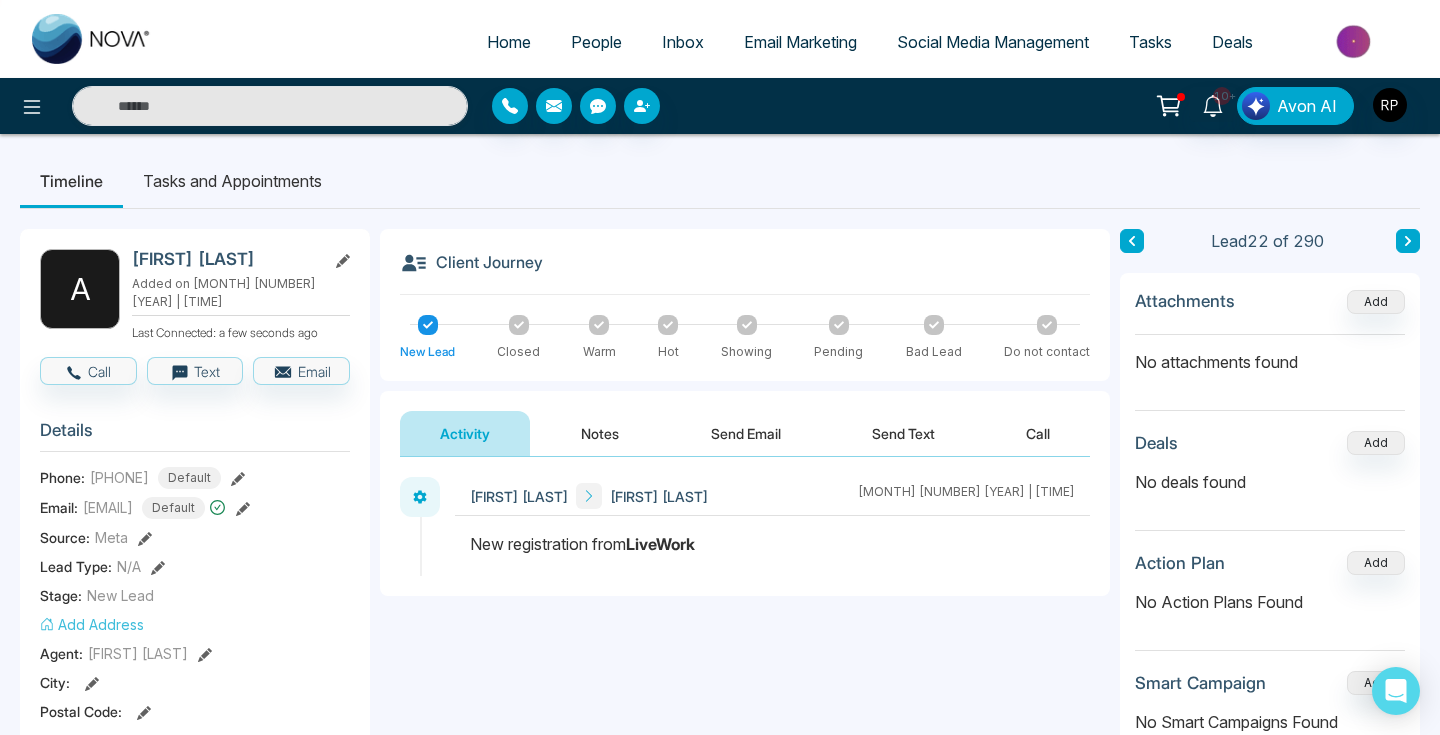 click on "Notes" at bounding box center (600, 433) 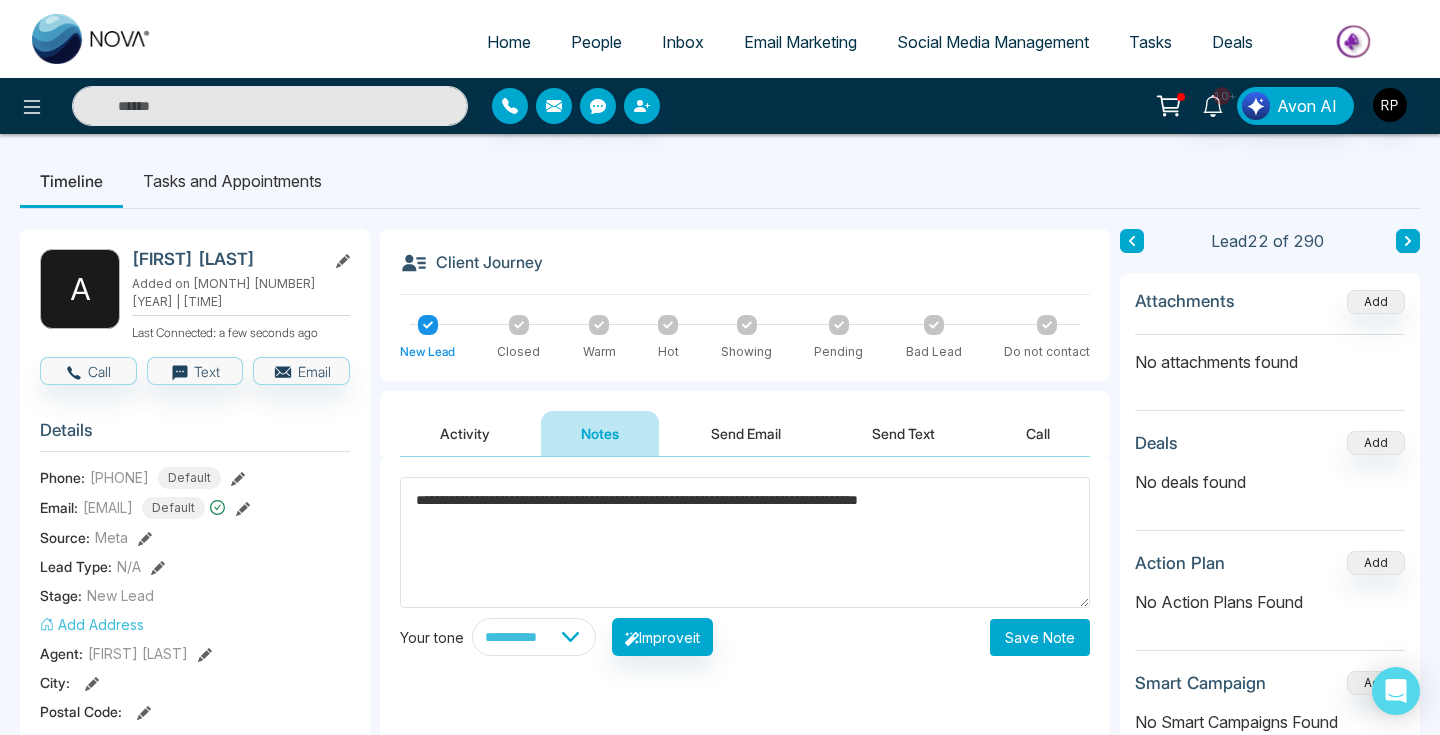 type on "**********" 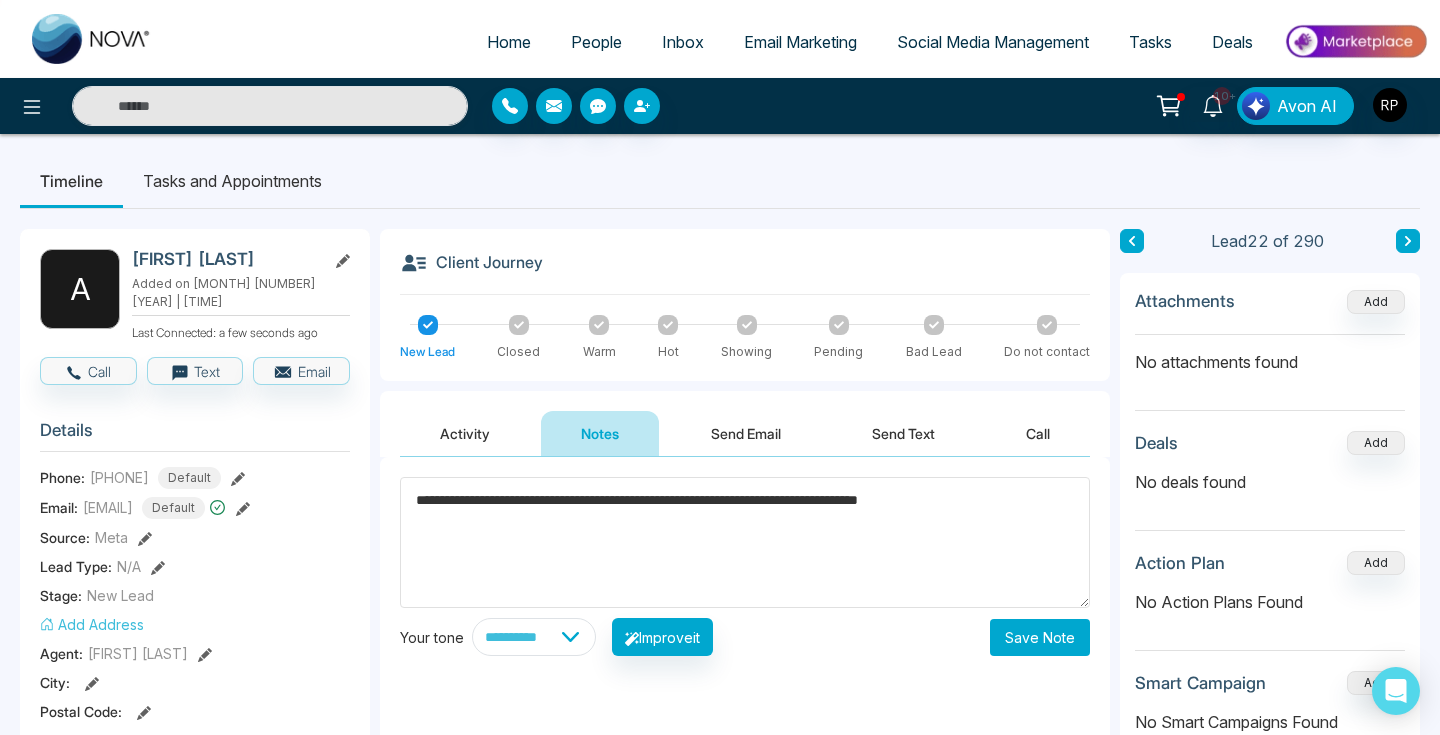click on "Save Note" at bounding box center [1040, 637] 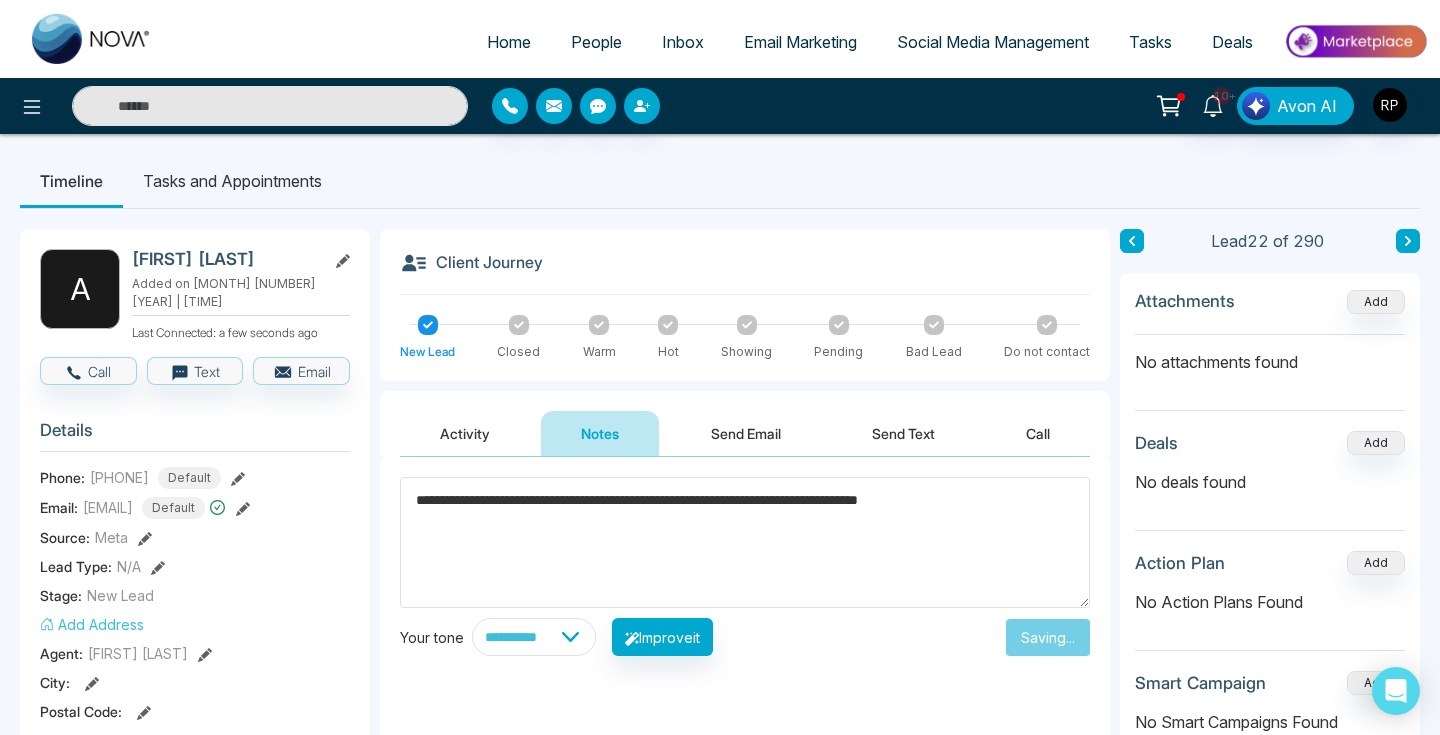 type 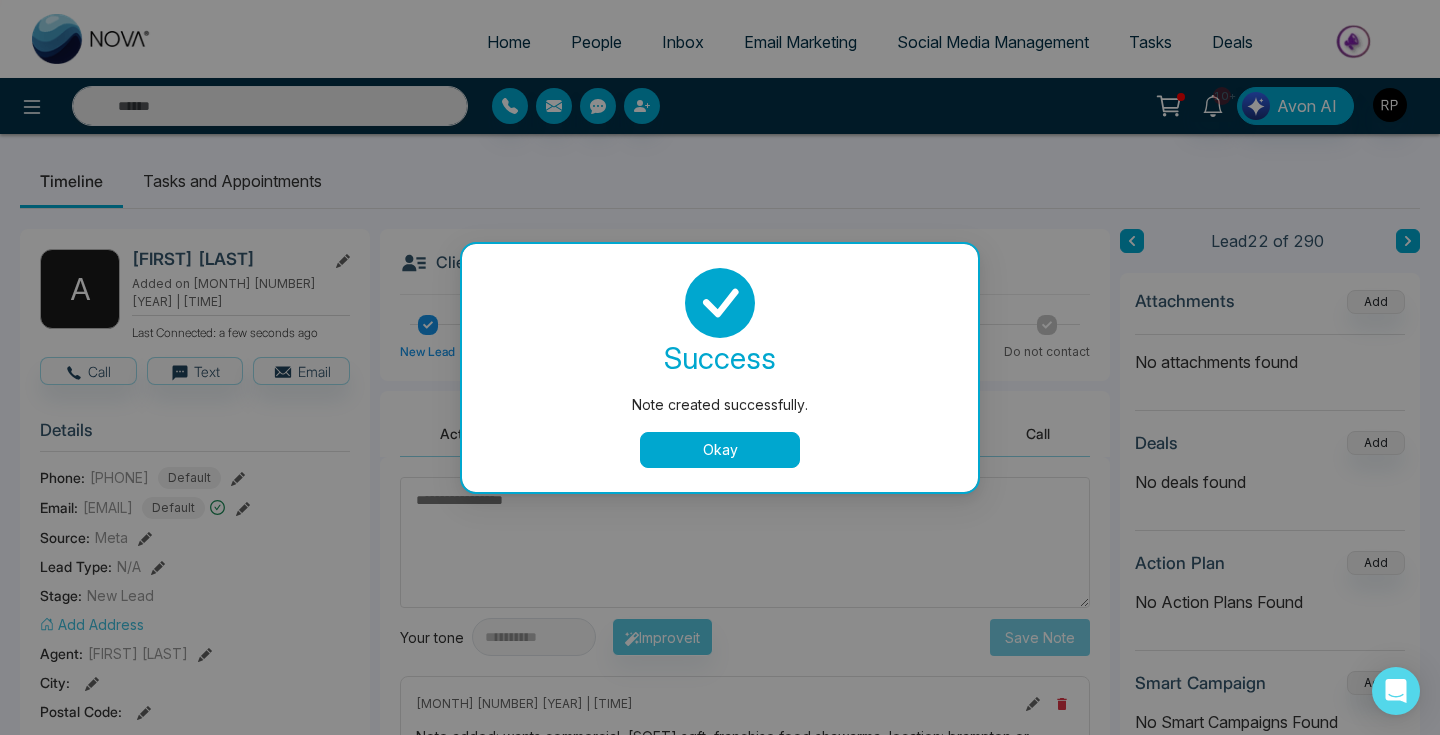 click on "Okay" at bounding box center [720, 450] 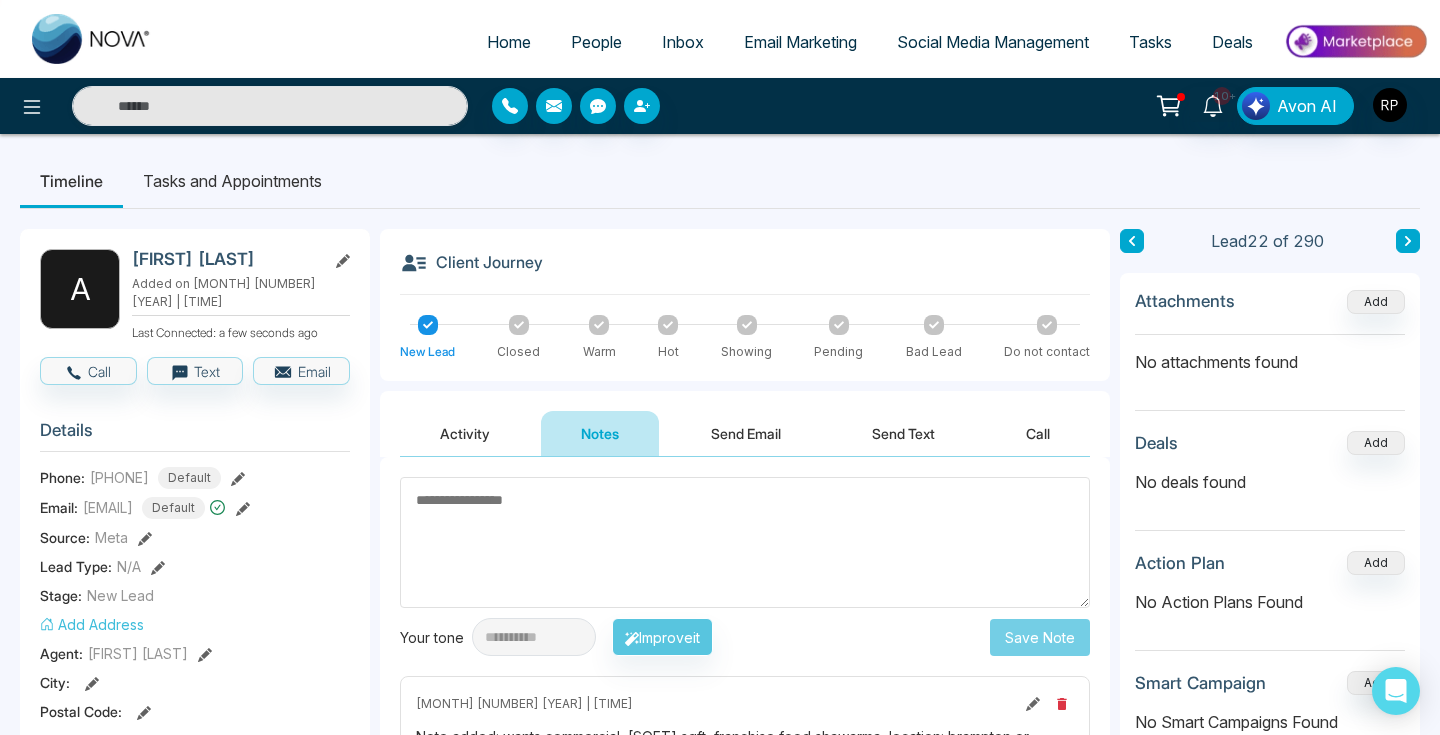 click 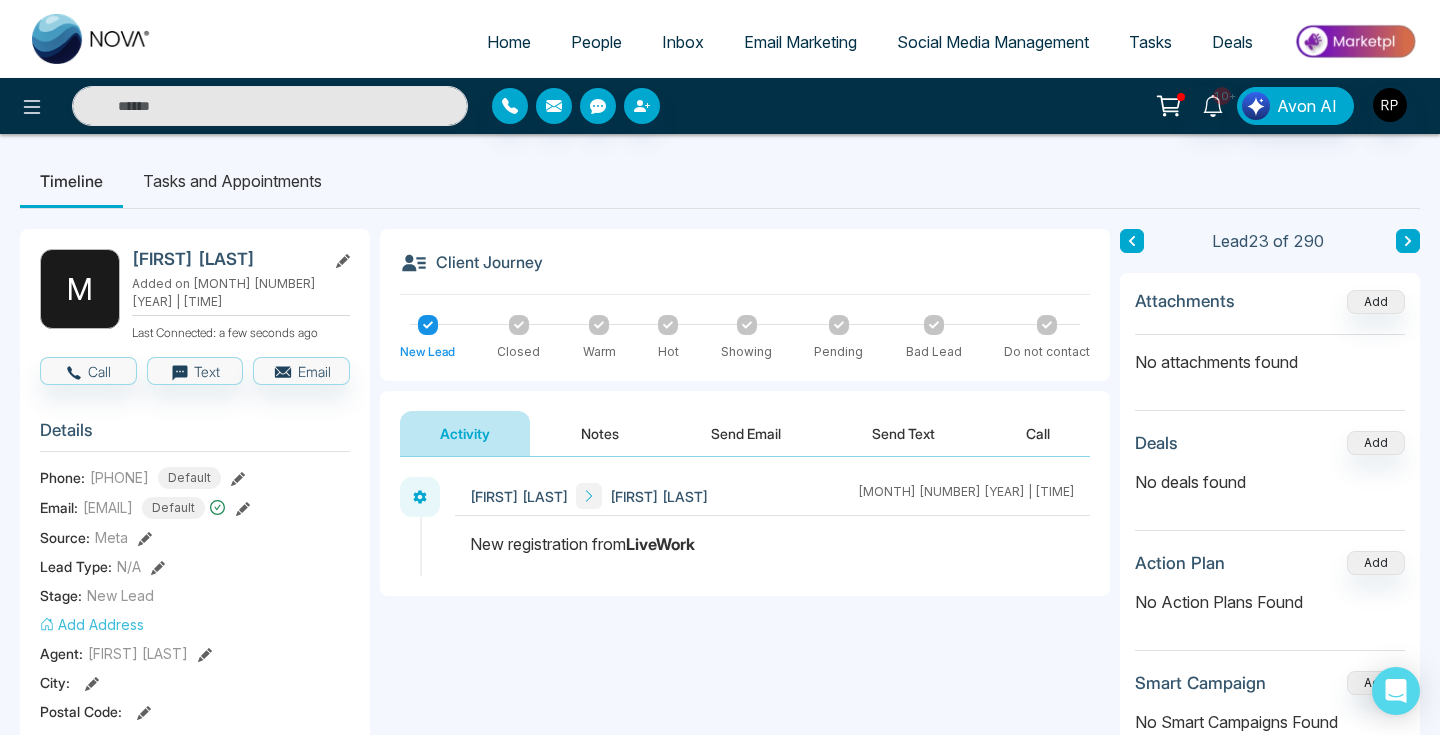 click on "Notes" at bounding box center (600, 433) 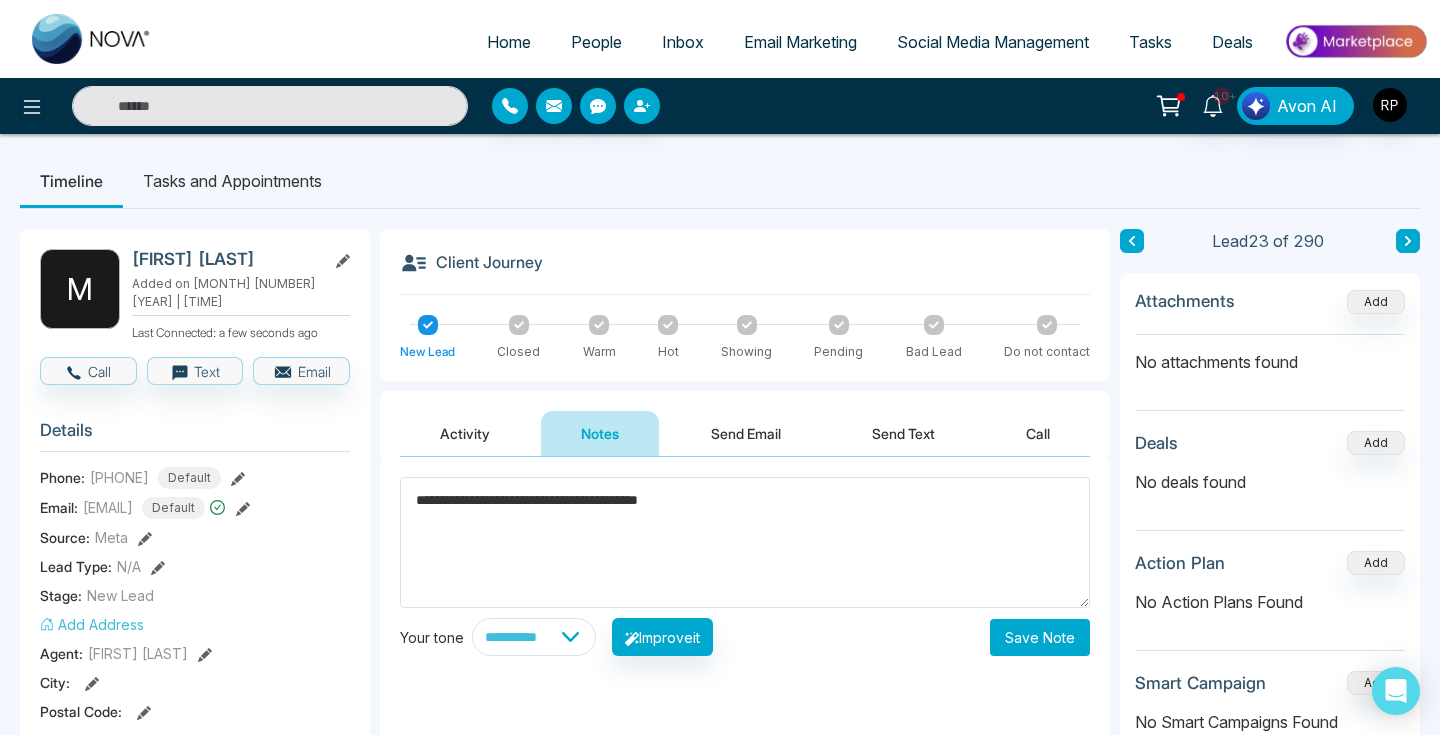 type on "**********" 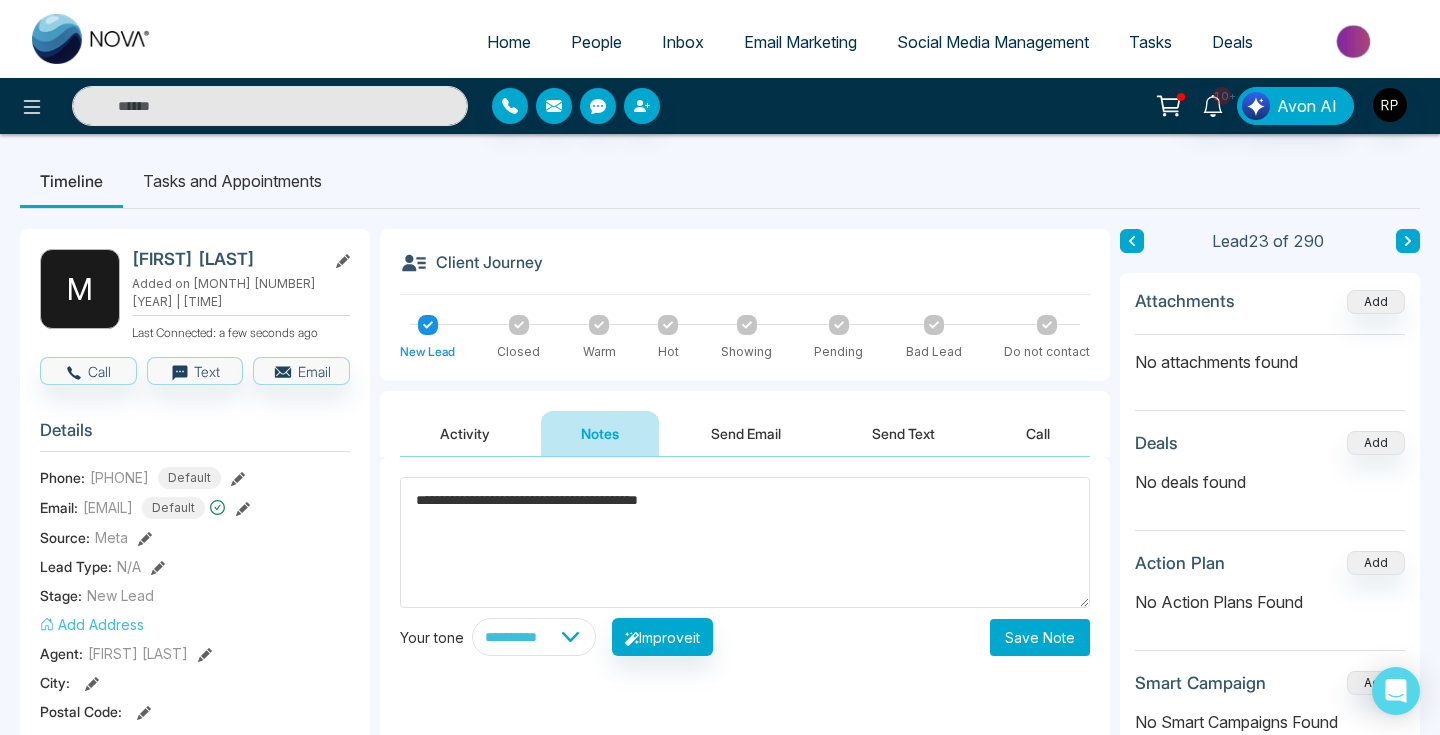 click on "Save Note" at bounding box center [1040, 637] 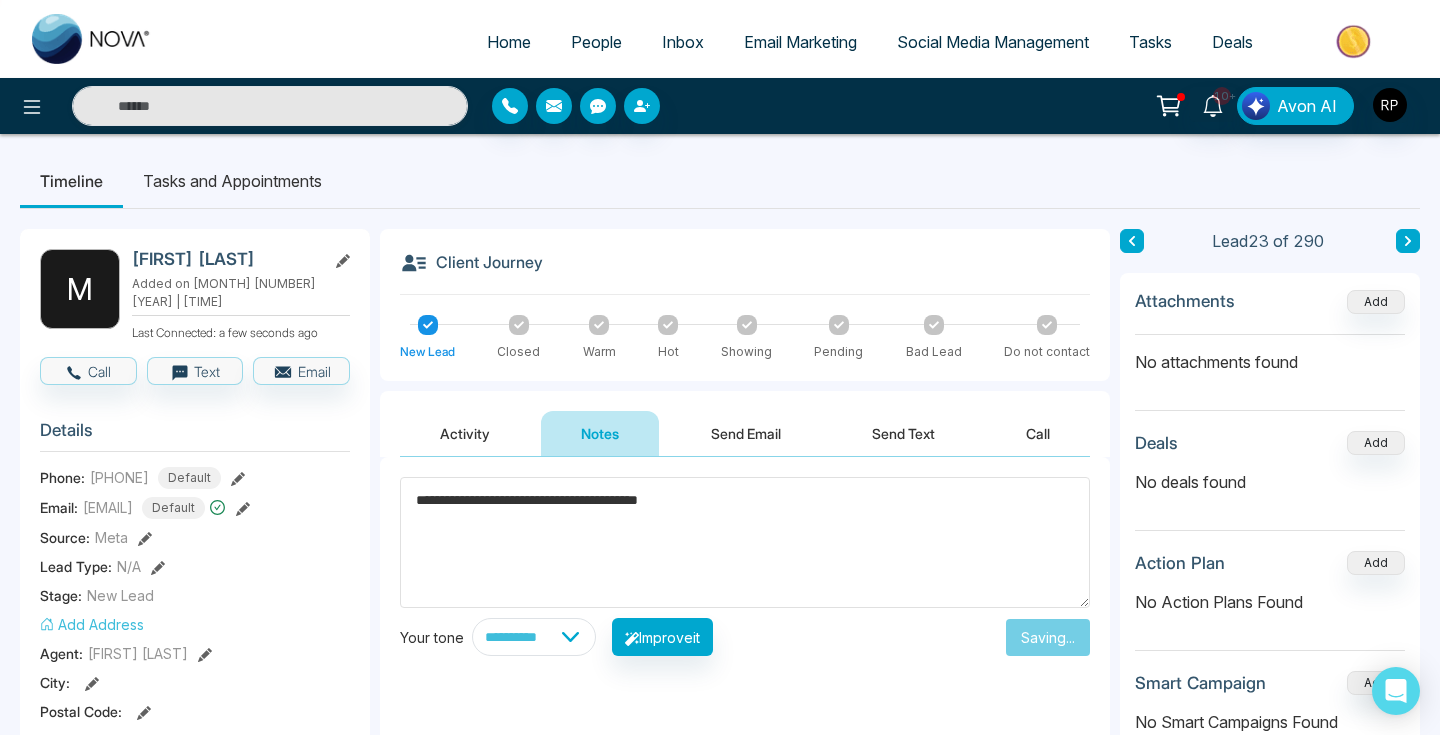 type 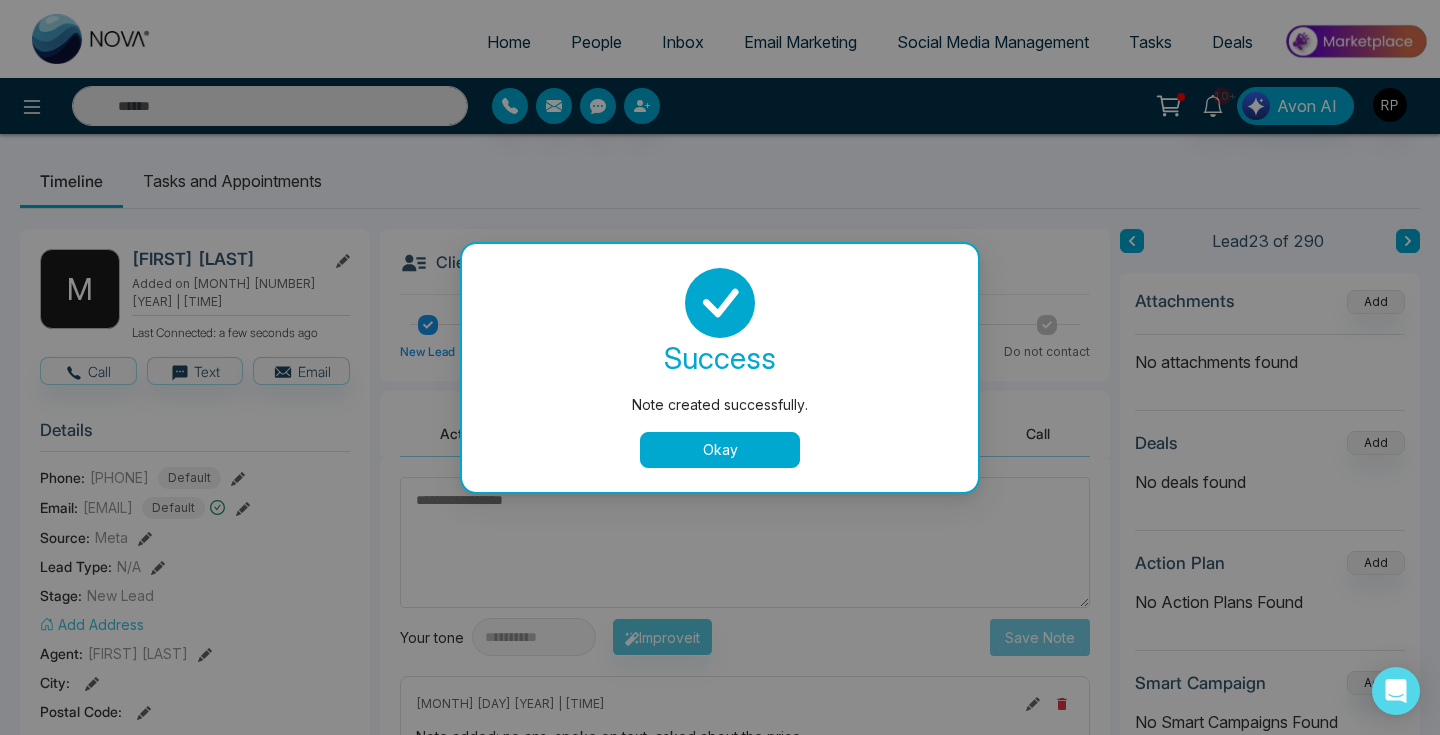 click on "Okay" at bounding box center [720, 450] 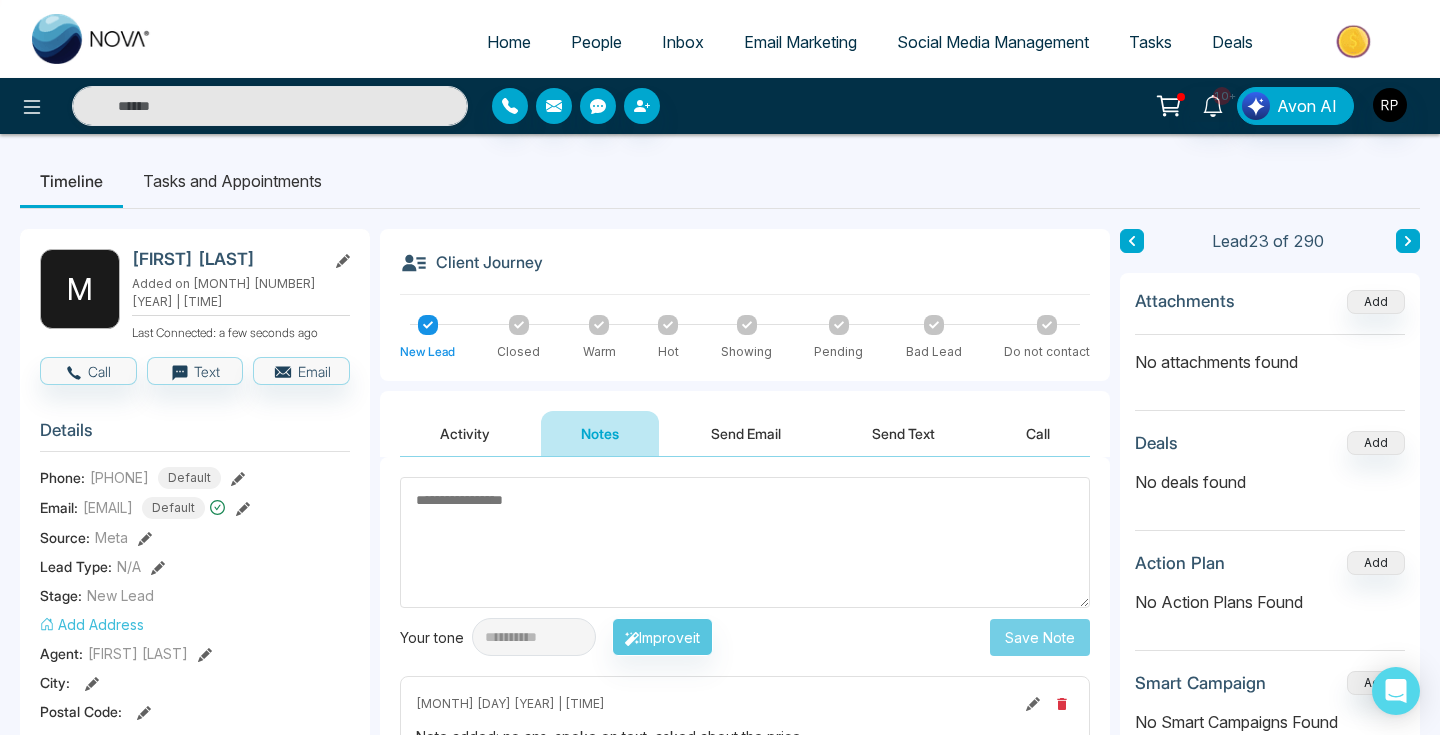 click at bounding box center [599, 325] 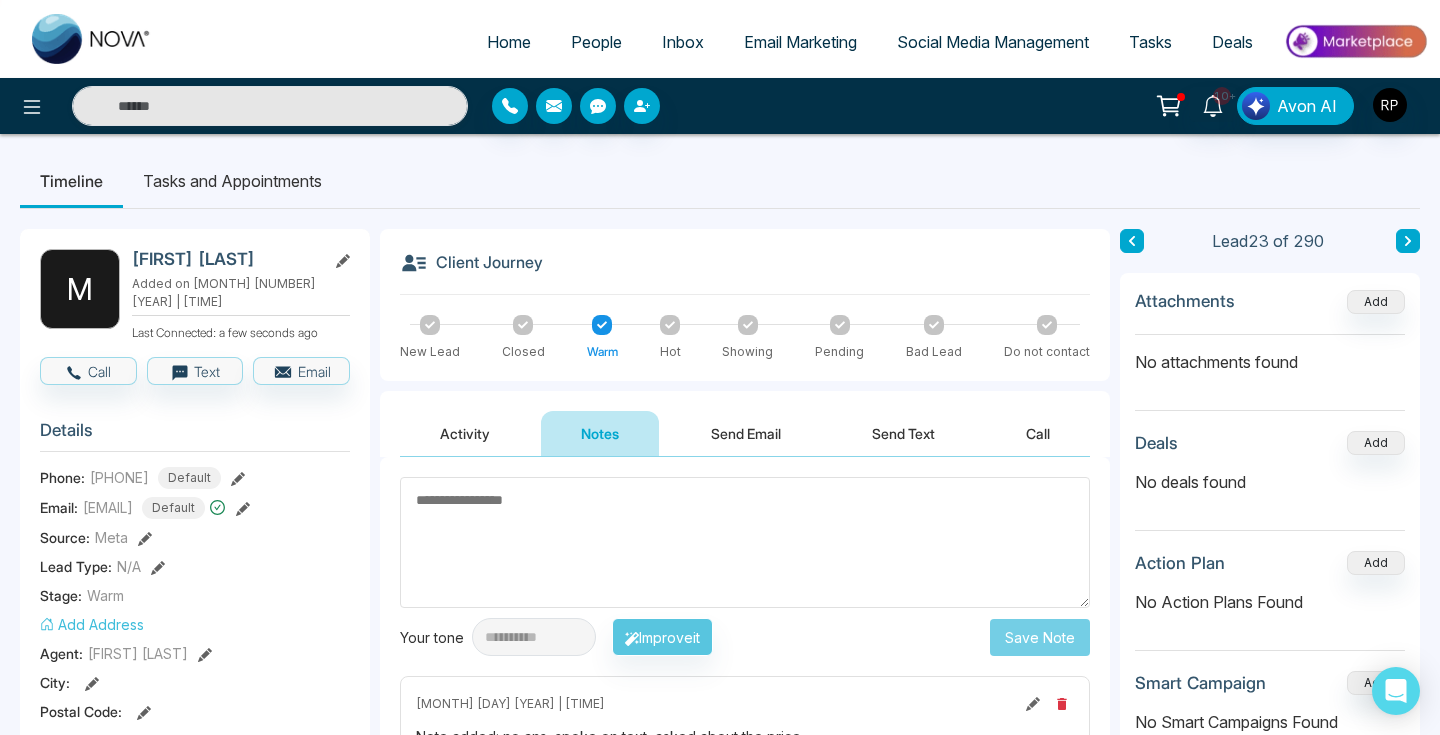 click at bounding box center (1408, 241) 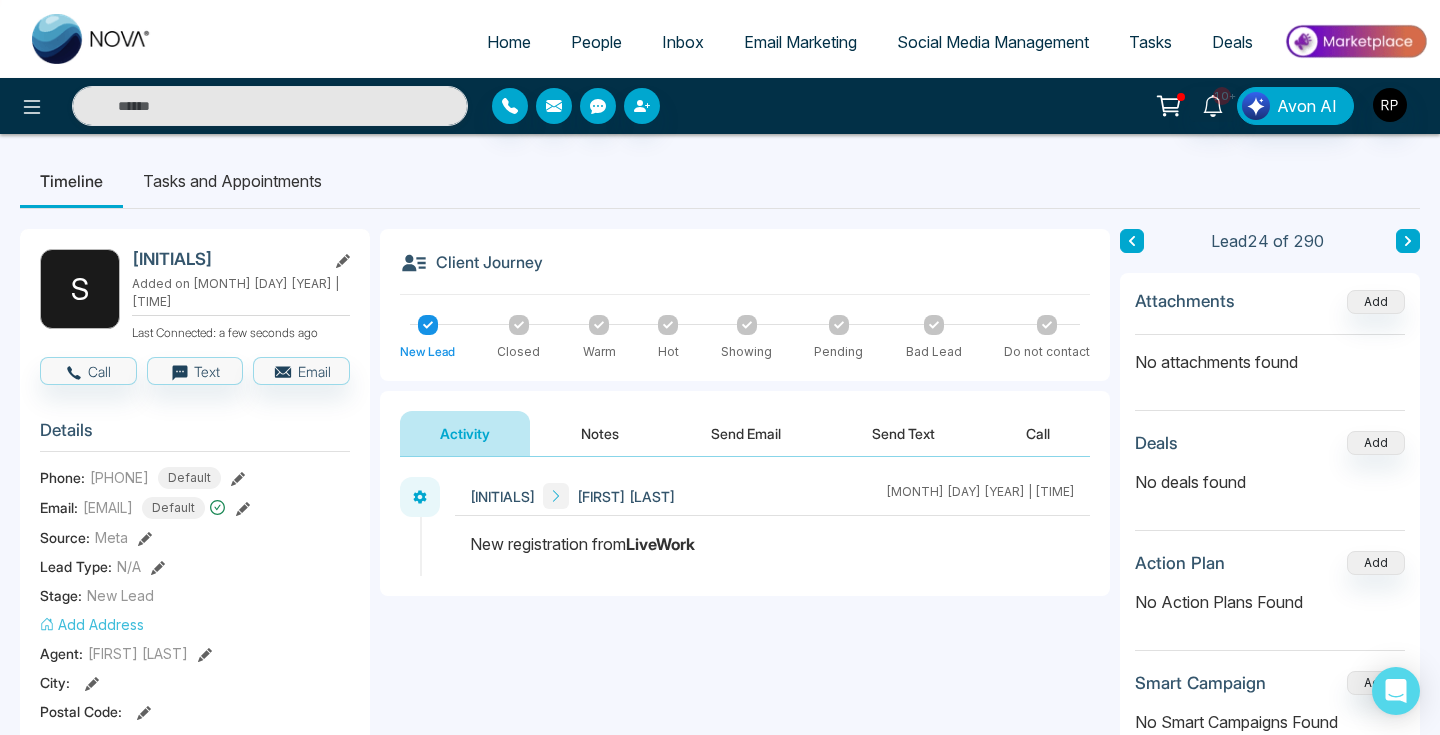 click on "Notes" at bounding box center (600, 433) 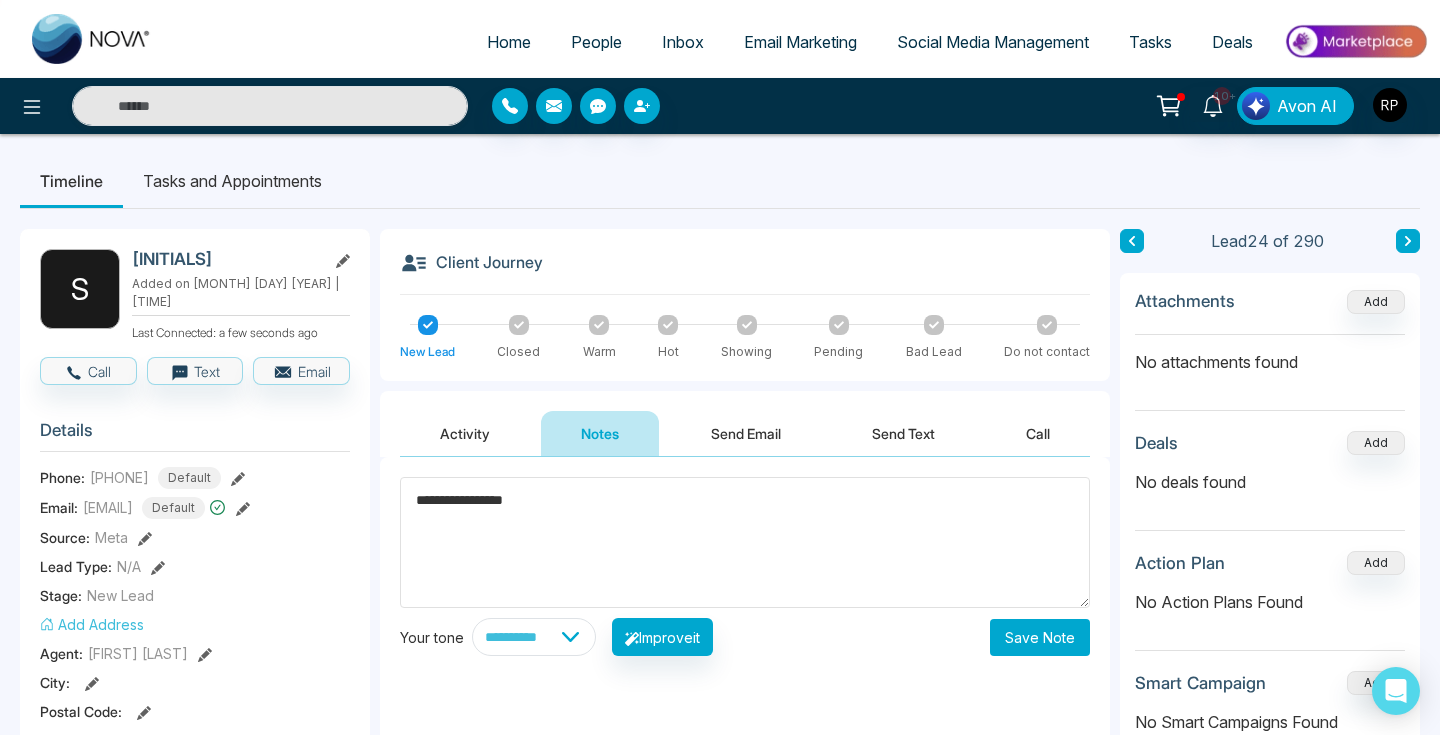 type on "**********" 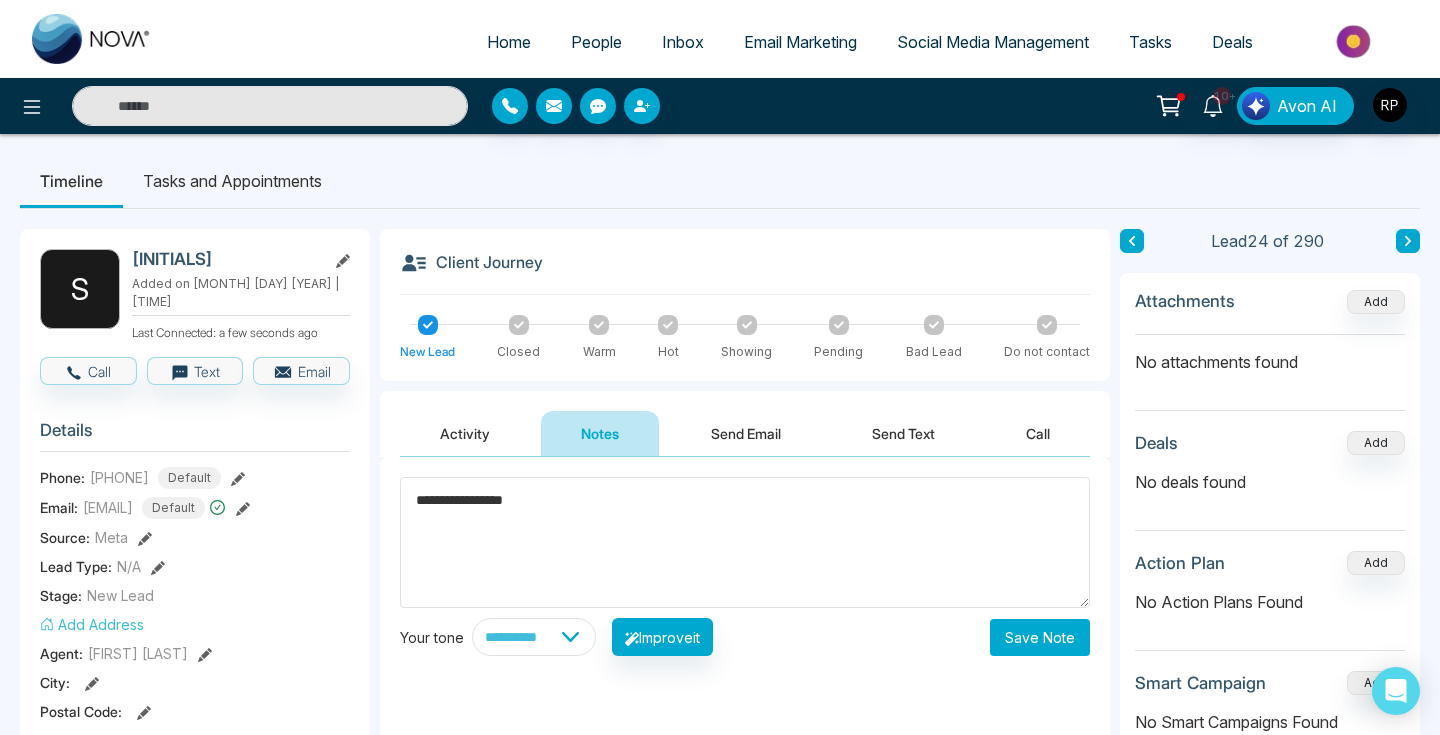 click on "Save Note" at bounding box center [1040, 637] 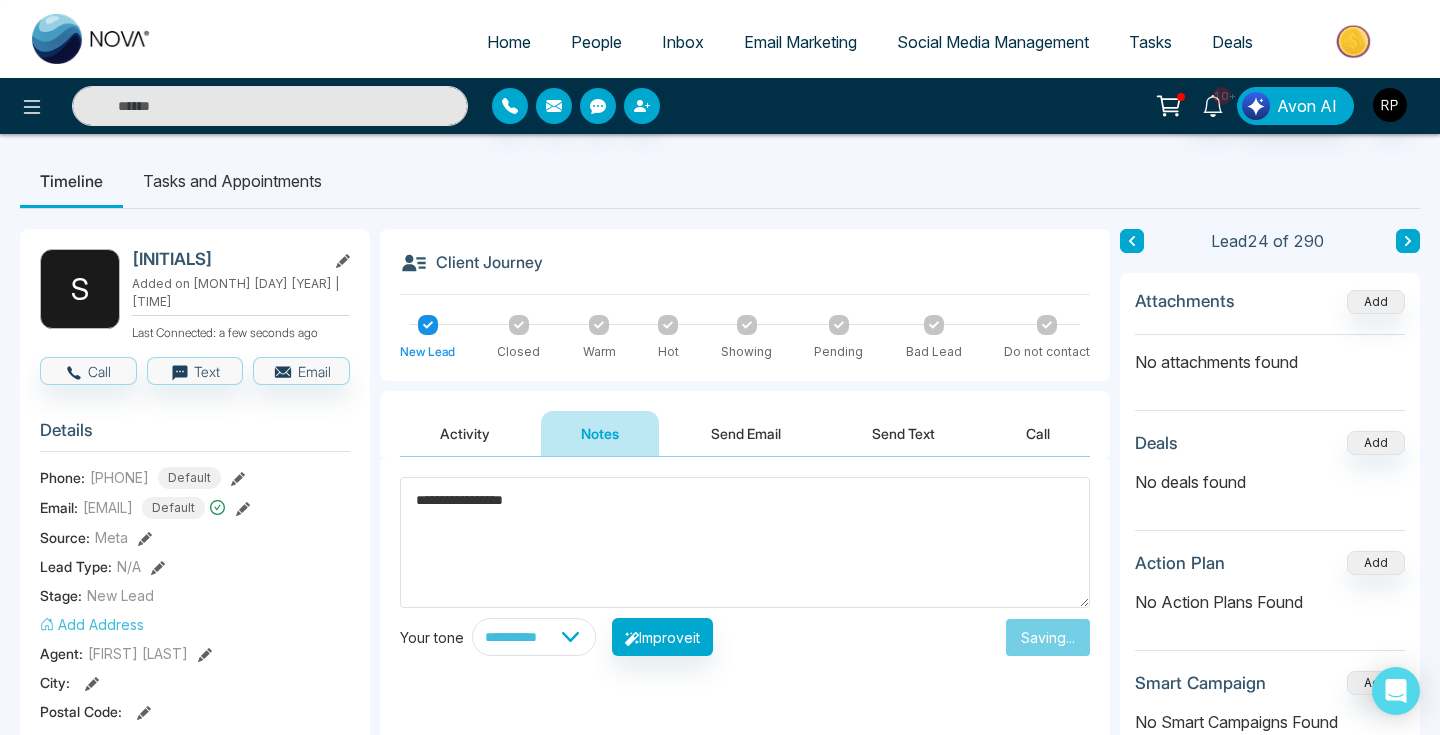 type 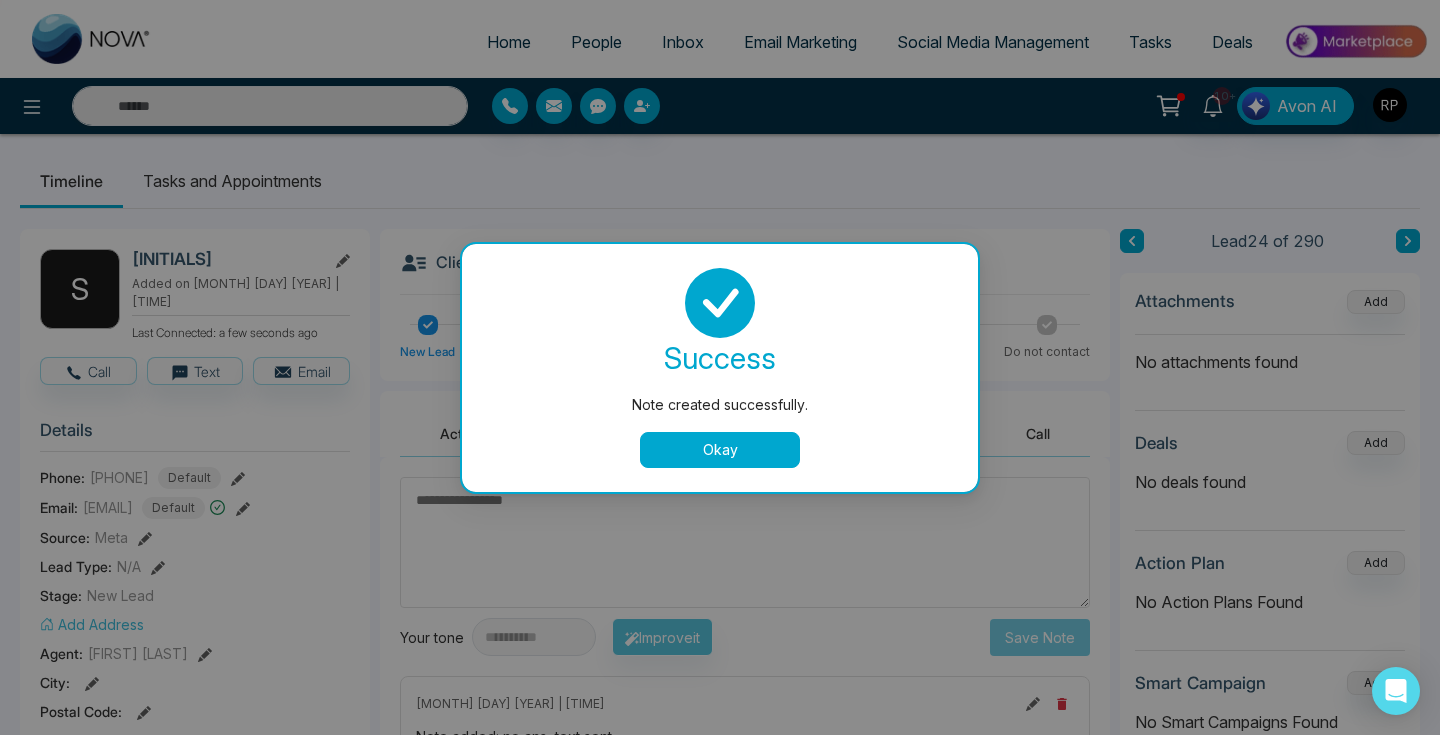 click on "Okay" at bounding box center [720, 450] 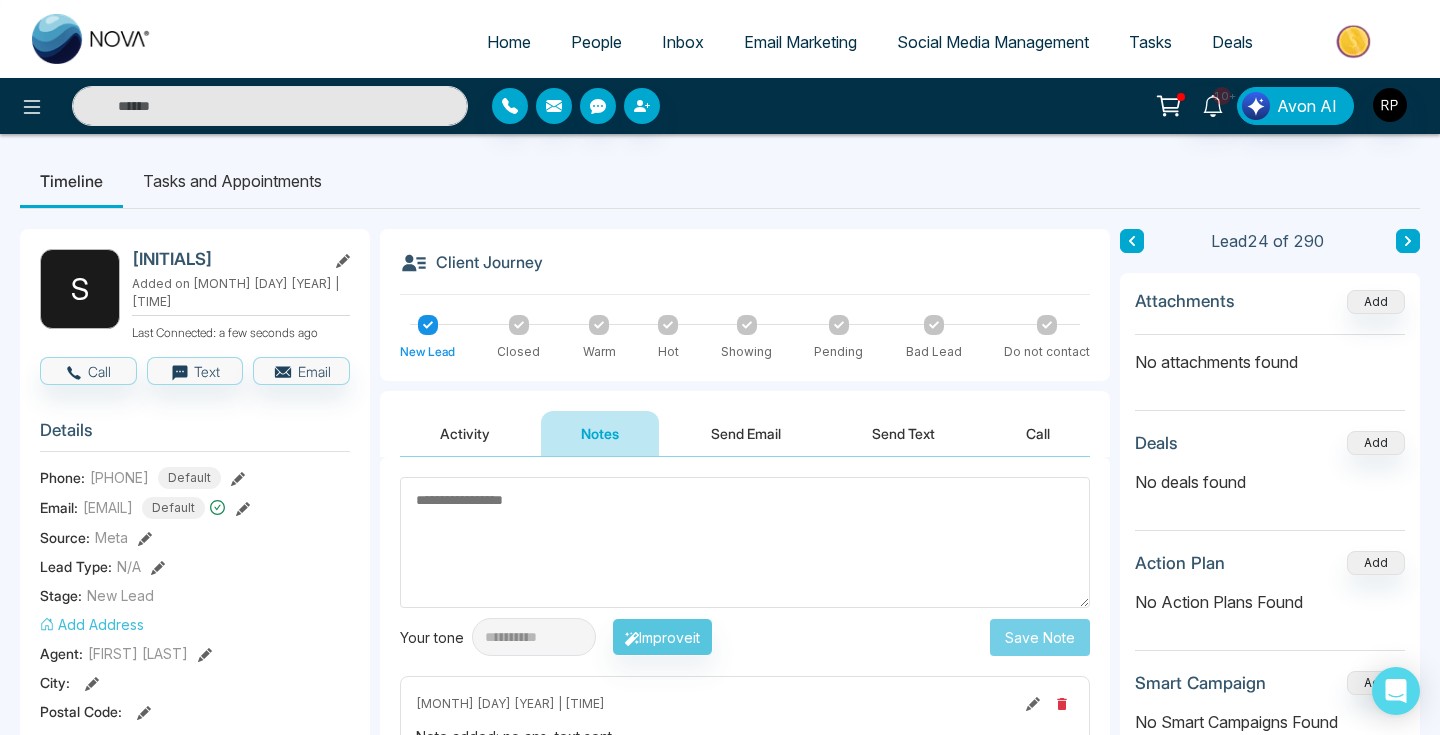 click at bounding box center [1408, 241] 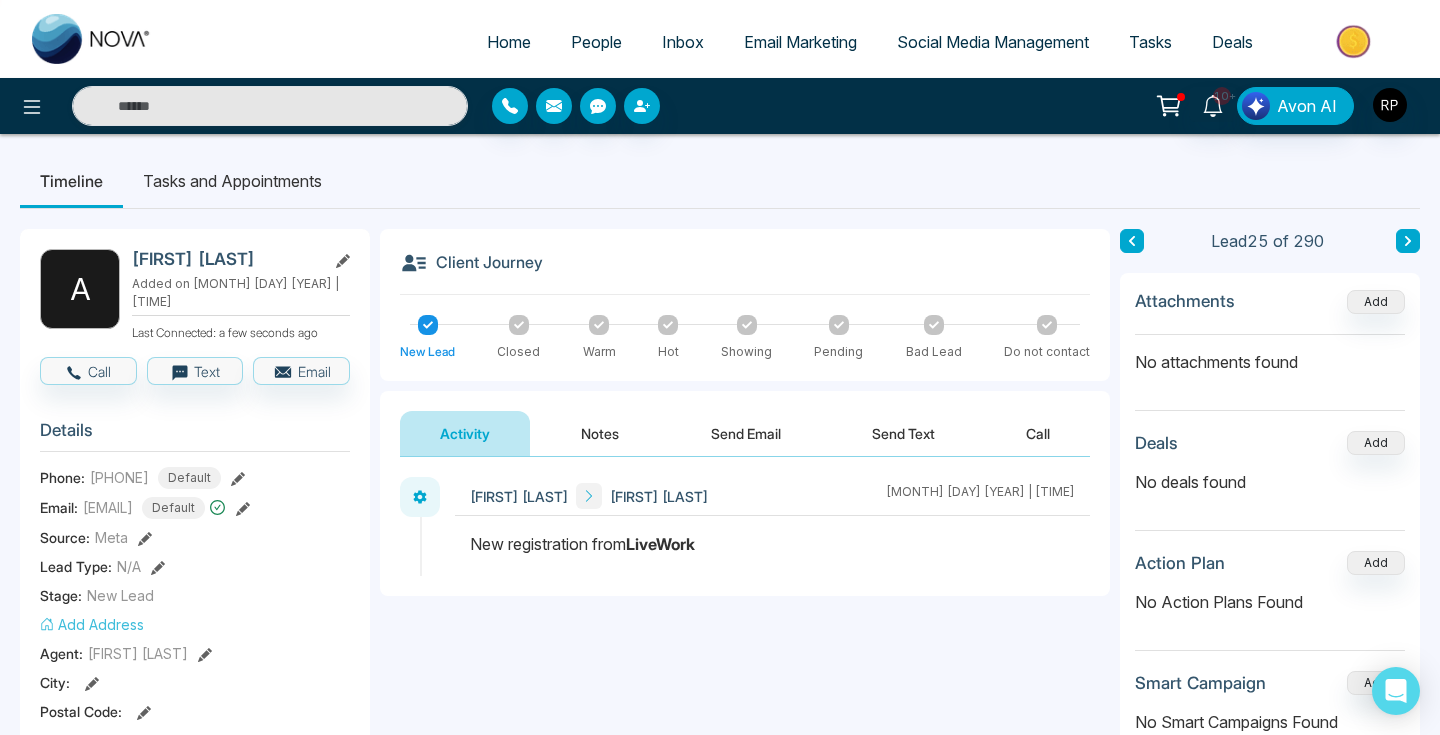 click on "Notes" at bounding box center [600, 433] 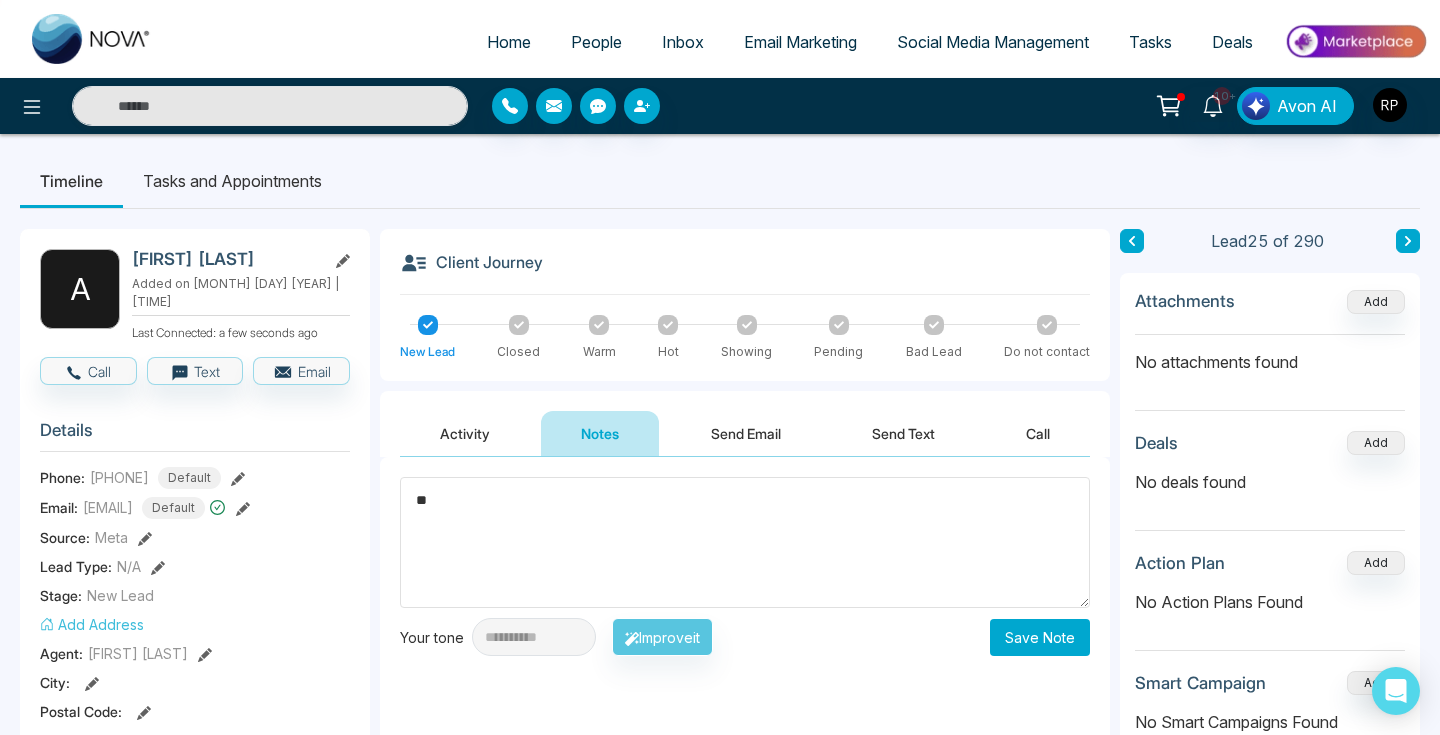 type on "*" 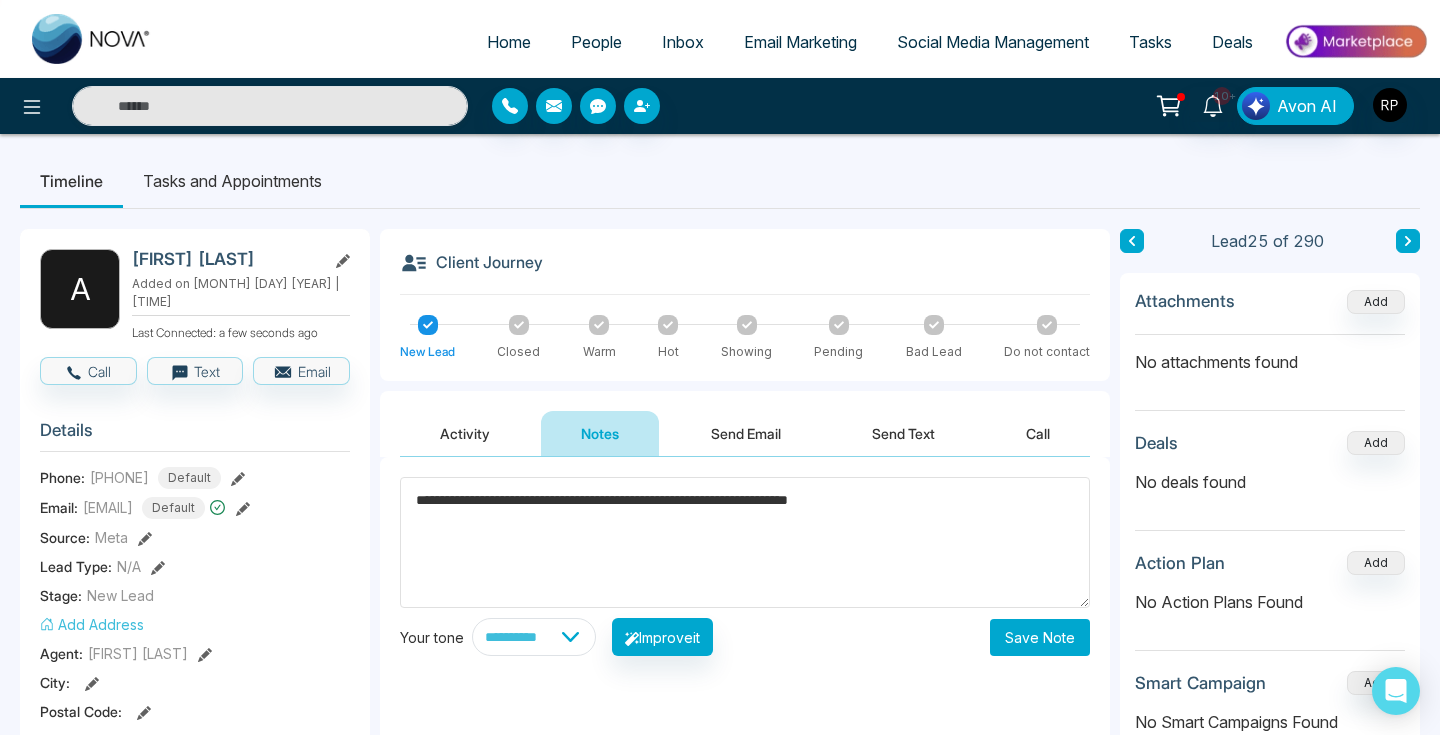 type on "**********" 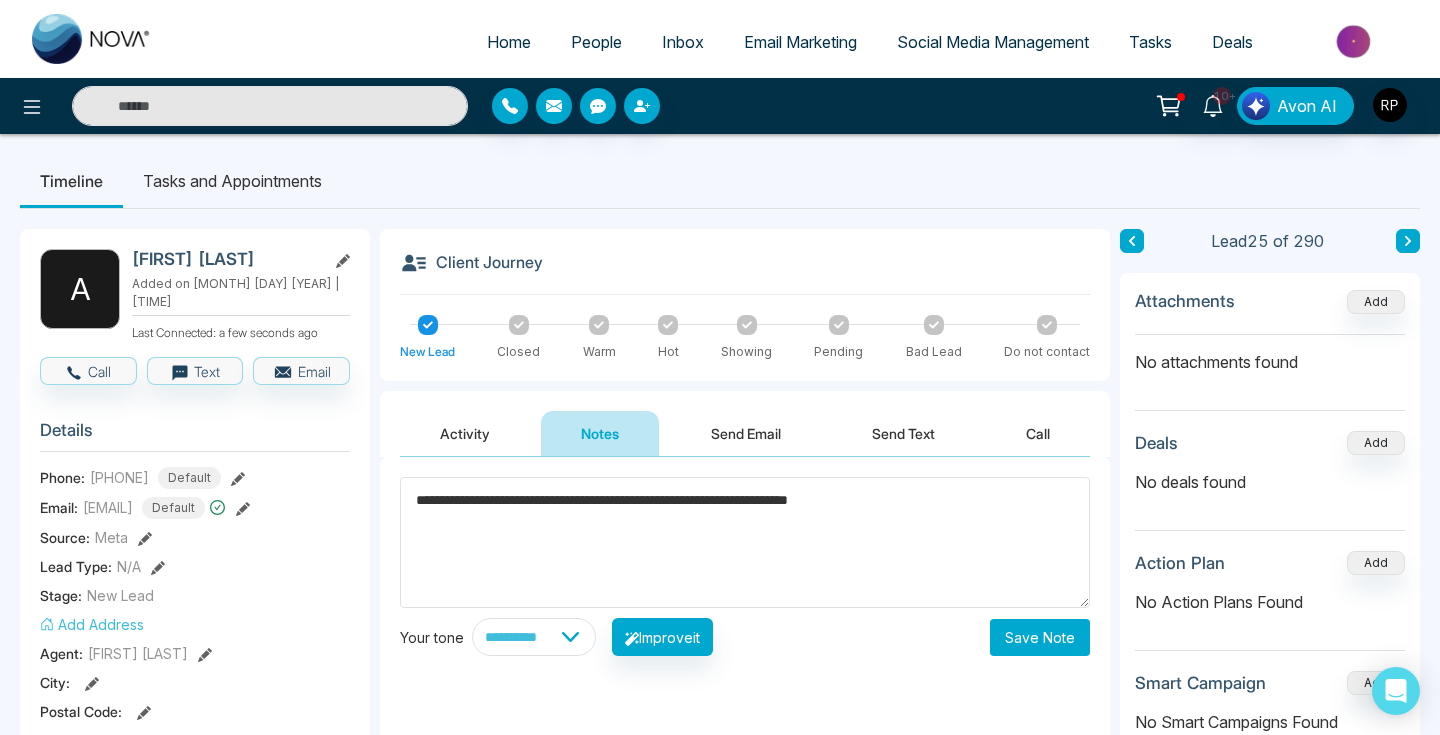 click on "Save Note" at bounding box center (1040, 637) 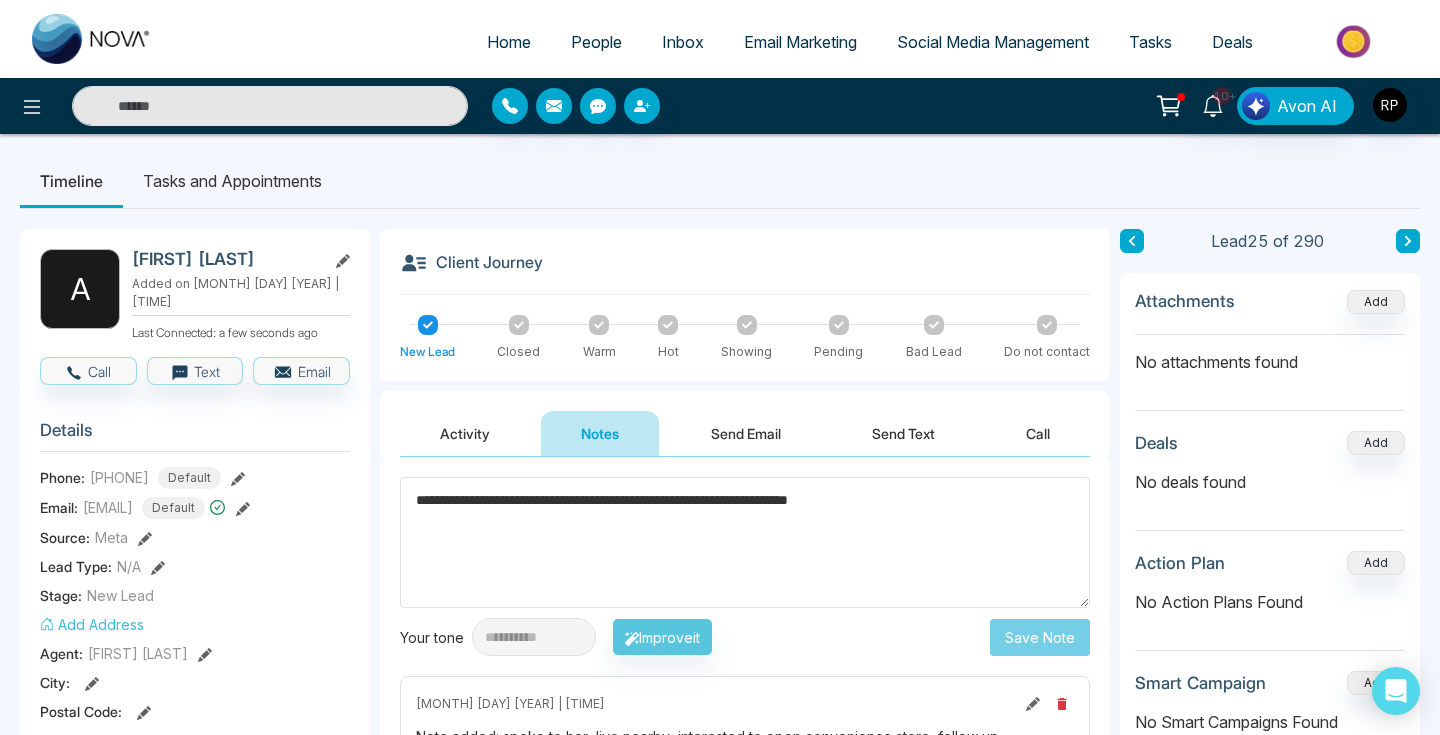 type 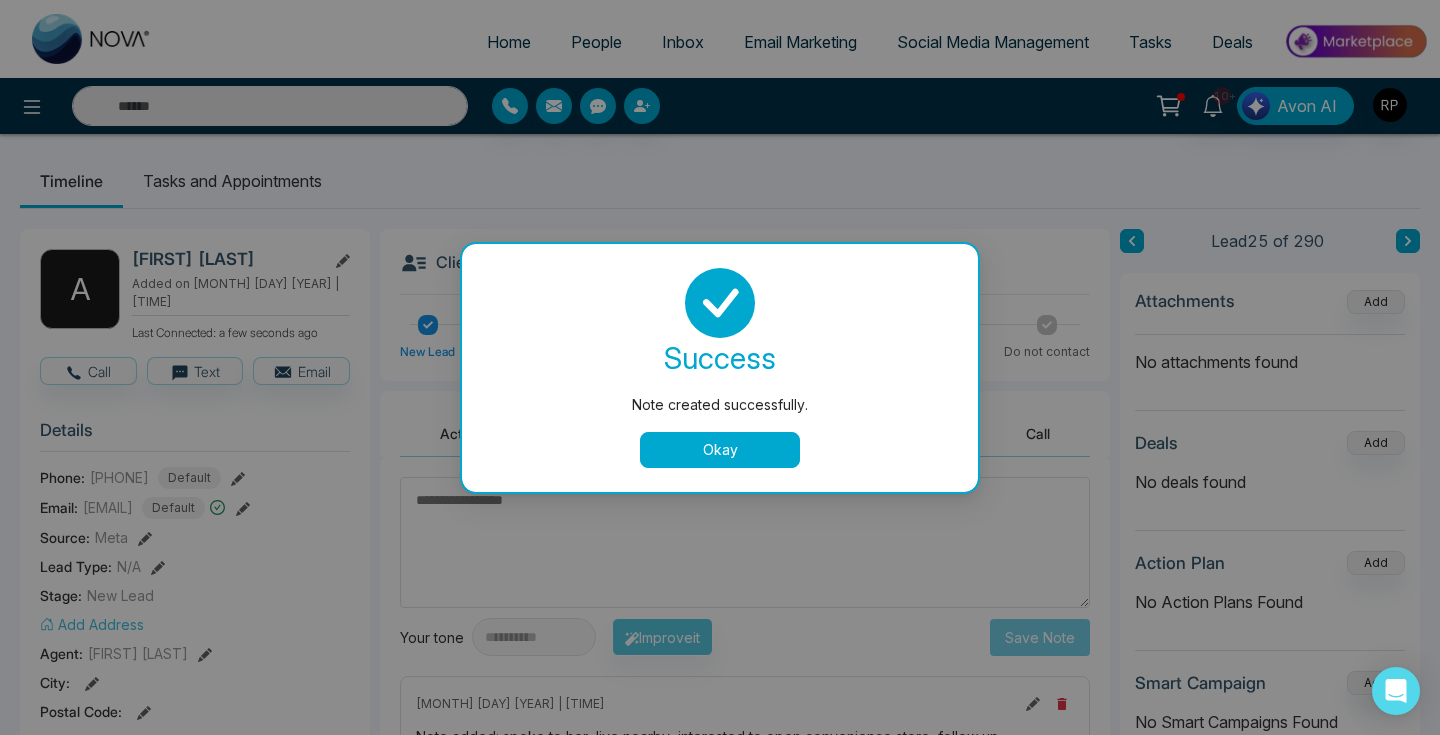 click on "Okay" at bounding box center (720, 450) 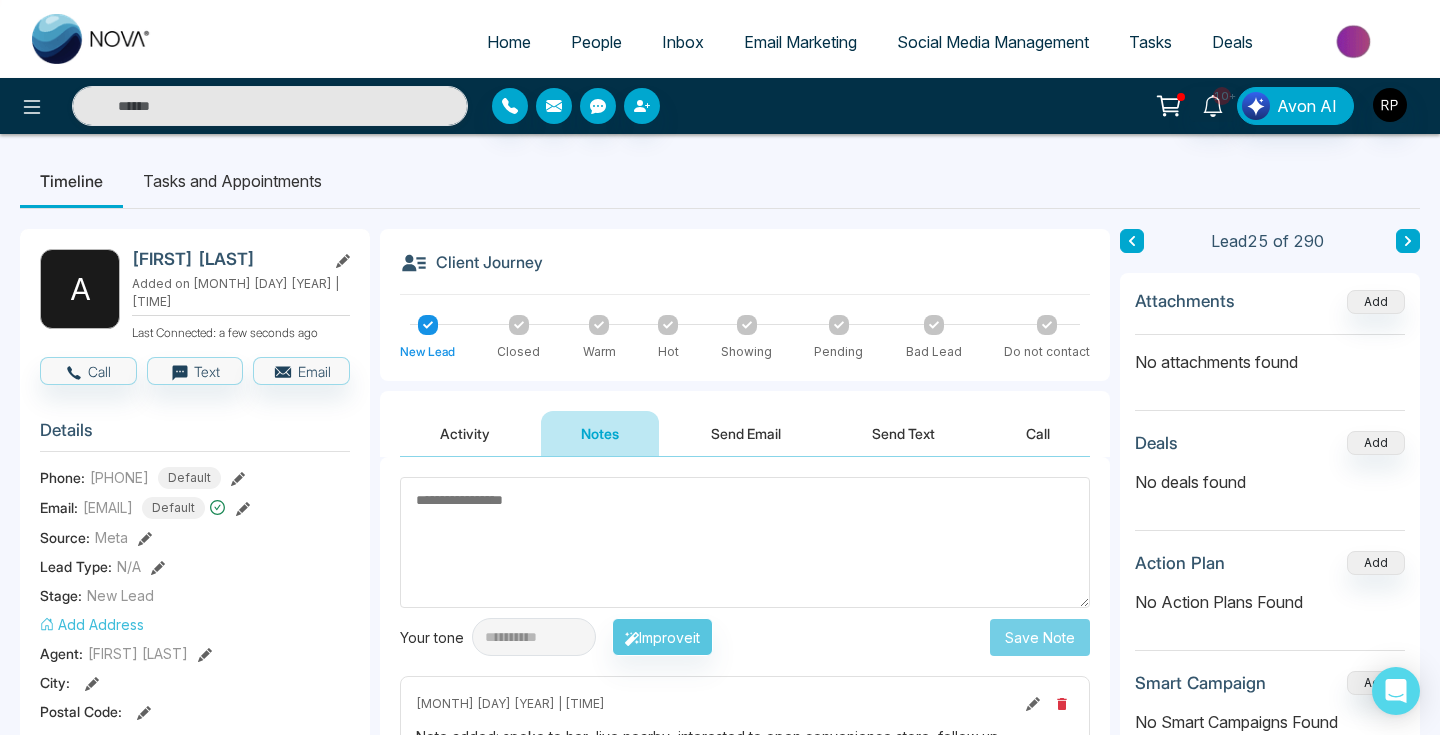 click at bounding box center (599, 325) 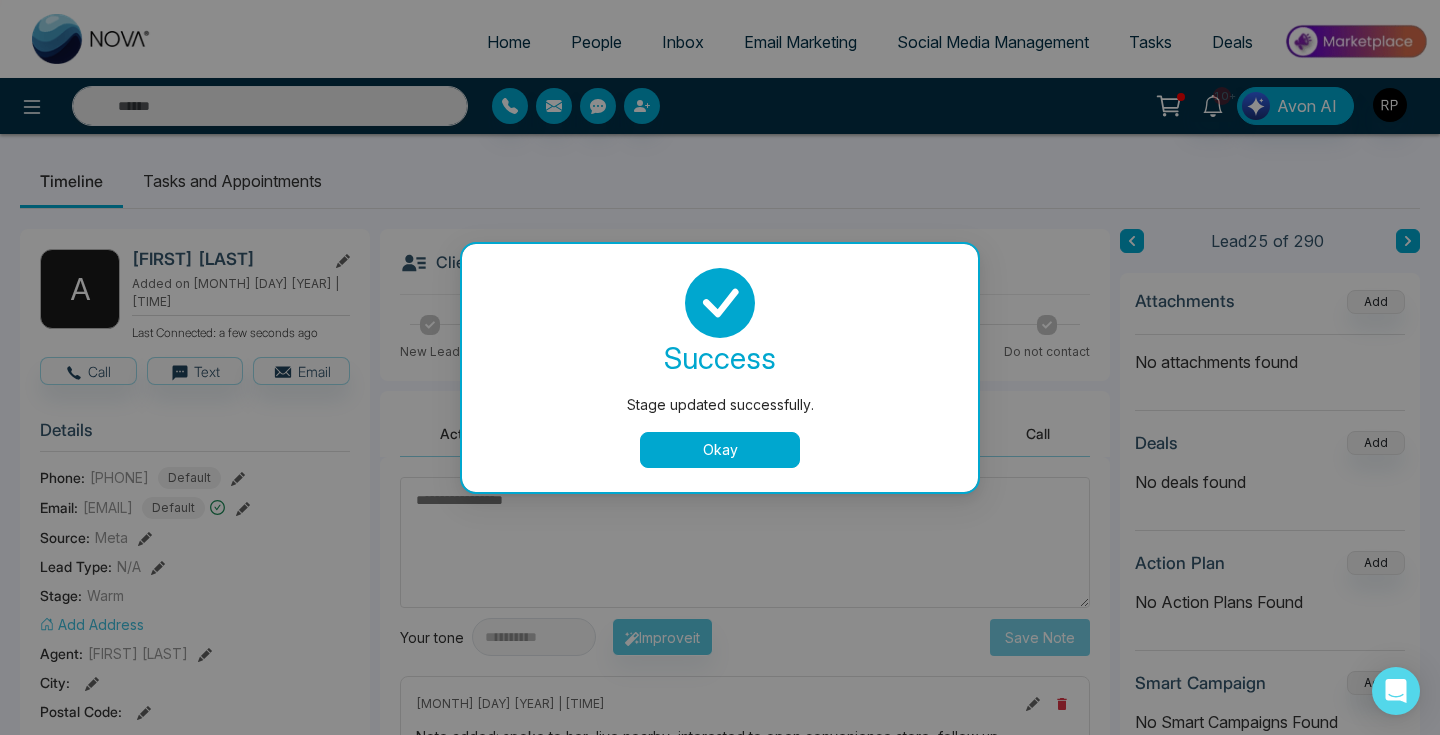click on "Okay" at bounding box center (720, 450) 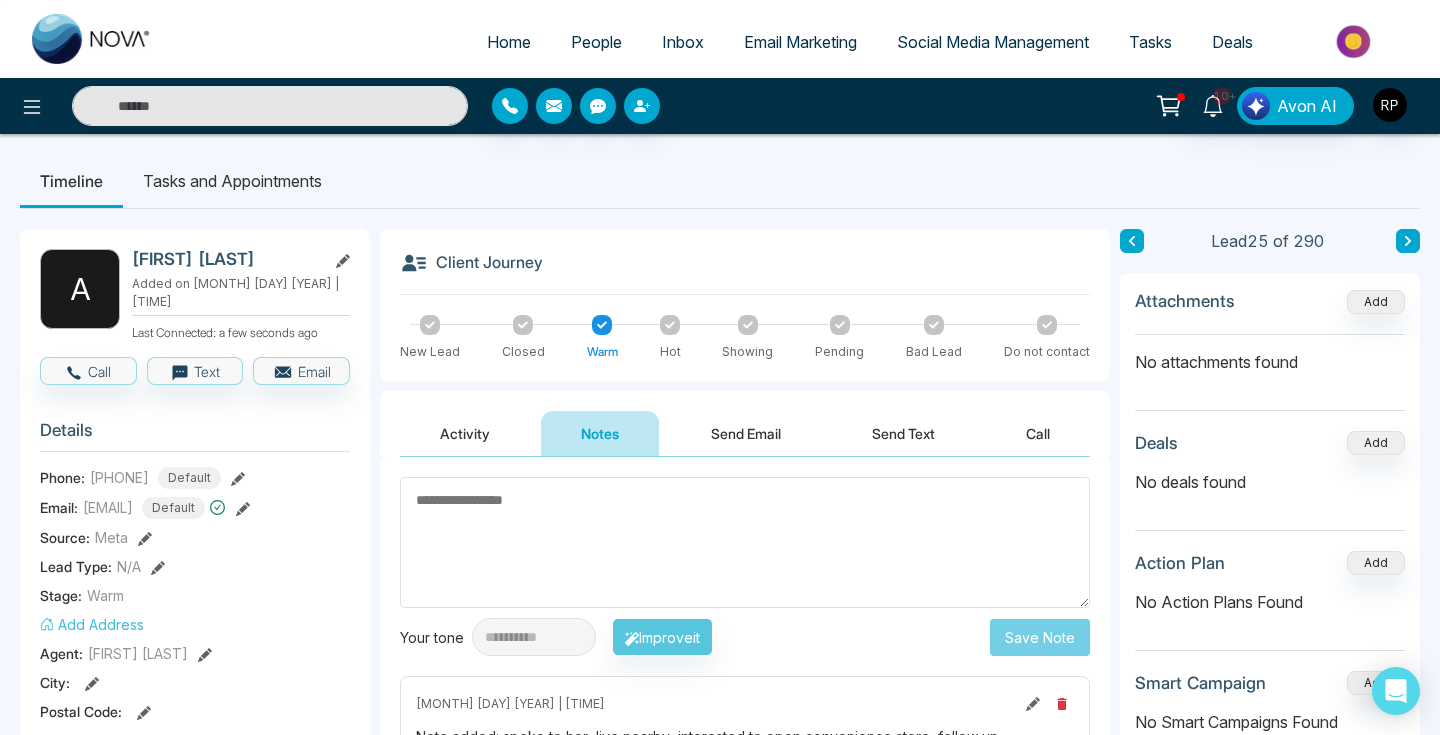 click on "Tasks and Appointments" at bounding box center [232, 181] 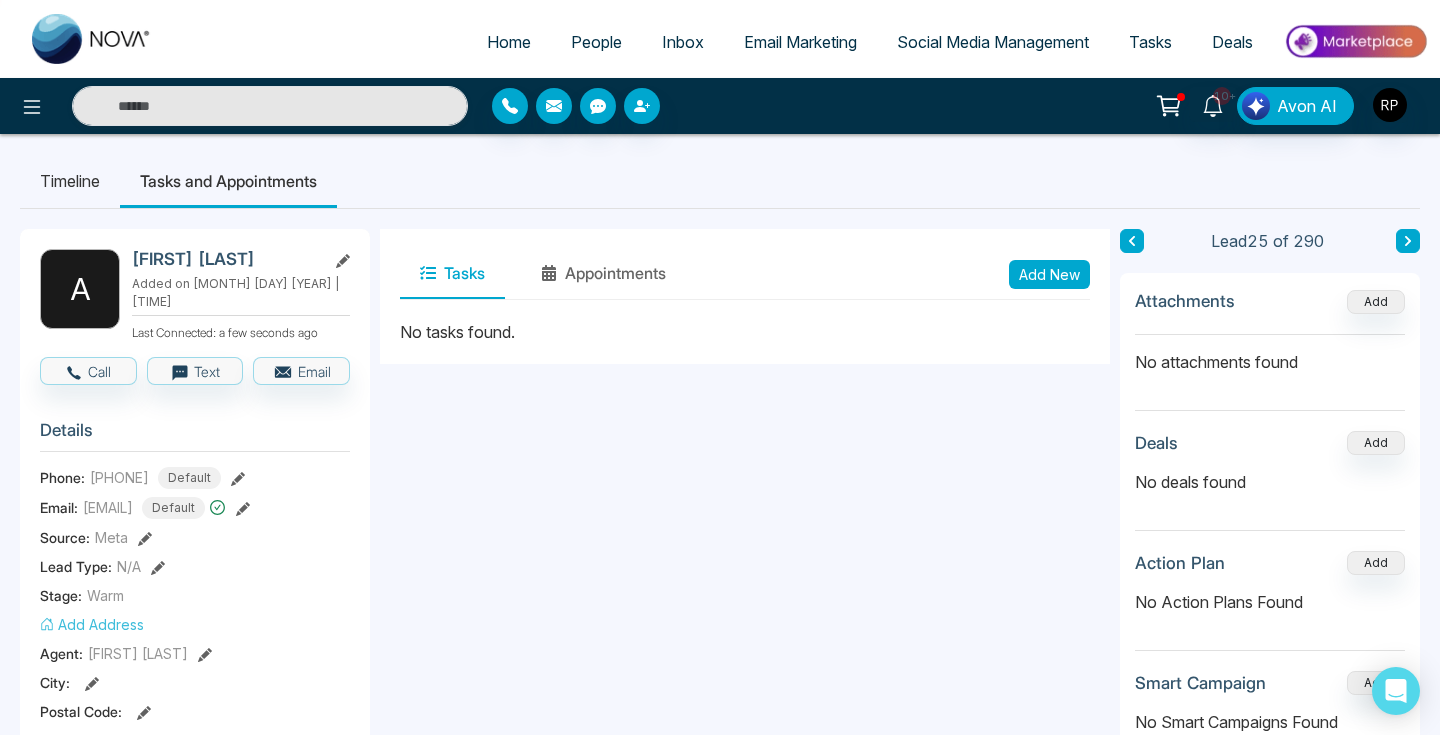 click on "Add New" at bounding box center (1049, 274) 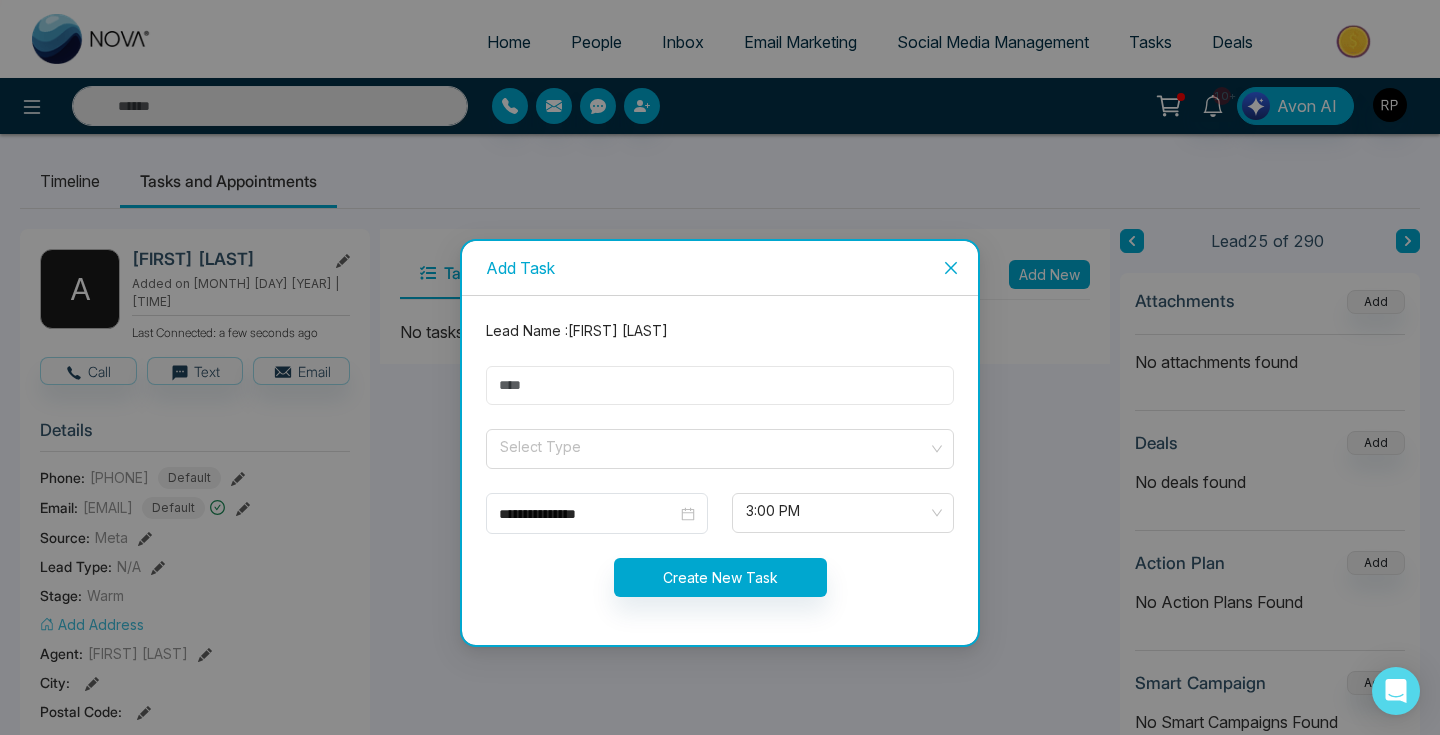click at bounding box center (720, 385) 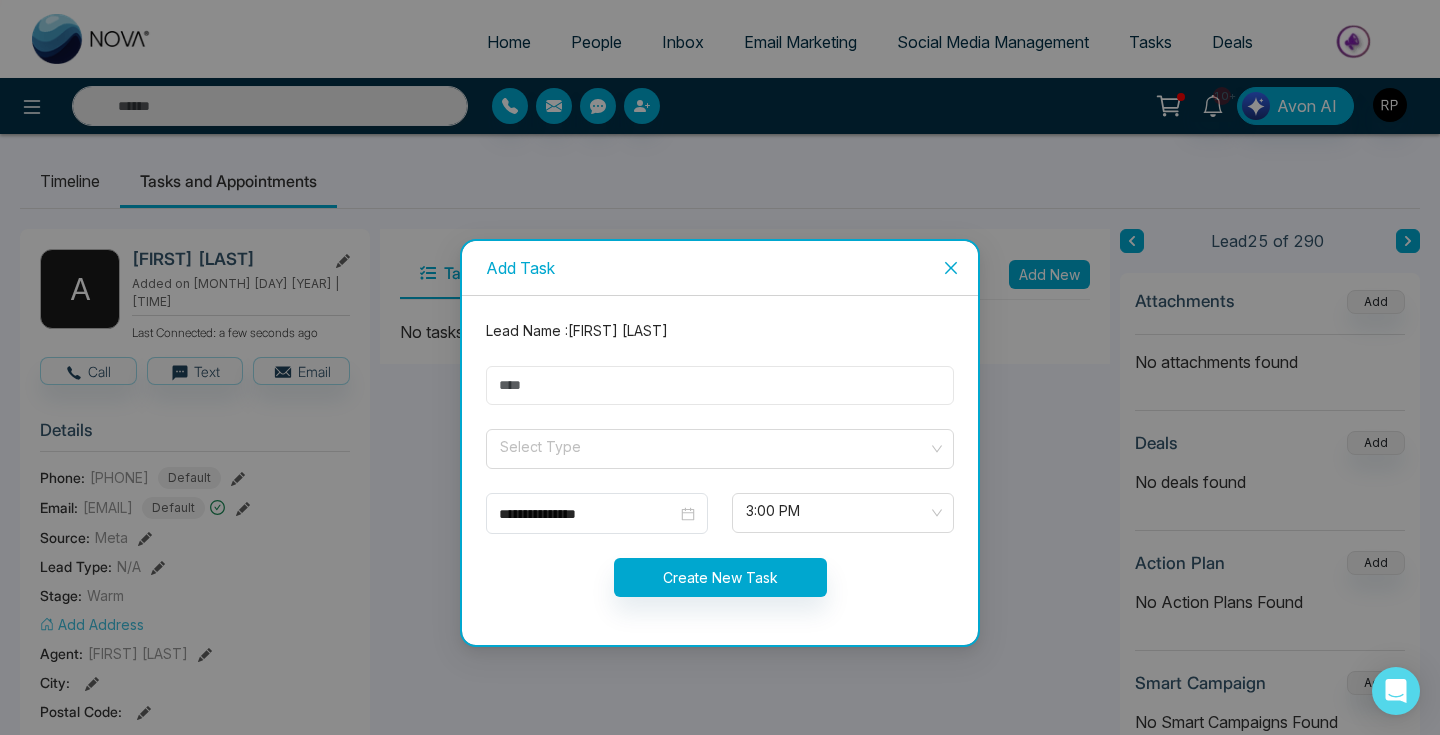 type on "*********" 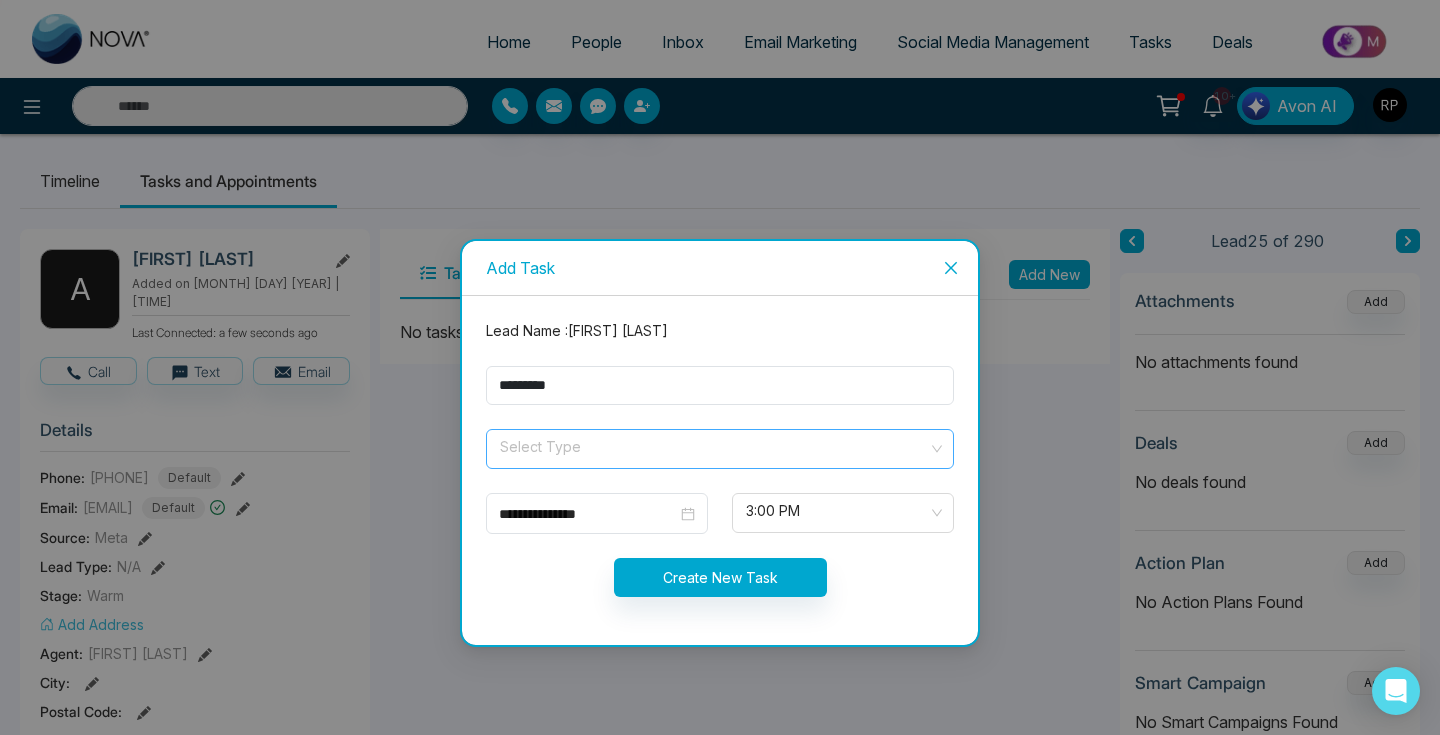 click at bounding box center [713, 445] 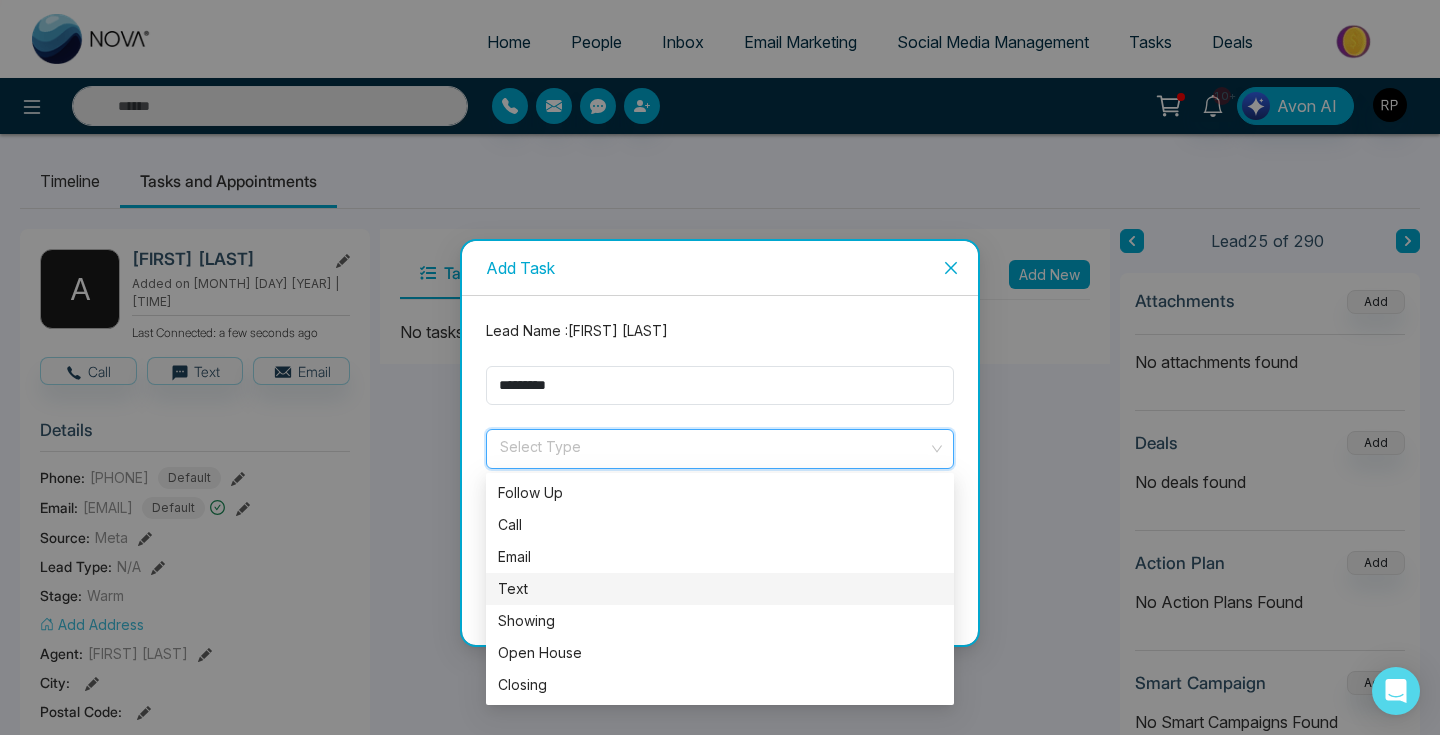 click on "Text" at bounding box center (720, 589) 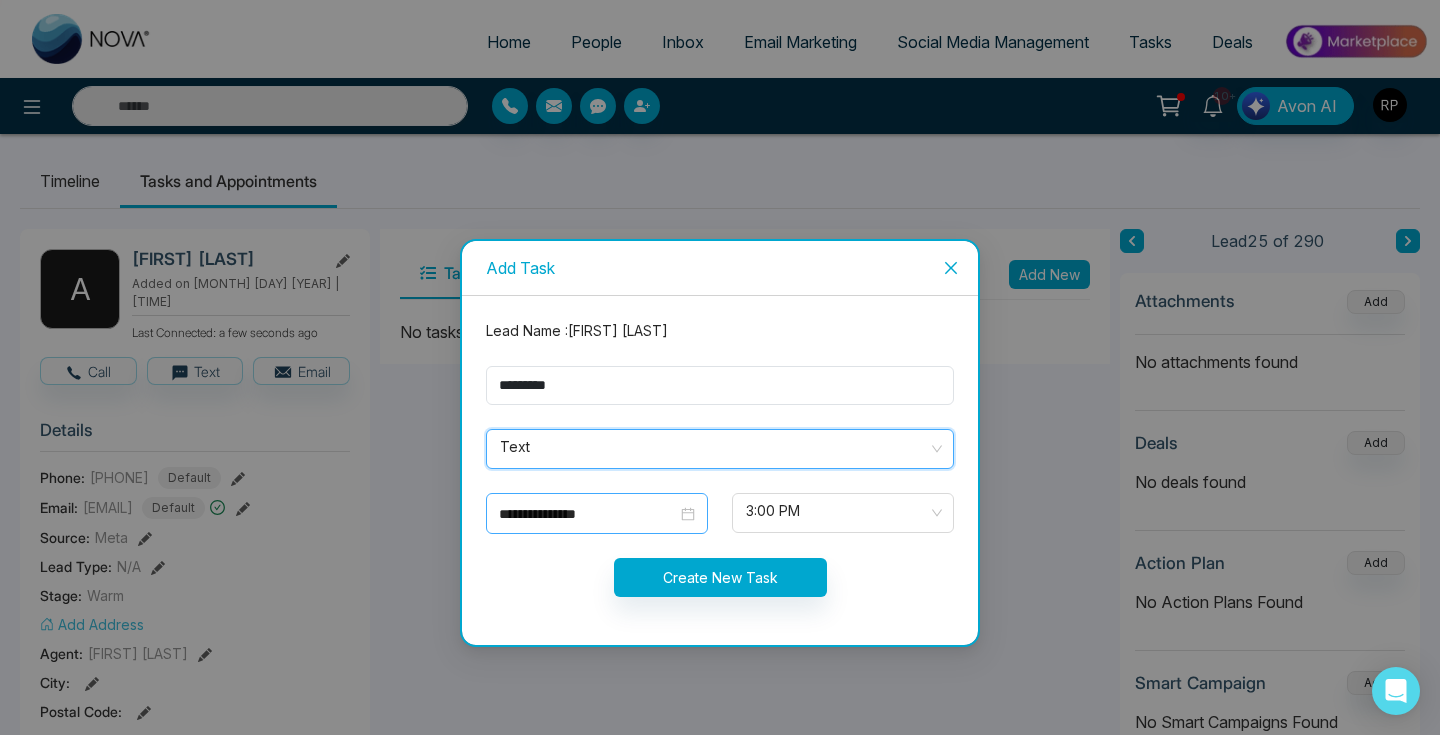 click on "**********" at bounding box center [597, 513] 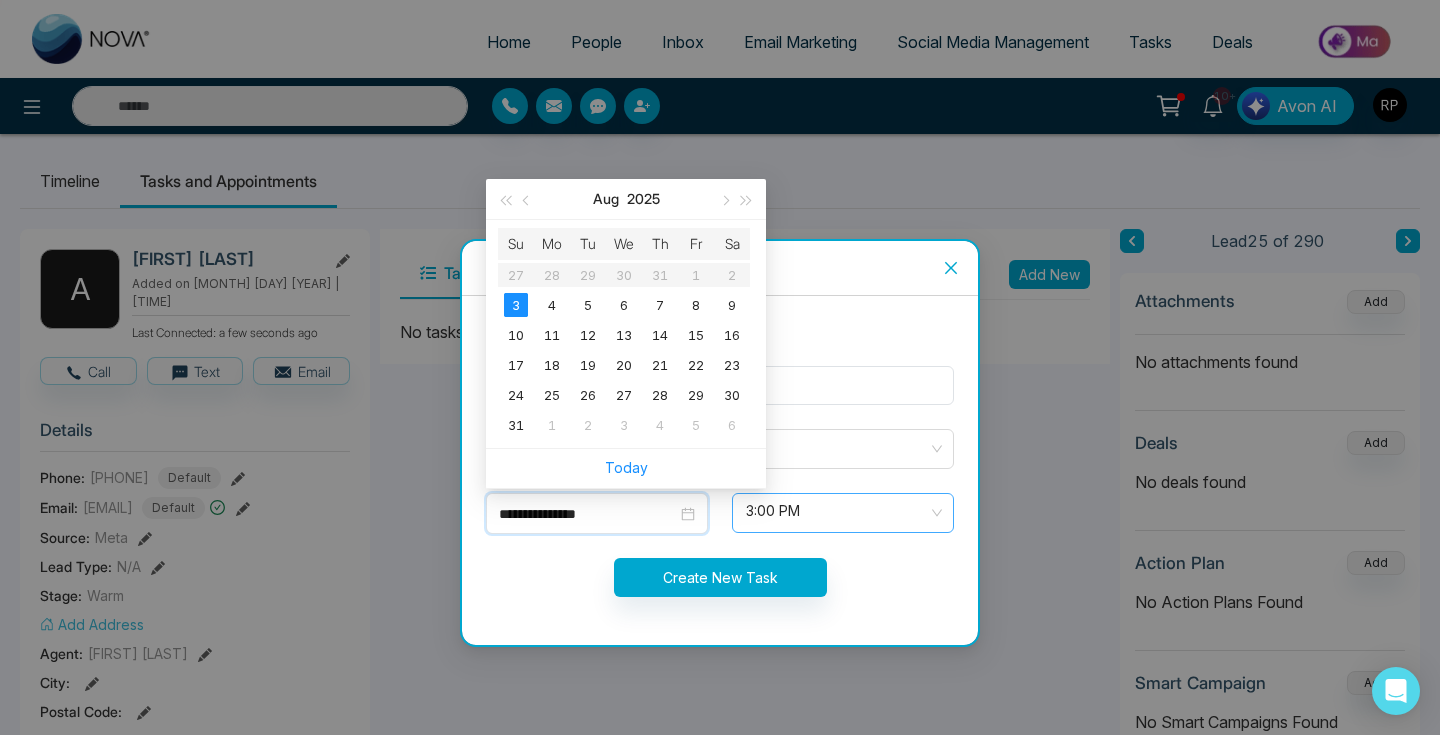 click on "3:00 PM" at bounding box center (843, 513) 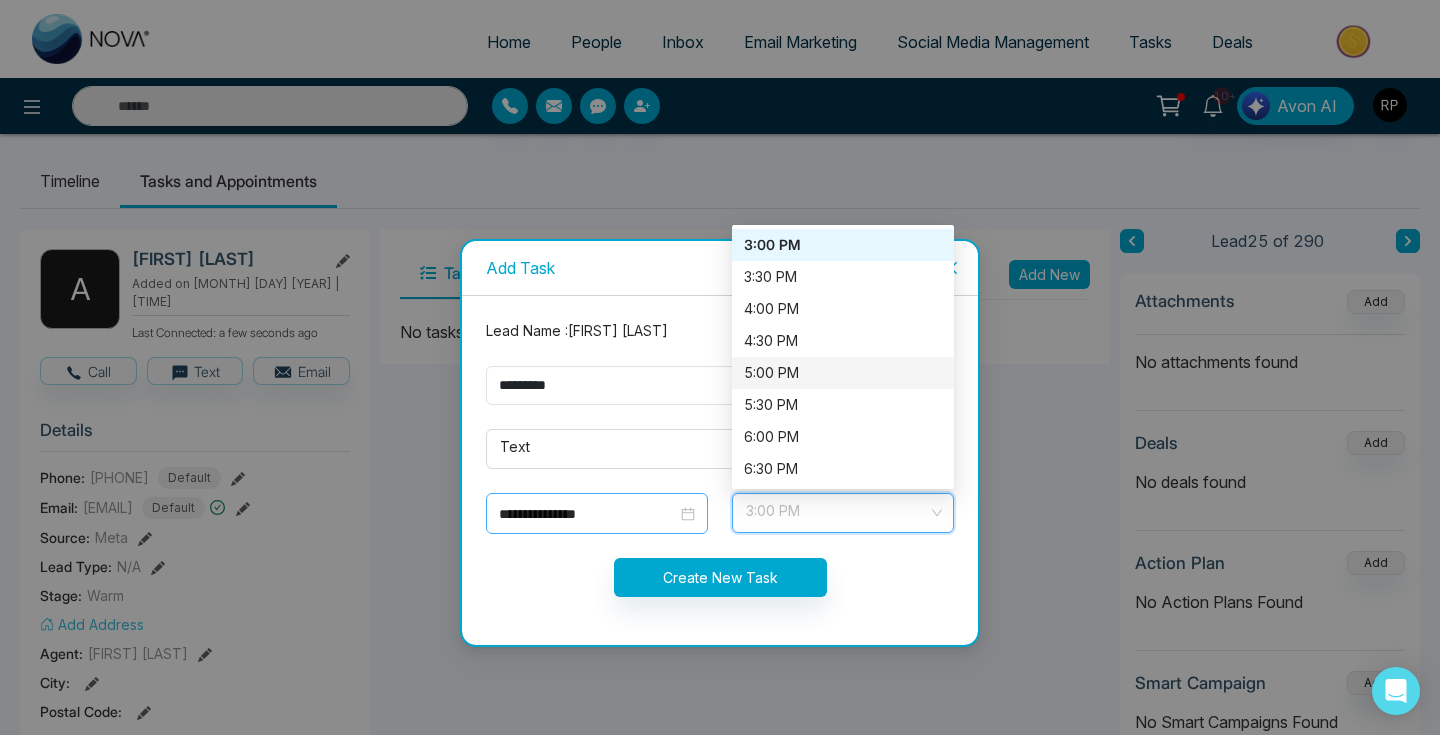 click on "**********" at bounding box center [597, 514] 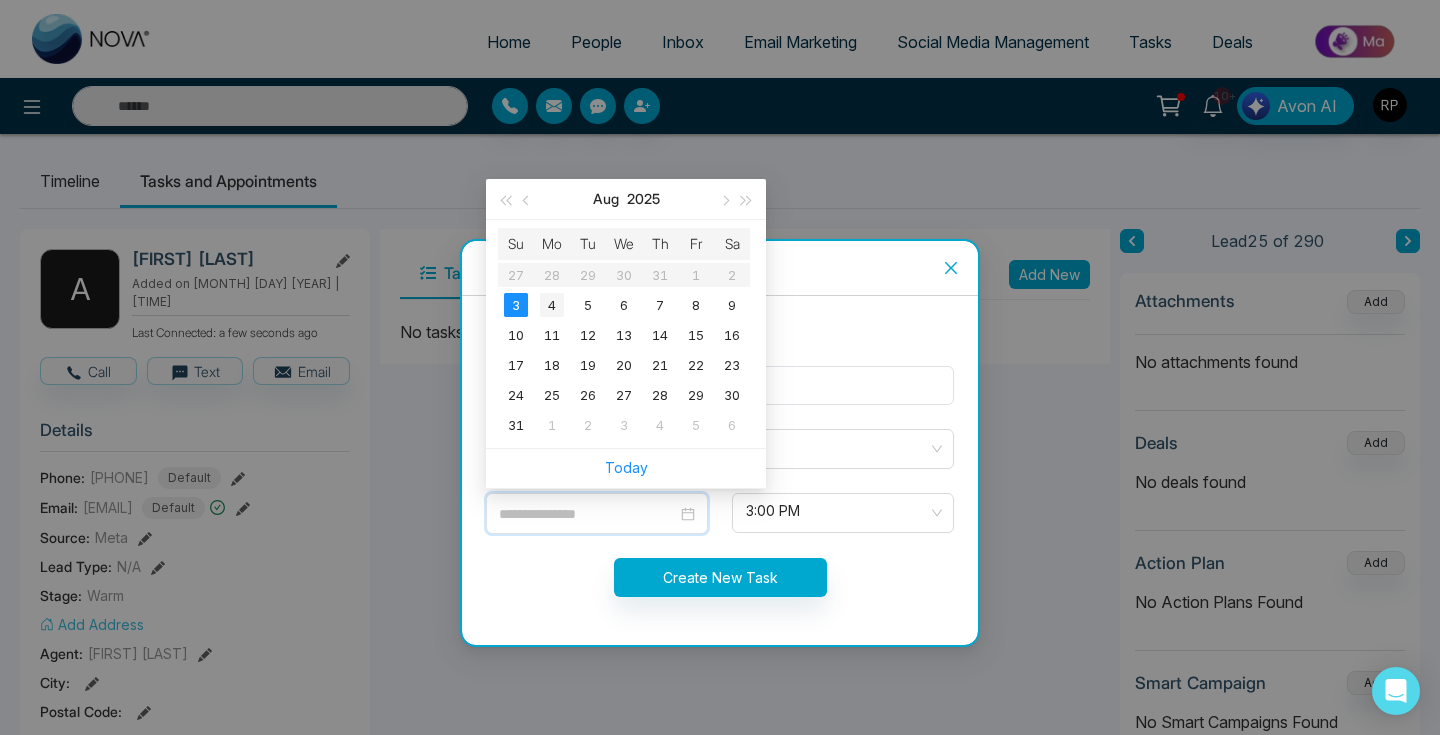 click on "4" at bounding box center [552, 305] 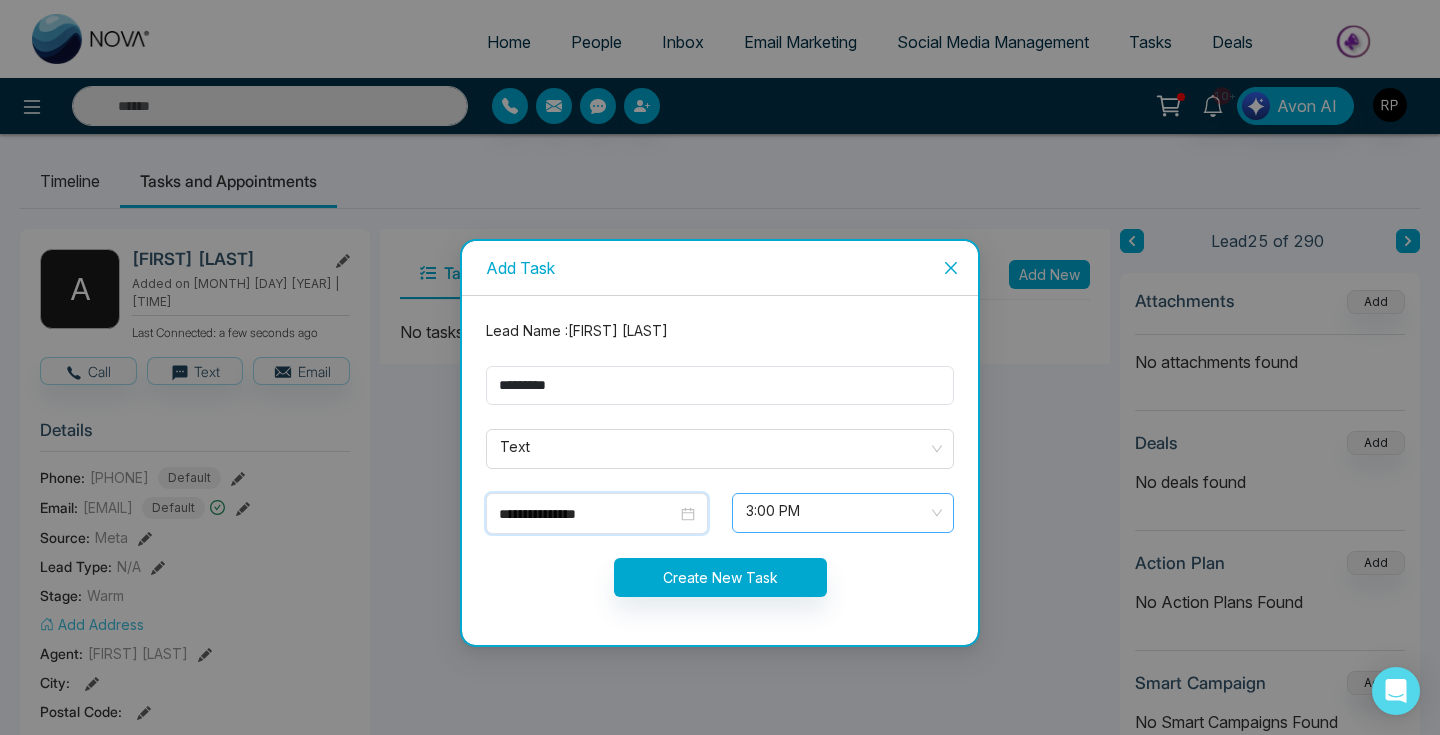 click on "3:00 PM" at bounding box center (843, 513) 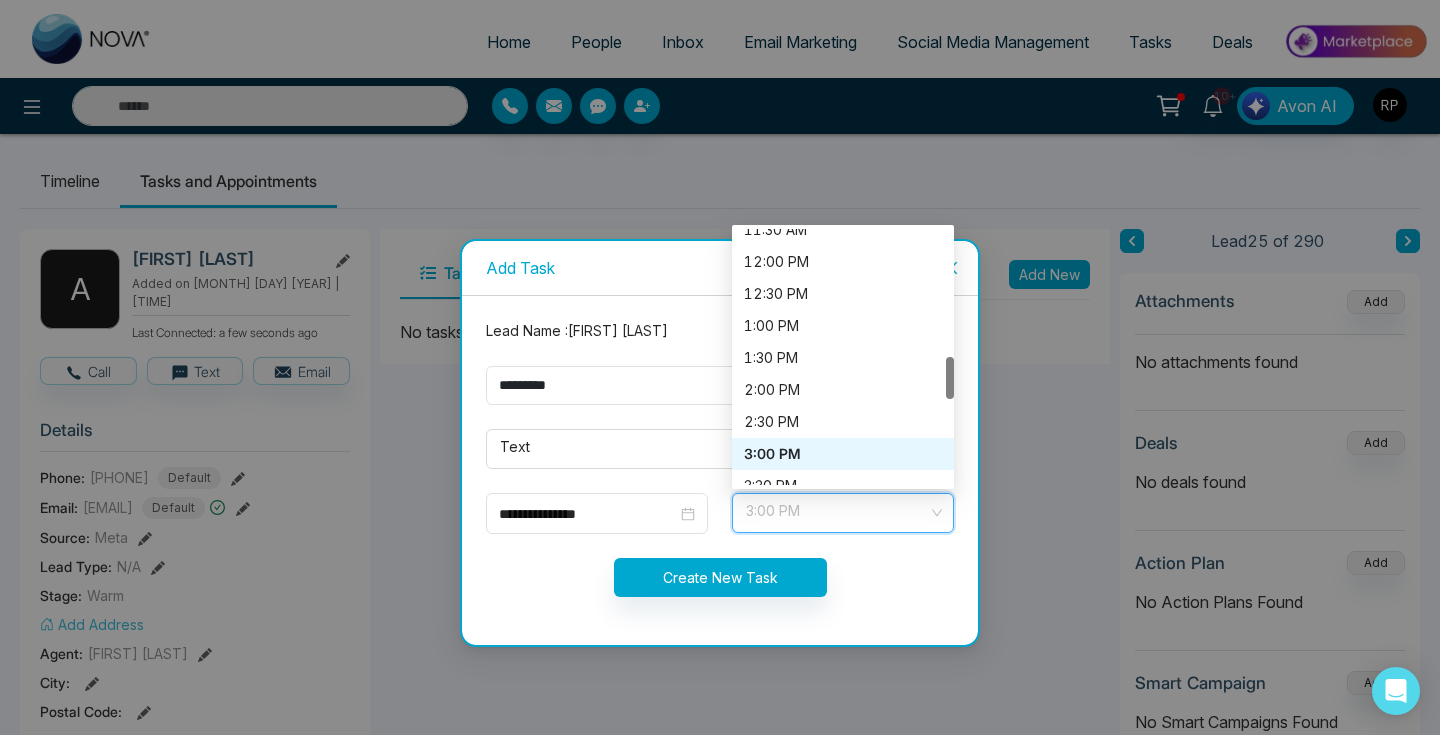 scroll, scrollTop: 738, scrollLeft: 0, axis: vertical 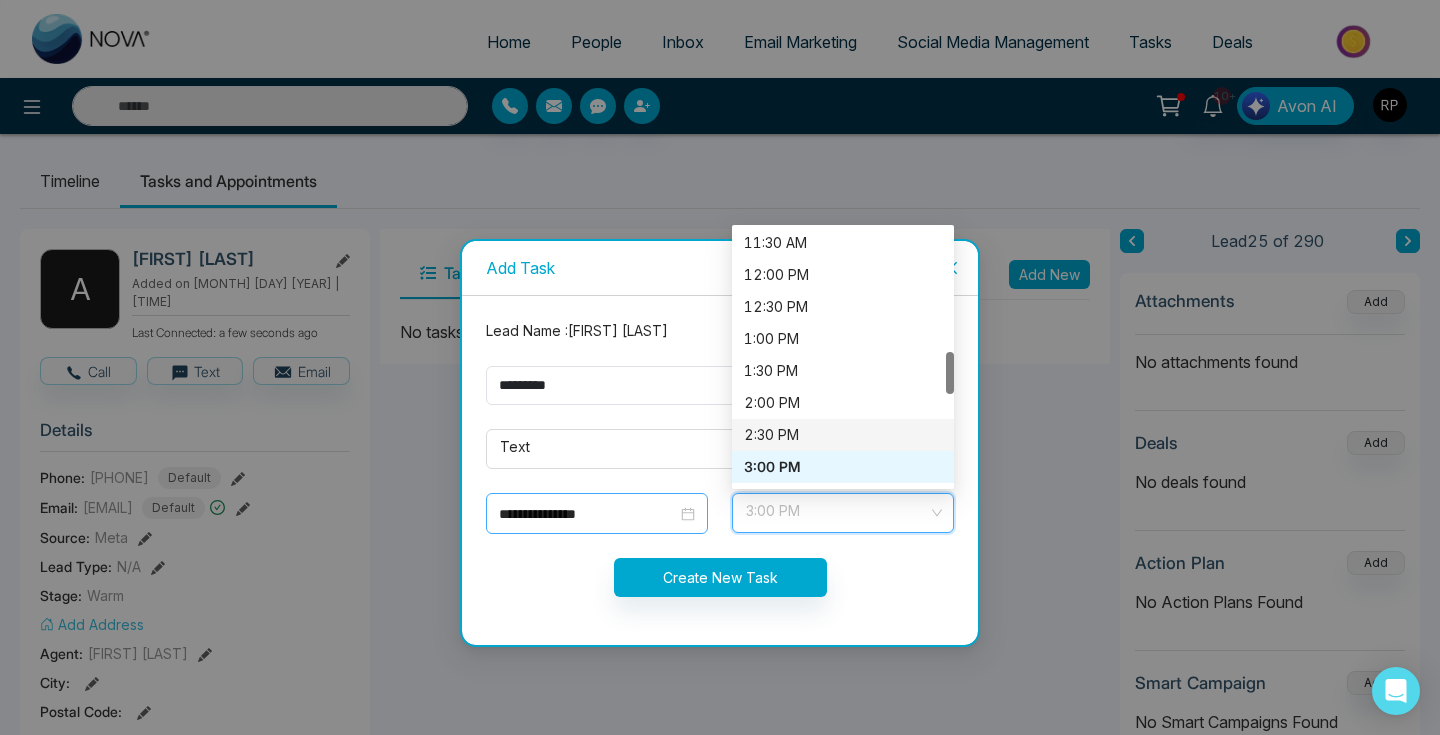 click on "**********" at bounding box center (597, 513) 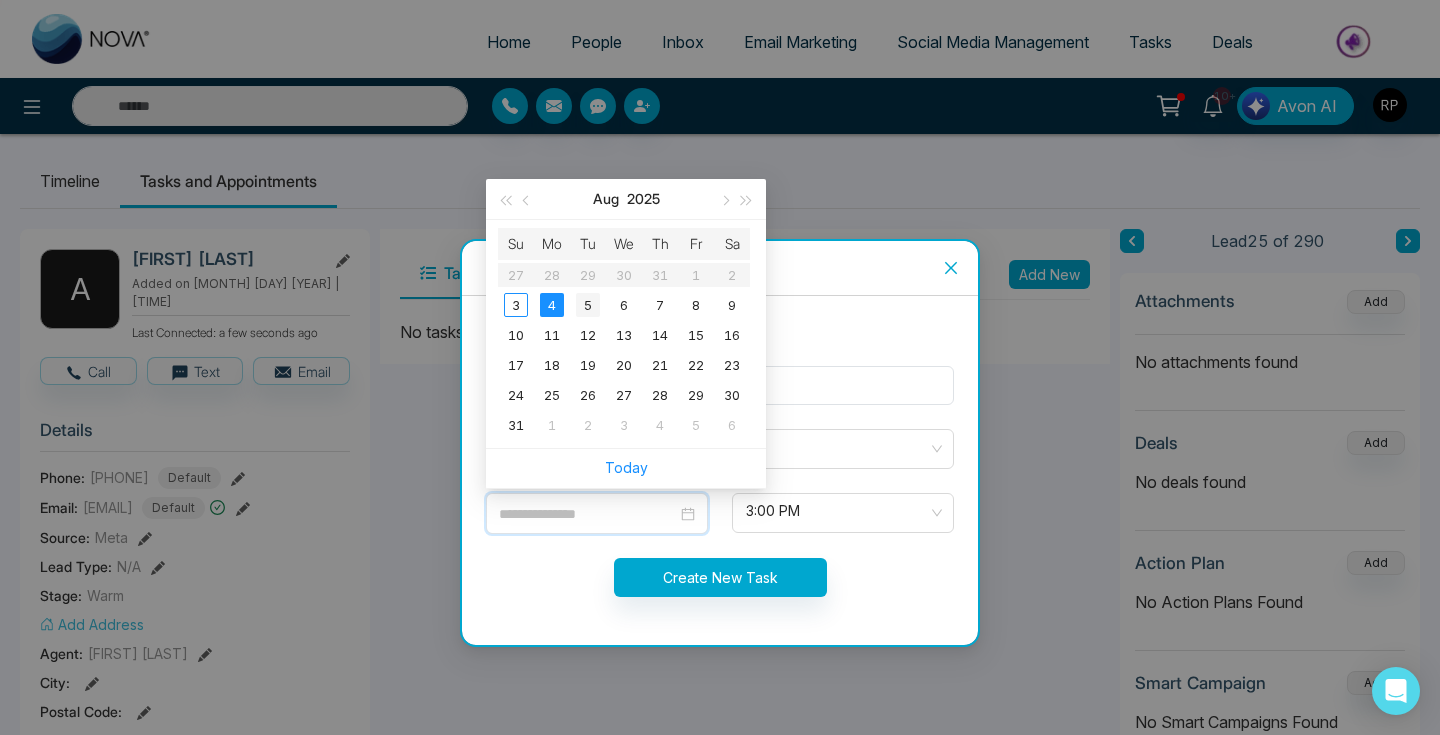 type on "**********" 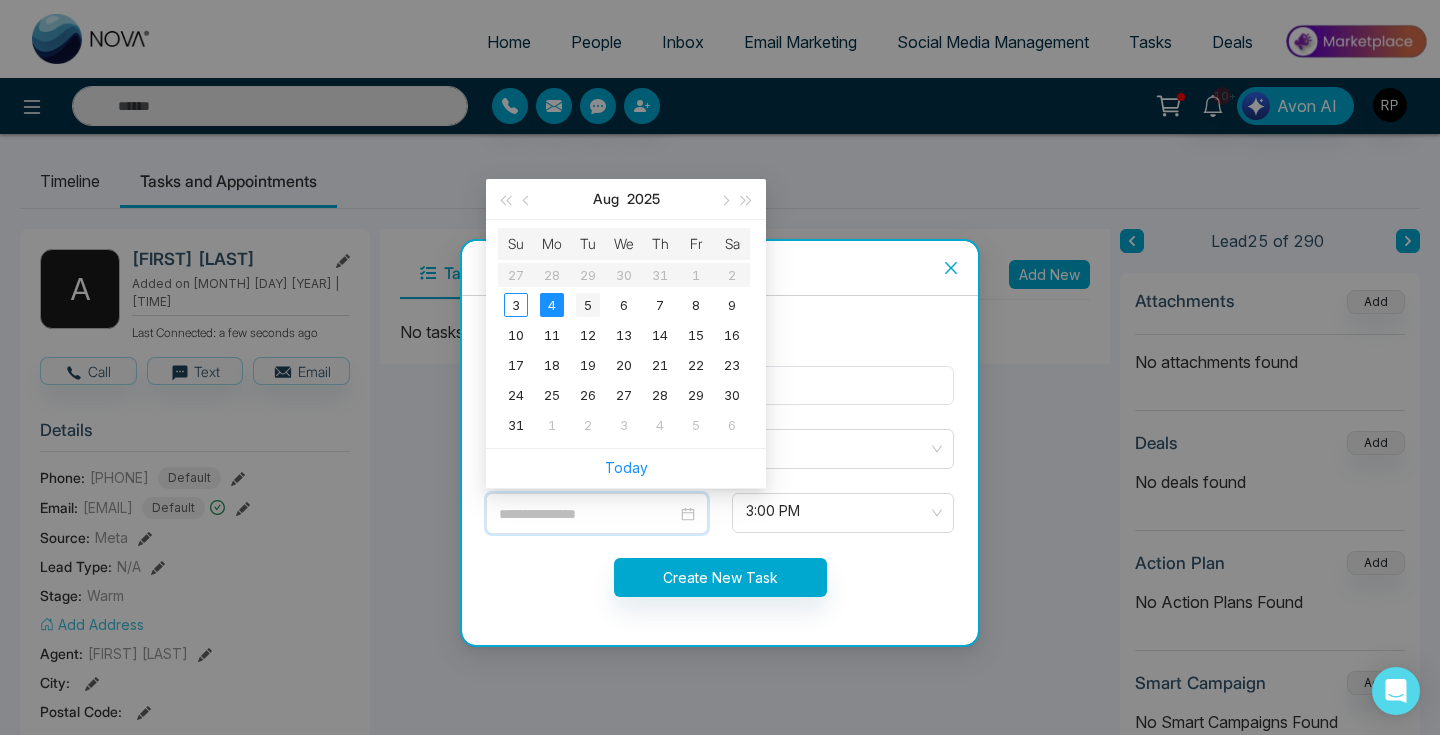 click on "5" at bounding box center [588, 305] 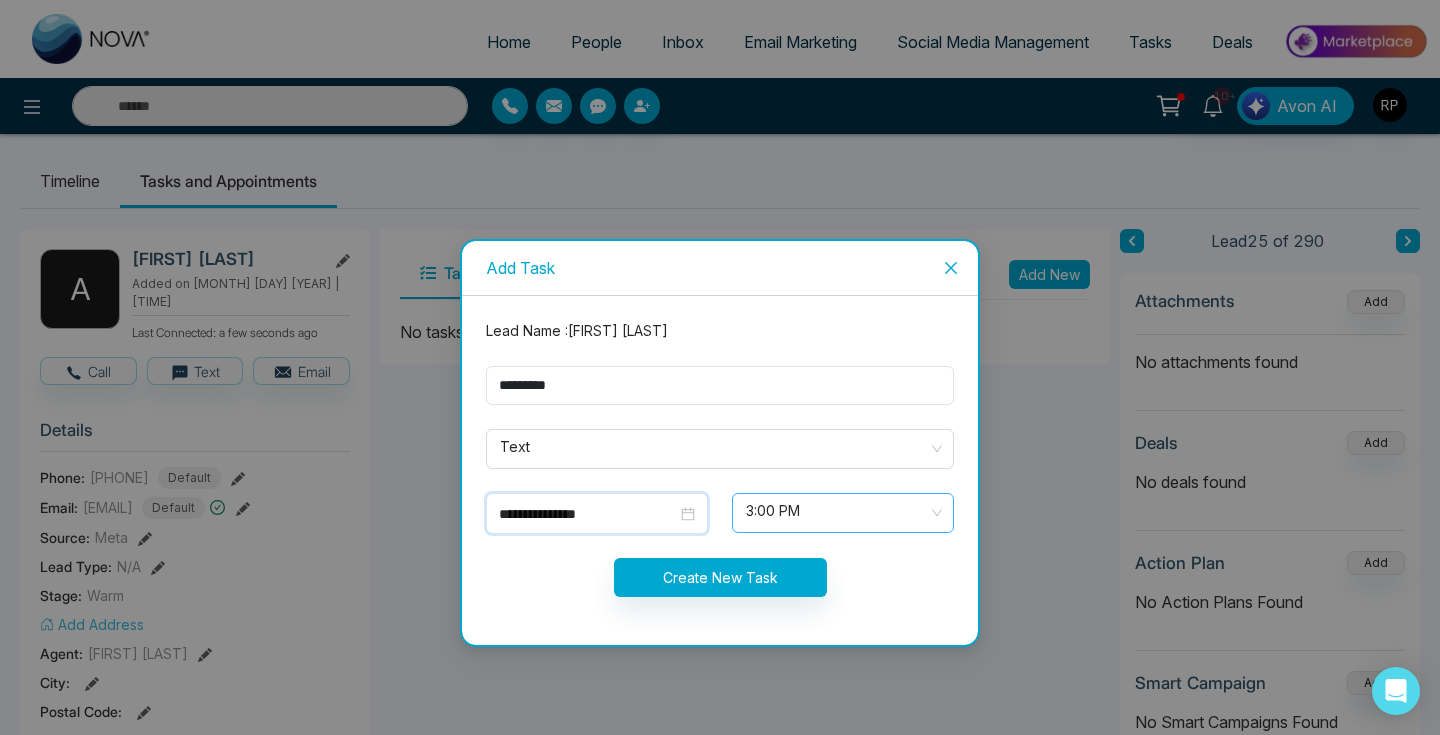 click on "3:00 PM" at bounding box center (843, 513) 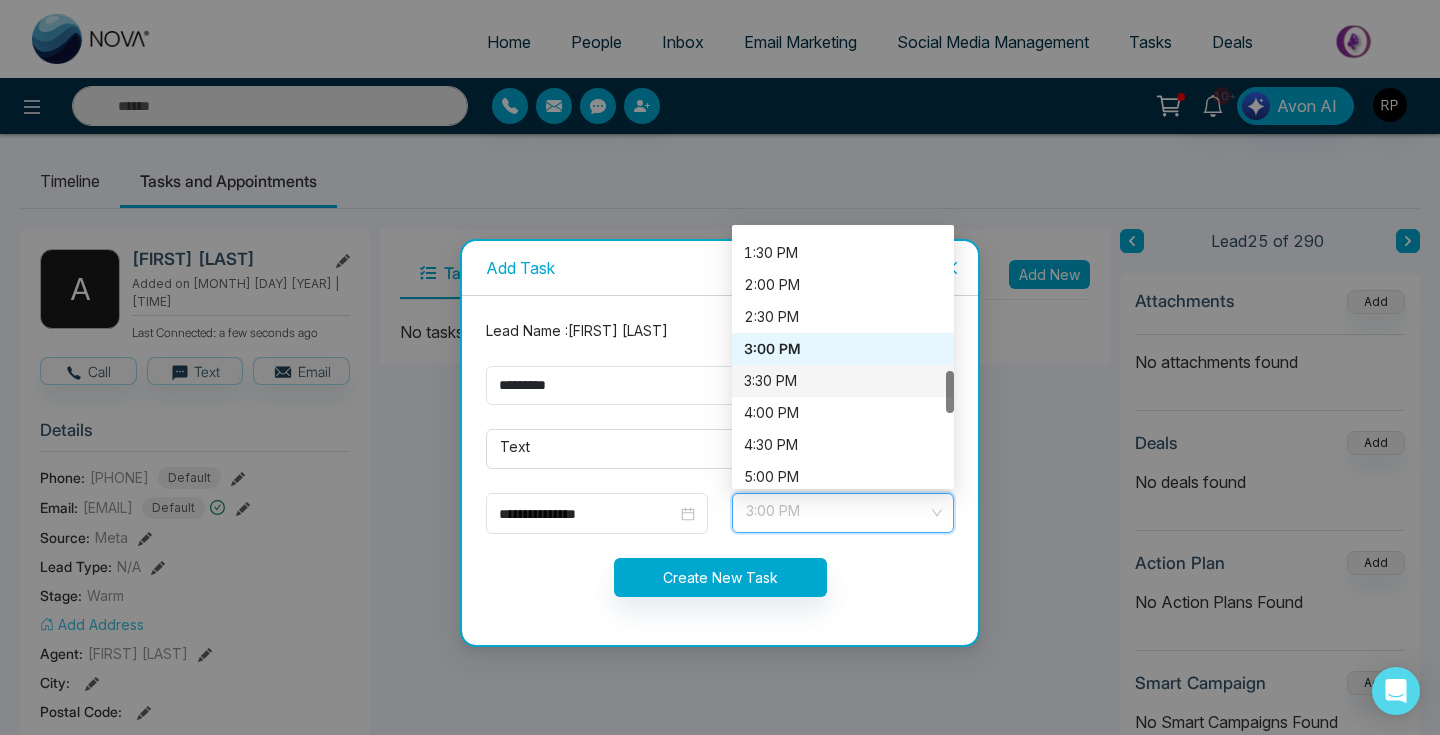 scroll, scrollTop: 855, scrollLeft: 0, axis: vertical 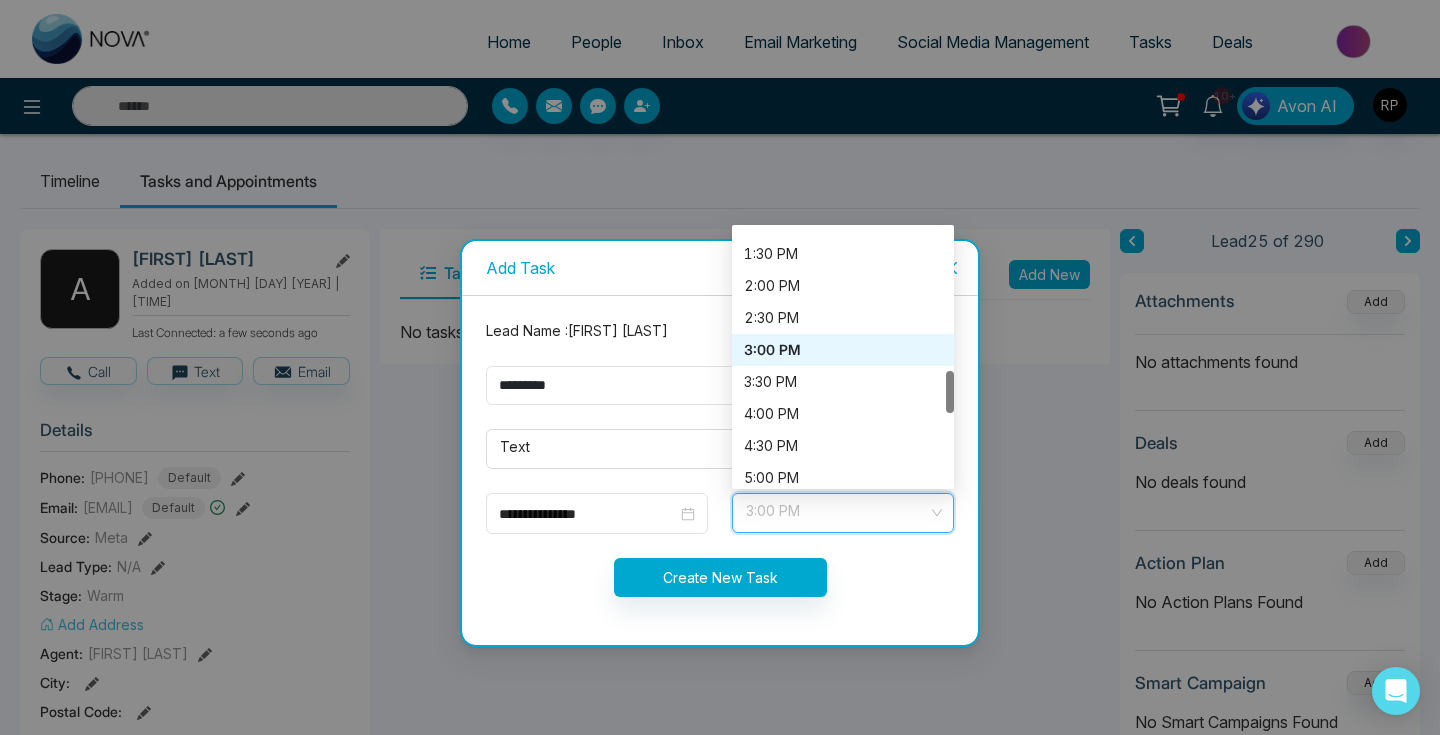 click on "3:00 PM" at bounding box center (843, 350) 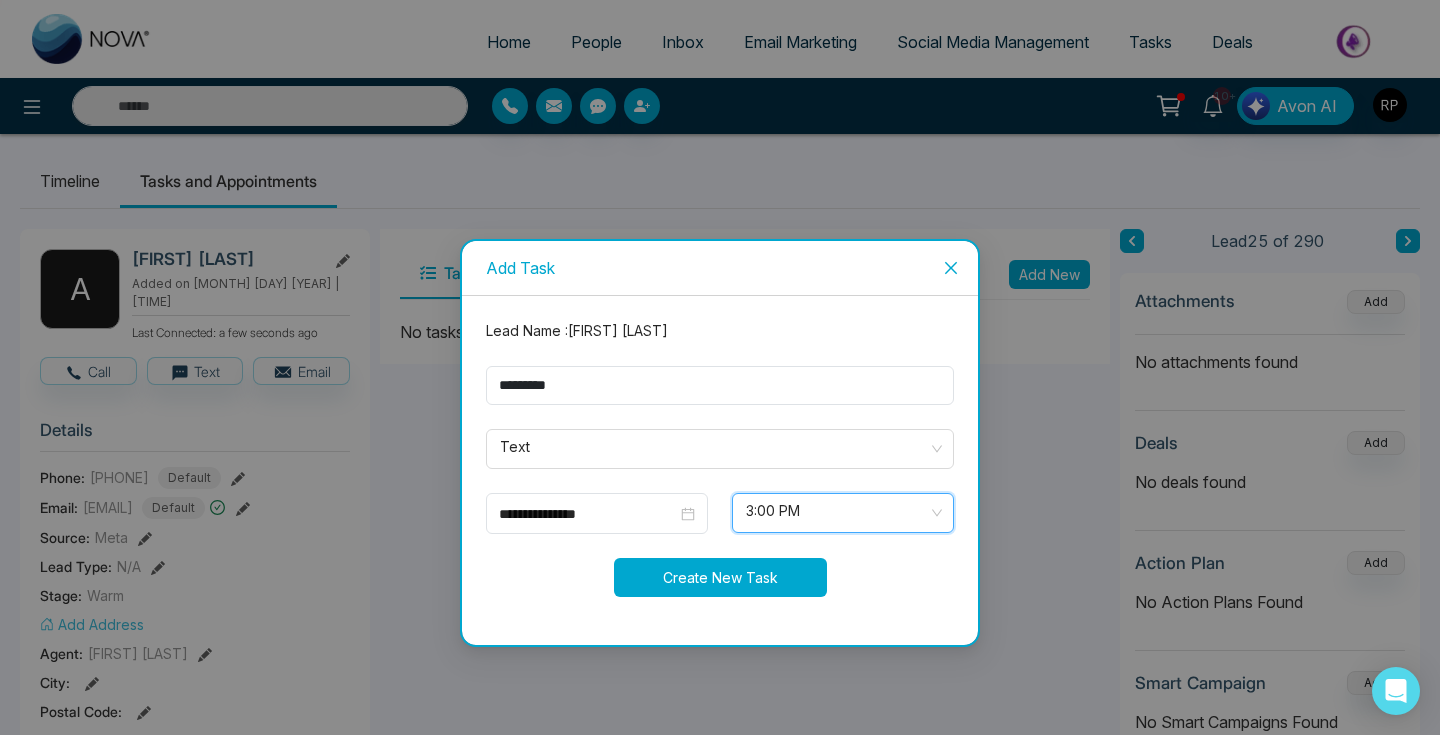click on "Create New Task" at bounding box center [720, 577] 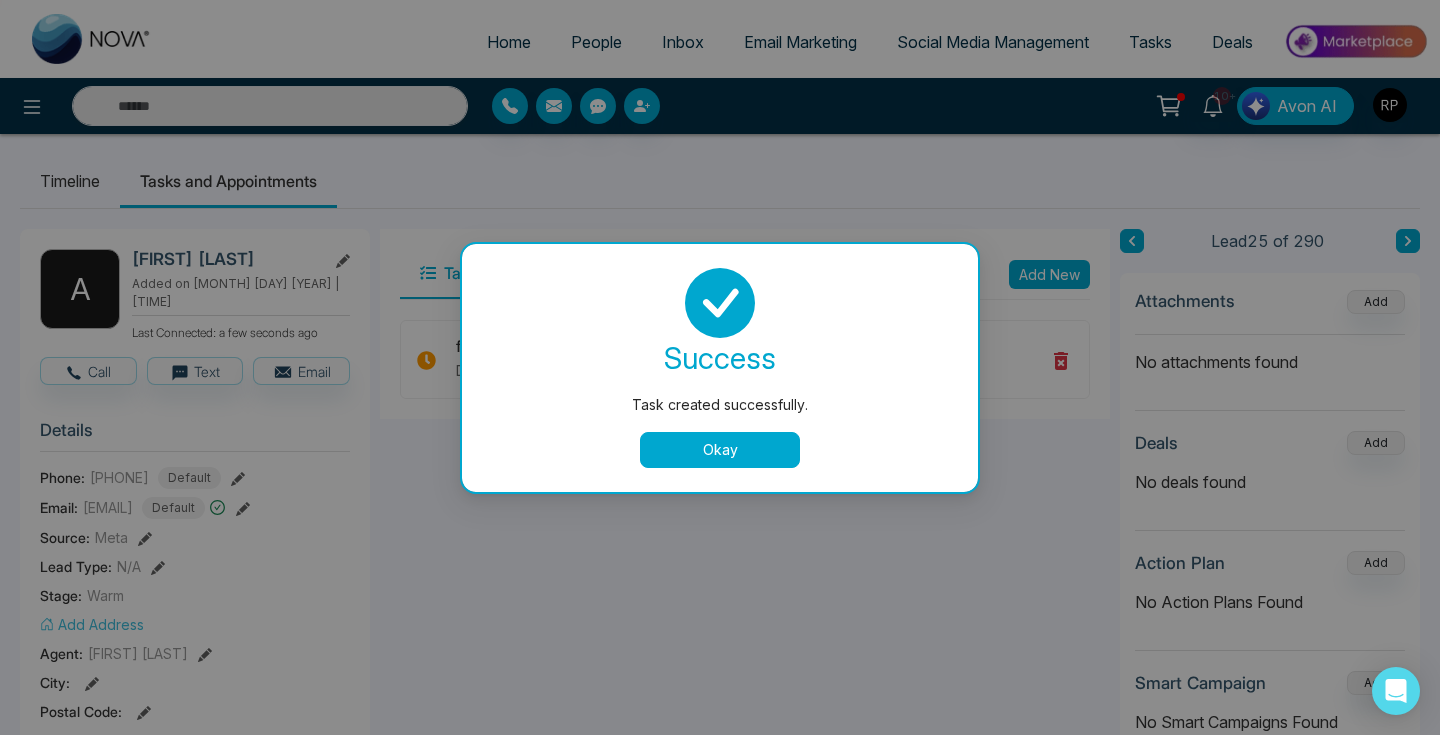click on "Okay" at bounding box center [720, 450] 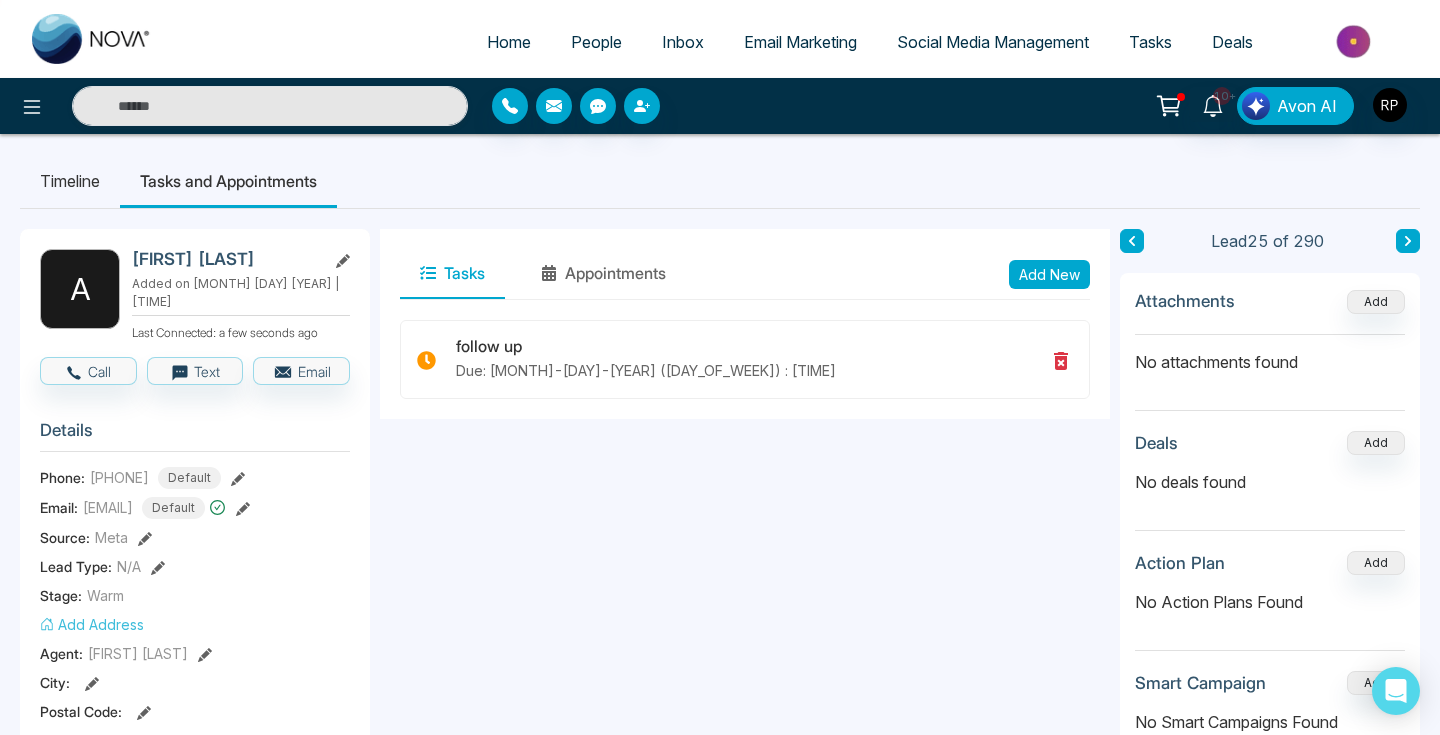 click 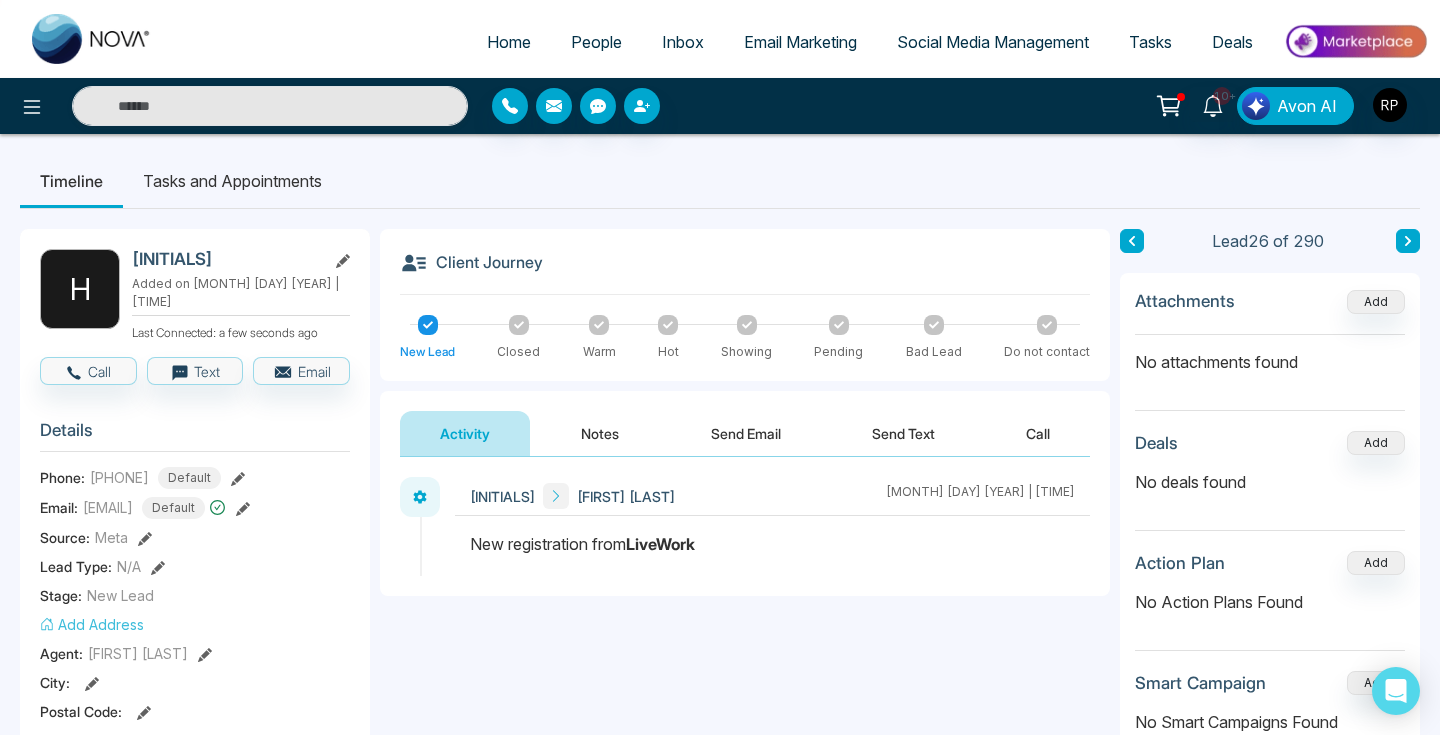 click on "Notes" at bounding box center [600, 433] 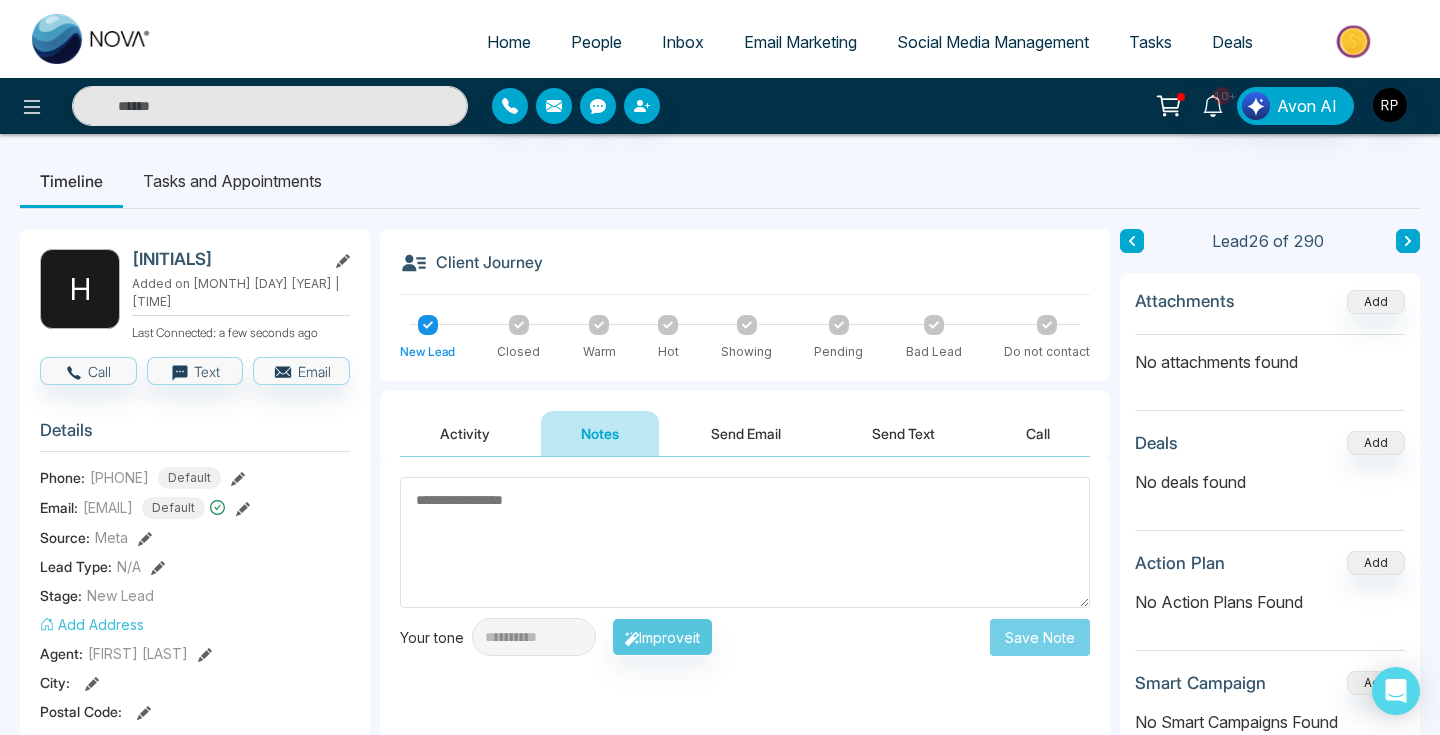 click at bounding box center [745, 542] 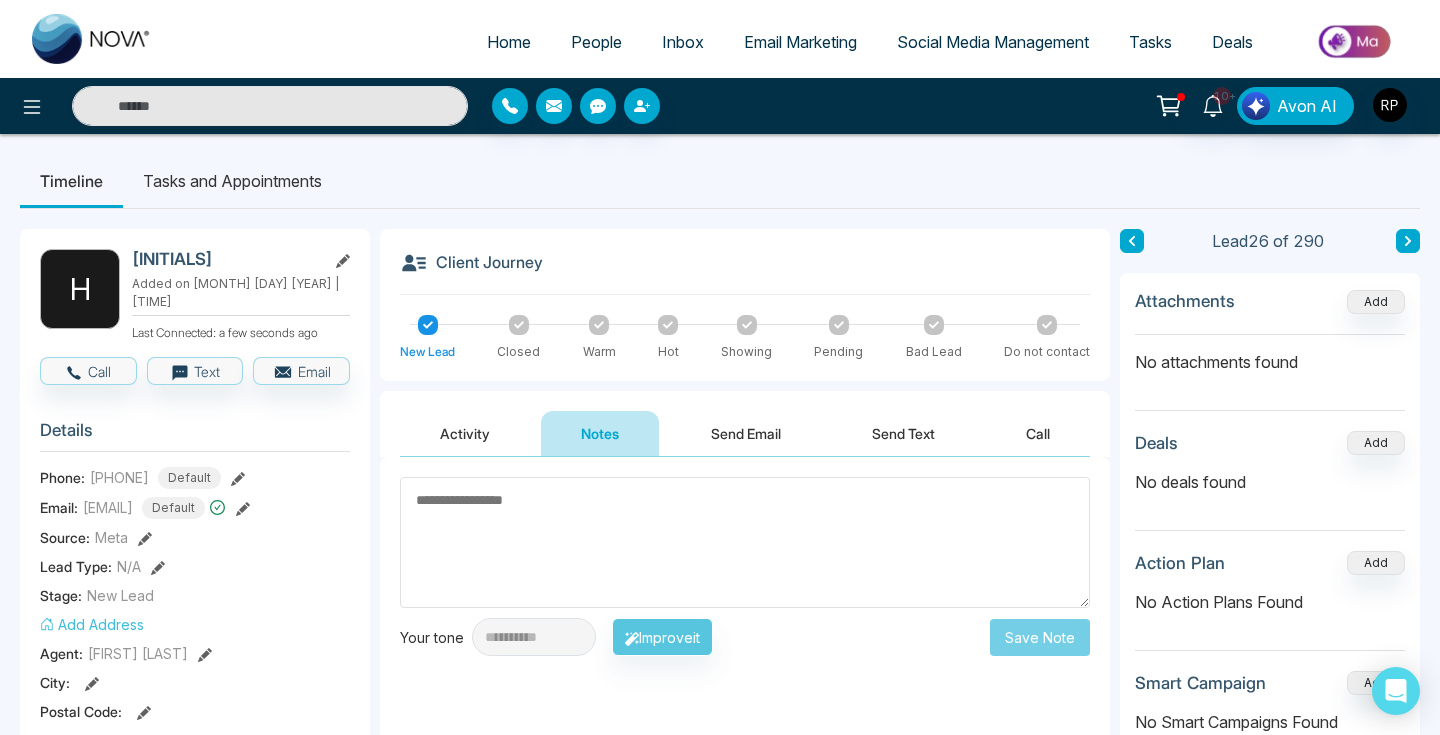 click at bounding box center [745, 542] 